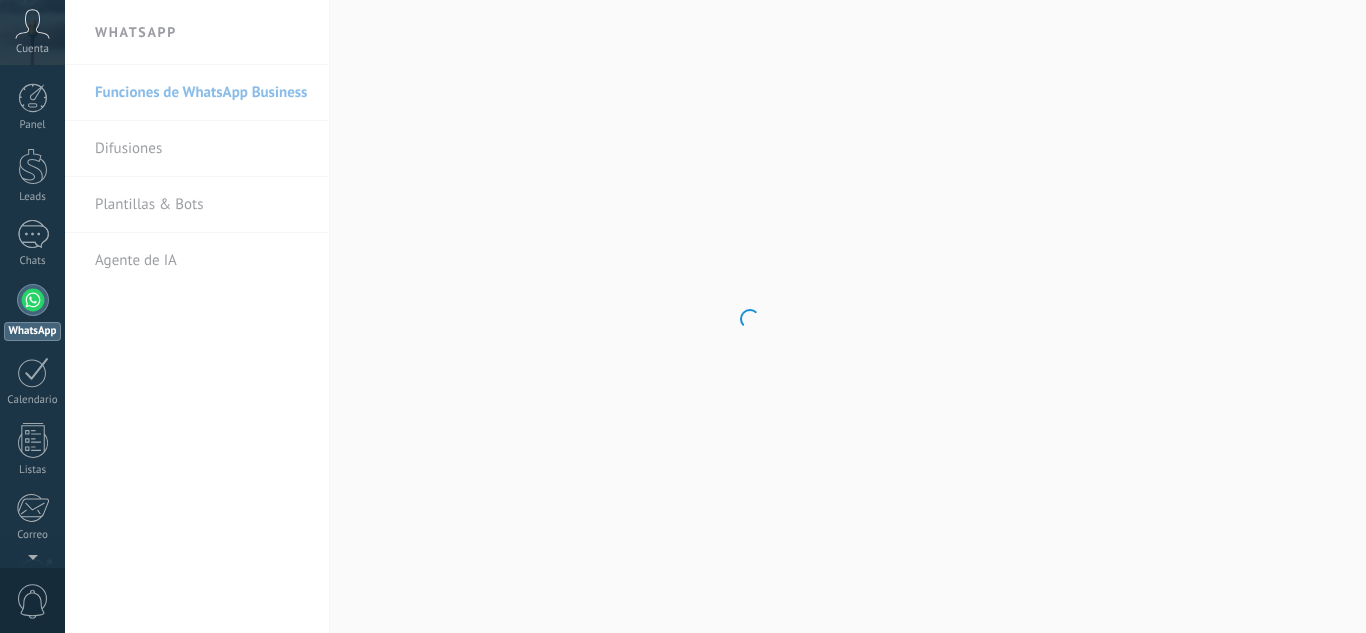 scroll, scrollTop: 0, scrollLeft: 0, axis: both 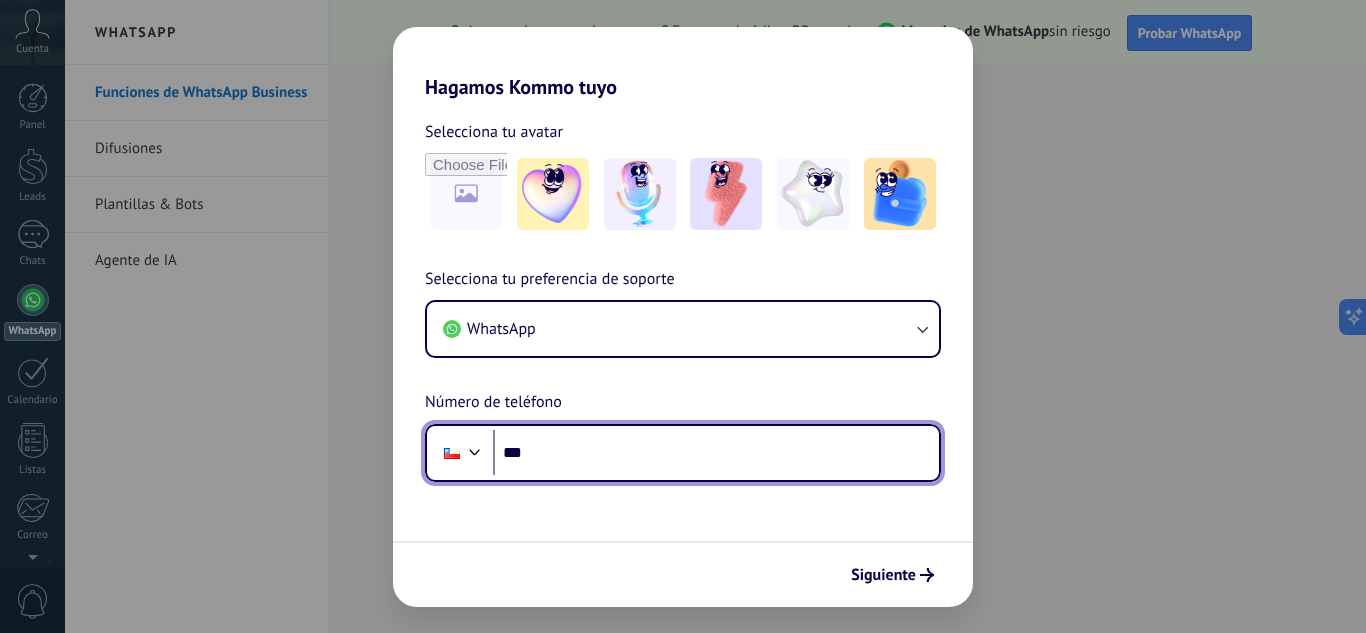 click on "***" at bounding box center [716, 453] 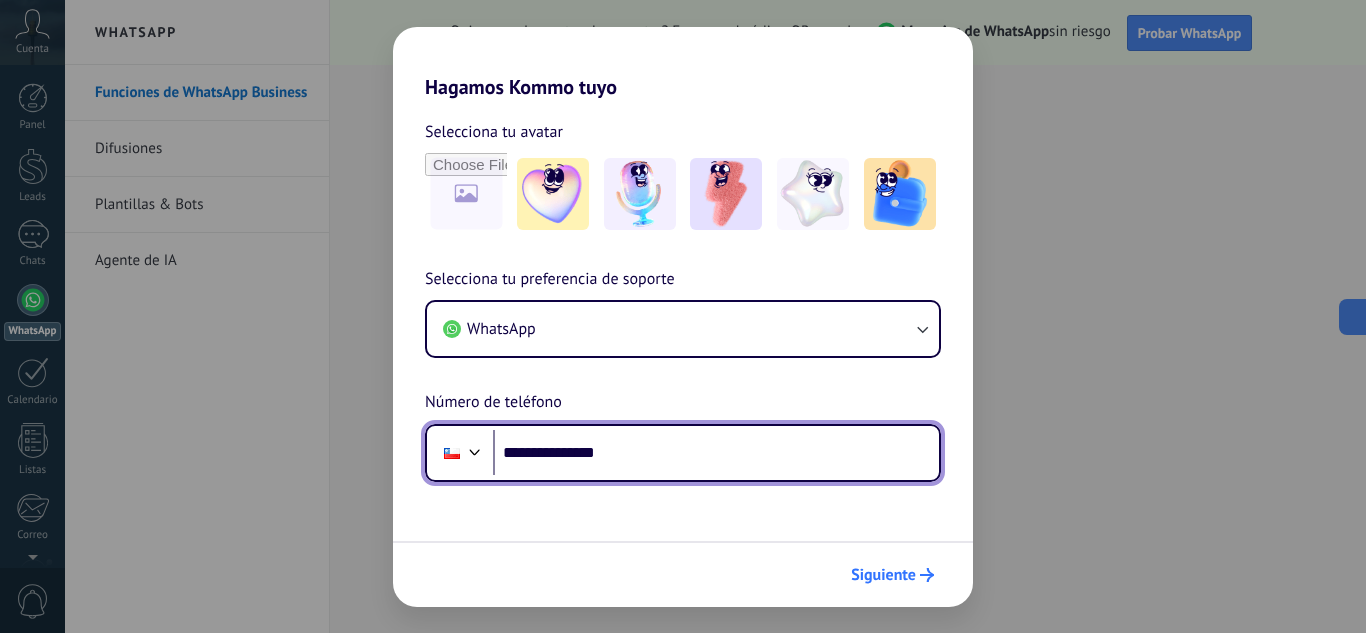 type on "**********" 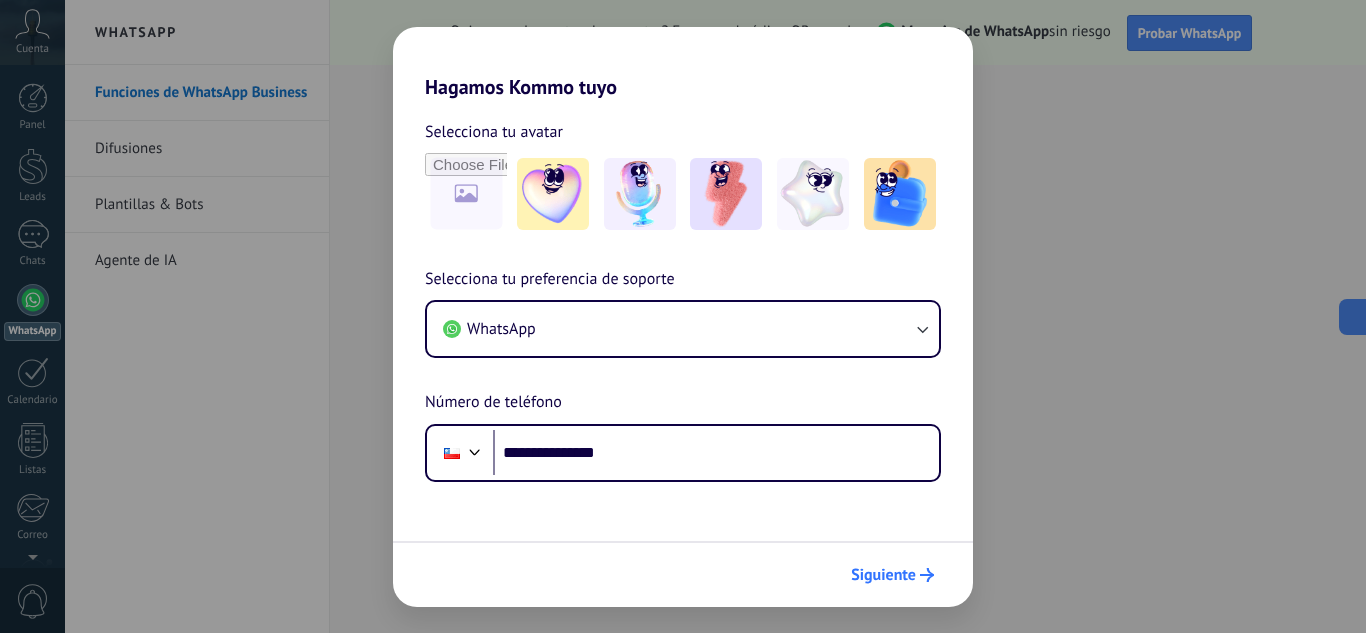 click on "Siguiente" at bounding box center [883, 575] 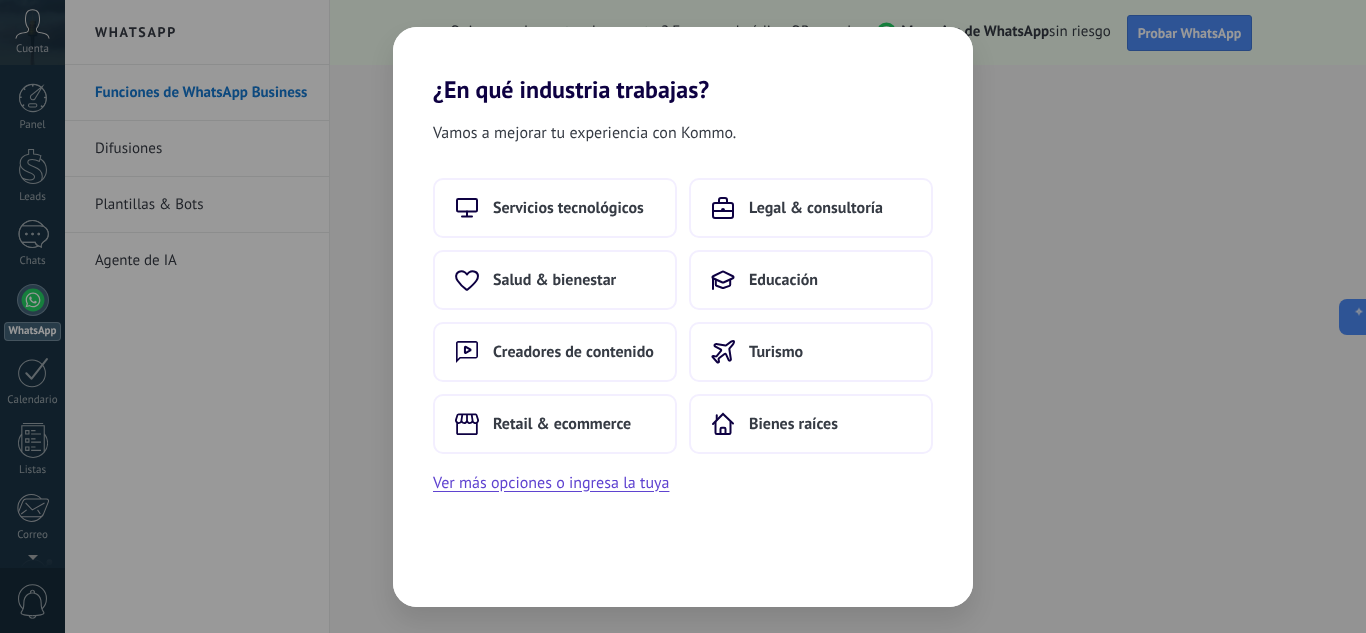 scroll, scrollTop: 0, scrollLeft: 0, axis: both 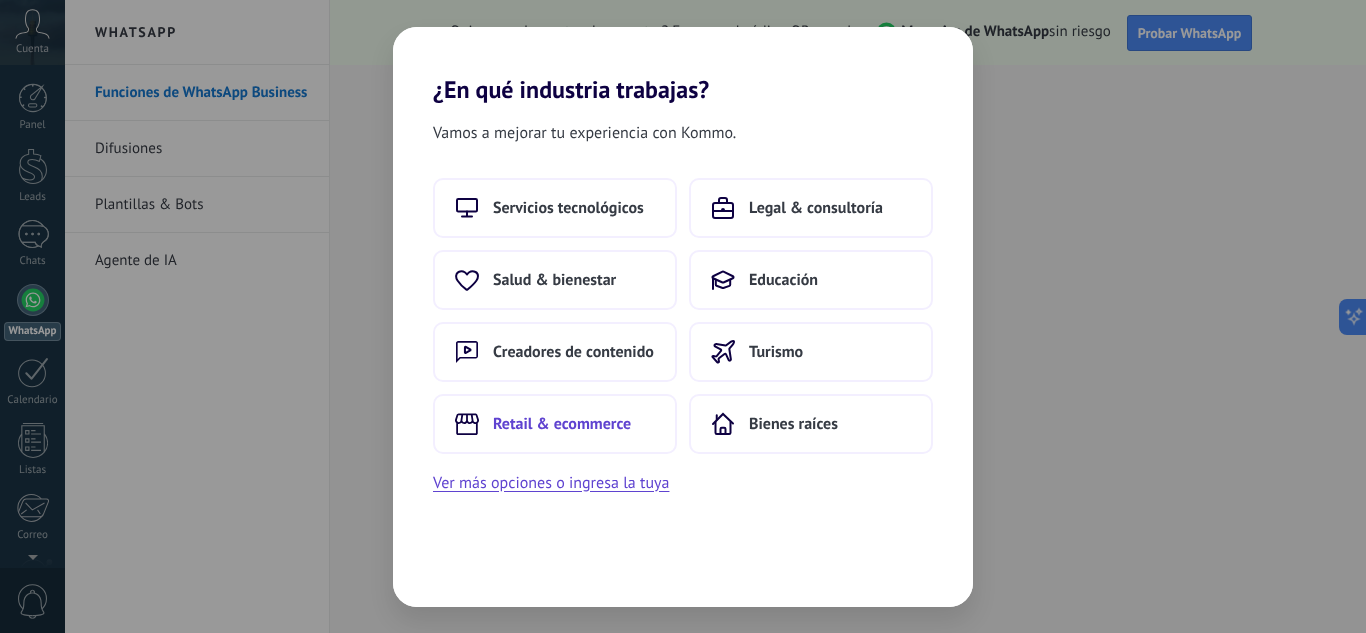 click on "Retail & ecommerce" at bounding box center (562, 424) 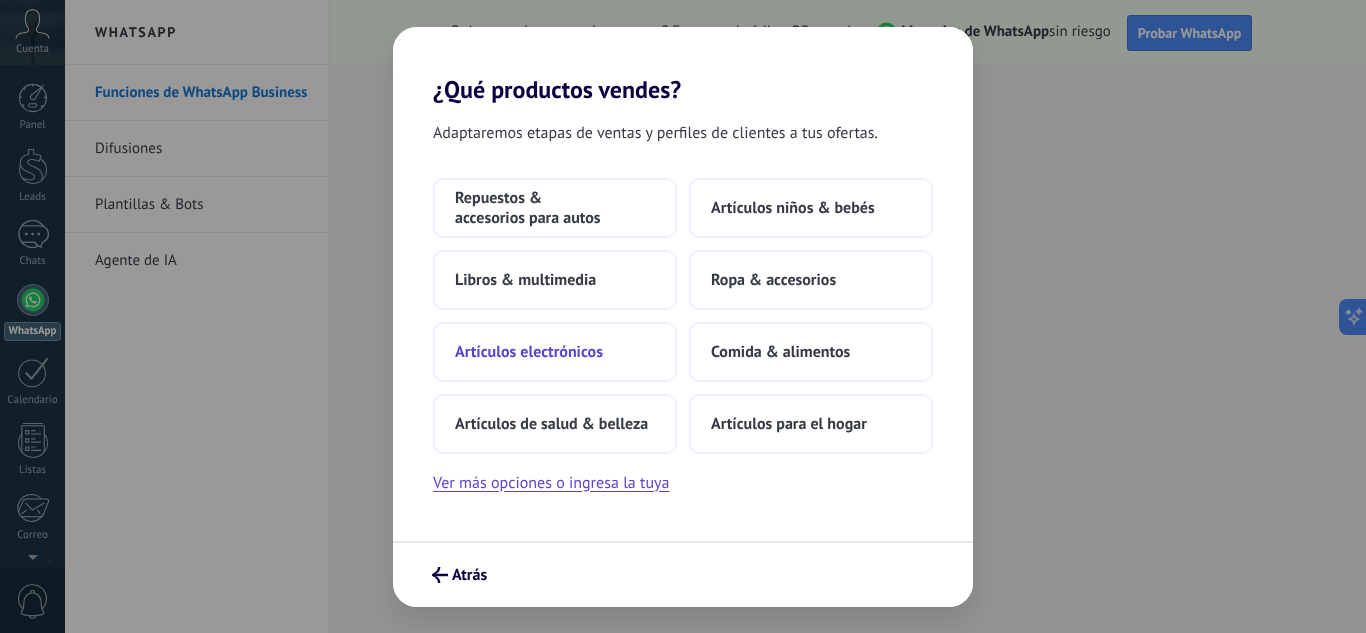 click on "Artículos electrónicos" at bounding box center [529, 352] 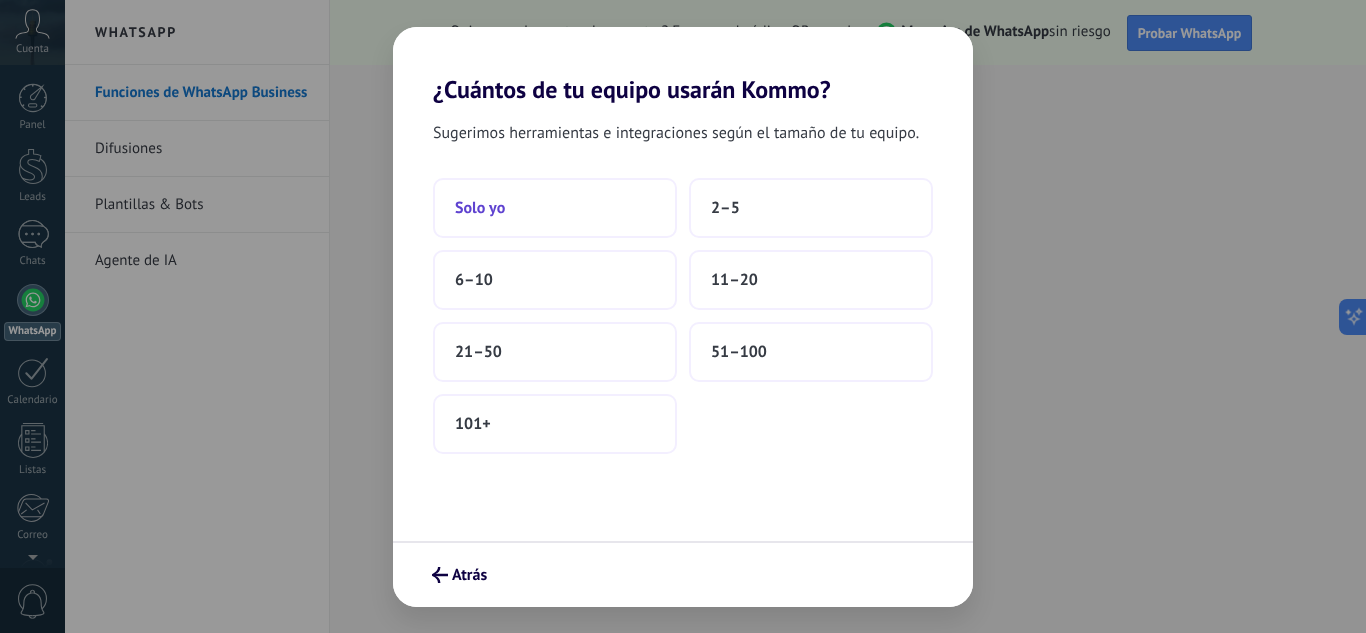 click on "Solo yo" at bounding box center [555, 208] 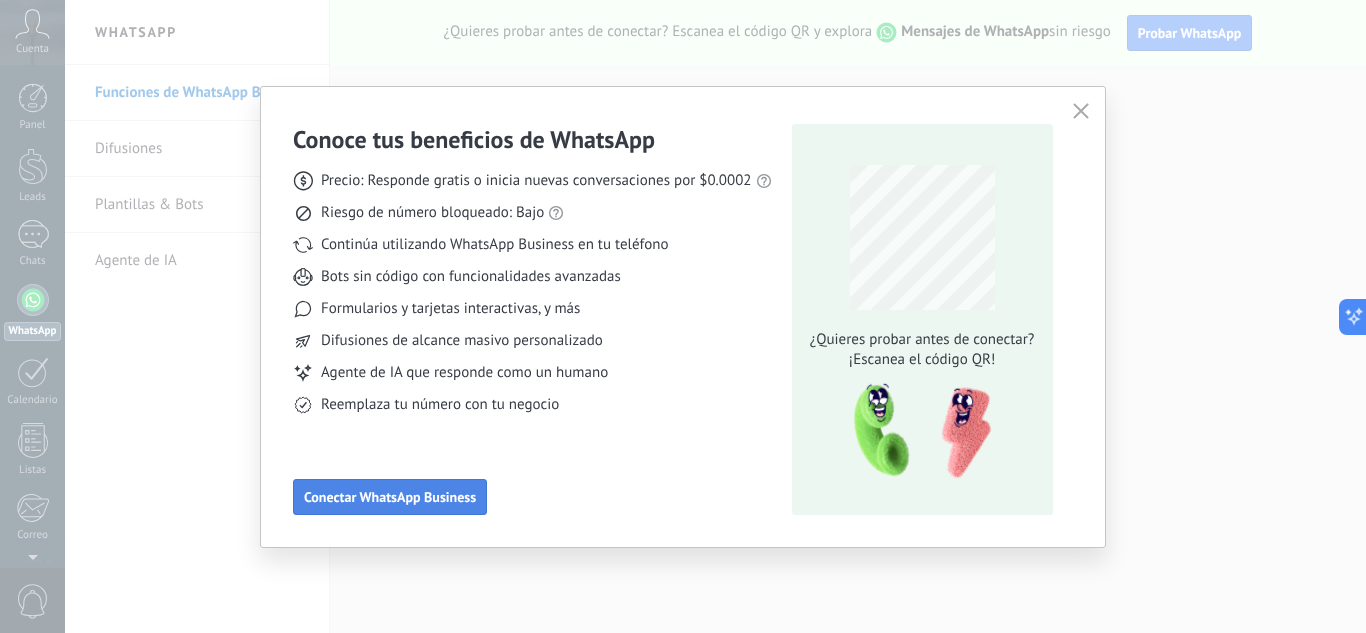 click on "Conectar WhatsApp Business" at bounding box center [390, 497] 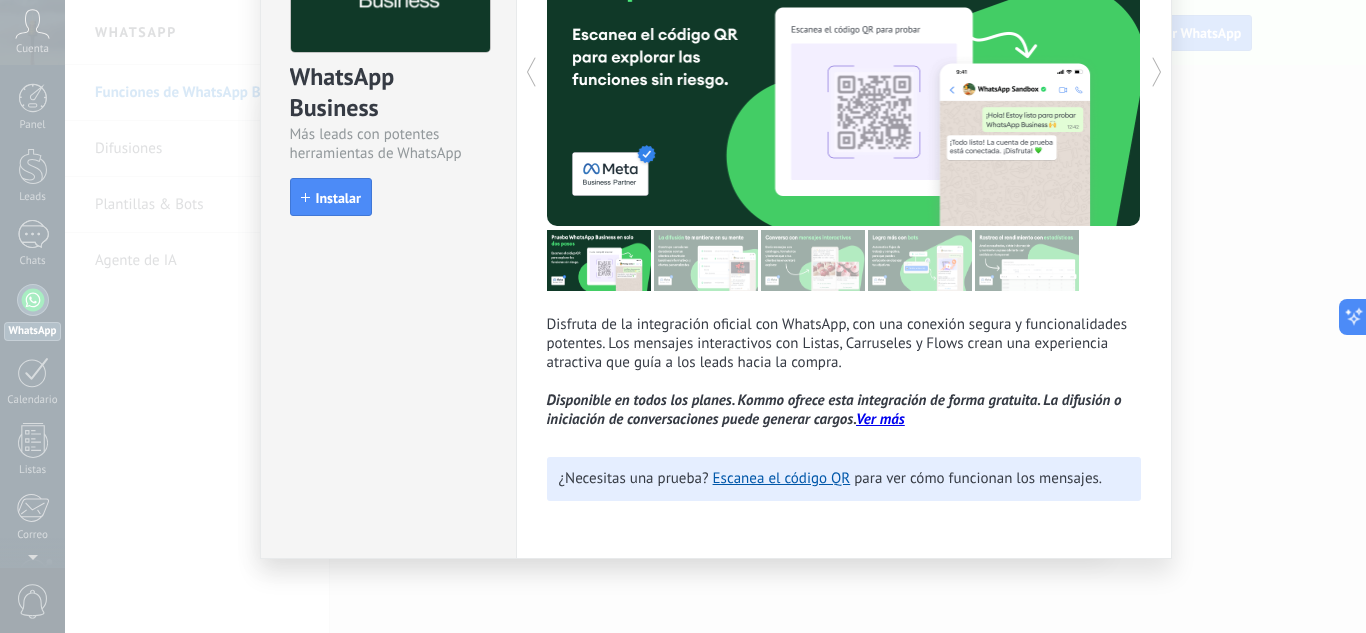 scroll, scrollTop: 184, scrollLeft: 0, axis: vertical 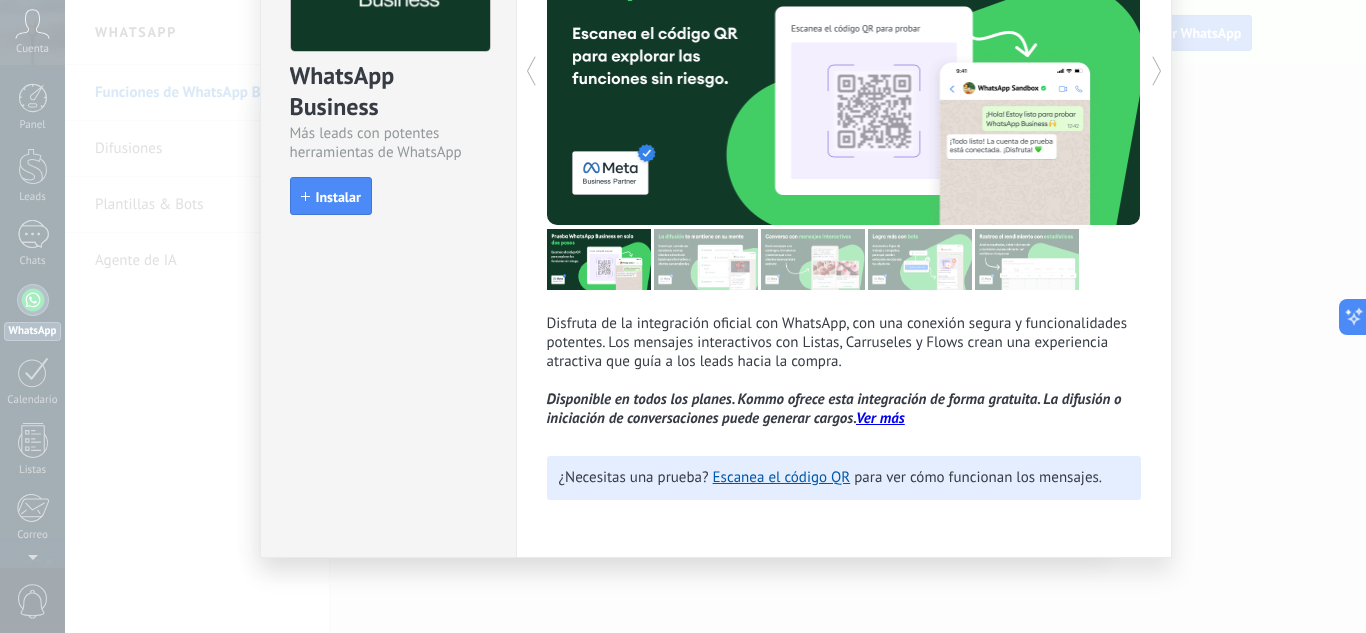 click on "Ver más" at bounding box center [880, 418] 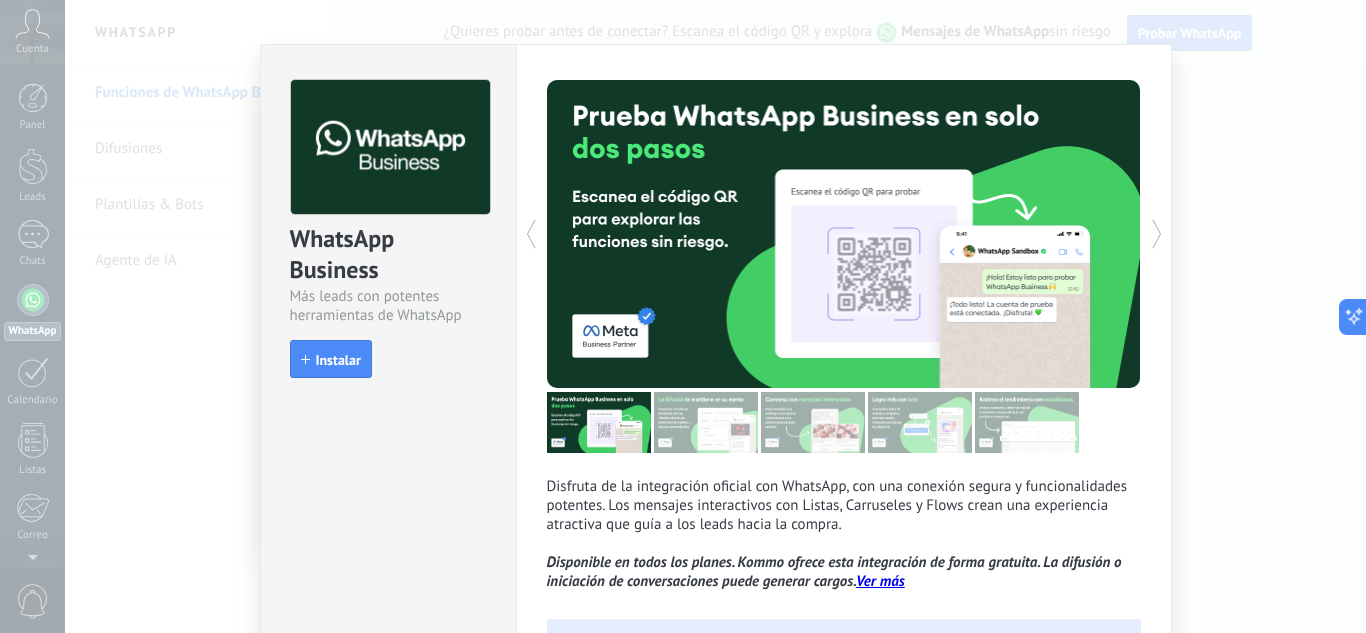 scroll, scrollTop: 0, scrollLeft: 0, axis: both 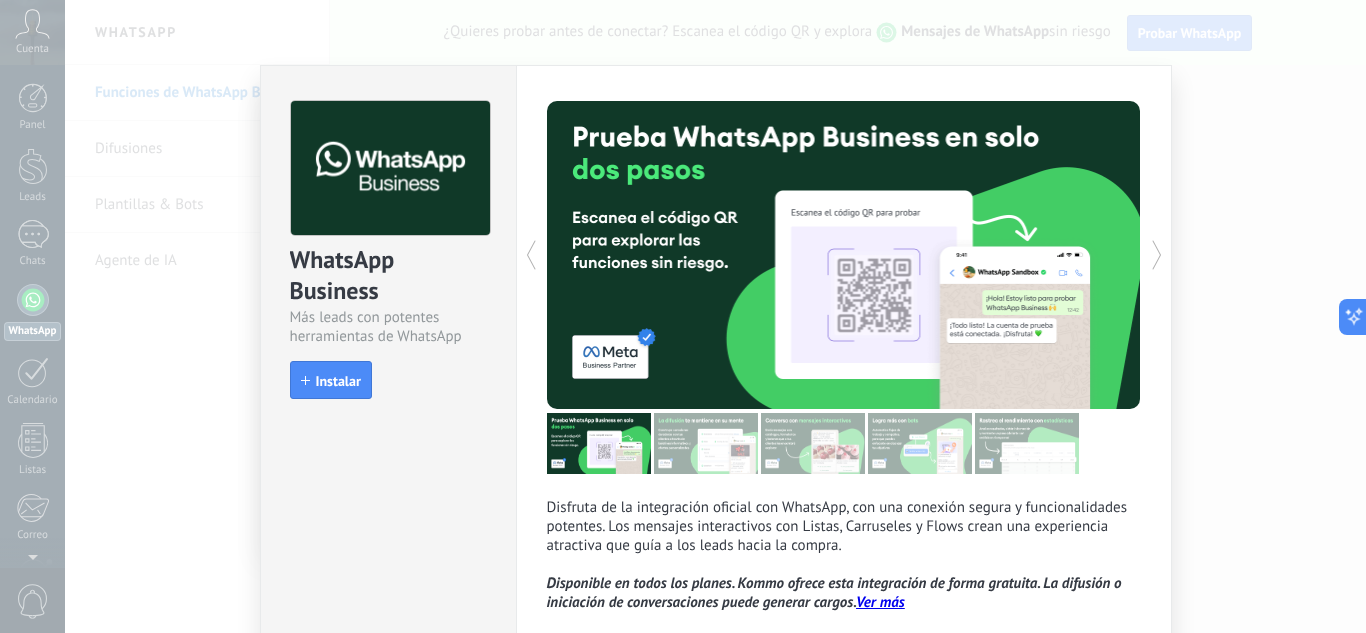 click on "WhatsApp Business Más leads con potentes herramientas de WhatsApp install Instalar Disfruta de la integración oficial con WhatsApp, con una conexión segura y funcionalidades potentes. Los mensajes interactivos con Listas, Carruseles y Flows crean una experiencia atractiva que guía a los leads hacia la compra.    Disponible en todos los planes. Kommo ofrece esta integración de forma gratuita. La difusión o iniciación de conversaciones puede generar cargos.  Ver más más ¿Necesitas una prueba?   Escanea el código QR   para ver cómo funcionan los mensajes." at bounding box center (715, 316) 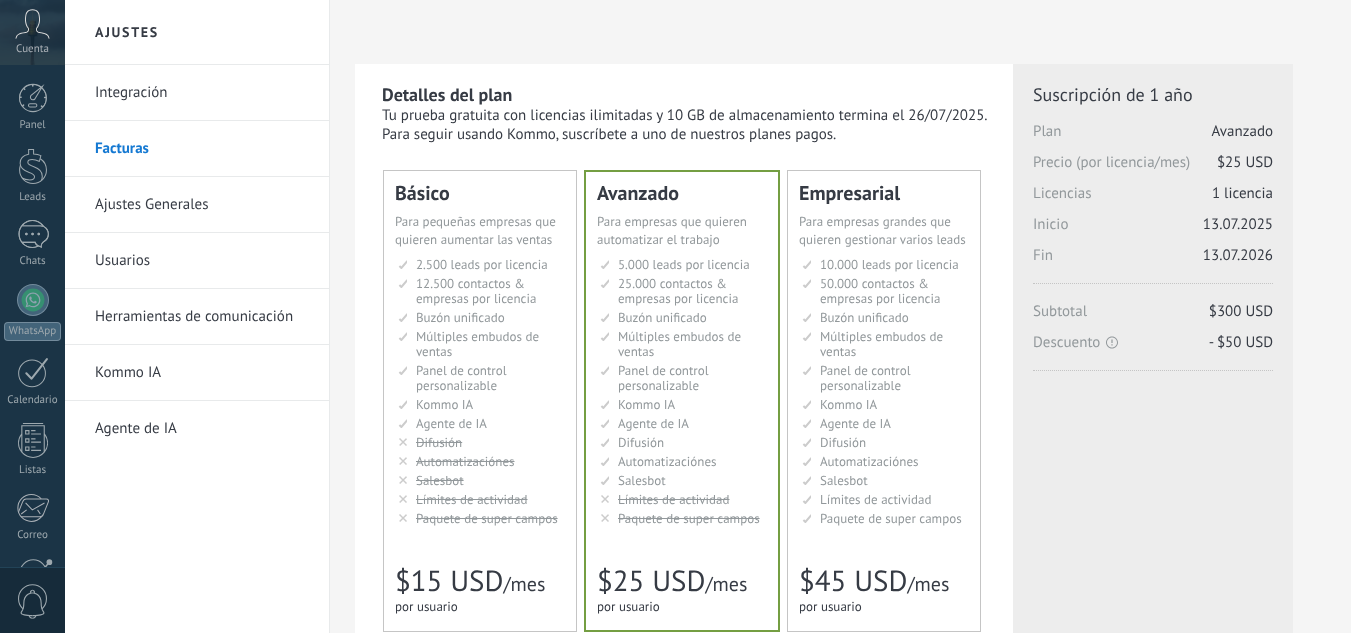 scroll, scrollTop: 0, scrollLeft: 0, axis: both 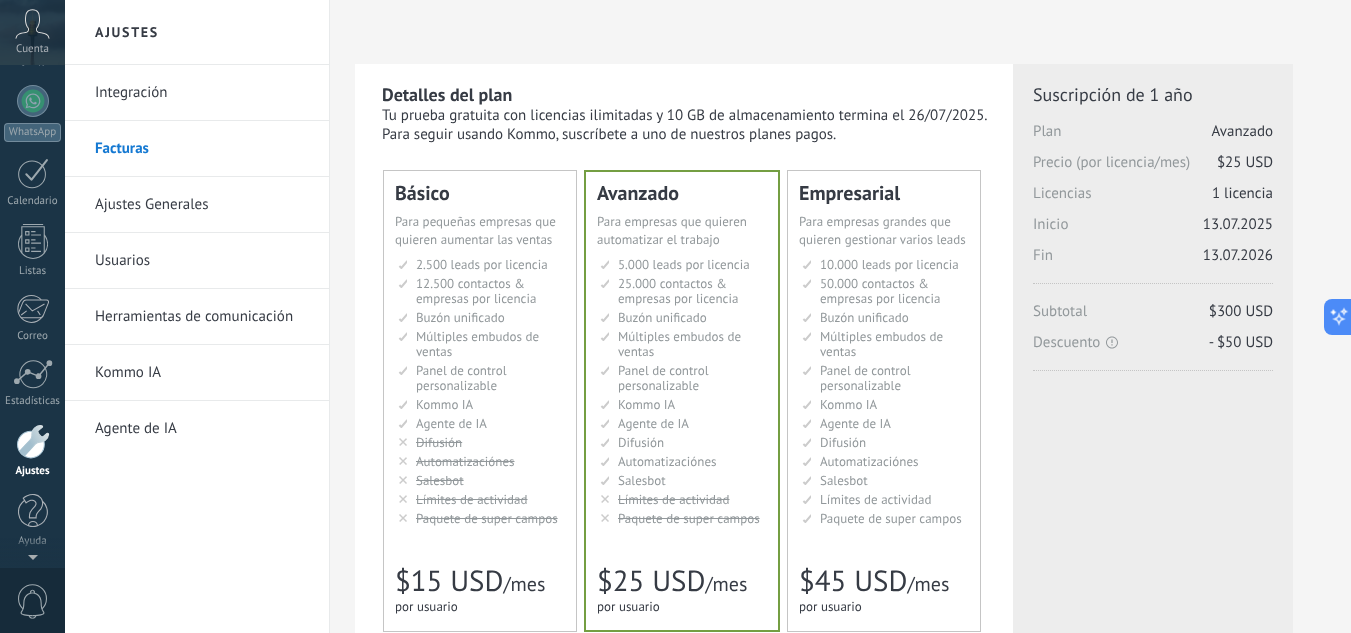 click at bounding box center (33, 241) 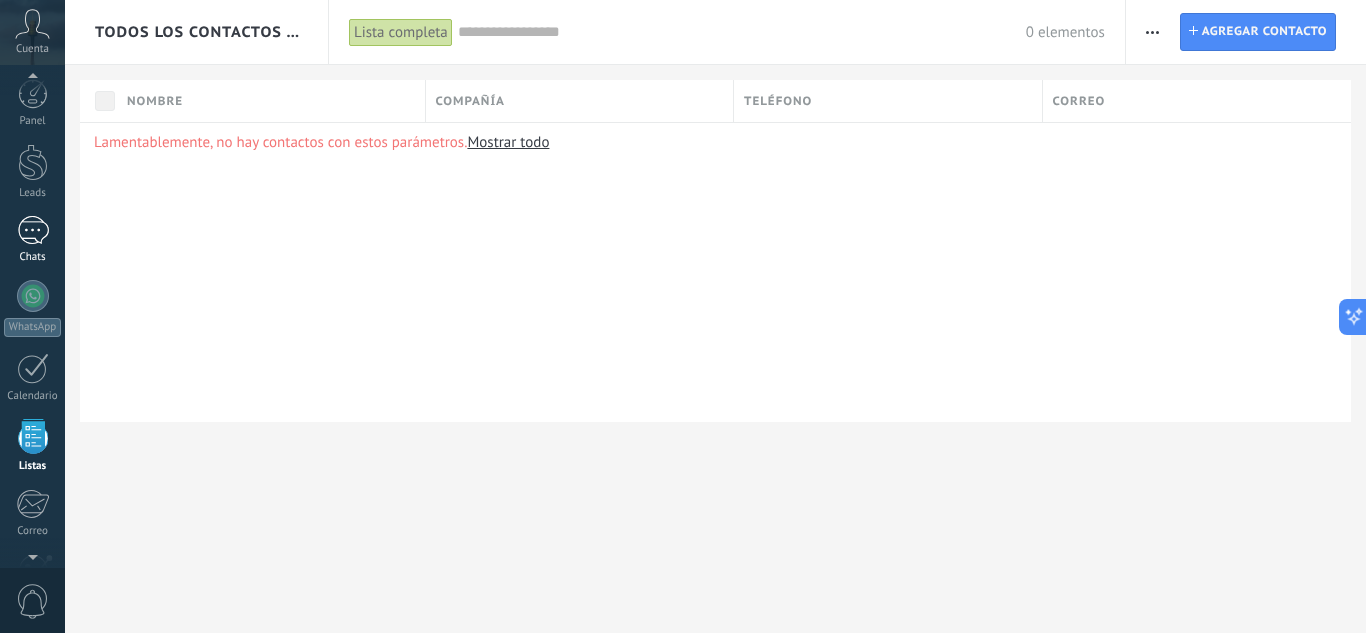 scroll, scrollTop: 0, scrollLeft: 0, axis: both 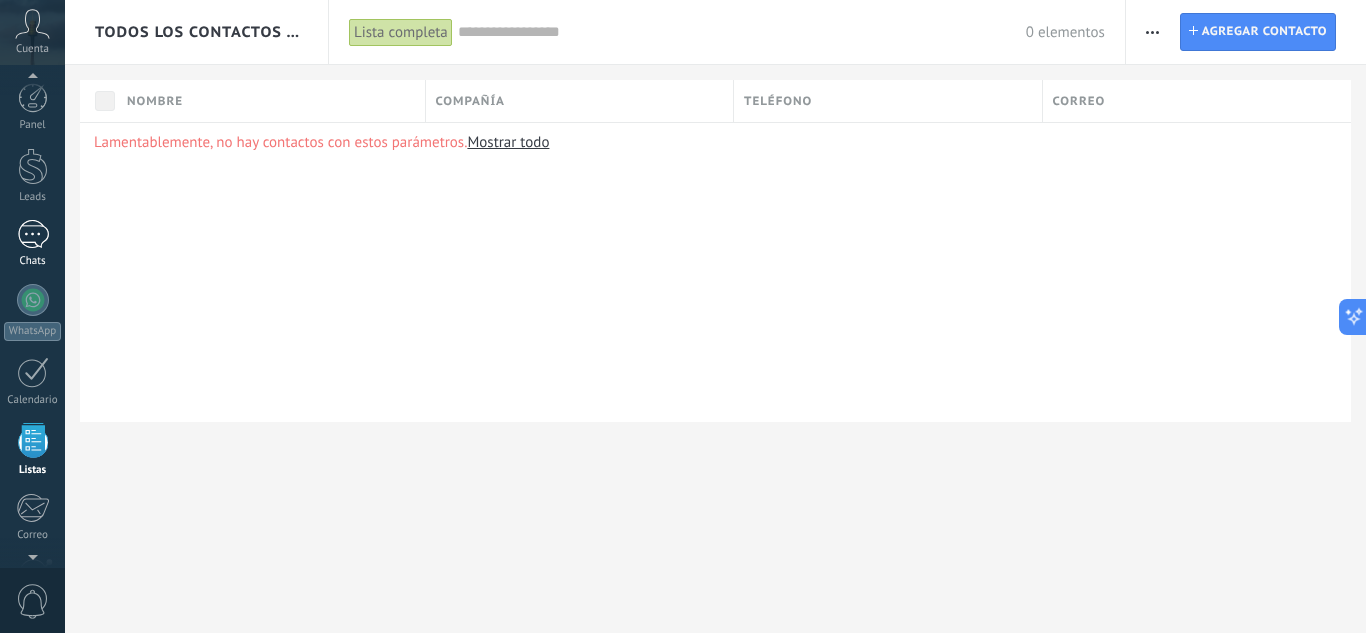 click at bounding box center [33, 234] 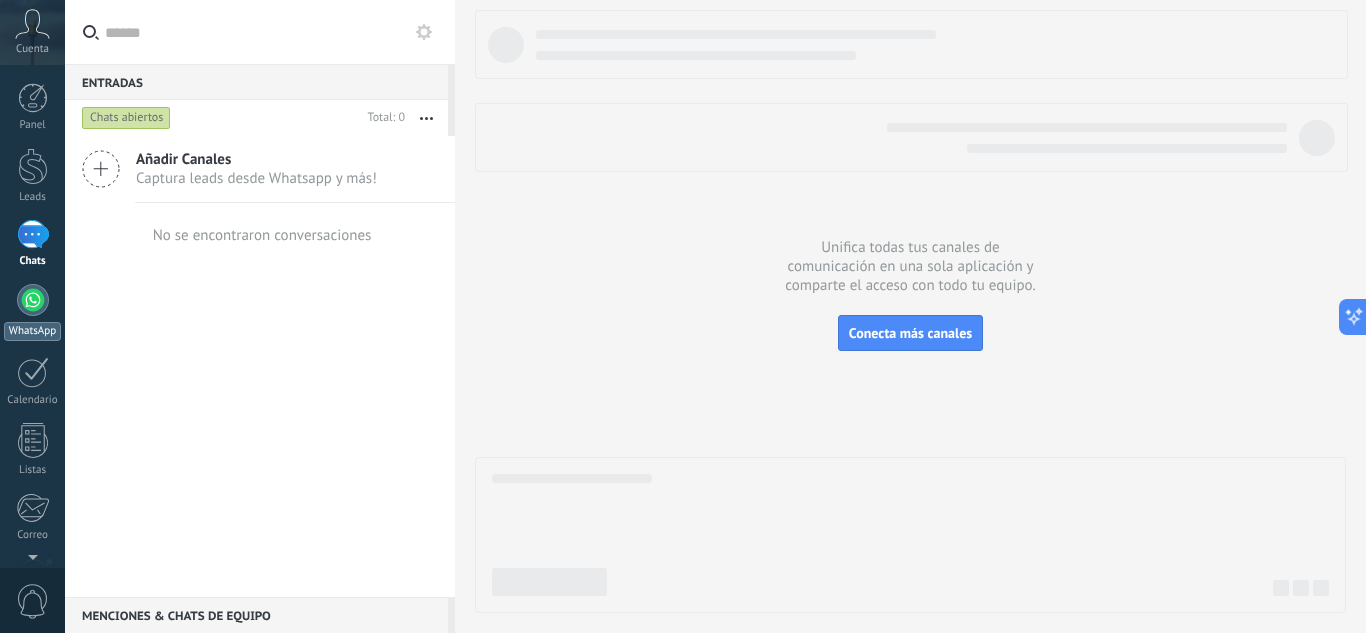click at bounding box center (33, 300) 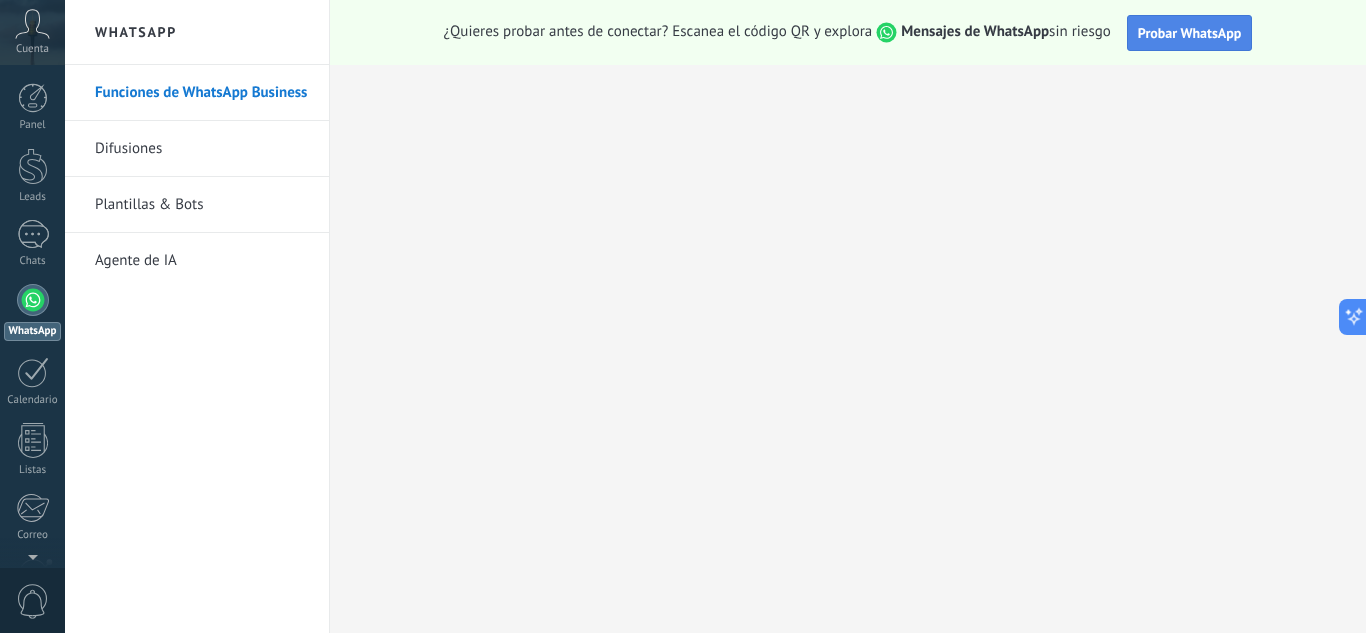 click on "Probar WhatsApp" at bounding box center (1190, 33) 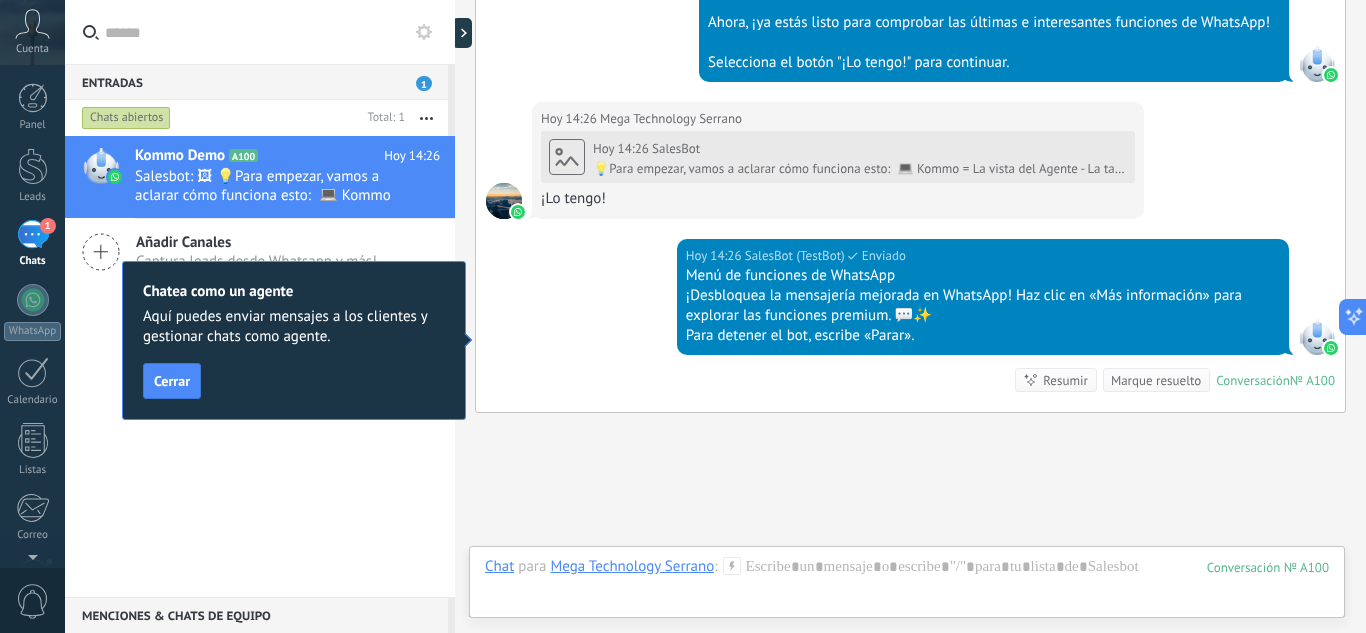 scroll, scrollTop: 985, scrollLeft: 0, axis: vertical 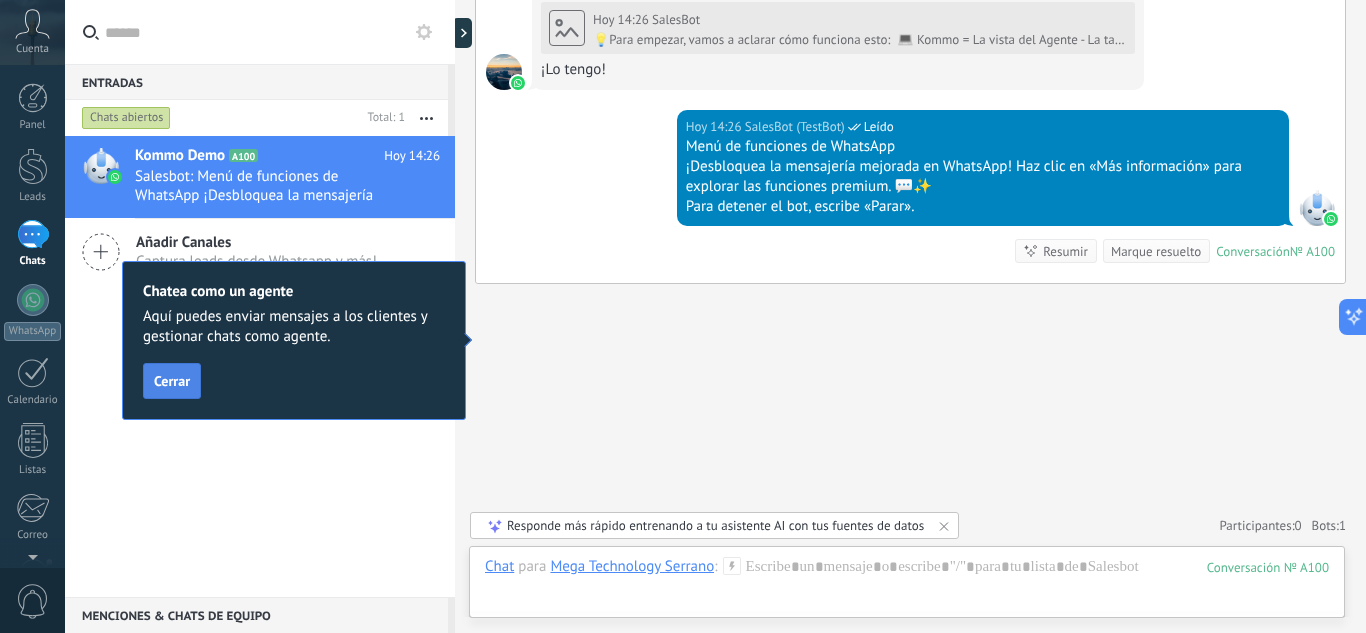 click on "Cerrar" at bounding box center (172, 381) 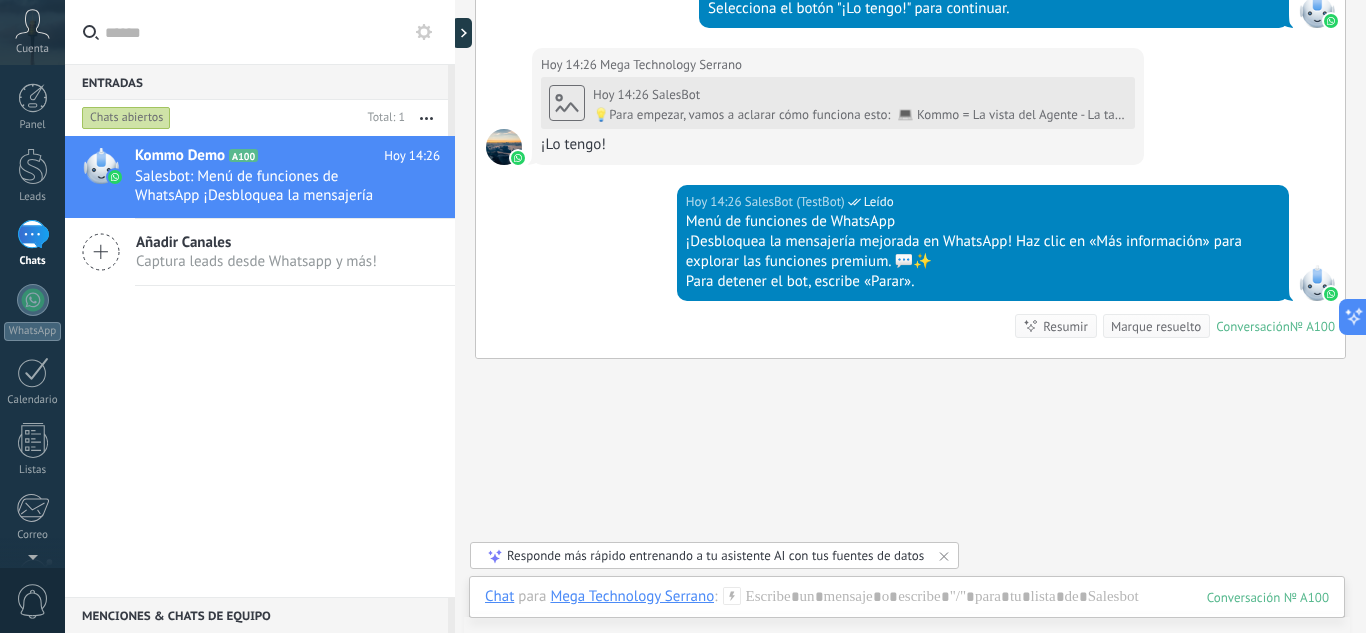 scroll, scrollTop: 885, scrollLeft: 0, axis: vertical 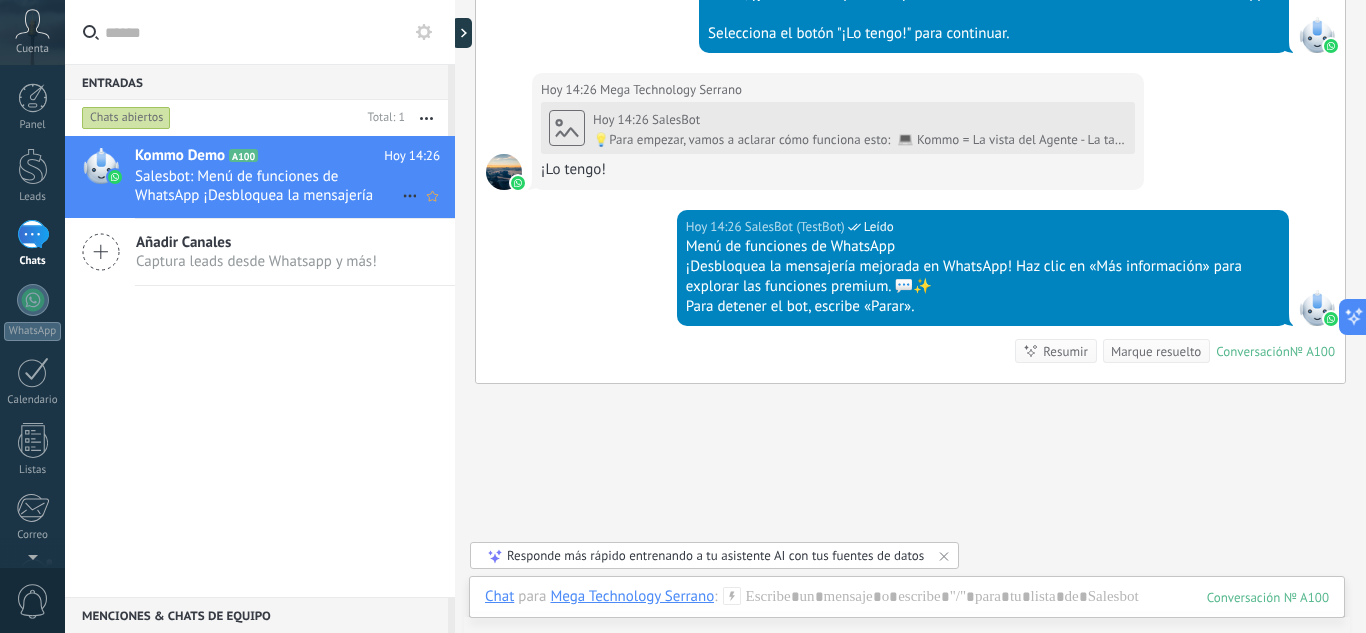 click on "Salesbot: Menú de funciones de WhatsApp
¡Desbloquea la mensajería mejorada en WhatsApp! Haz clic en «Más información» para explorar las funciones premium. 💬✨
Para detener el bot, escribe «Parar»." at bounding box center (268, 186) 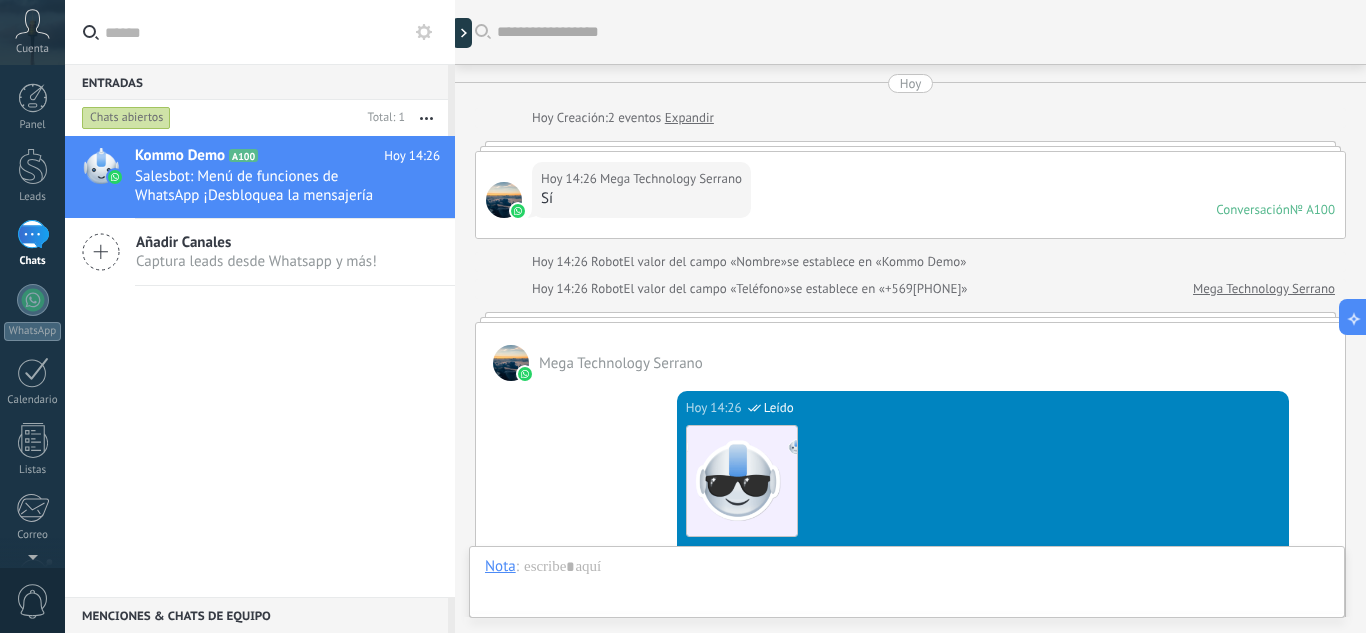 scroll, scrollTop: 985, scrollLeft: 0, axis: vertical 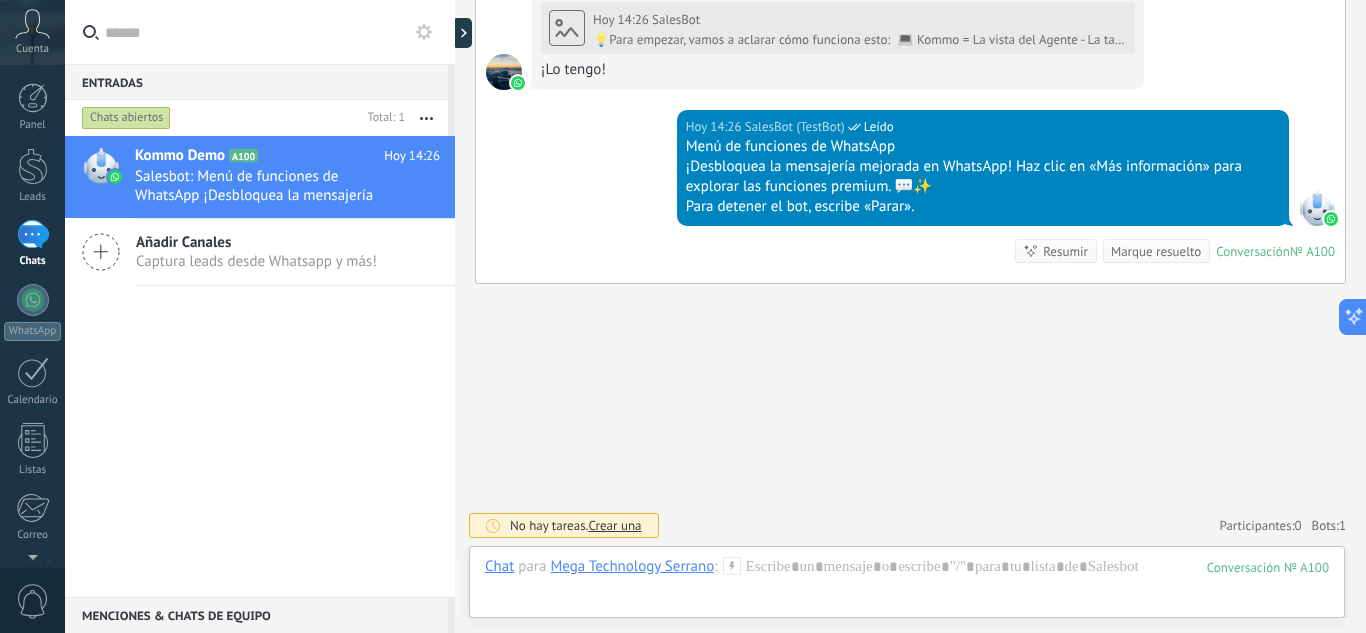 click on "Buscar Carga más Hoy Hoy Creación:  [NUMBER]  eventos   Expandir Hoy [TIME] Mega TechnologySerrano  Sí Conversación  № A100 Conversación № A100 Hoy [TIME] Robot  El valor del campo «Nombre»  se establece en «Kommo Demo» Hoy [TIME] Robot  El valor del campo «Teléfono»  se establece en «+569[PHONE]» Mega TechnologySerrano Mega TechnologySerrano  Hoy [TIME] SalesBot (TestBot)  Leído Descargar Hola, soy el Salesbot. ¡Estoy aquí para guiarte a través de las más recientes funciones de WhatsApp! Hoy [TIME] SalesBot (TestBot)  Leído Descargar 💡Para empezar, vamos a aclarar cómo funciona esto:    💻 Kommo = La vista del Agente - La tarjeta de lead representa la perspectiva del agente.   📱 Móvil = La vista del Cliente - El móvil representa la perspectiva del cliente.   Ahora, ¡ya estás listo para comprobar las últimas e interesantes funciones de WhatsApp!    Selecciona el botón "¡Lo tengo!" para continuar. Hoy [TIME] Mega TechnologySerrano  Hoy [TIME] SalesBot  Leído [NUMBER]" at bounding box center [910, -176] 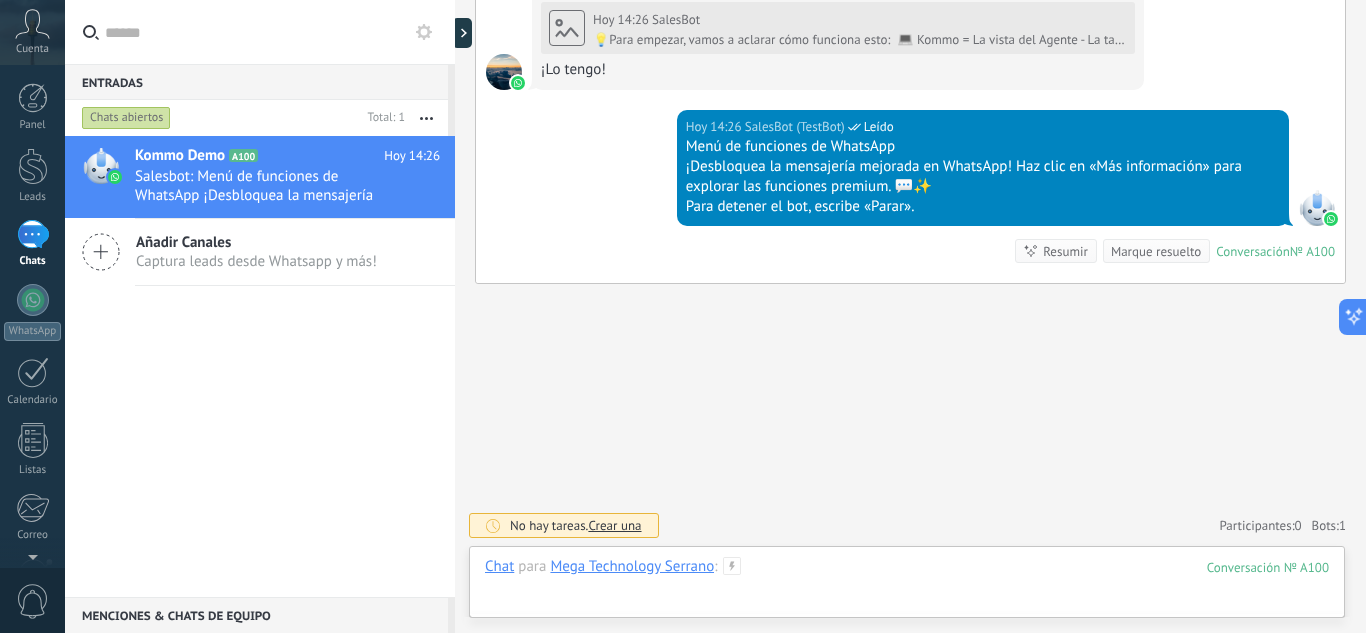 click at bounding box center [907, 587] 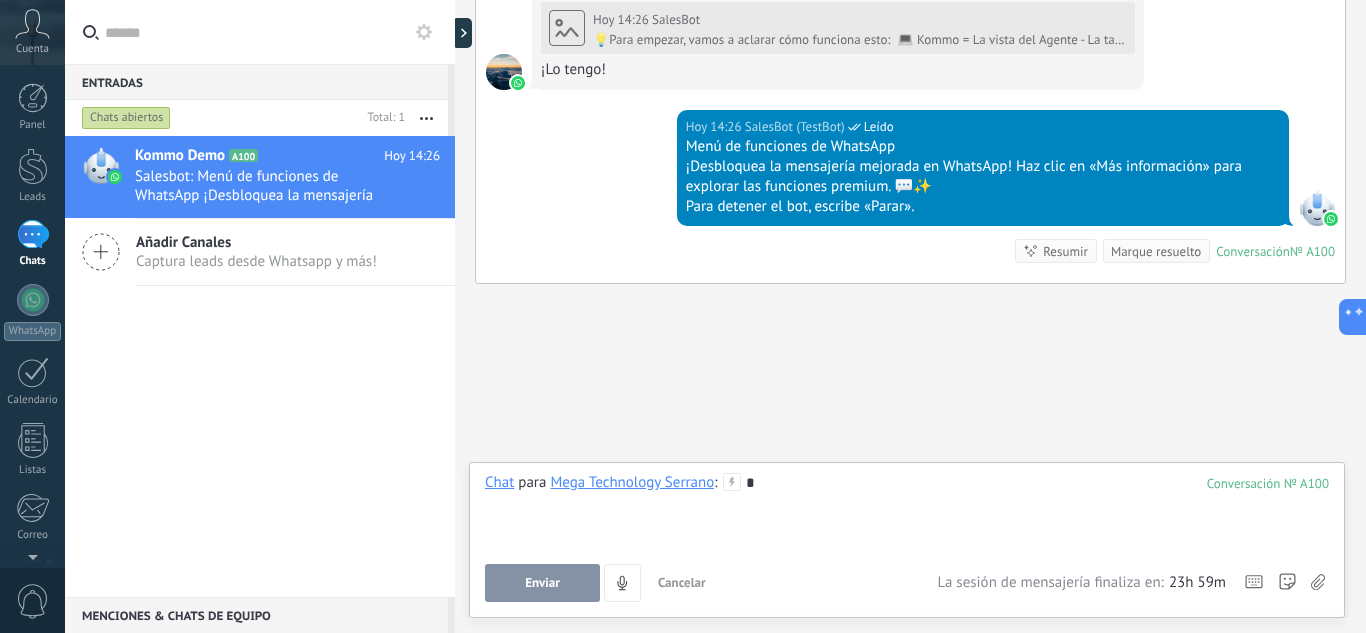 type 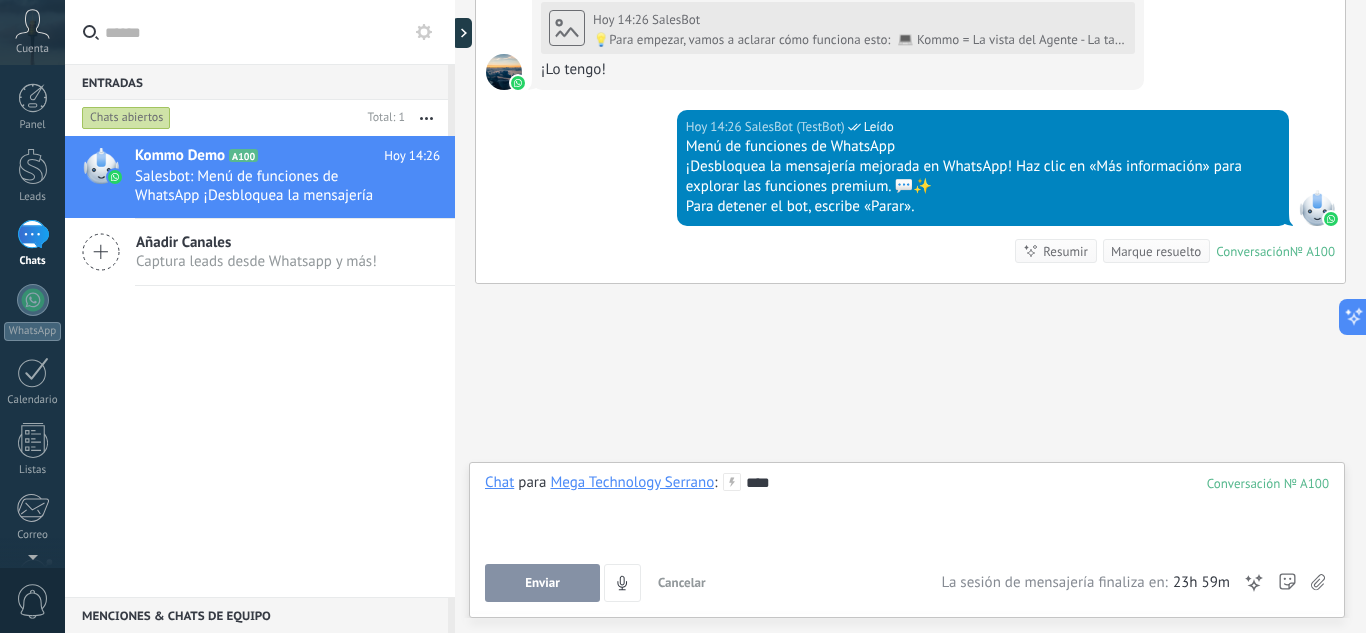 click on "Enviar" at bounding box center (542, 583) 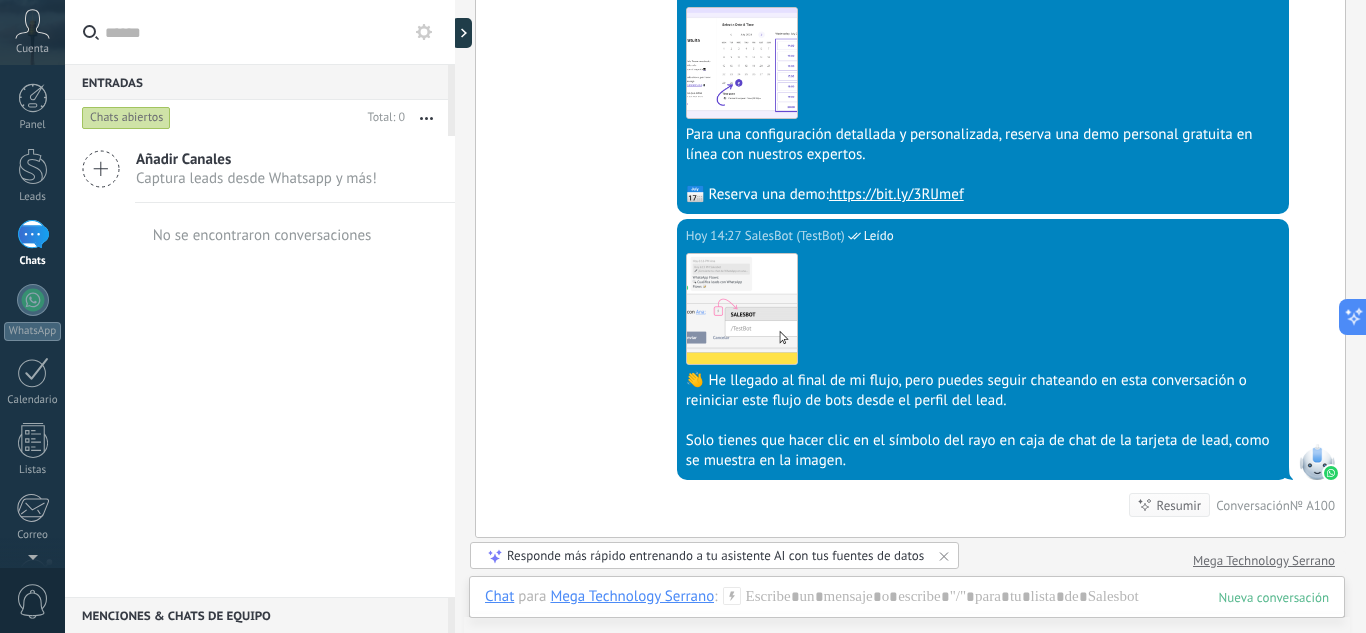 scroll, scrollTop: 1477, scrollLeft: 0, axis: vertical 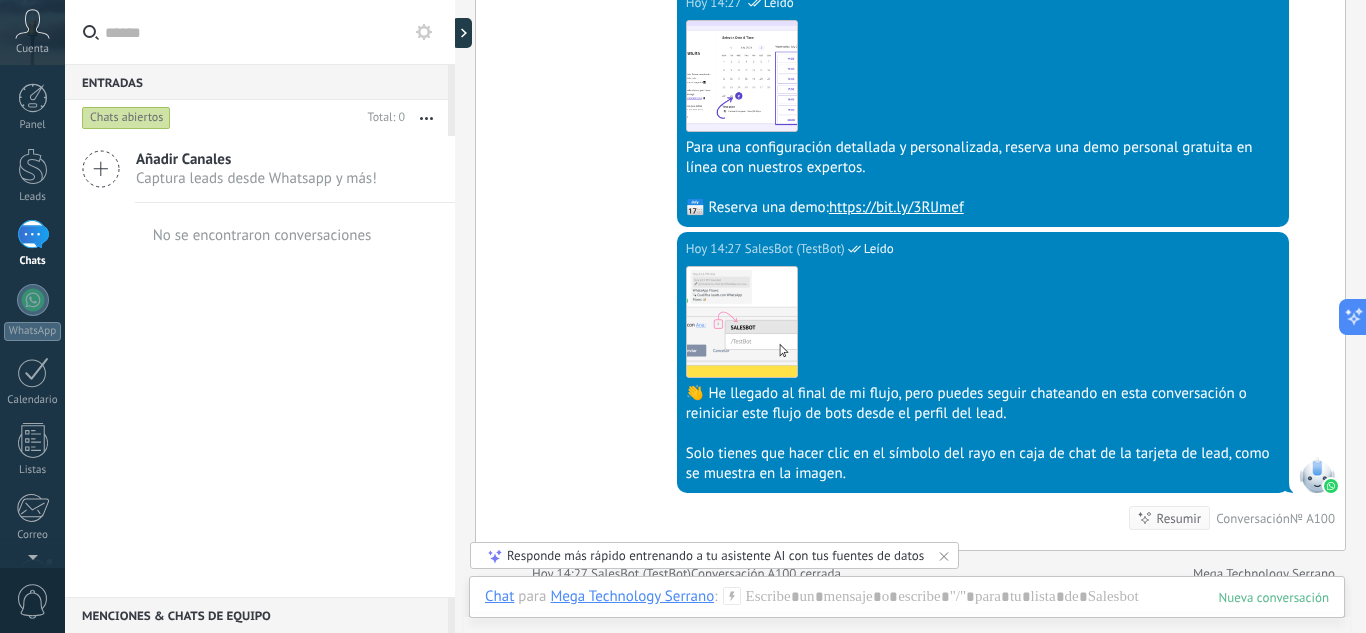 click on "https://bit.ly/3RlJmef" at bounding box center [896, 207] 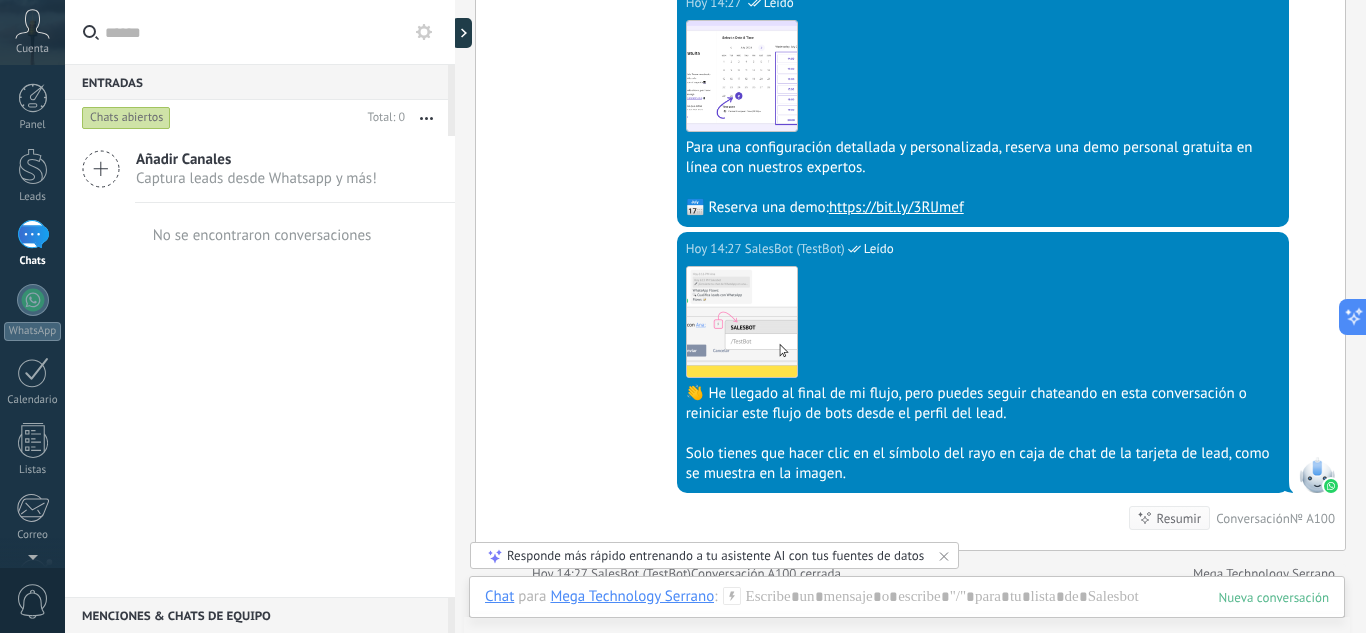 click 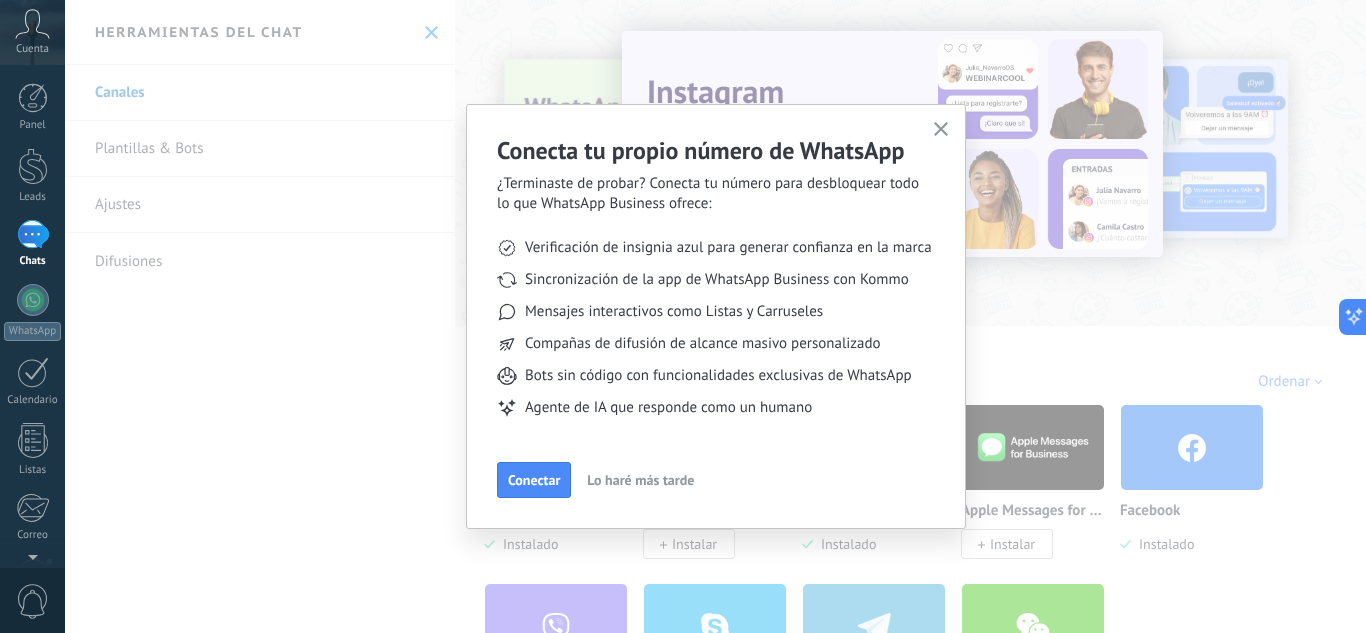 click on "Conectar" at bounding box center [534, 480] 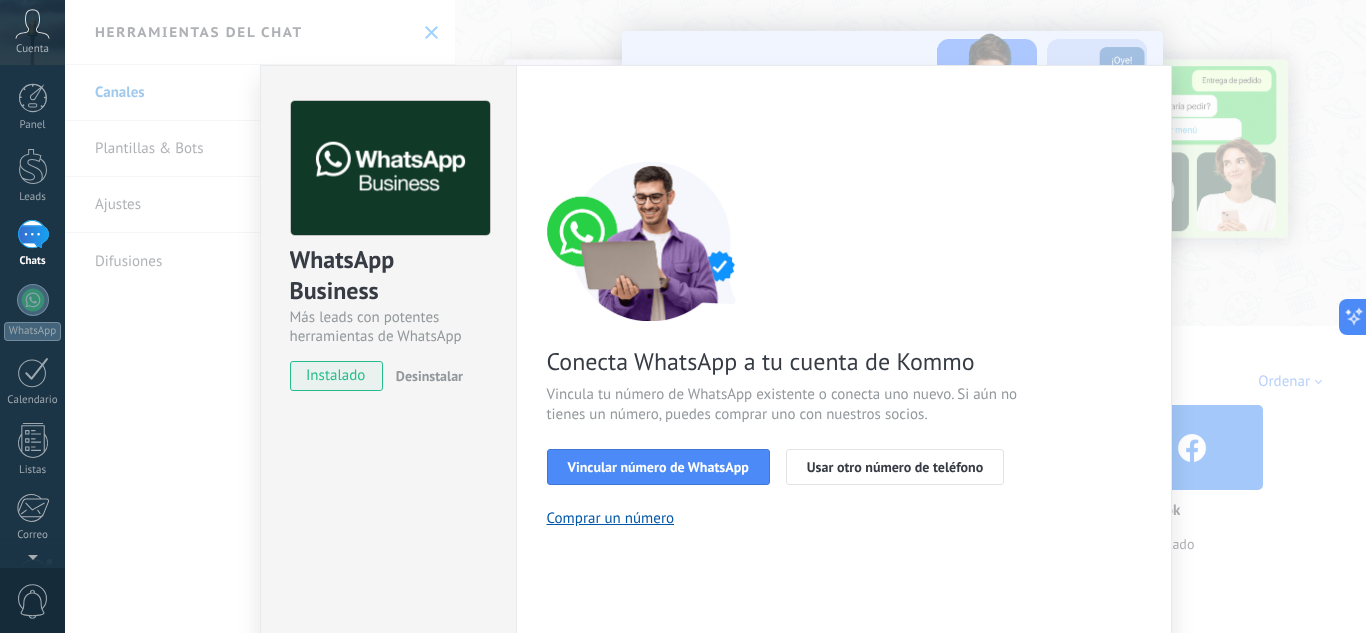 click on "instalado" at bounding box center [336, 376] 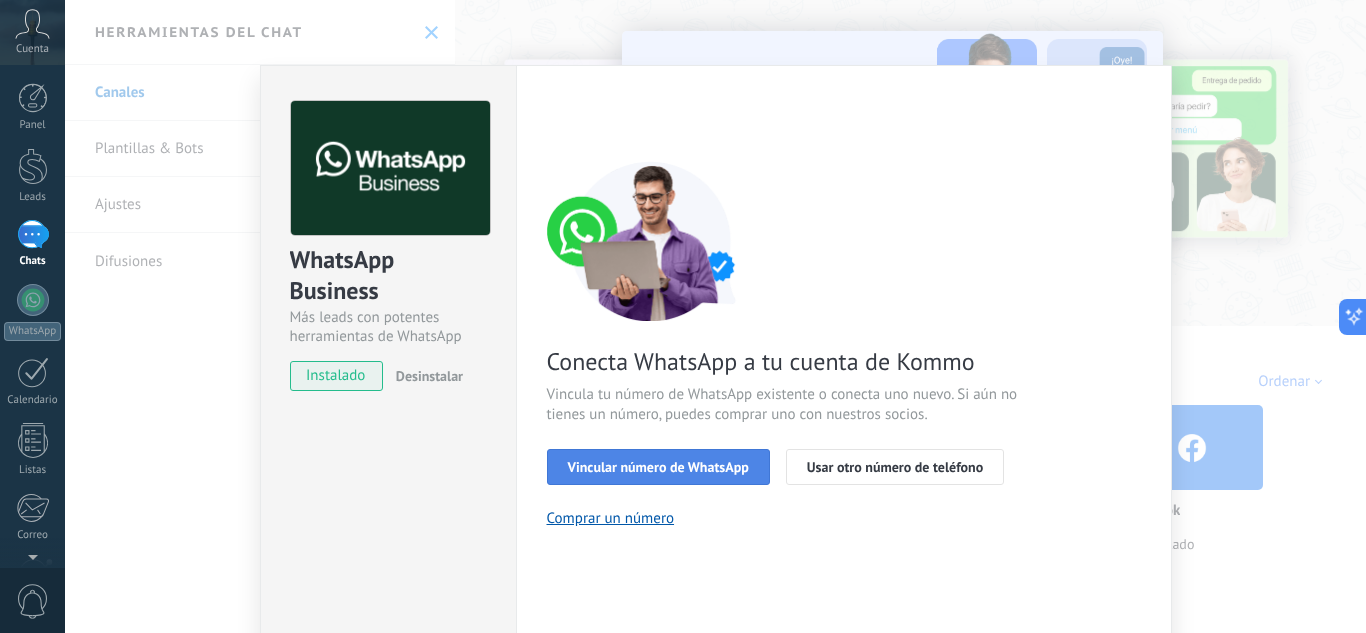 click on "Vincular número de WhatsApp" at bounding box center [658, 467] 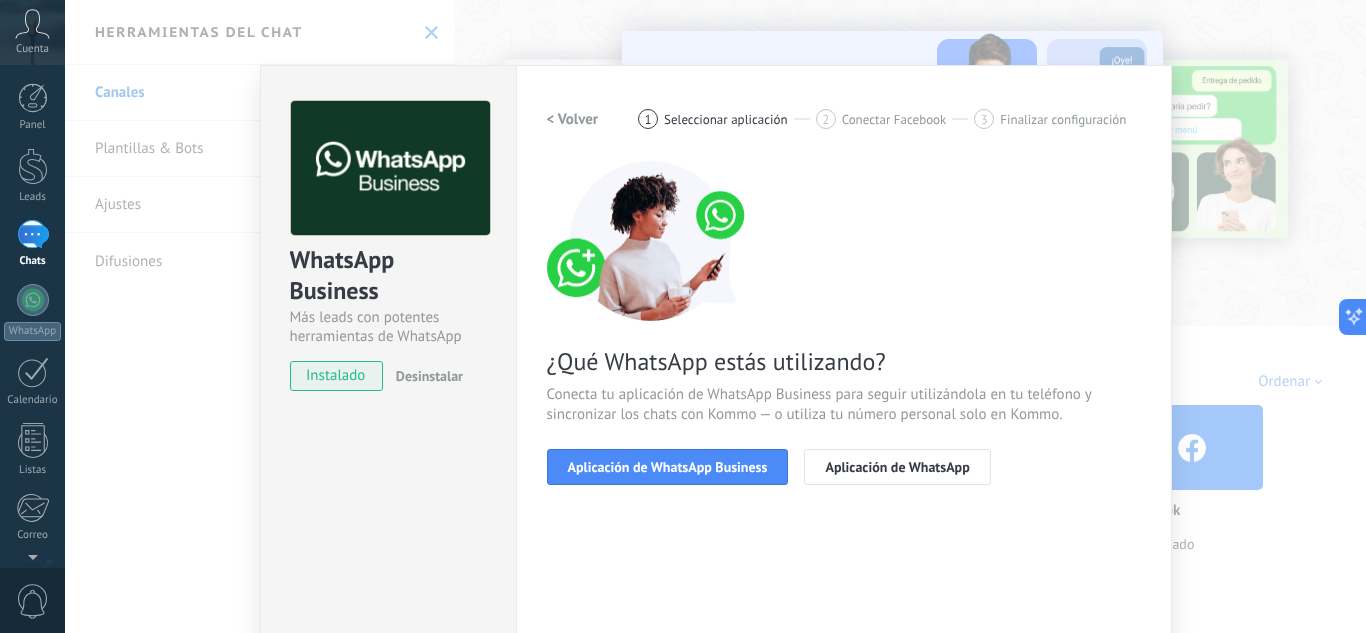click on "Aplicación de WhatsApp Business" at bounding box center (668, 467) 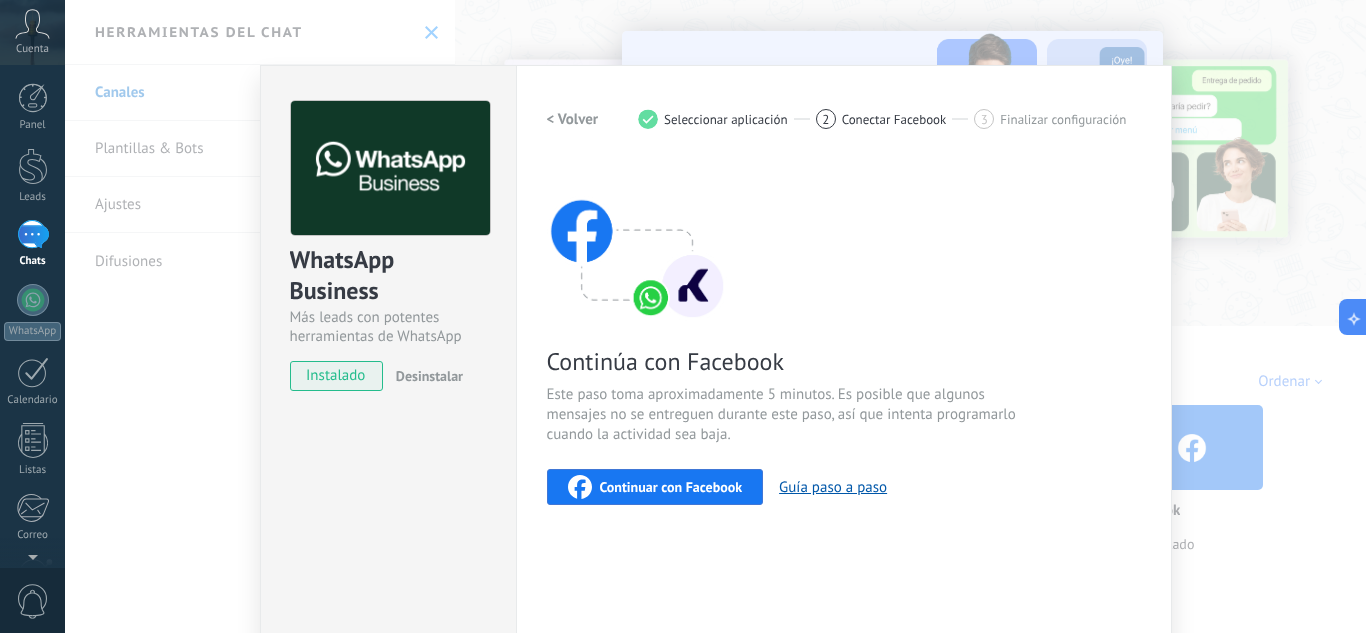 click on "Continuar con Facebook" at bounding box center [671, 487] 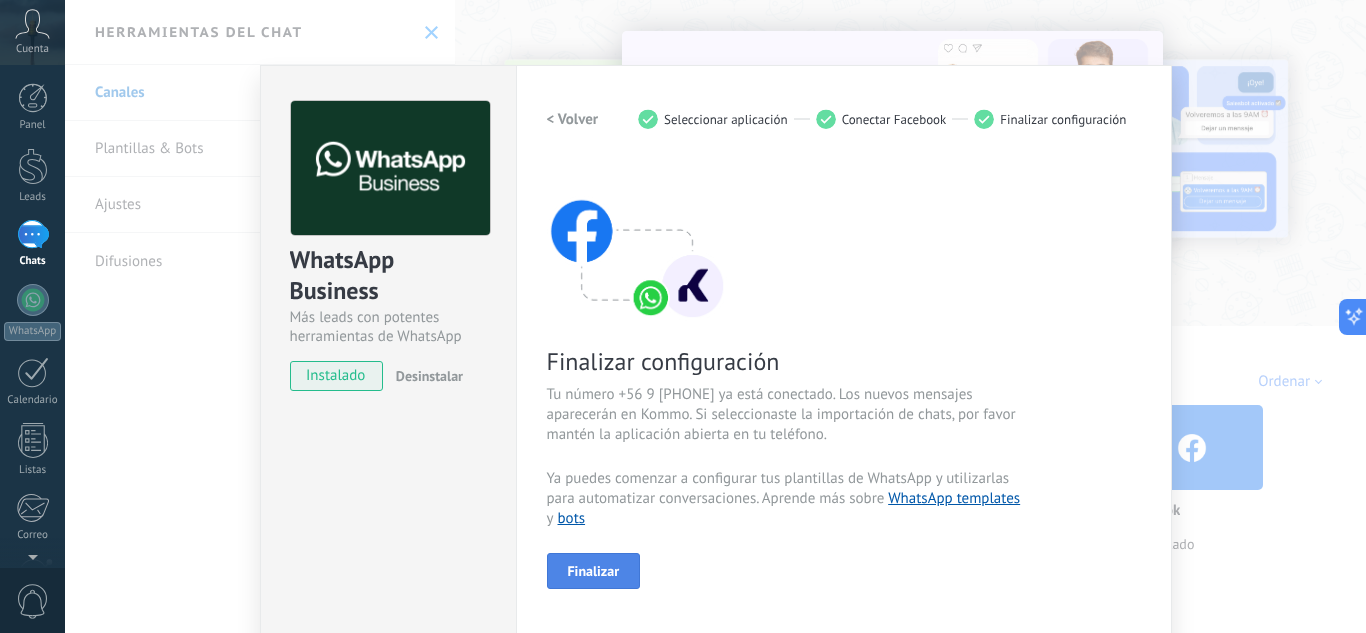 click on "Finalizar" at bounding box center [594, 571] 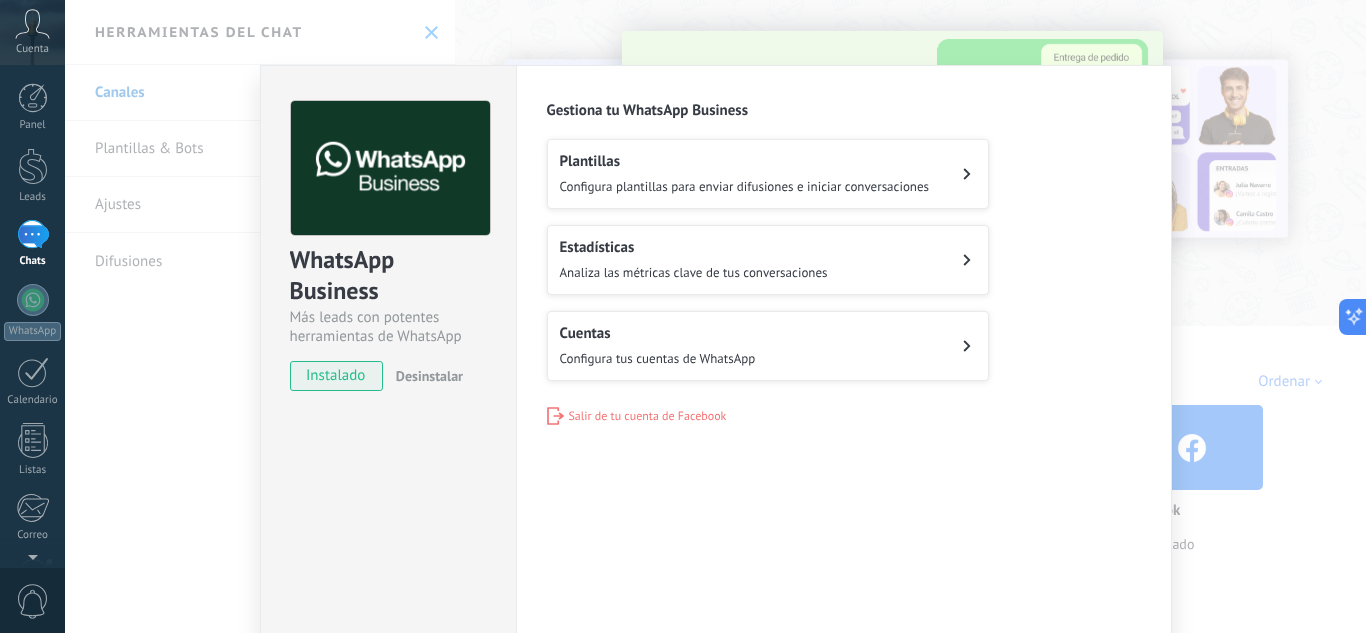 click on "Plantillas" at bounding box center (745, 161) 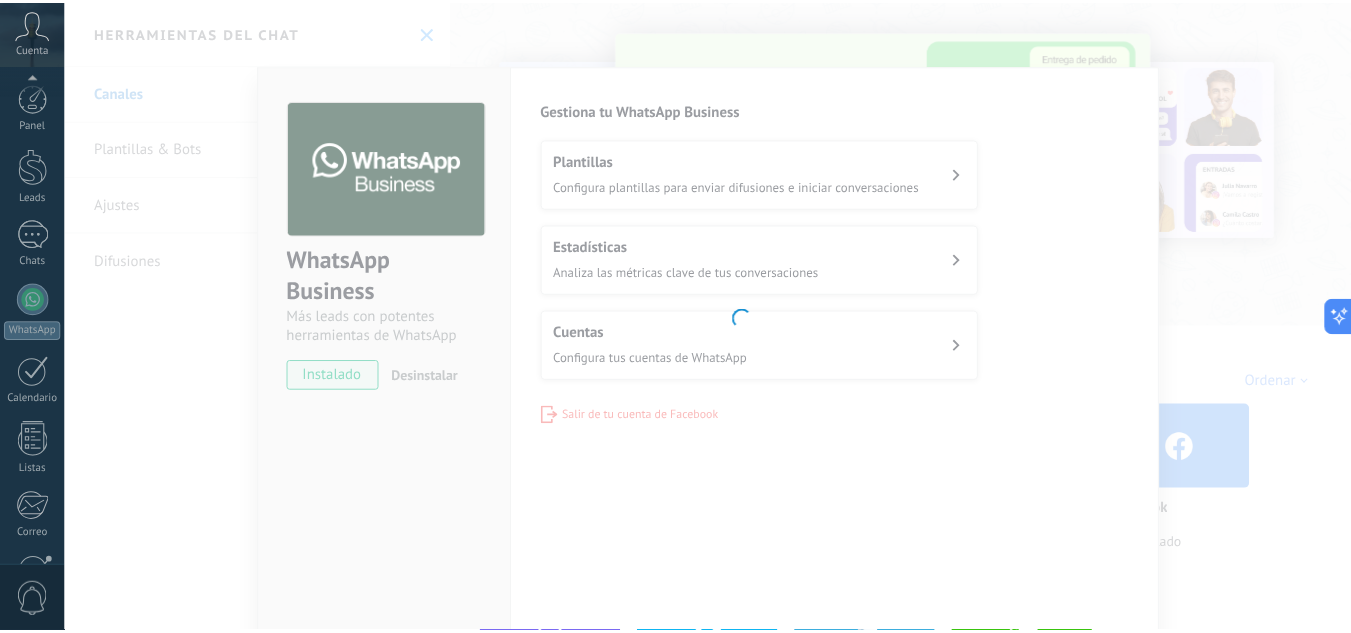 scroll, scrollTop: 199, scrollLeft: 0, axis: vertical 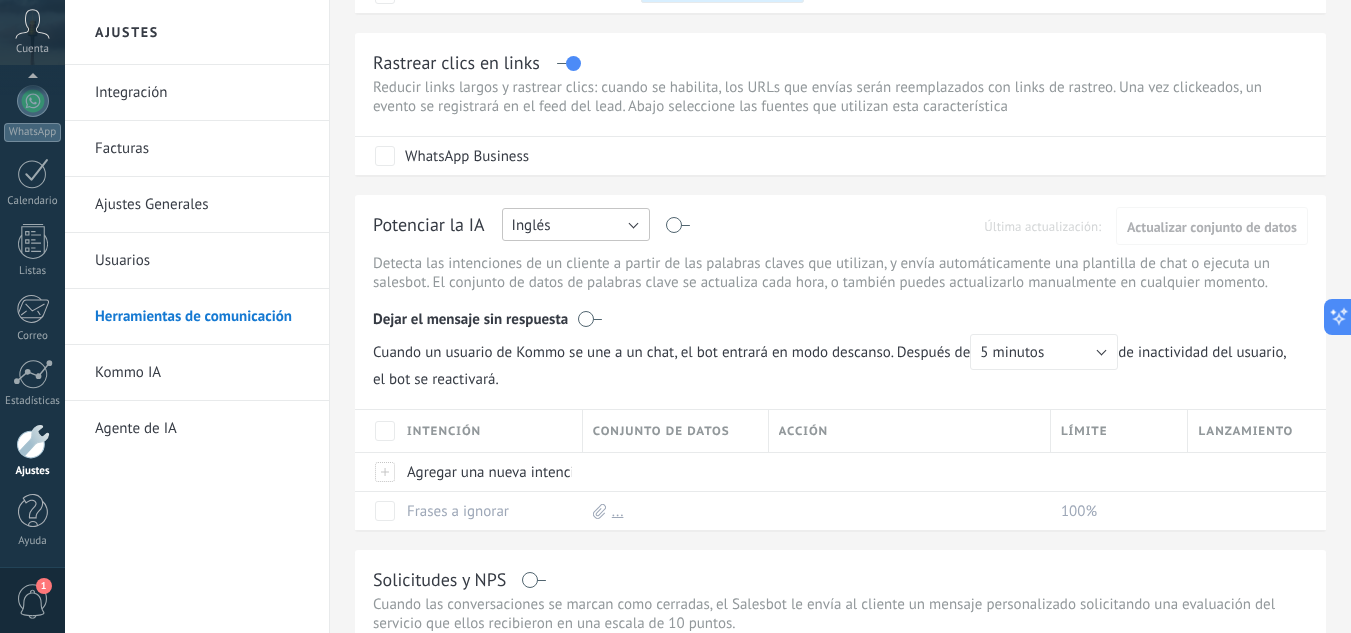 click on "Inglés" at bounding box center (576, 224) 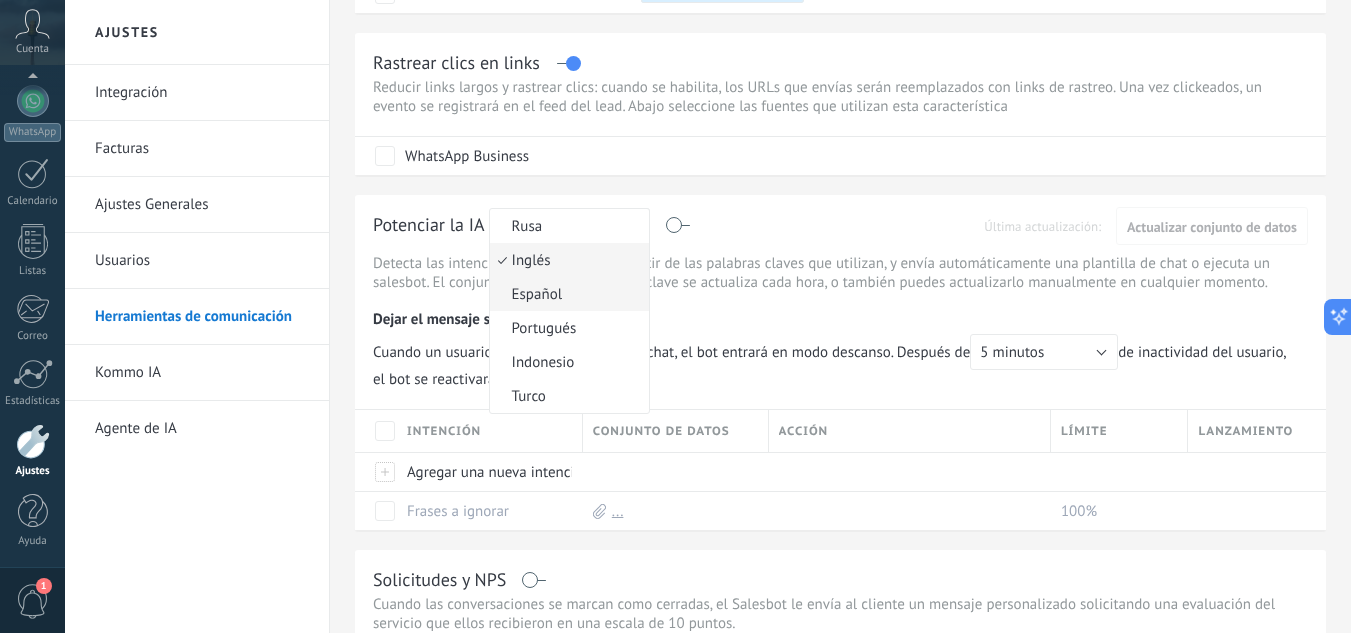 click on "Español" at bounding box center (566, 294) 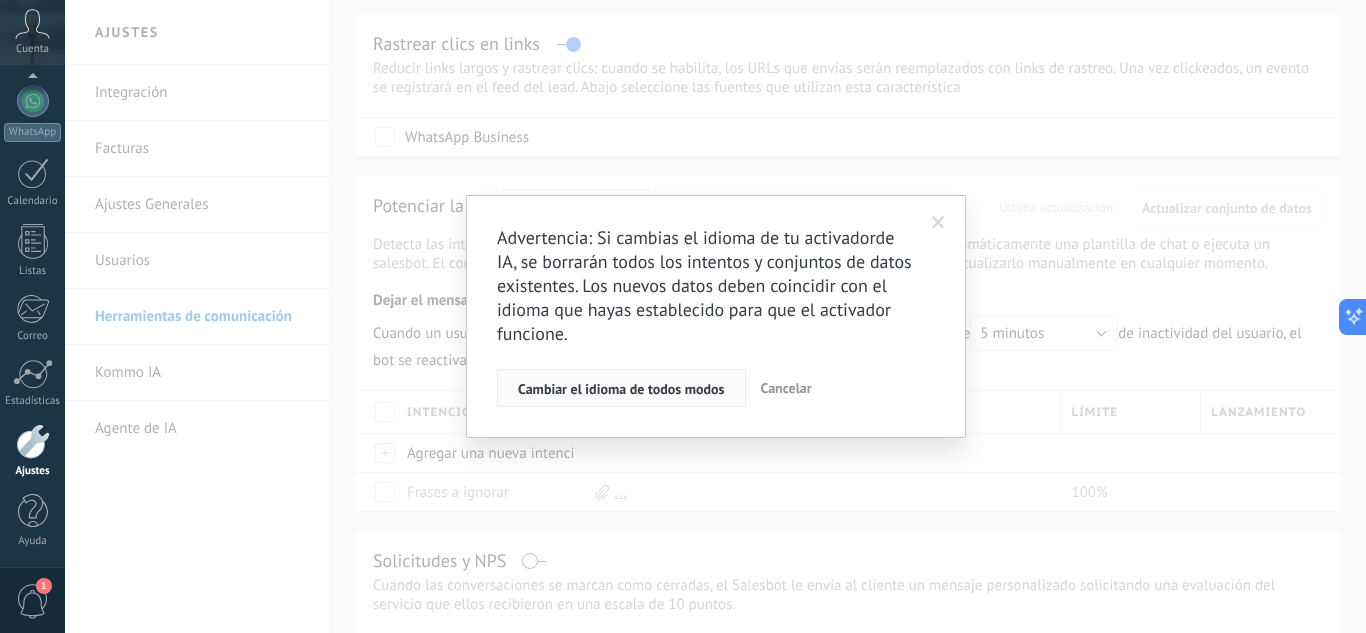 click on "Cambiar el idioma de todos modos" at bounding box center (621, 389) 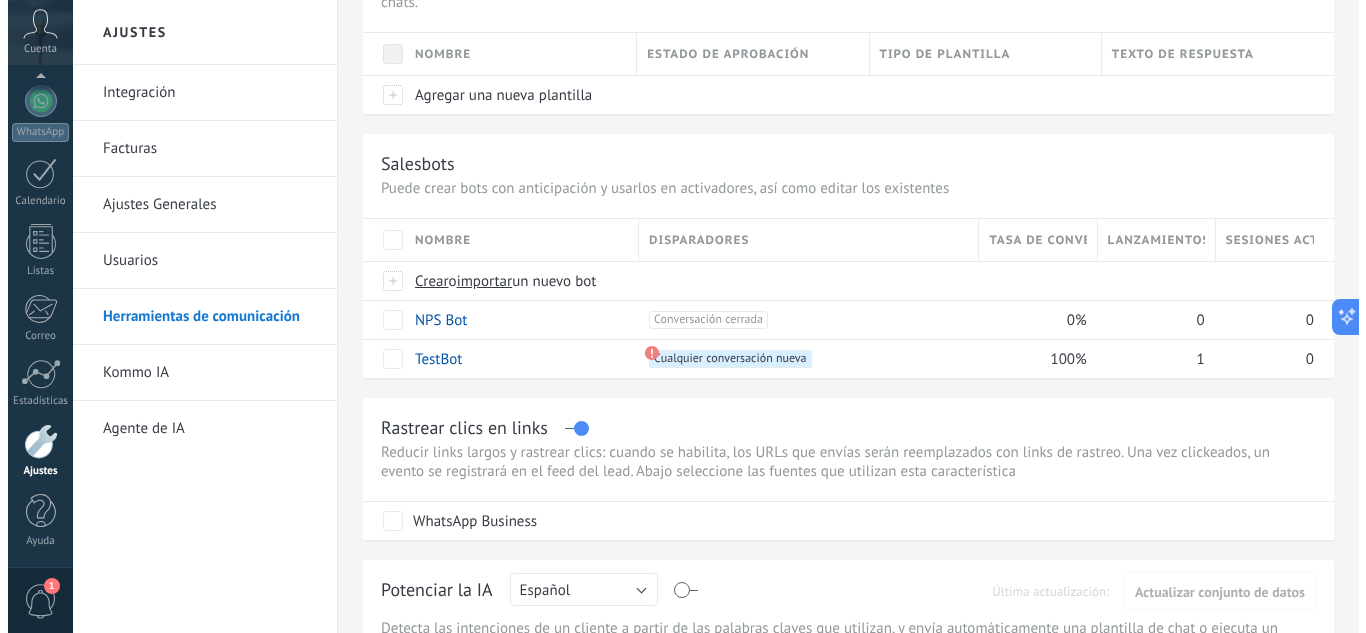 scroll, scrollTop: 100, scrollLeft: 0, axis: vertical 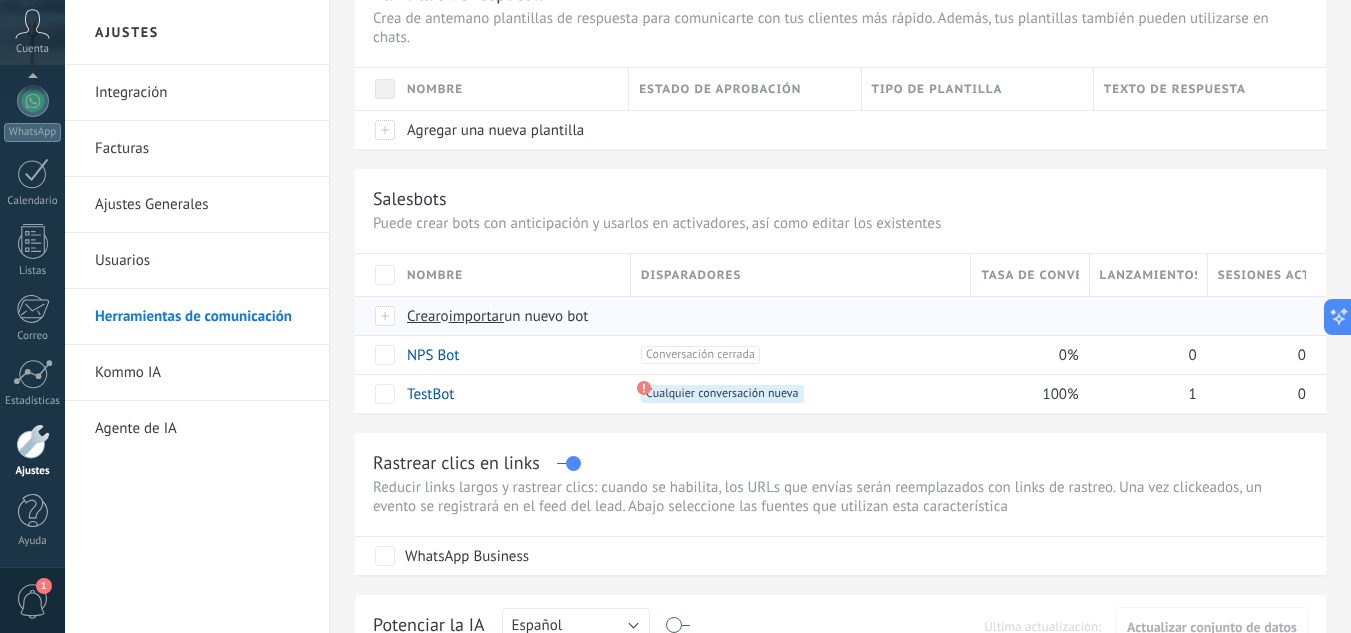 click on "Crear" at bounding box center [424, 316] 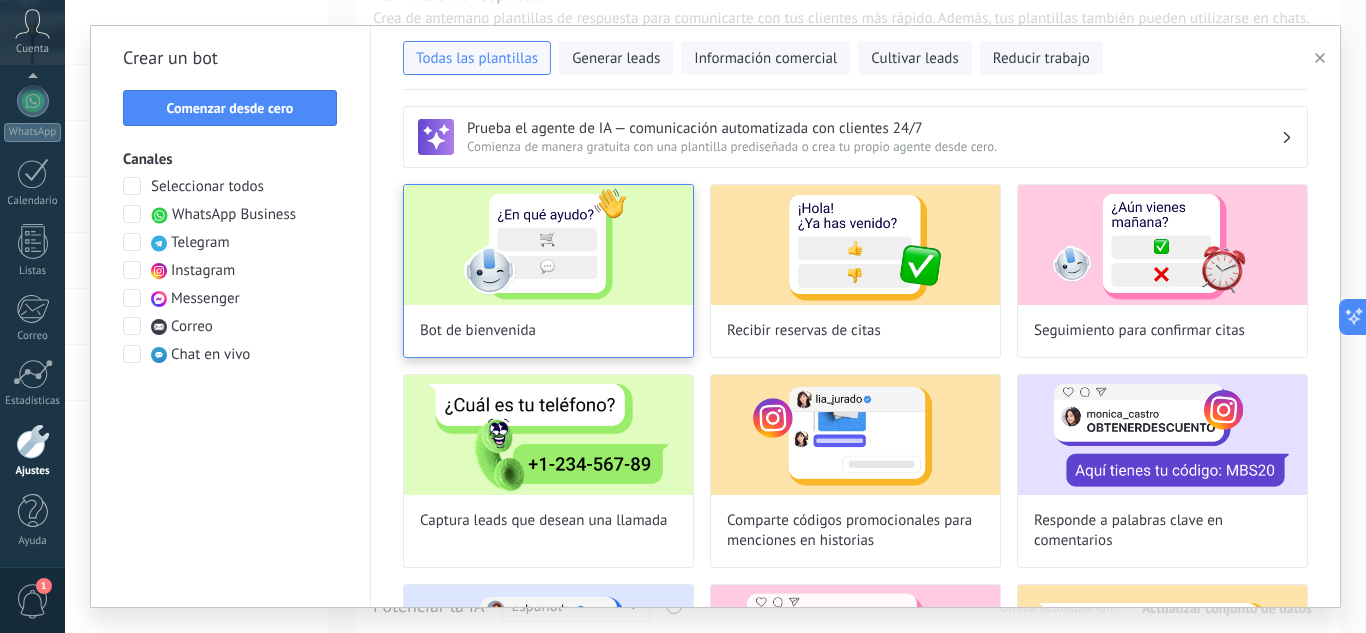 click at bounding box center (548, 245) 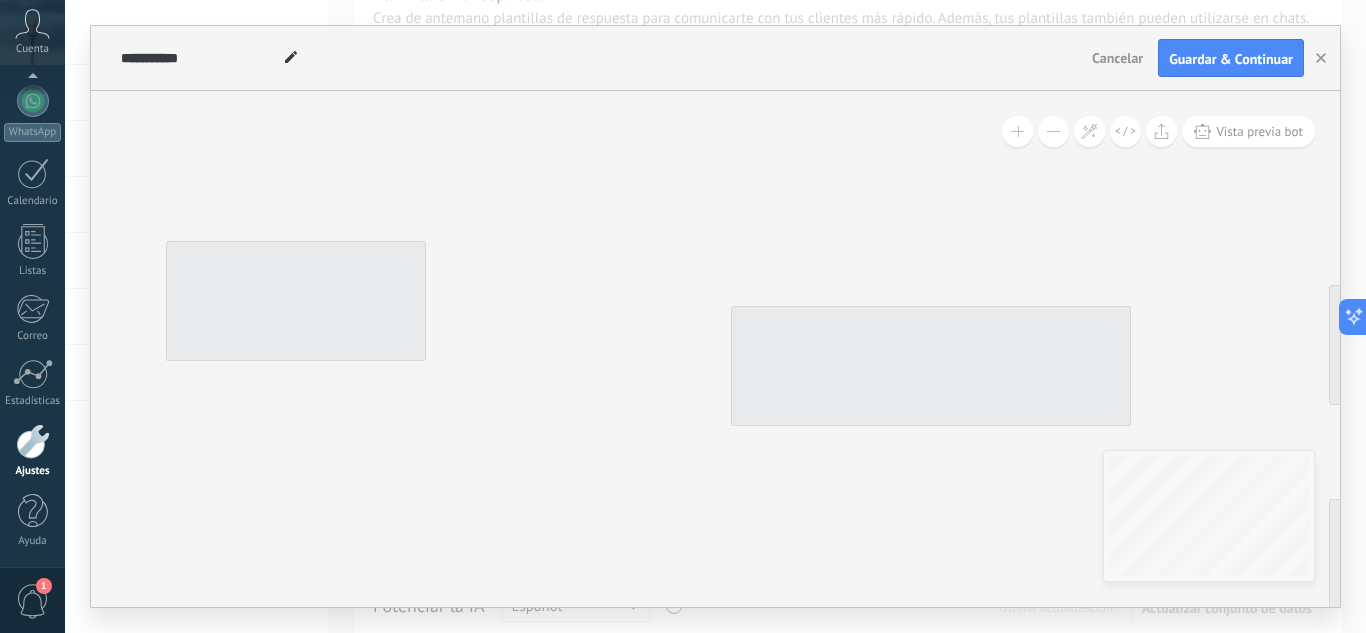 type on "**********" 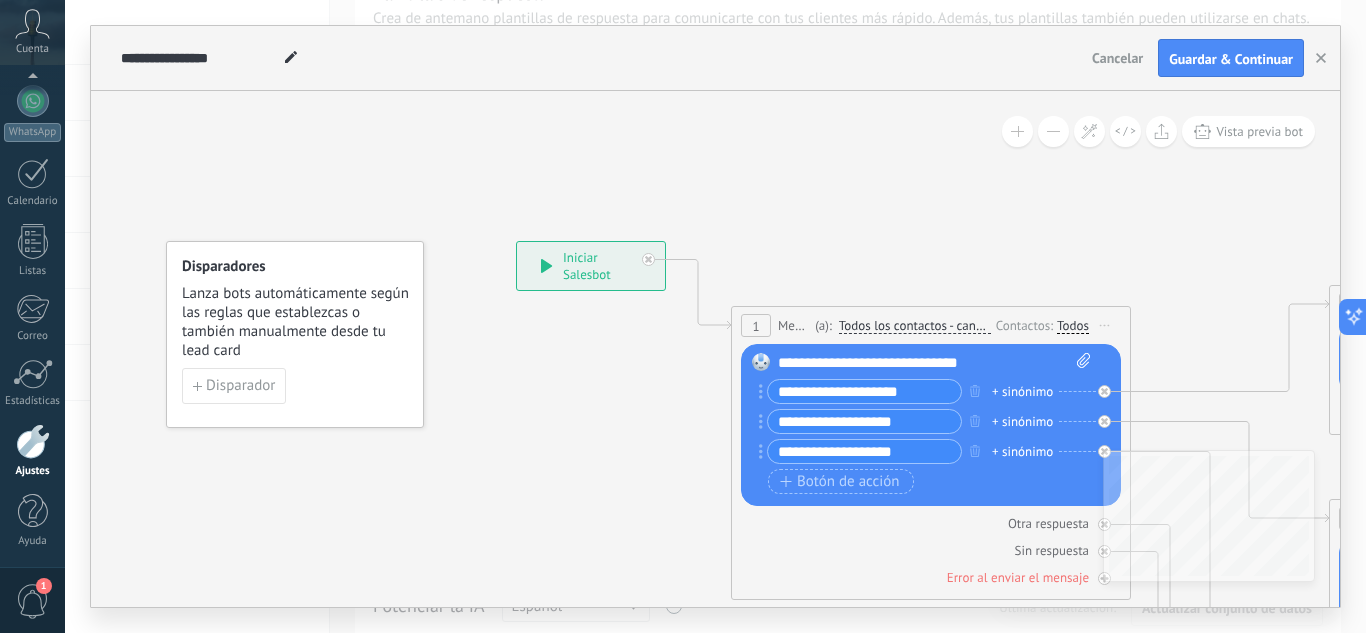 click on "**********" at bounding box center [934, 363] 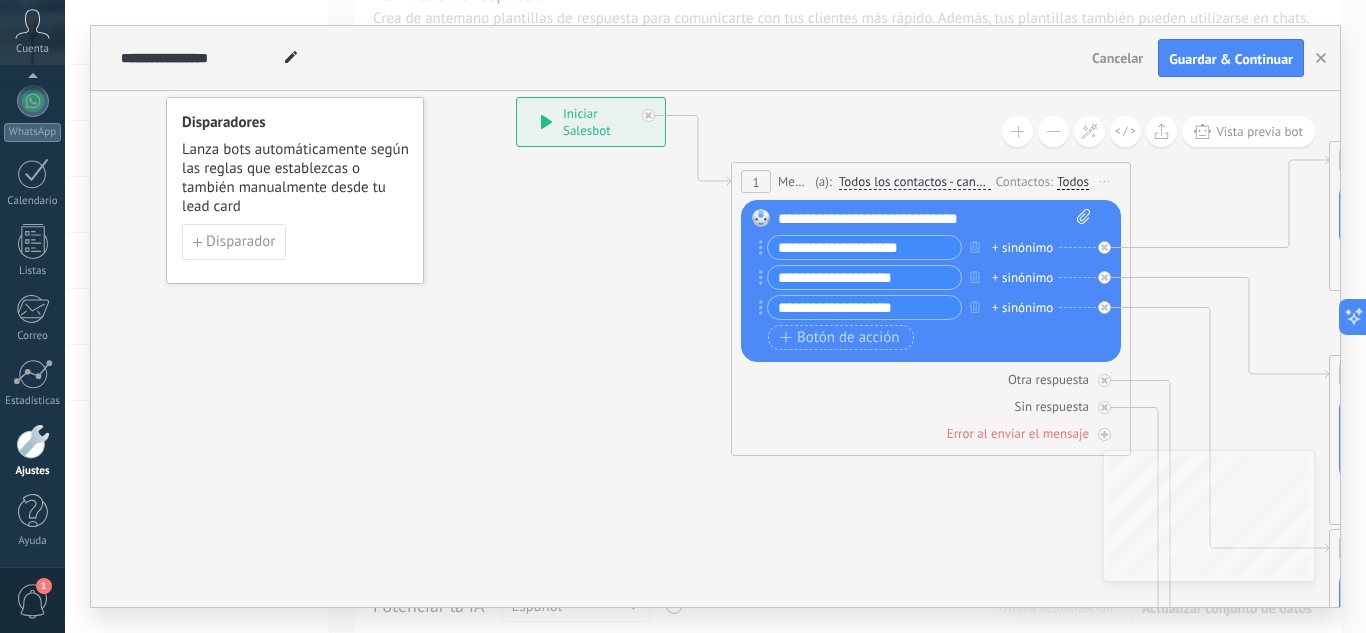 click on "**********" at bounding box center [934, 219] 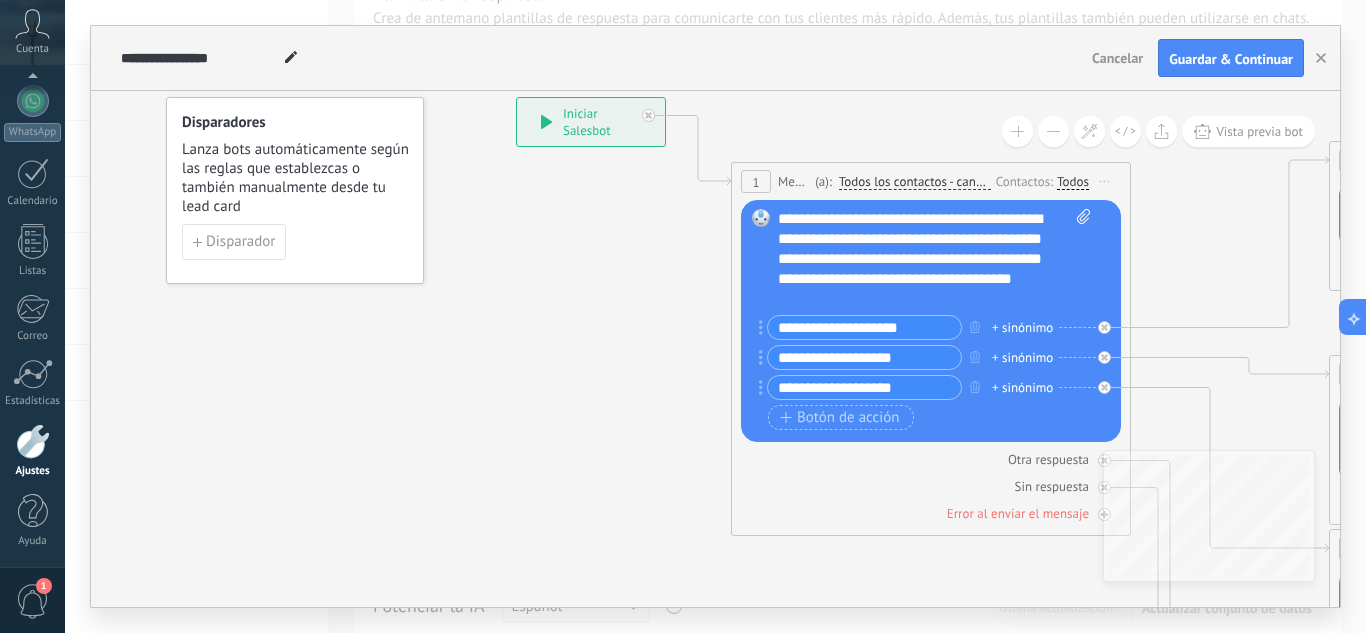 click on "**********" at bounding box center [934, 259] 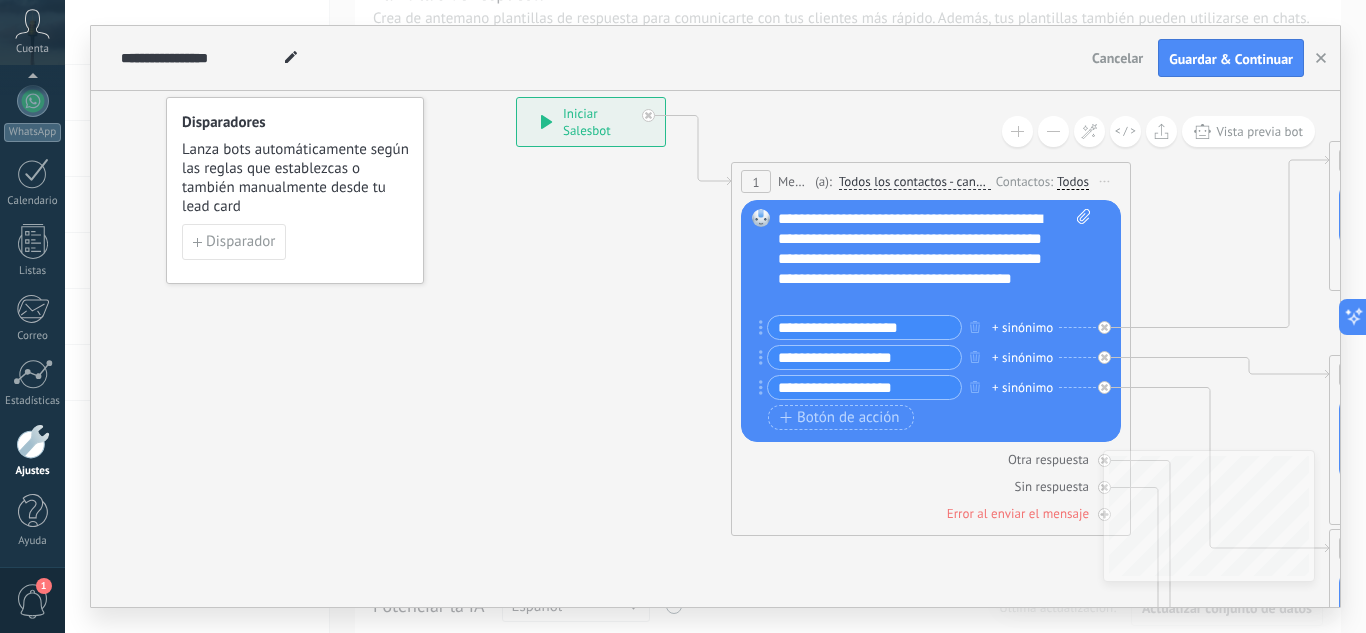 click on "**********" at bounding box center (934, 259) 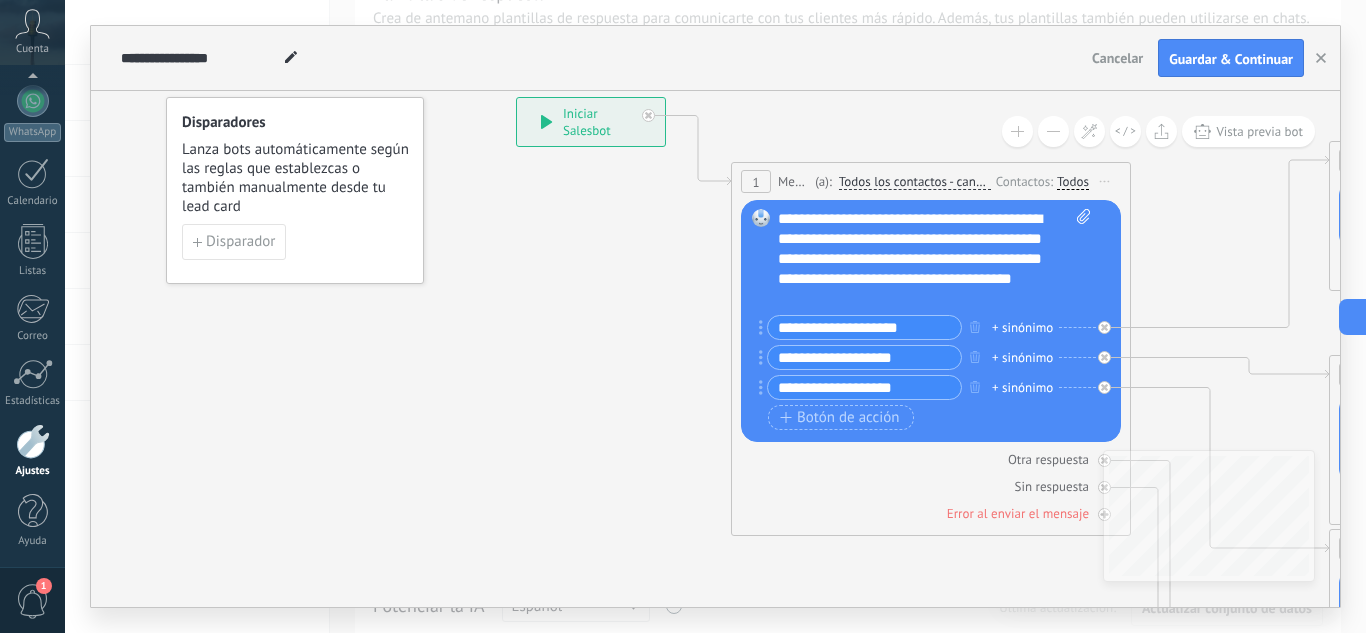 click on "**********" at bounding box center [934, 259] 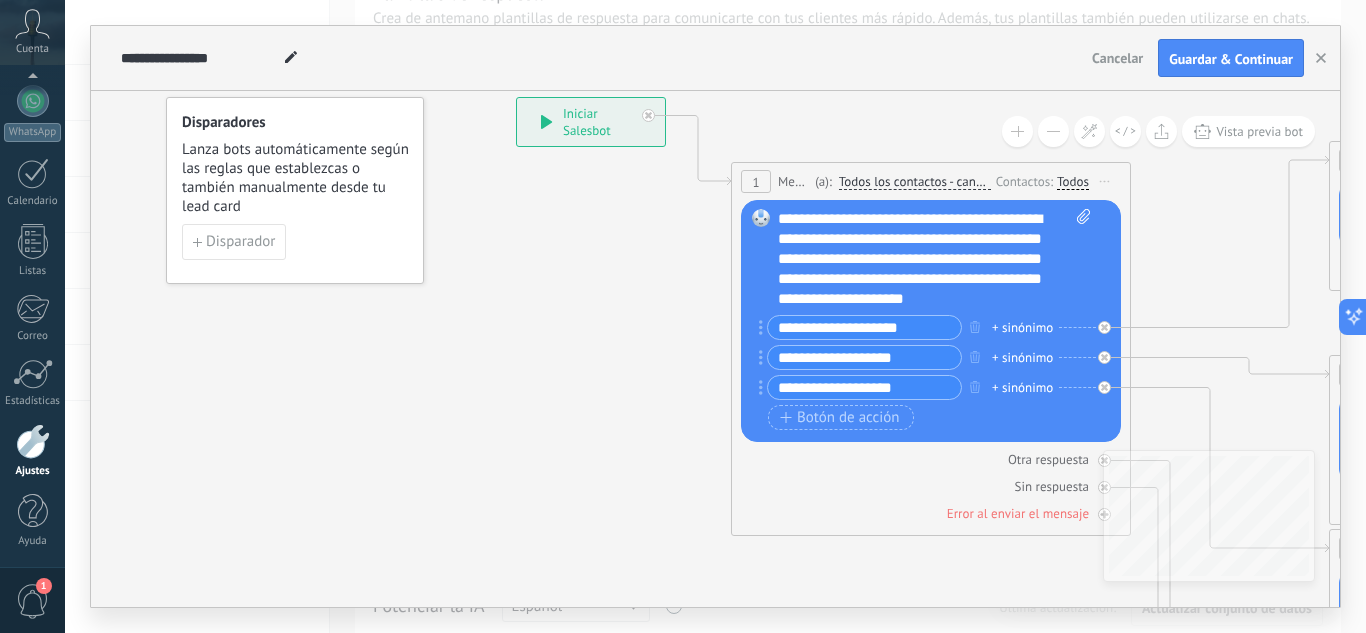 click on "**********" at bounding box center [934, 259] 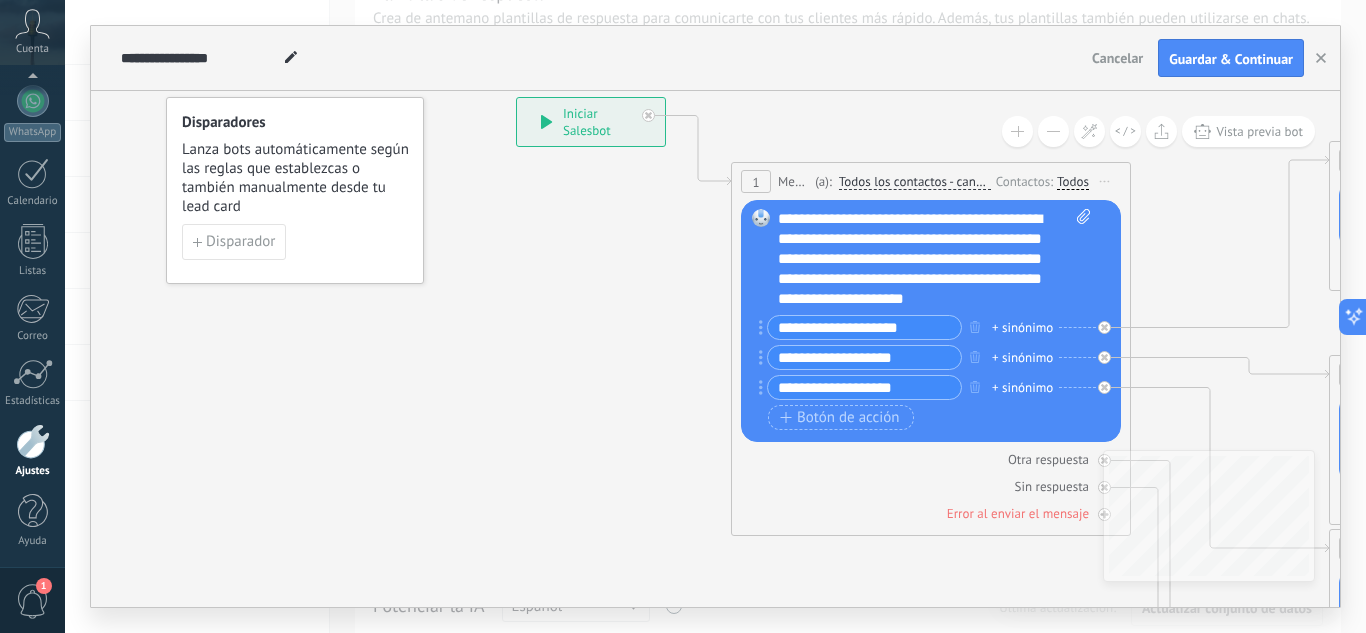 click on "**********" at bounding box center [934, 259] 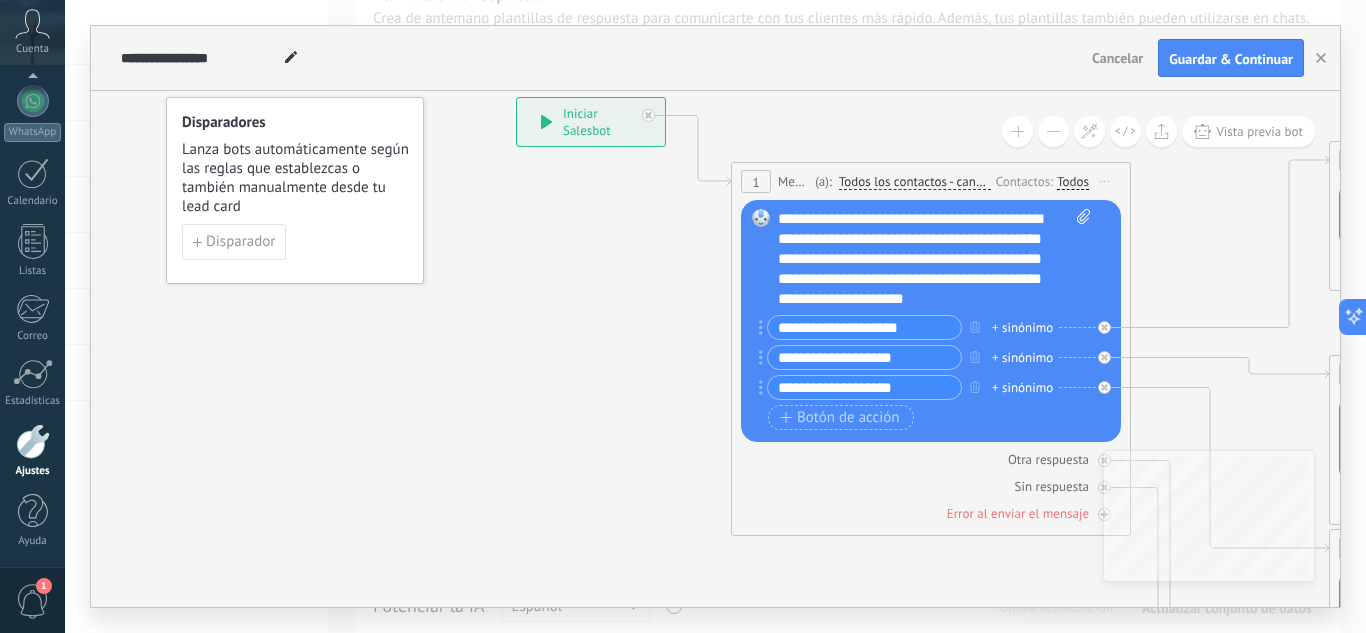 click on "**********" at bounding box center (864, 327) 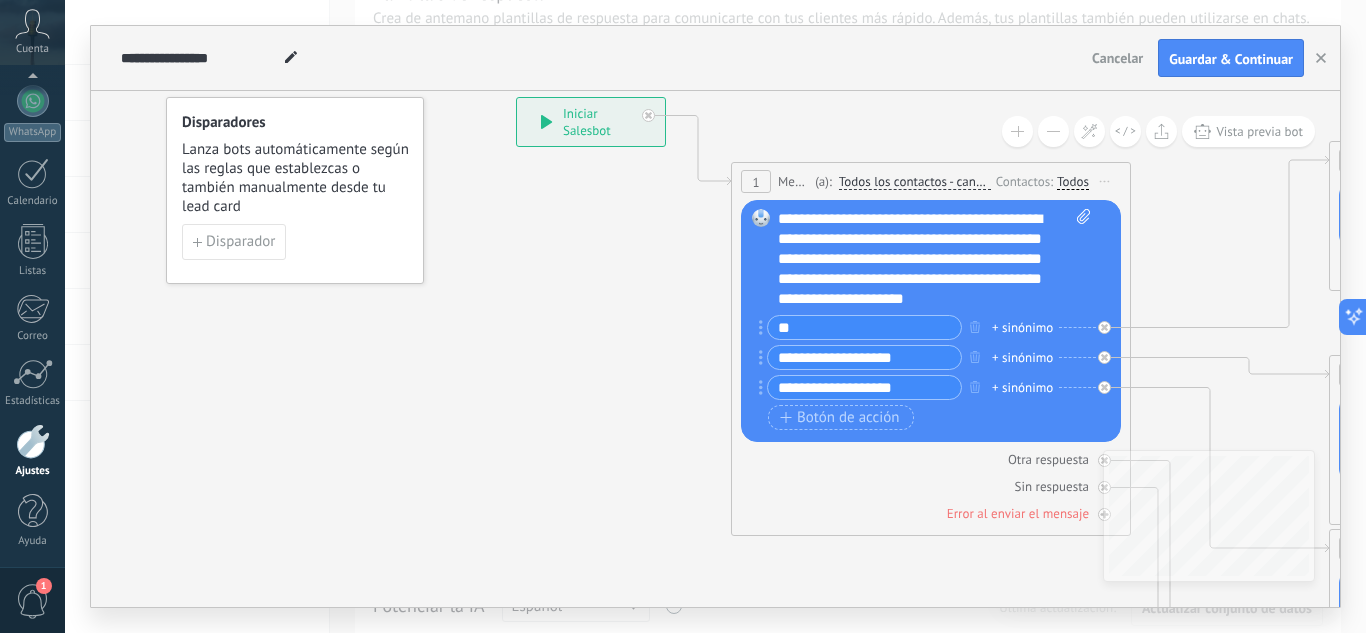 type on "*" 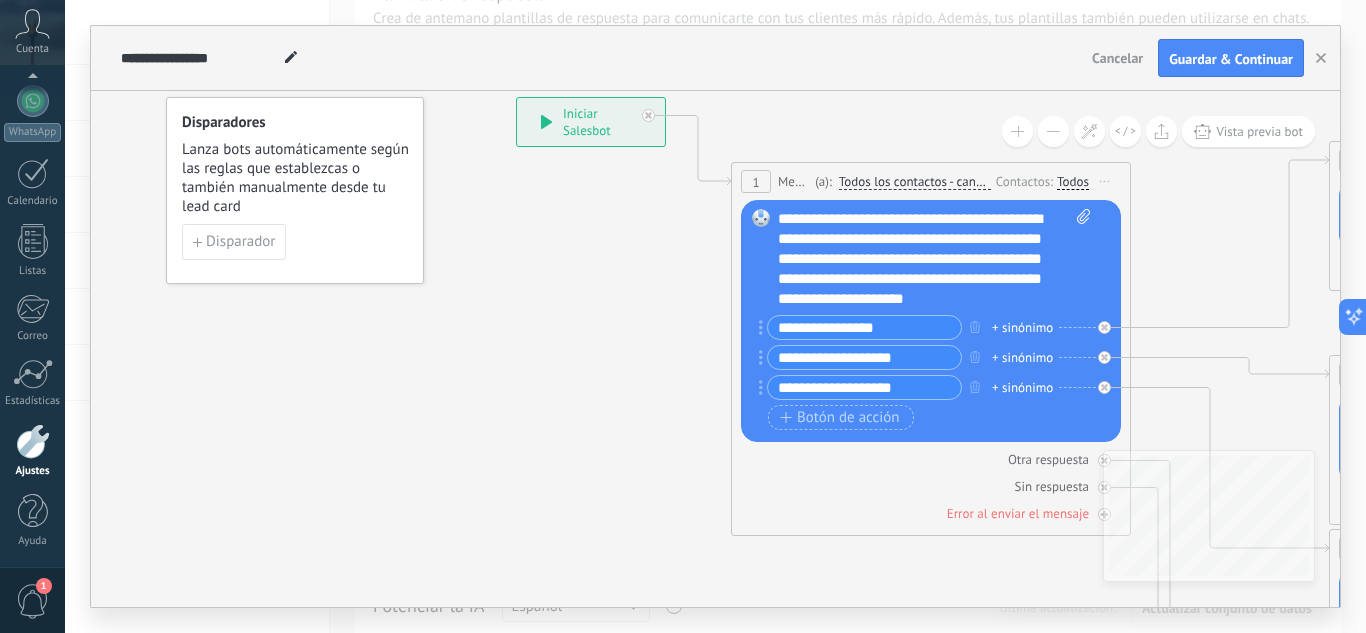 type on "**********" 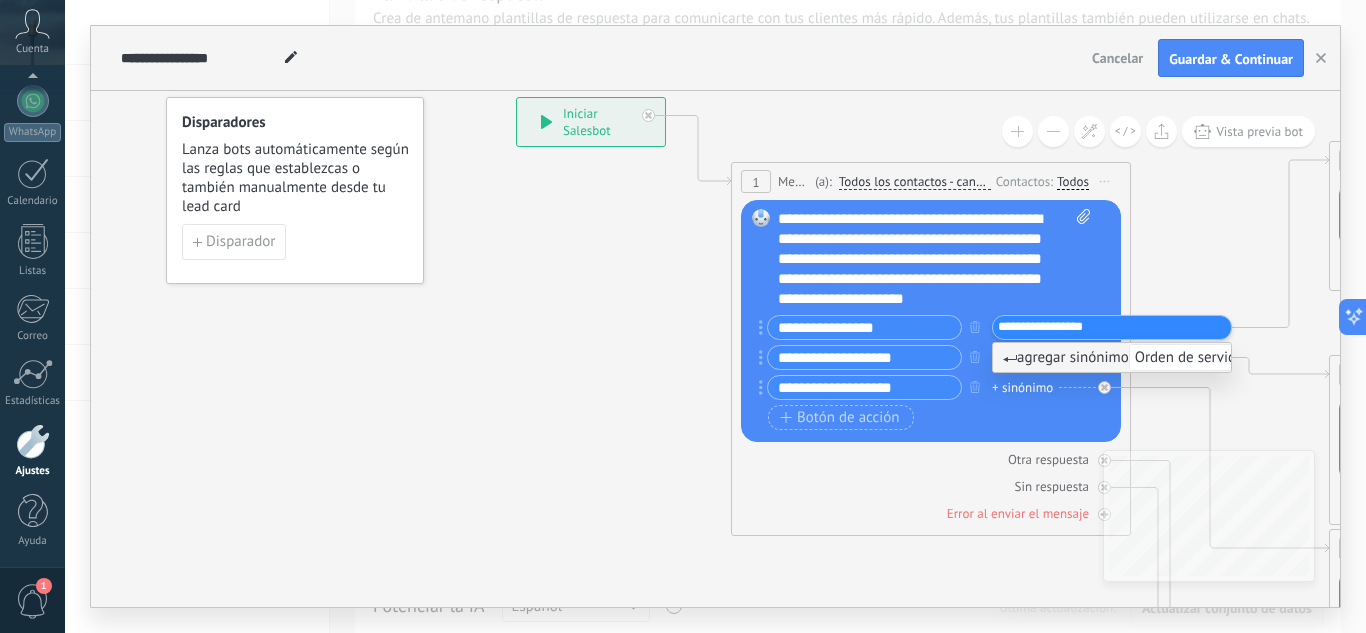 type on "**********" 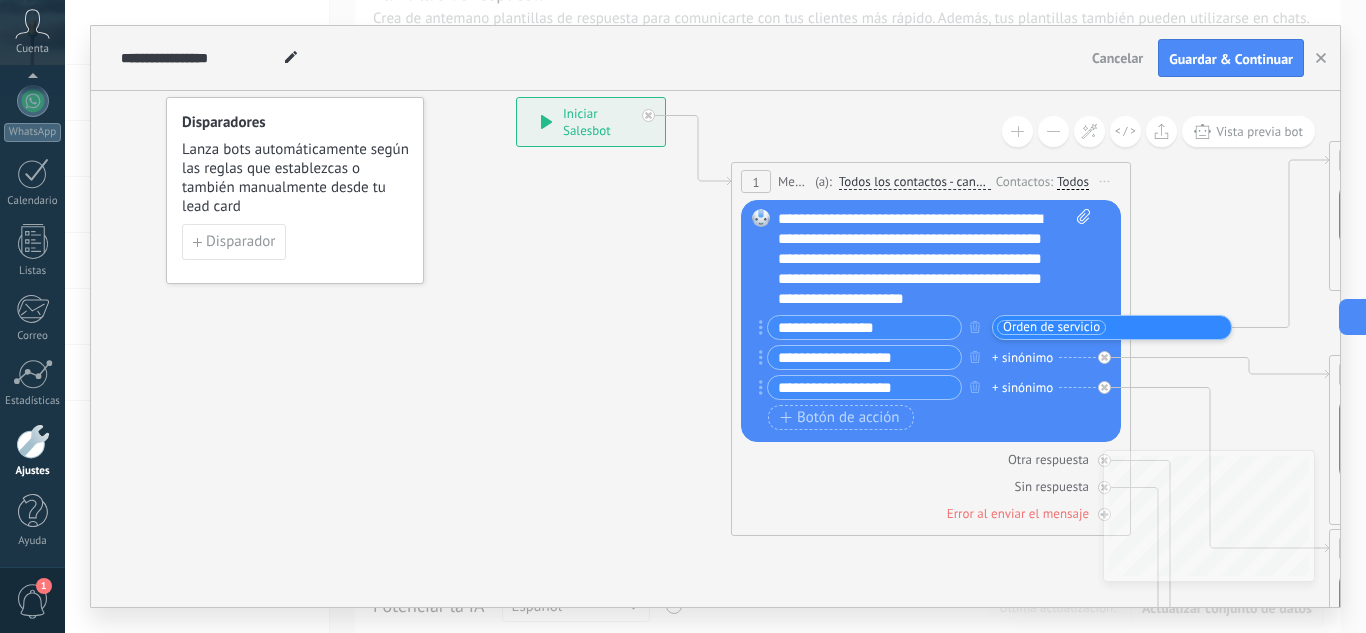 click at bounding box center (1162, 327) 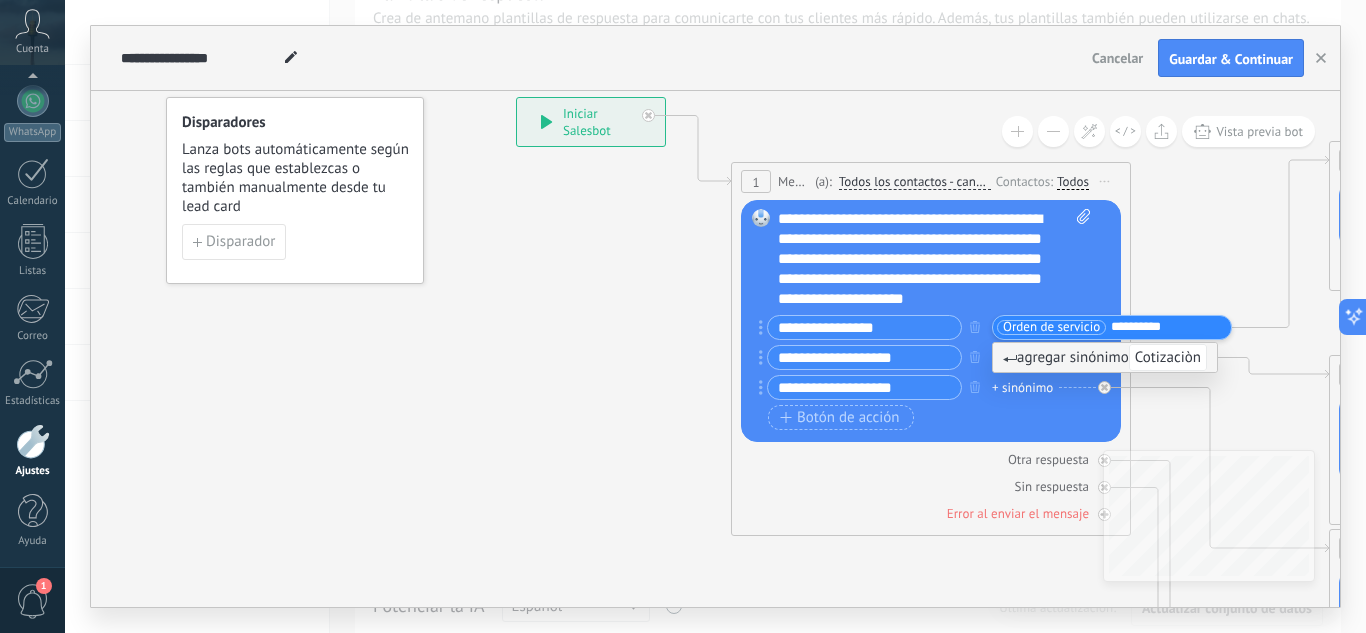 type on "**********" 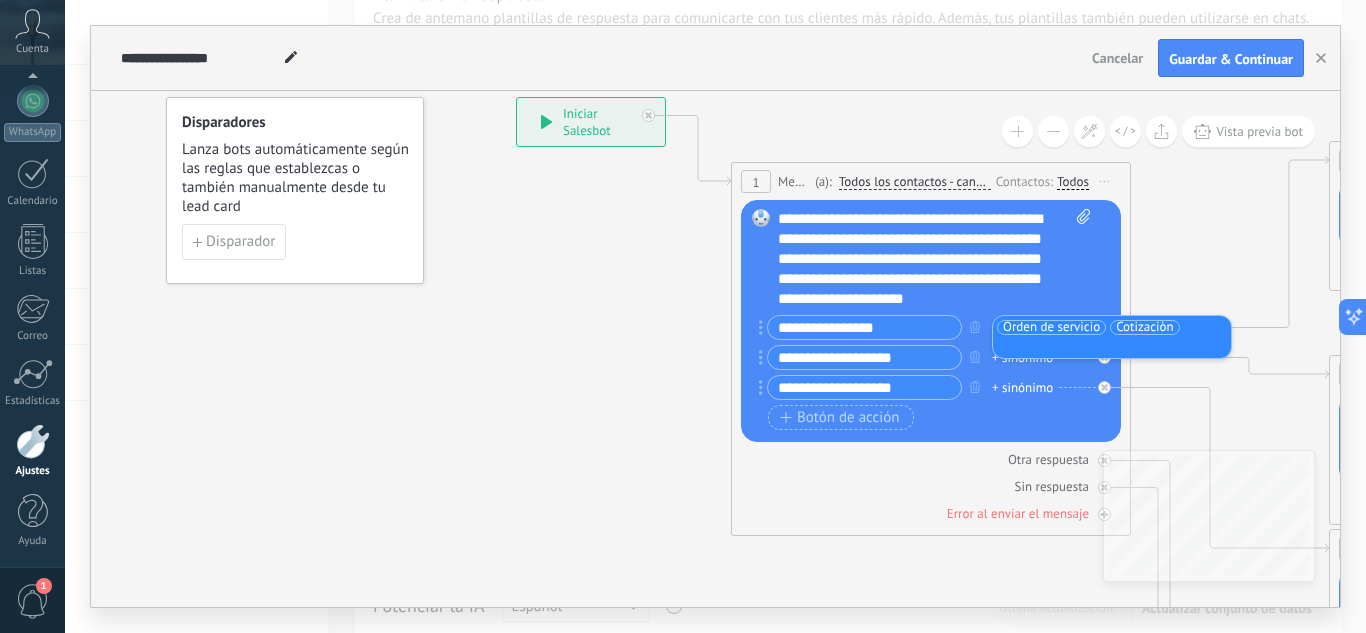 click on "**********" at bounding box center (864, 357) 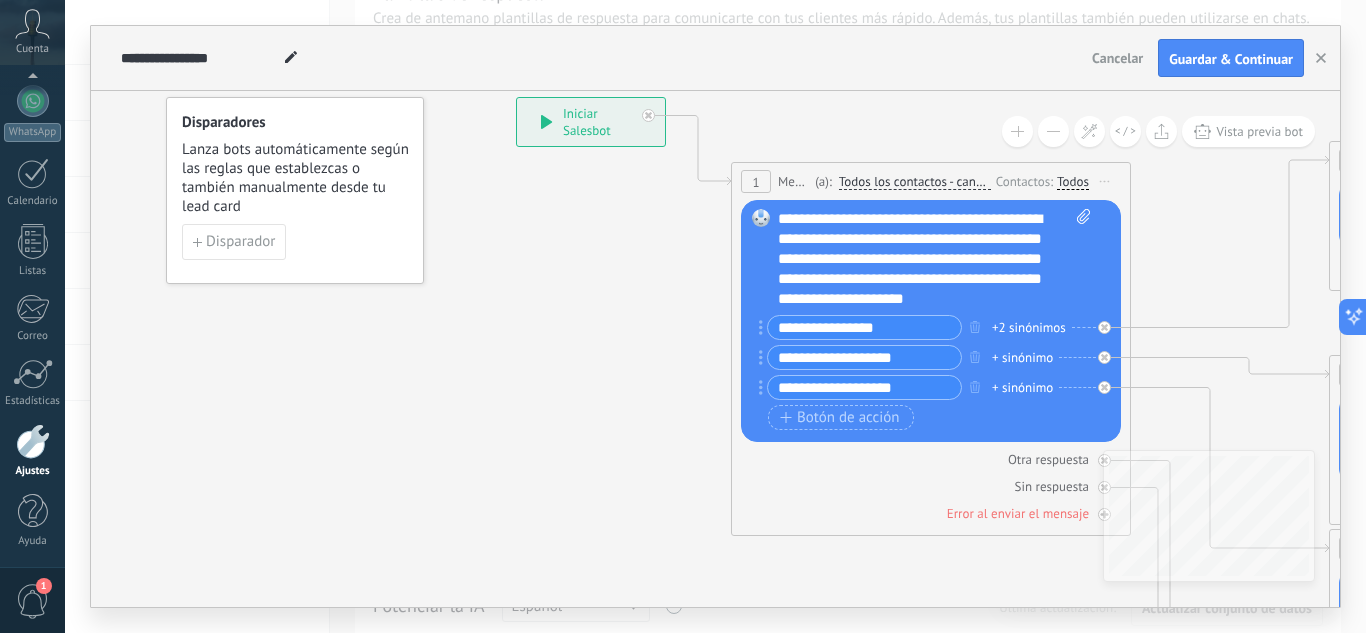 drag, startPoint x: 921, startPoint y: 355, endPoint x: 781, endPoint y: 371, distance: 140.91132 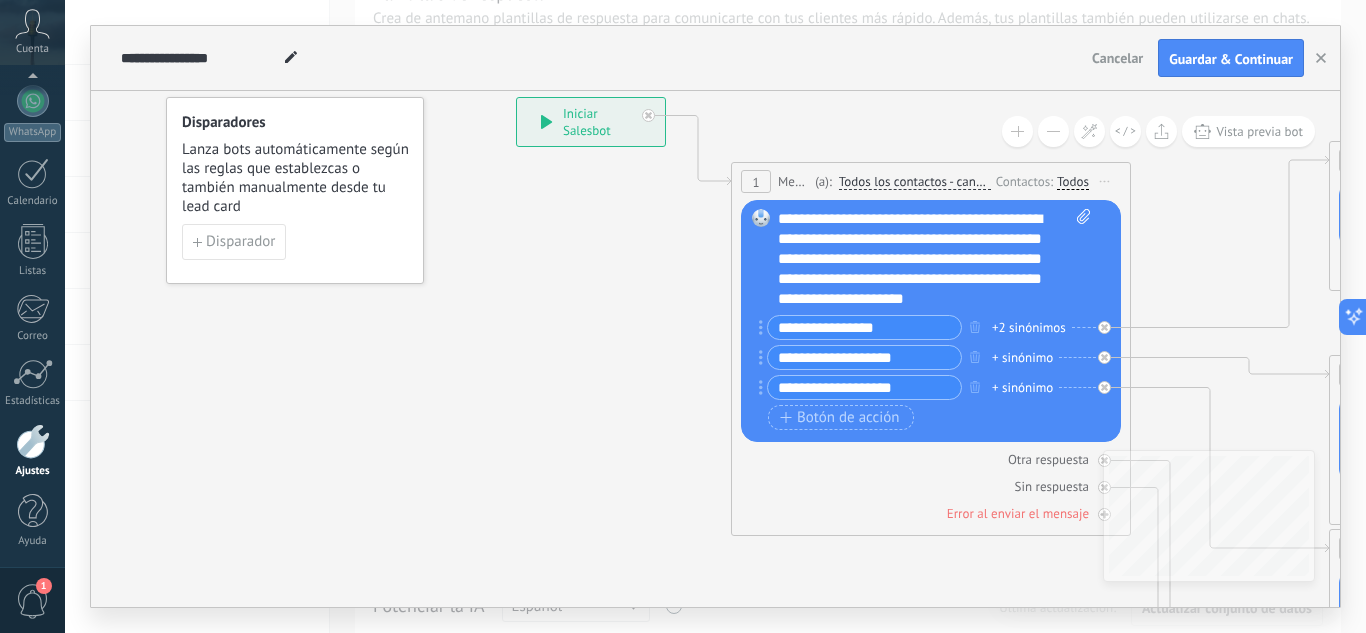 click on "**********" at bounding box center (929, 360) 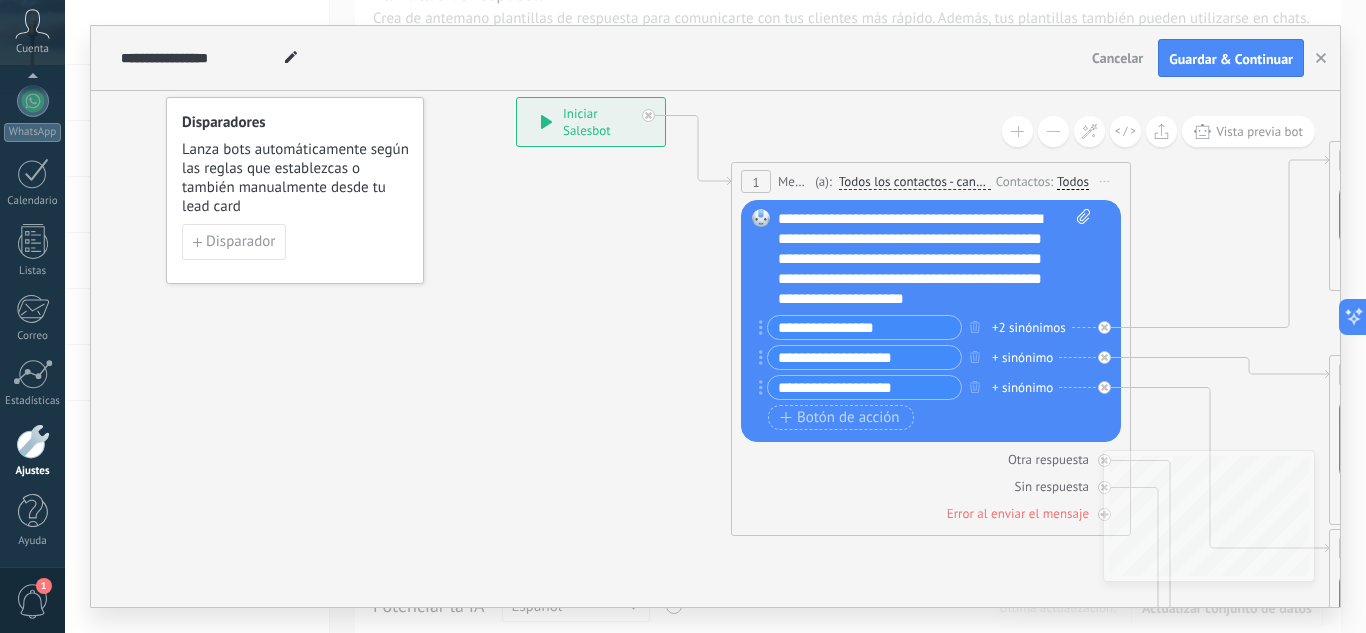 type on "*" 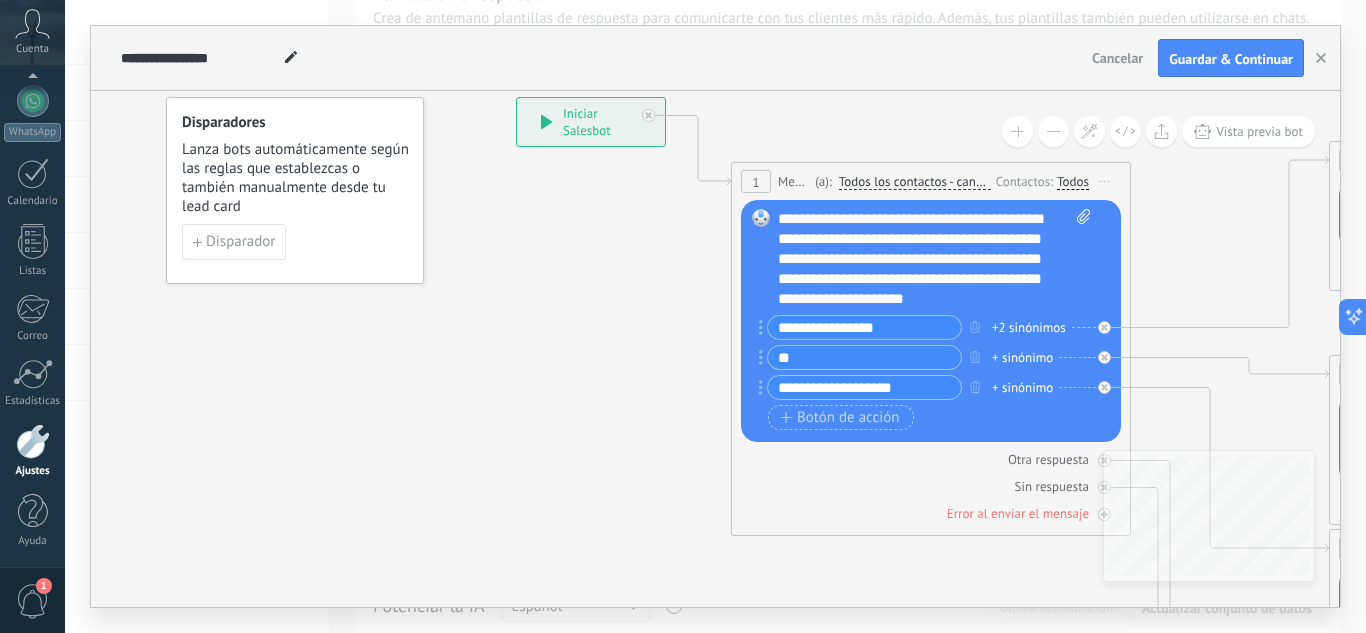 type on "*" 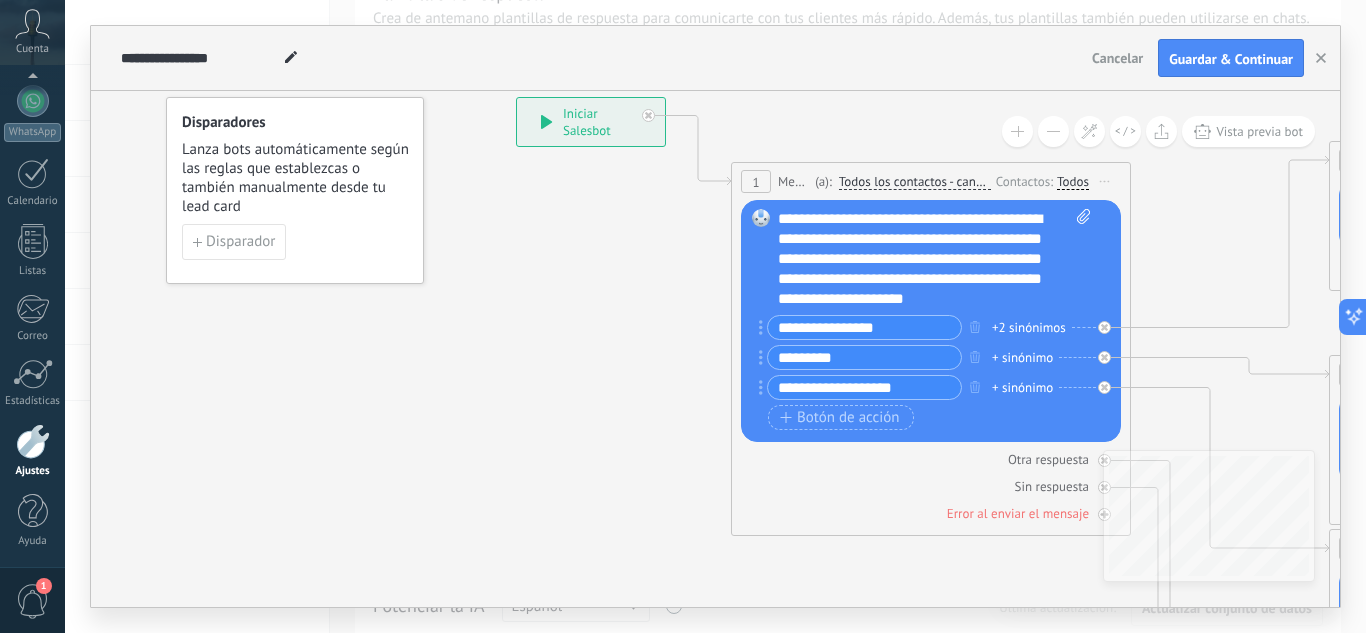 type on "*********" 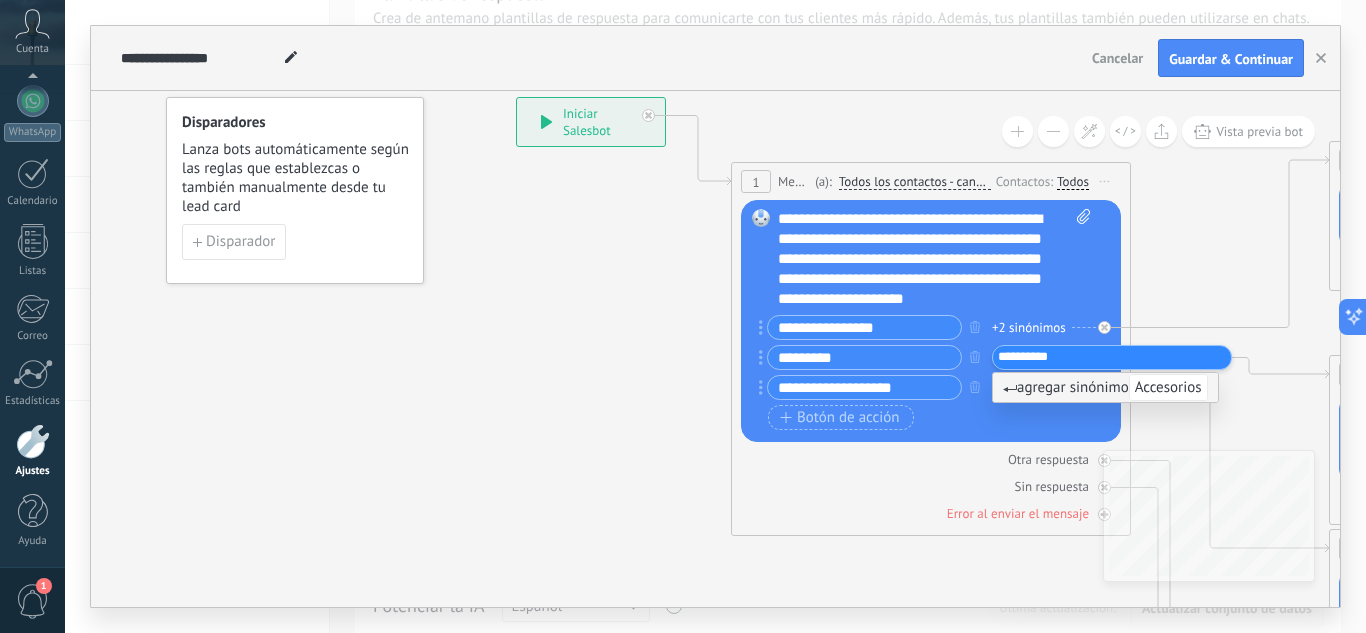 type on "**********" 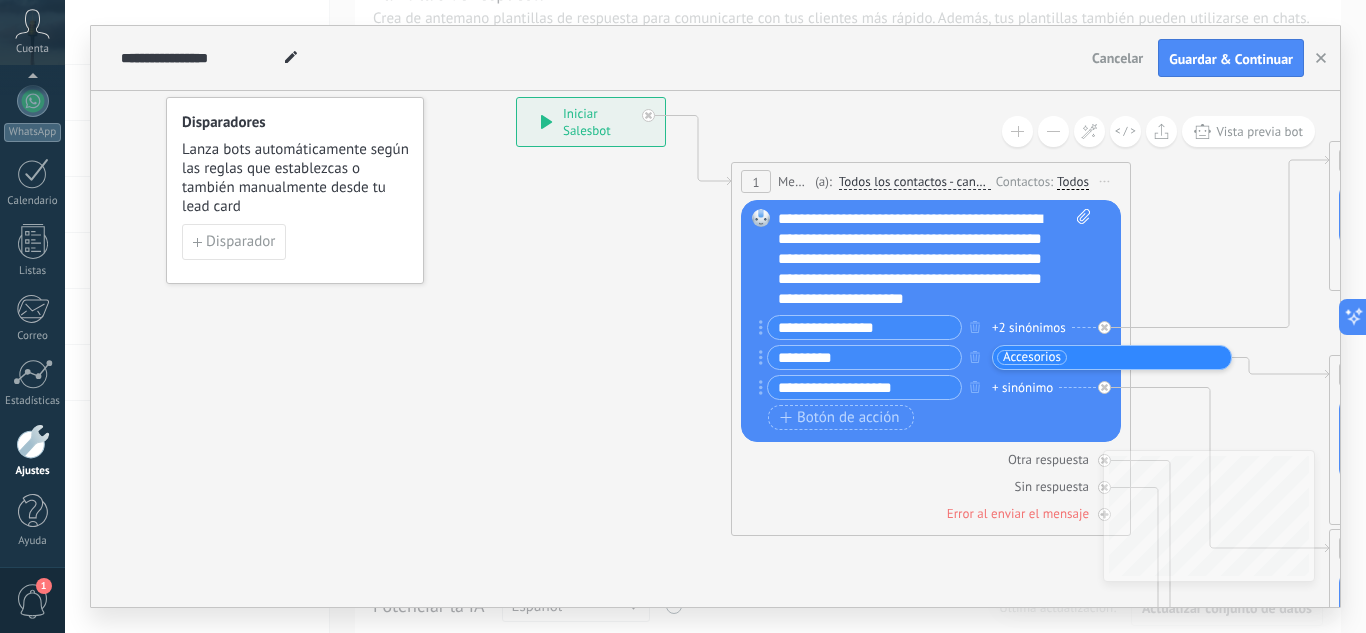 click at bounding box center (1122, 357) 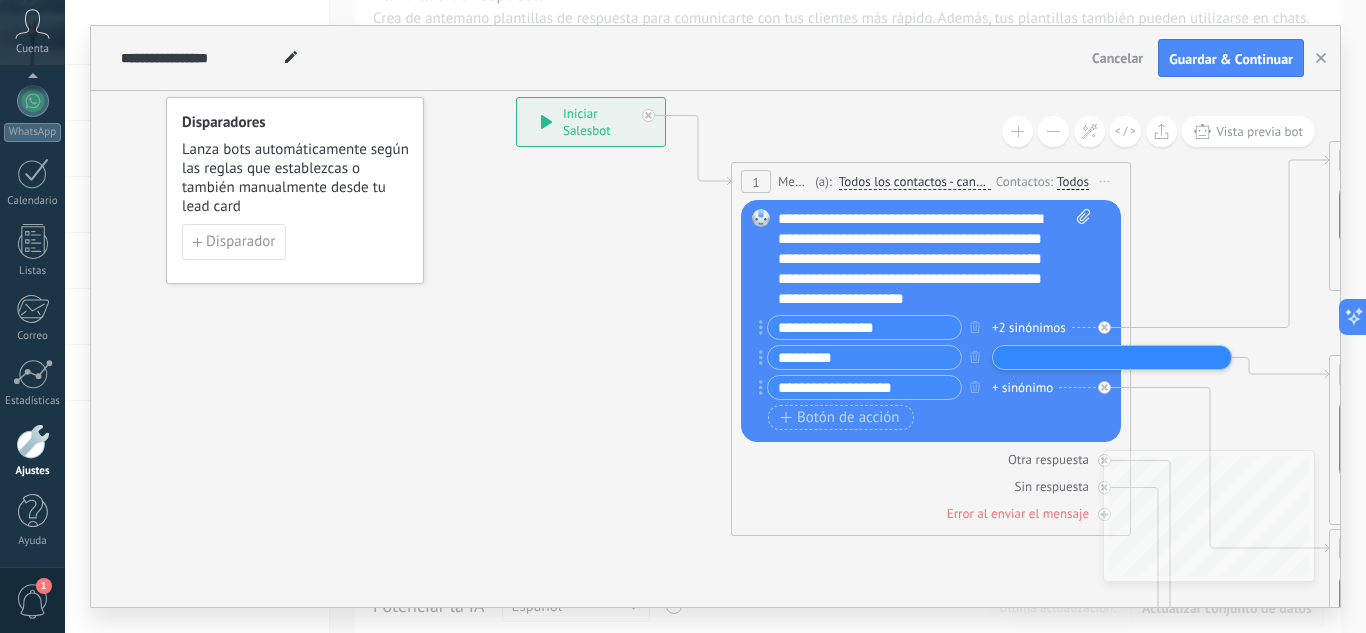 click at bounding box center [1048, 357] 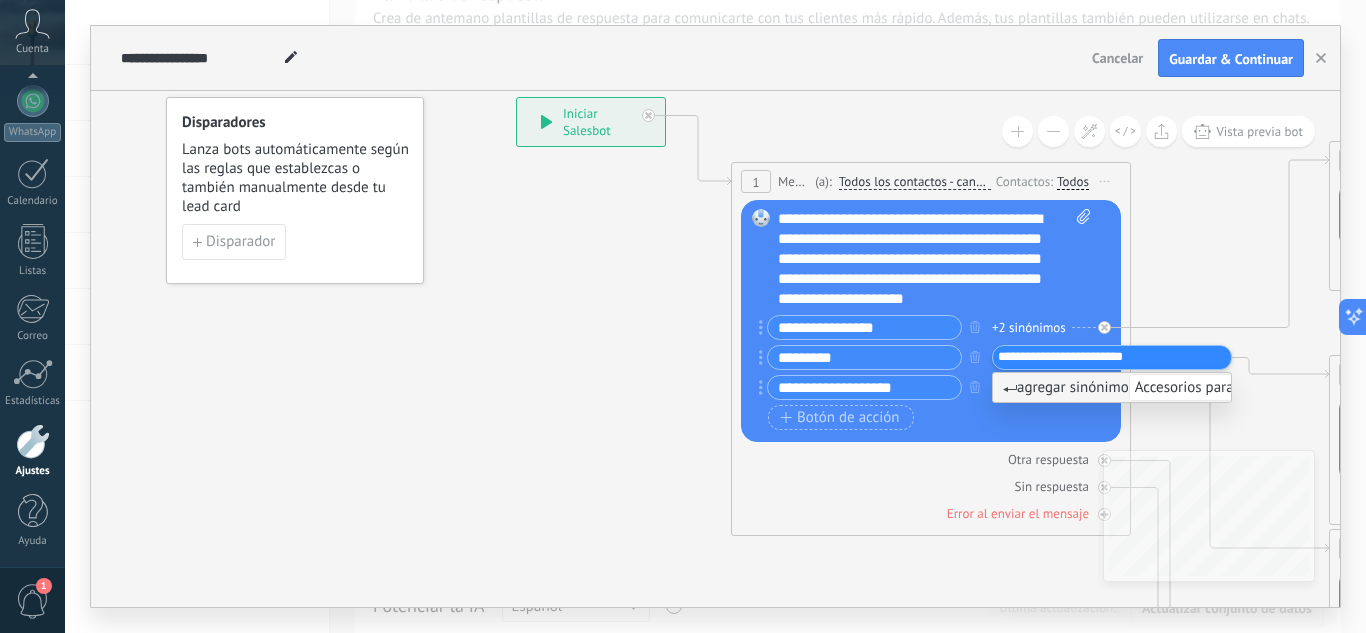type on "**********" 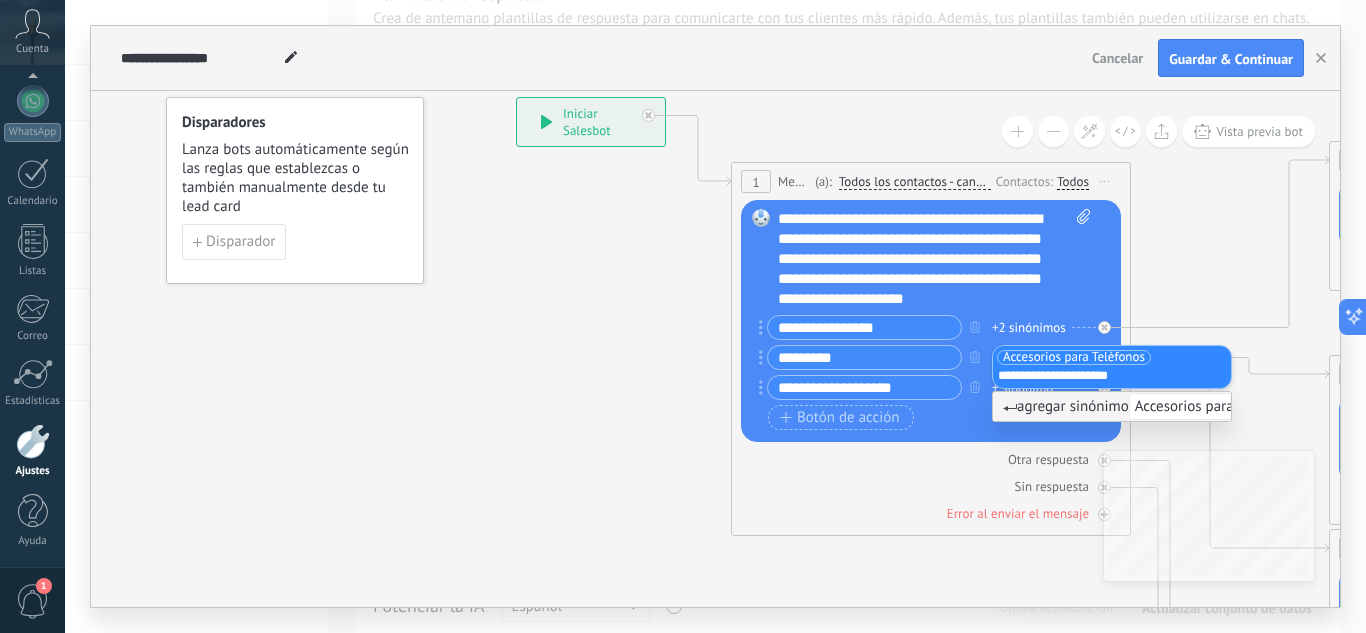 type on "**********" 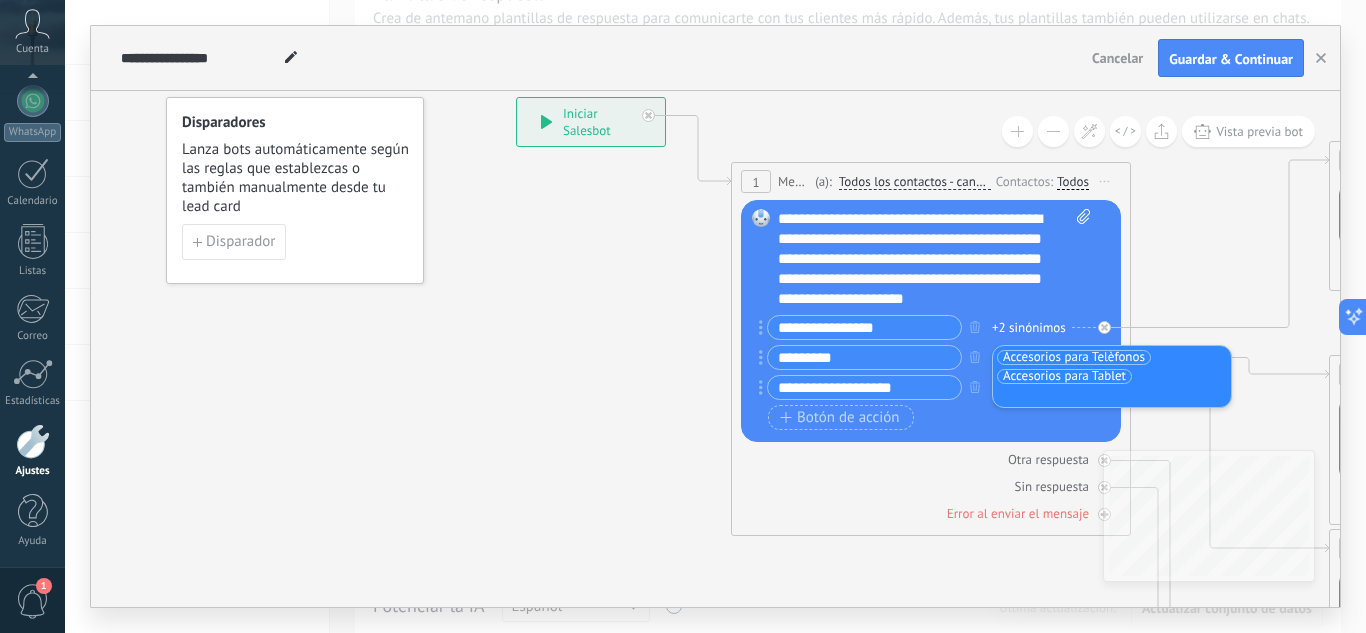 click on "Botón de acción
Enlace de web" at bounding box center [929, 417] 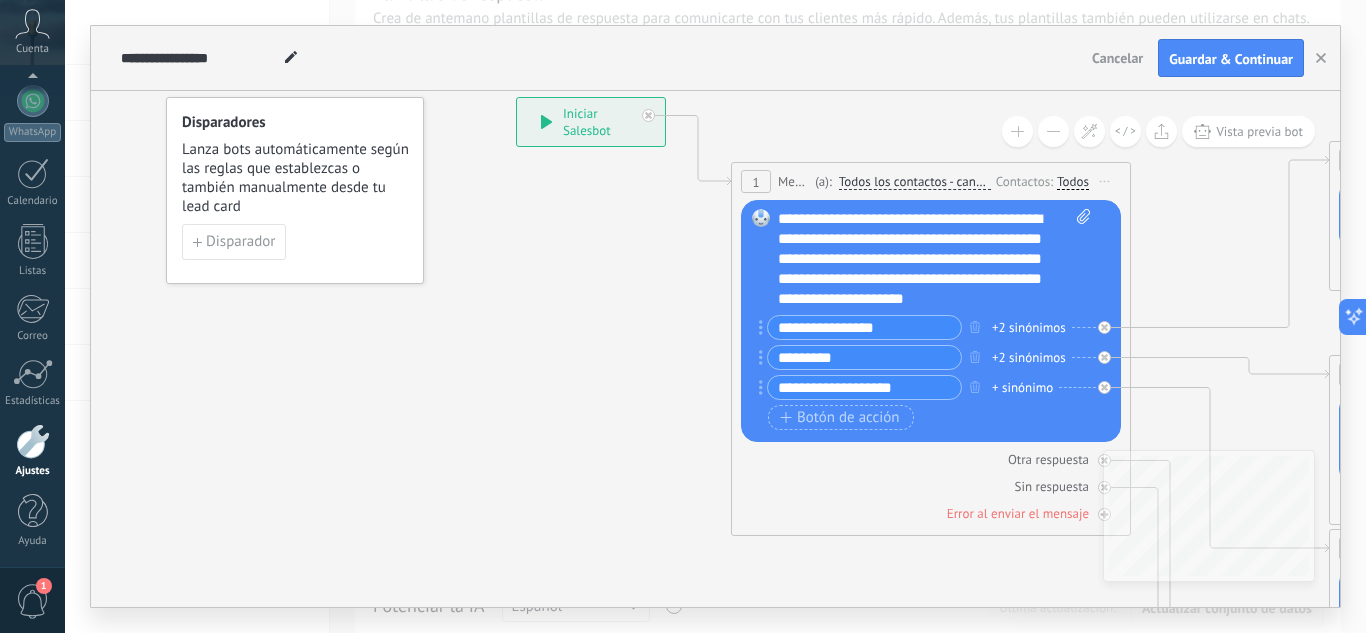 click 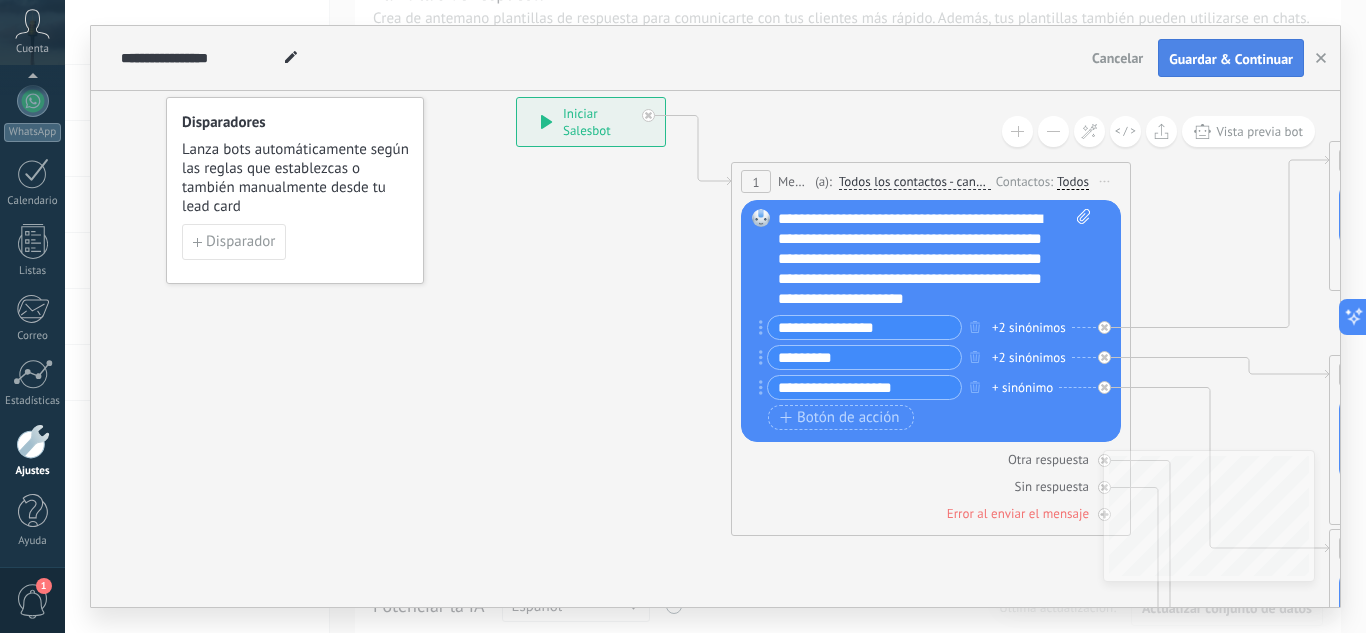 click on "Cancelar Guardar & Continuar" at bounding box center (1199, 58) 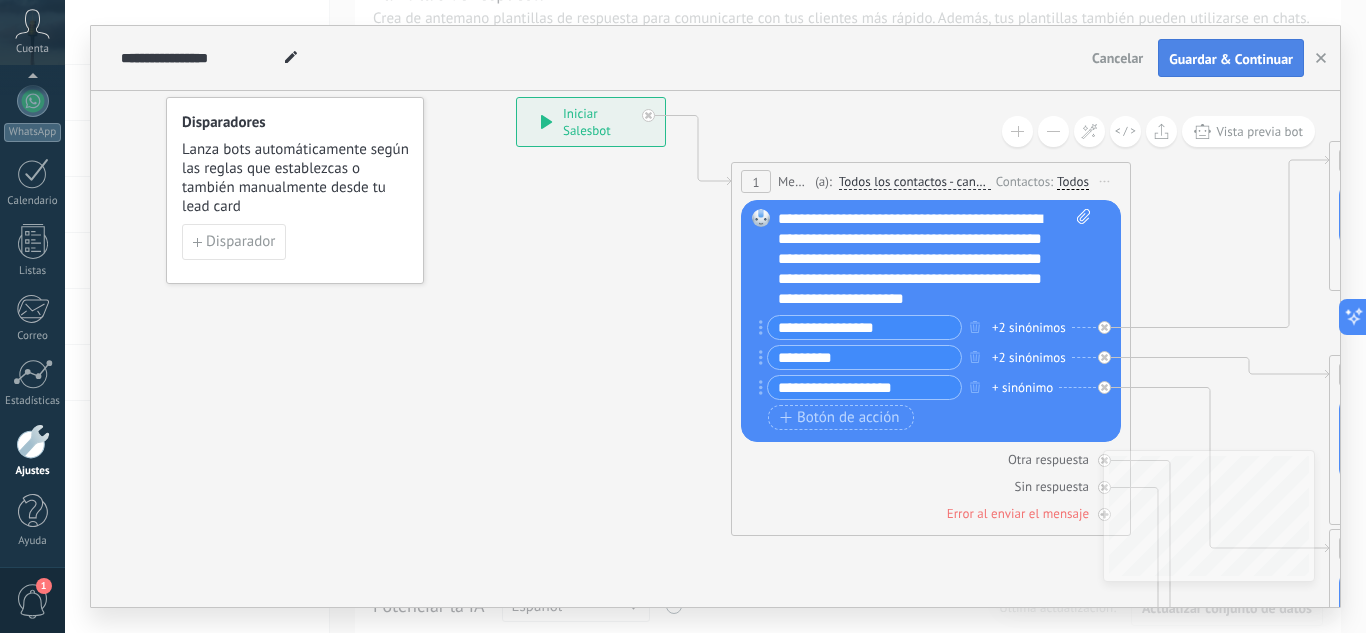 click on "Guardar & Continuar" at bounding box center [1231, 59] 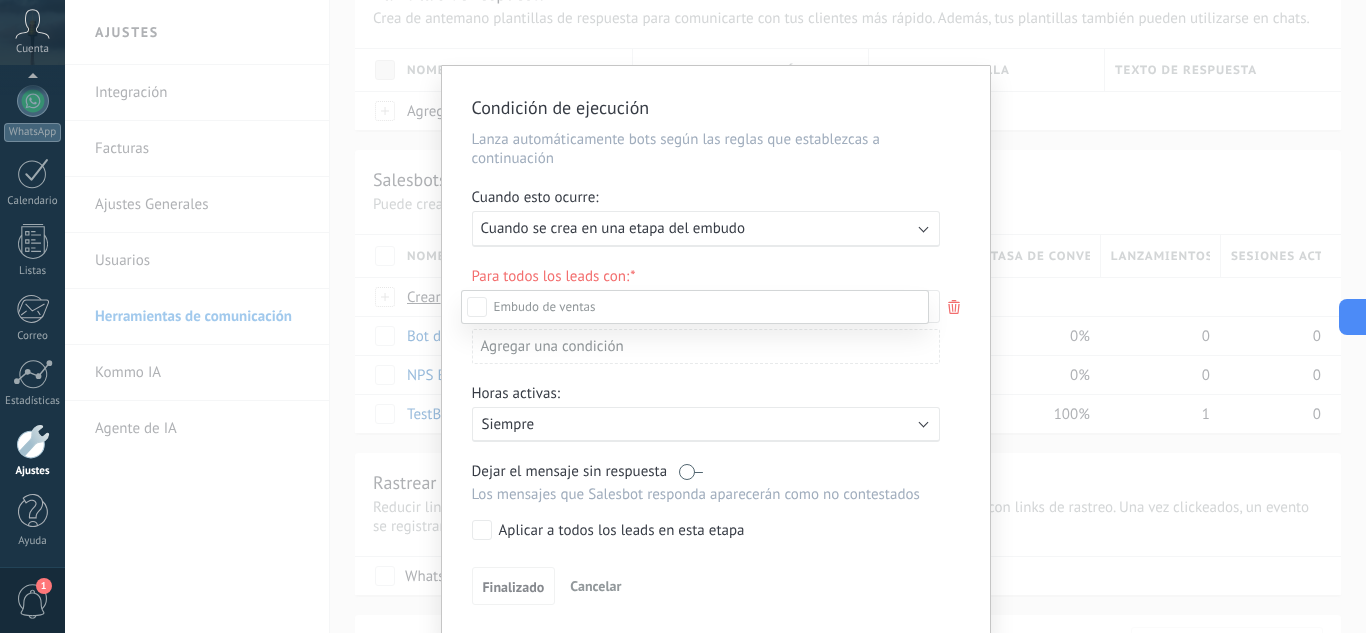 scroll, scrollTop: 0, scrollLeft: 0, axis: both 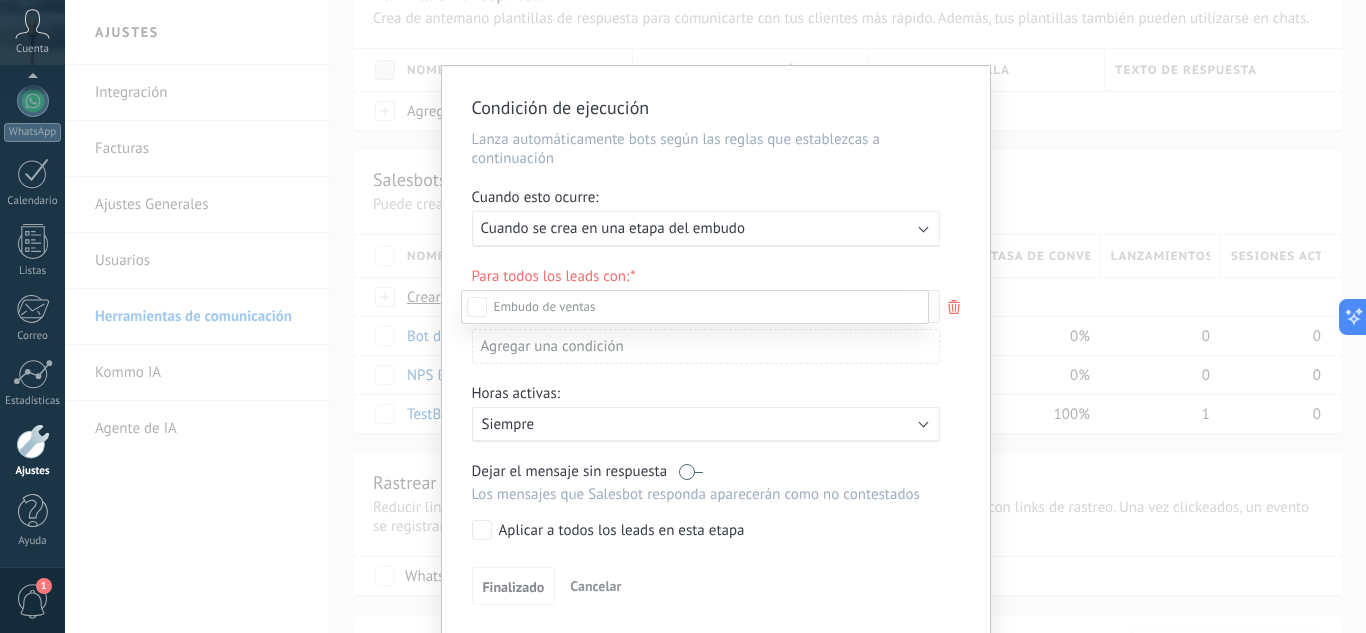click at bounding box center (715, 316) 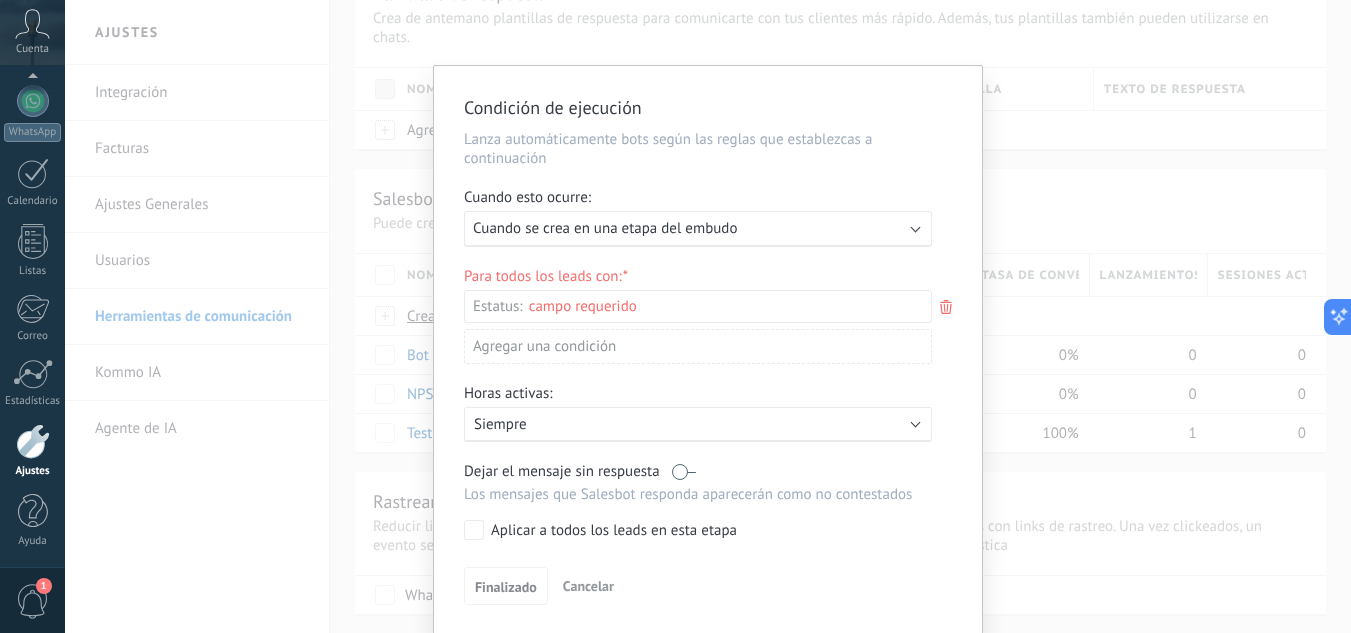 click on "Ejecutar:  Cuando se crea en una etapa del embudo" at bounding box center [690, 228] 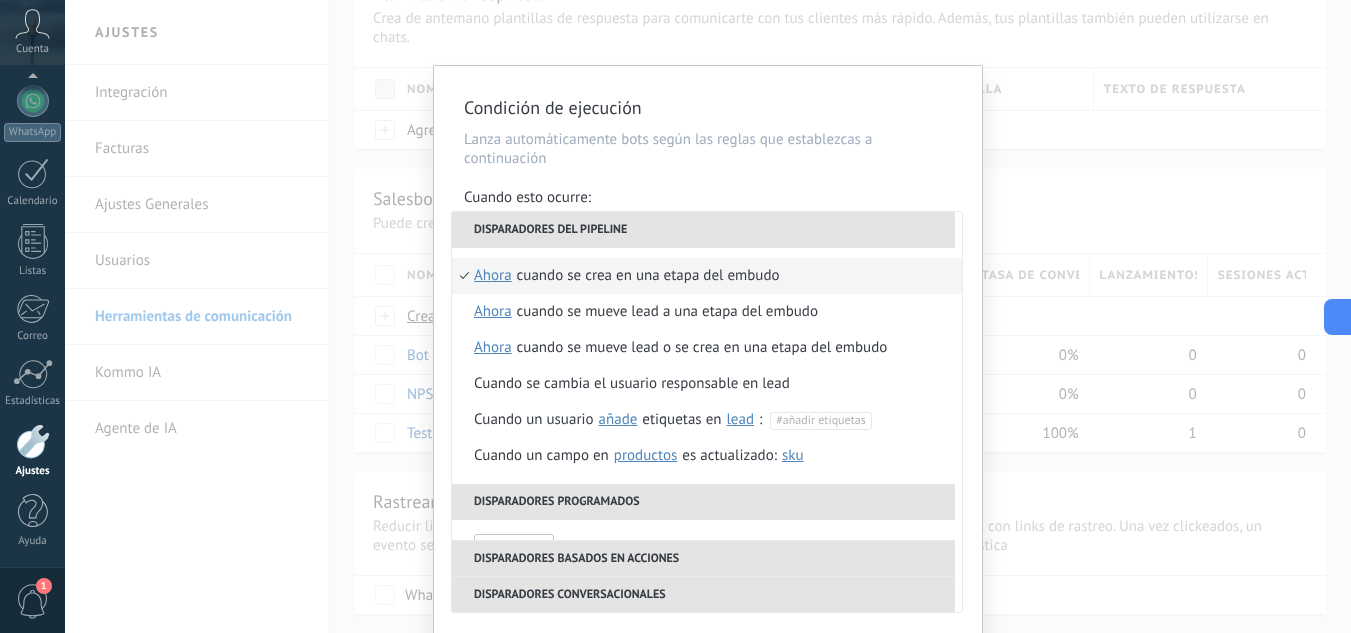 click on "Condición de ejecución  Lanza automáticamente bots según las reglas que establezcas a continuación Cuando esto ocurre: Ejecutar:  Cuando se crea en una etapa del embudo Disparadores del pipeline Cuando se crea en una etapa del embudo ahora después de 5 minutos después de 10 minutos un día Seleccionar un intervalo ahora Cuando se mueve lead a una etapa del embudo ahora después de 5 minutos después de 10 minutos un día Seleccionar un intervalo ahora Cuando se mueve lead o se crea en una etapa del embudo ahora después de 5 minutos después de 10 minutos un día Seleccionar un intervalo ahora Cuando se cambia el usuario responsable en lead Cuando un usuario  añade elimina añade  etiquetas en  lead contacto compañía lead : #añadir etiquetas Cuando un campo en  Productos contacto compañía lead Productos  es actualizado:  SKU Grupo Precio Descripción External ID Unit Oferta especial 1 Precio al por mayor Puntos por compra Imagen SKU Disparadores programados horas antes después" at bounding box center [708, 316] 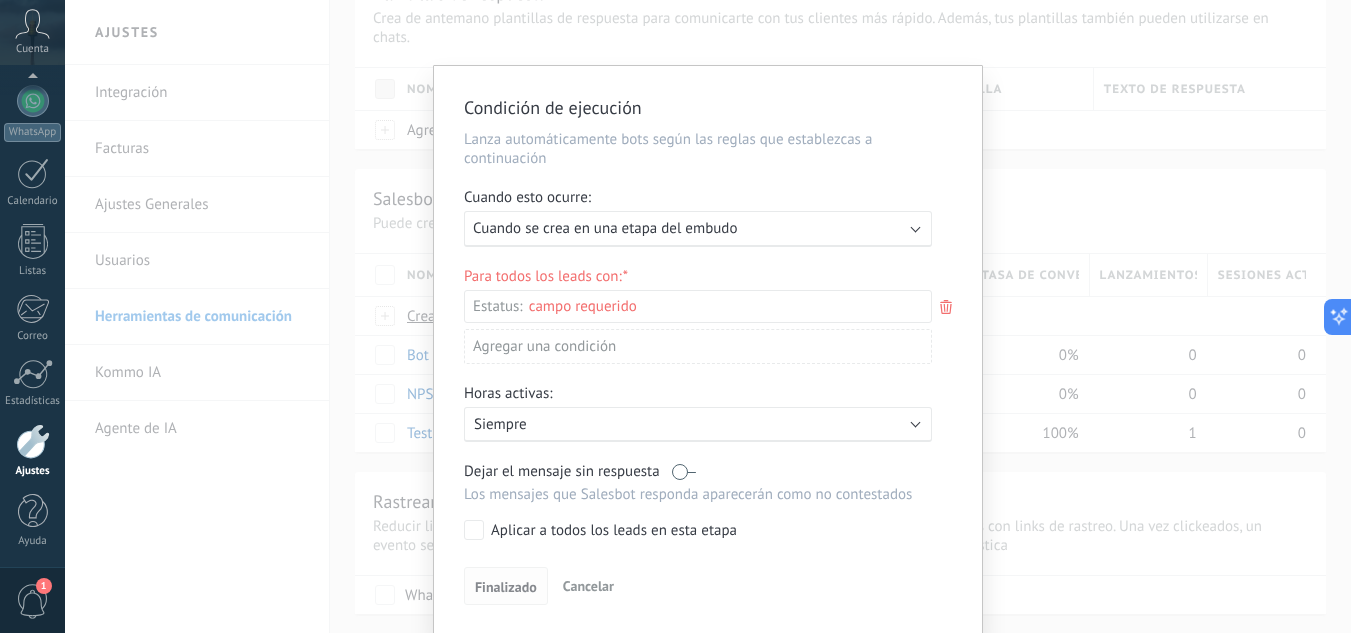 click on "Finalizado" at bounding box center (506, 587) 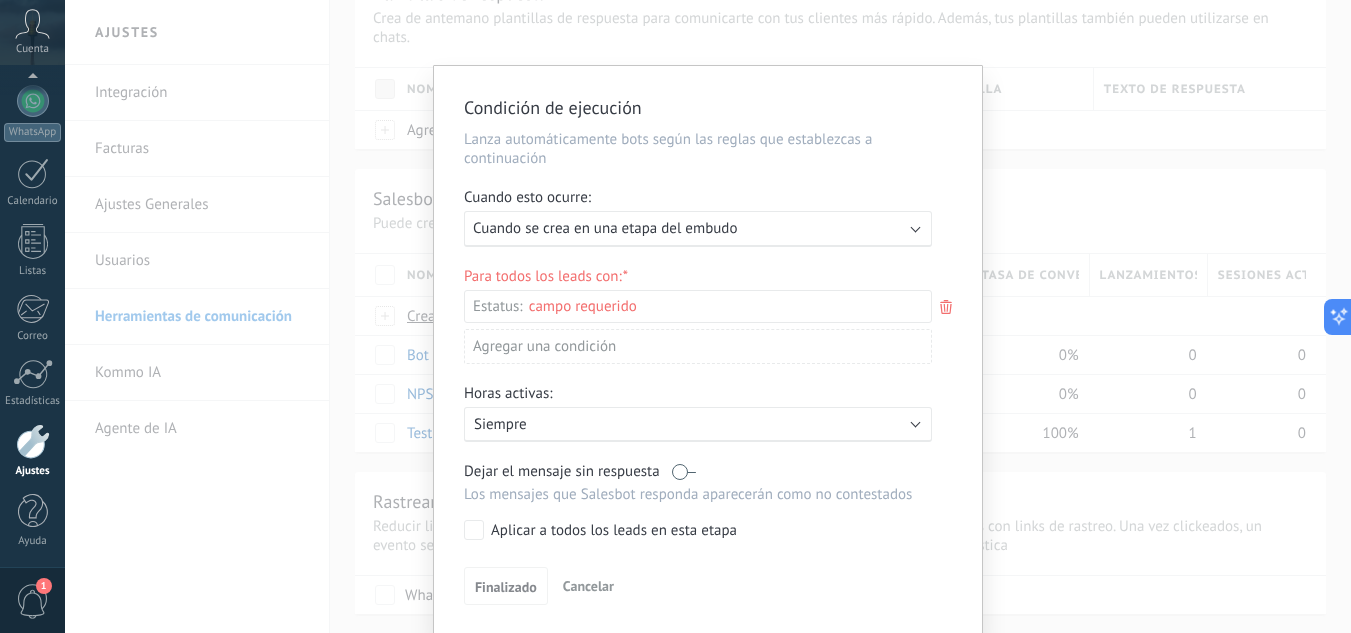click on "Cancelar" at bounding box center [588, 586] 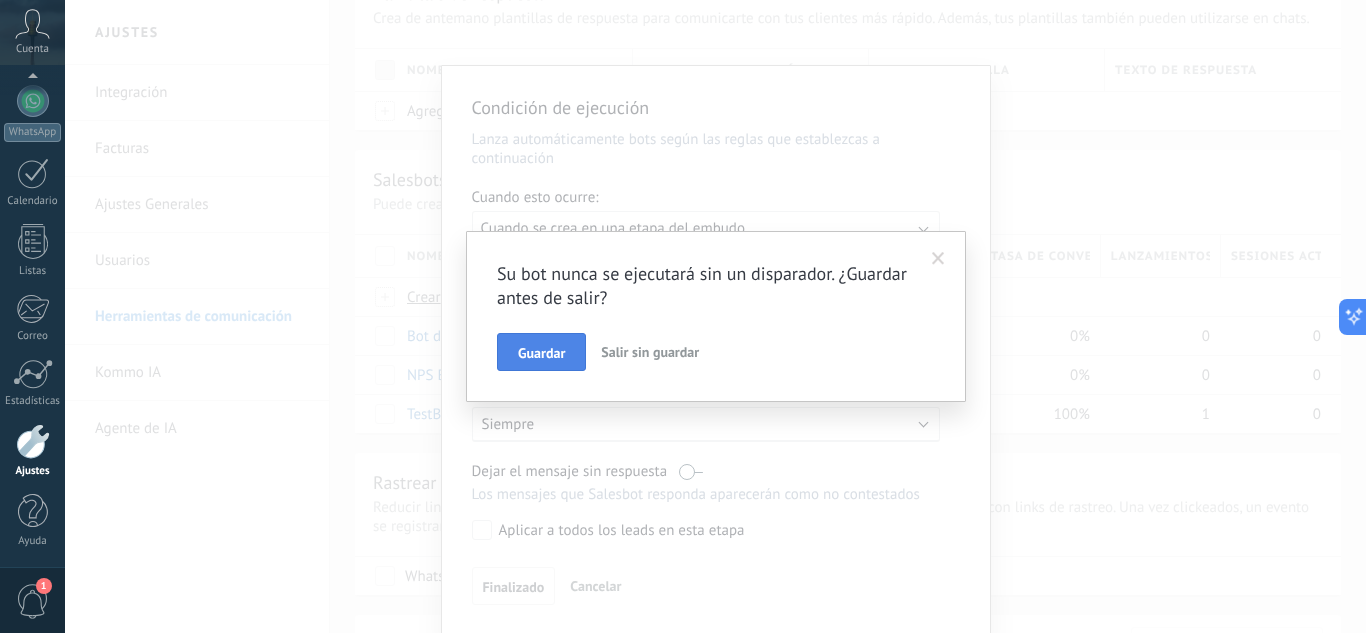 click on "Guardar" at bounding box center (541, 353) 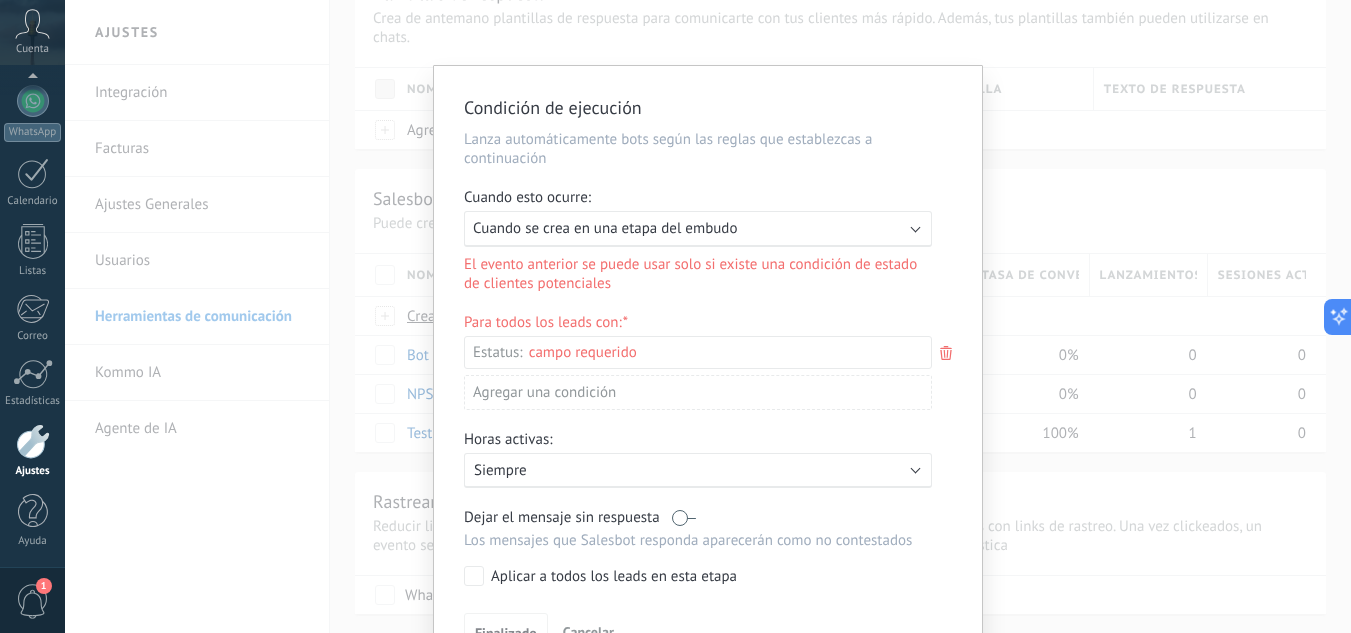 click on "Ejecutar:  Cuando se crea en una etapa del embudo" at bounding box center (690, 228) 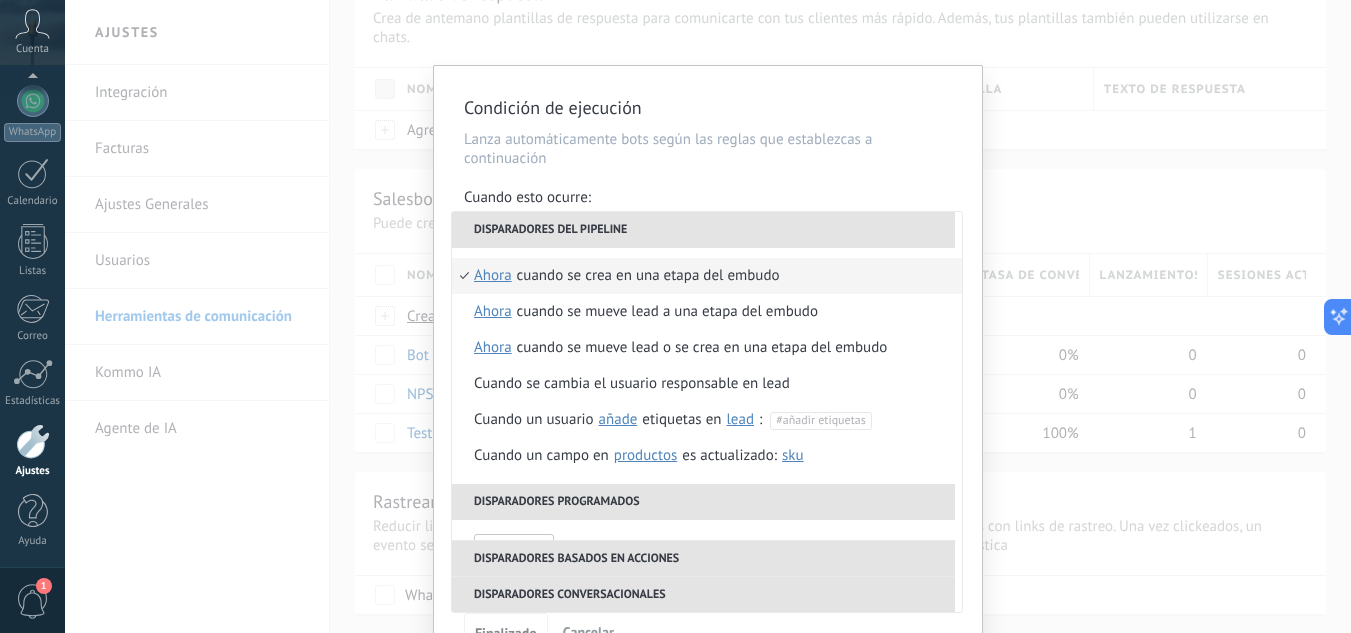 click on "Cuando se crea en una etapa del embudo" at bounding box center [648, 276] 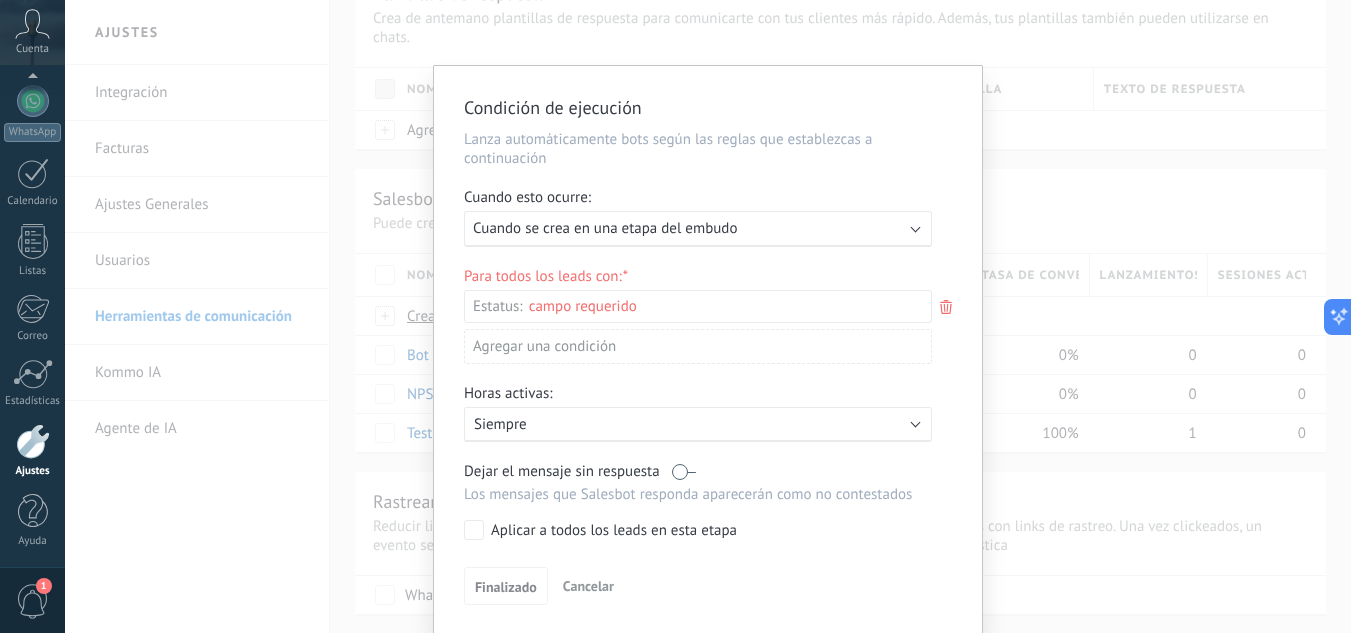 click on "Leads Entrantes Nueva consulta Cualificado Cotización enviada Pedido creado Pedido completado Pedido enviado Pedido enviado – ganado Pedido cancelado – perdido" at bounding box center [0, 0] 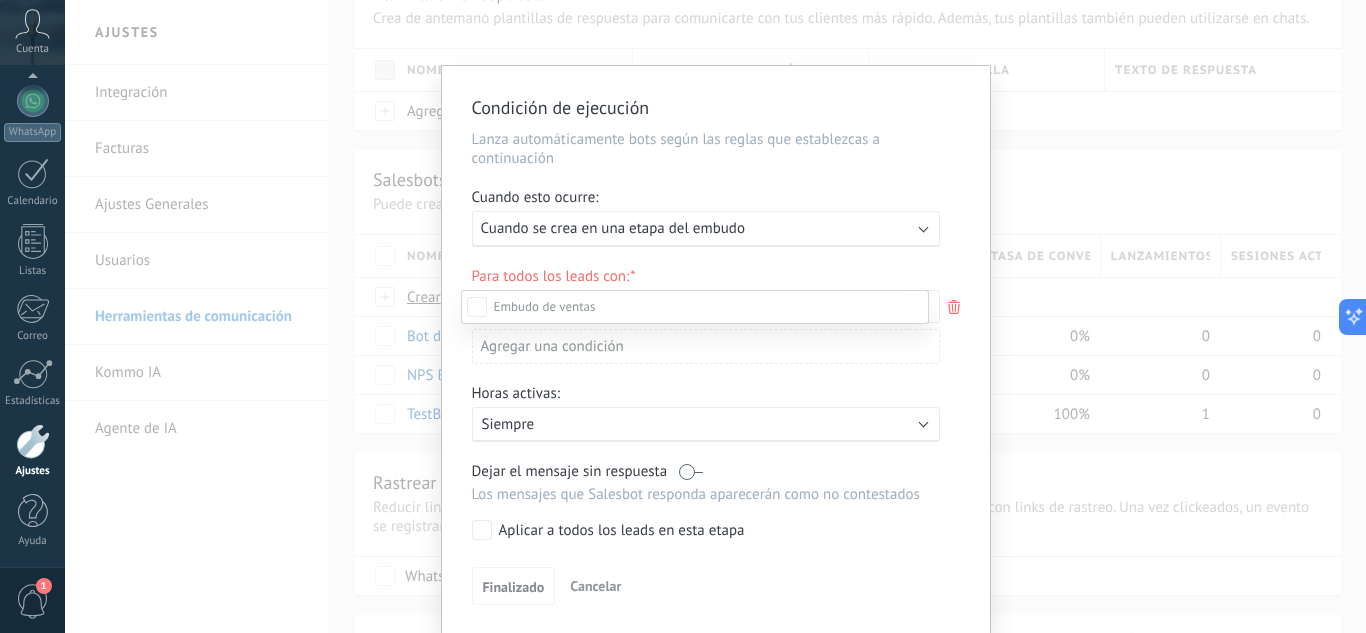 click on "Cotización enviada" at bounding box center (0, 0) 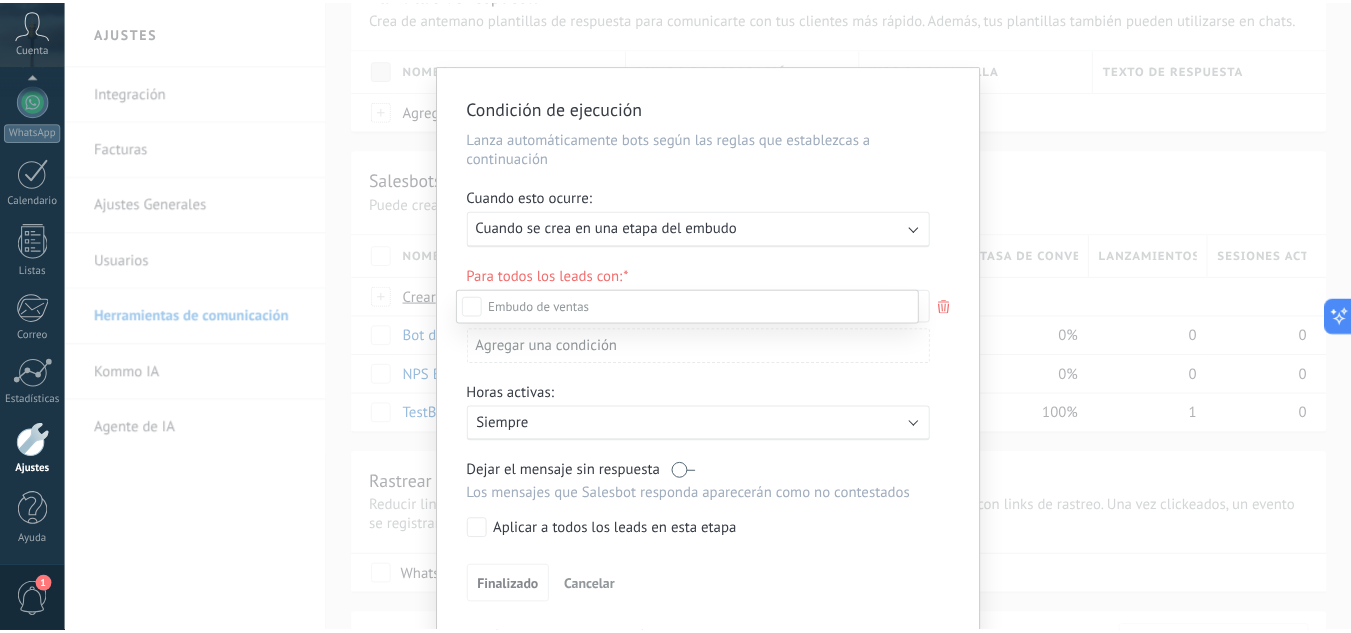scroll, scrollTop: 100, scrollLeft: 0, axis: vertical 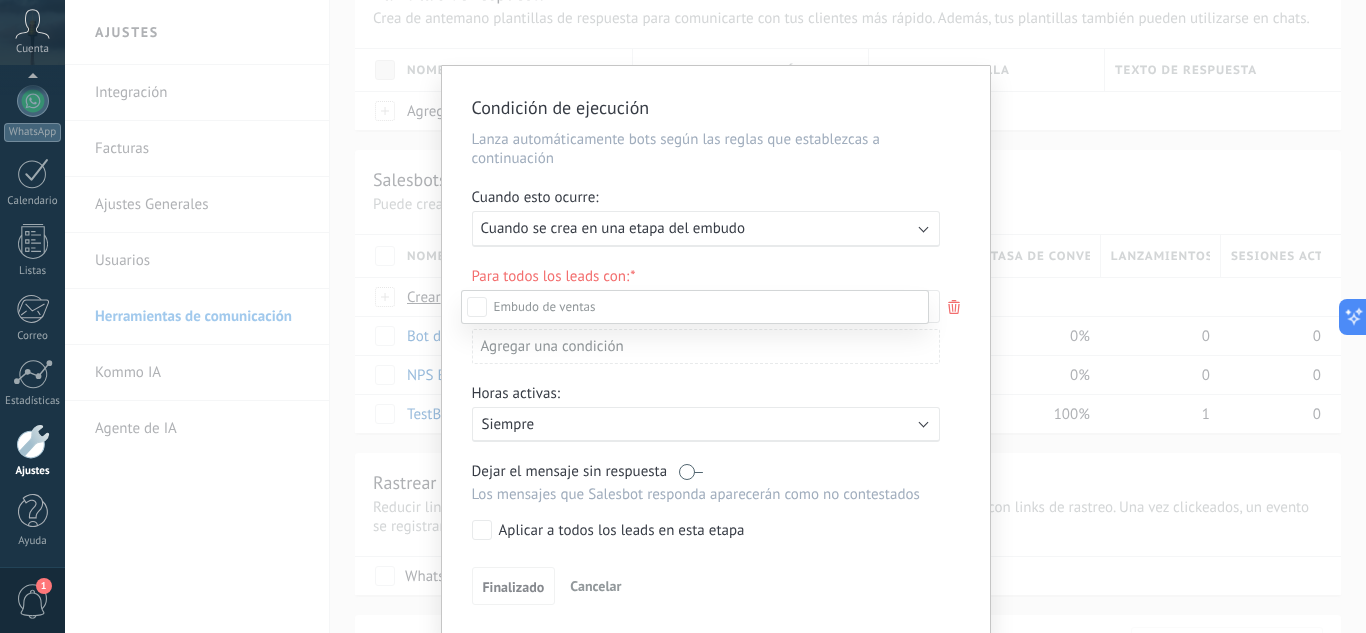 click on "Leads Entrantes Nueva consulta Cualificado Cotización enviada Pedido creado Pedido completado Pedido enviado Pedido enviado – ganado Pedido cancelado – perdido" at bounding box center [695, 460] 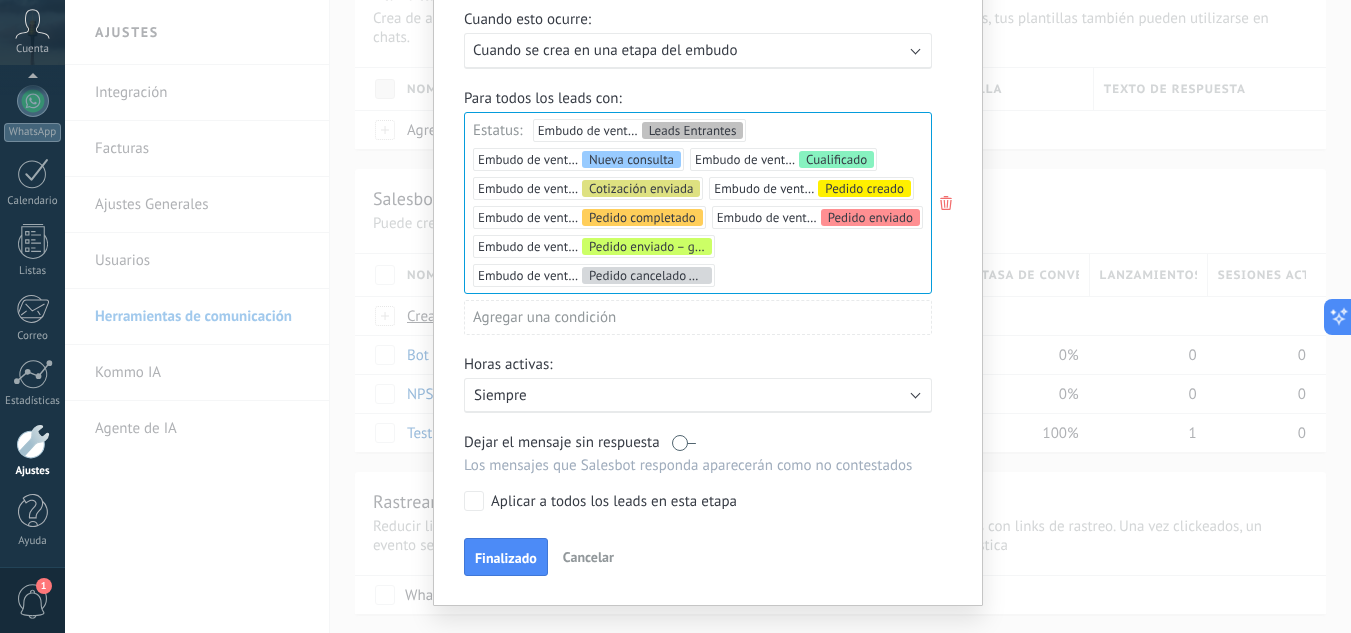 scroll, scrollTop: 200, scrollLeft: 0, axis: vertical 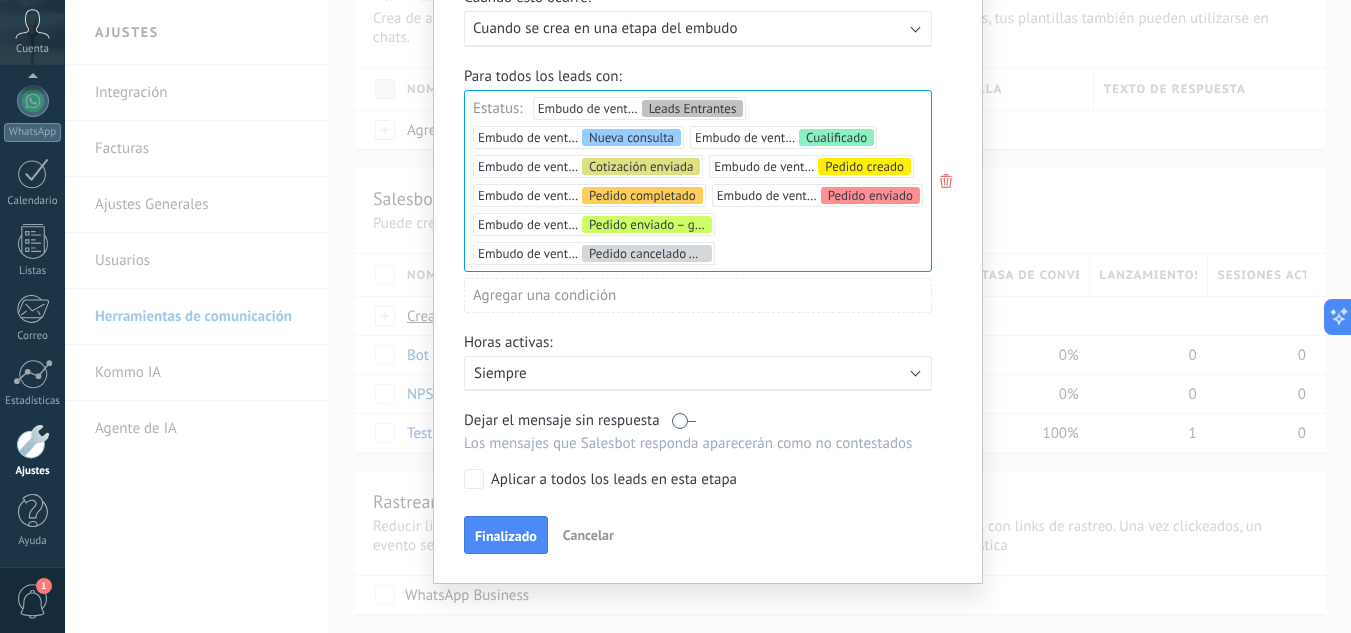 click on "Siempre" at bounding box center (649, 373) 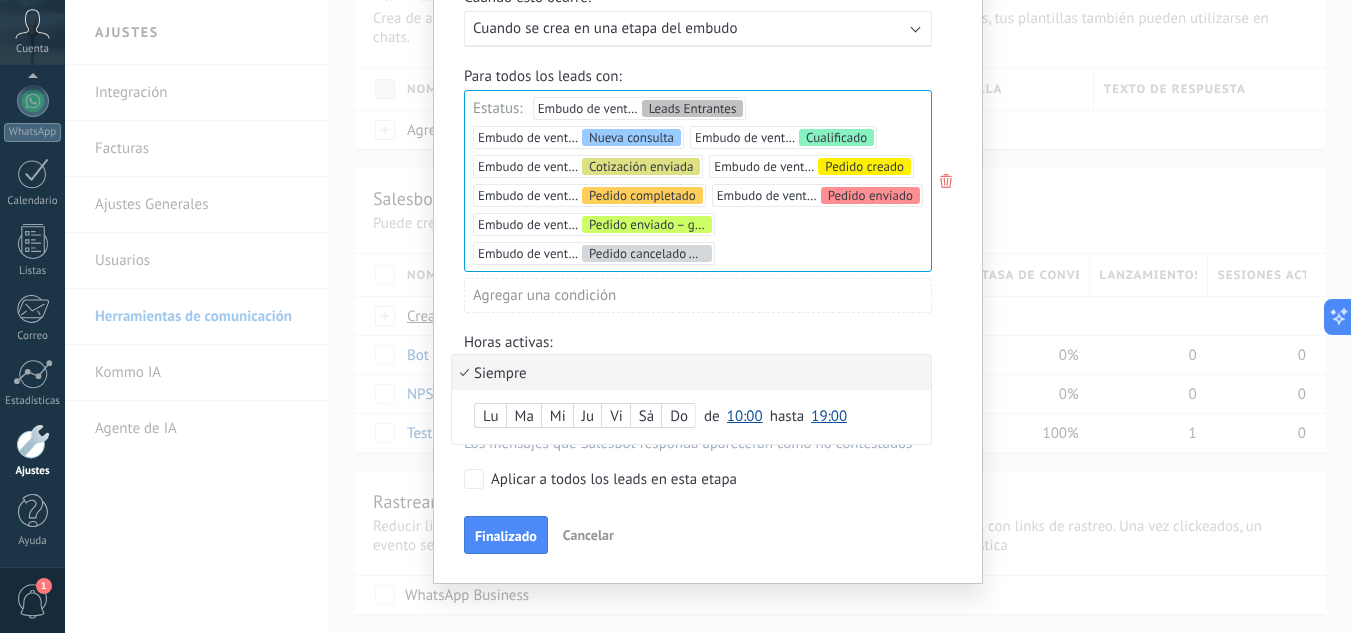 click on "10:00" at bounding box center (745, 416) 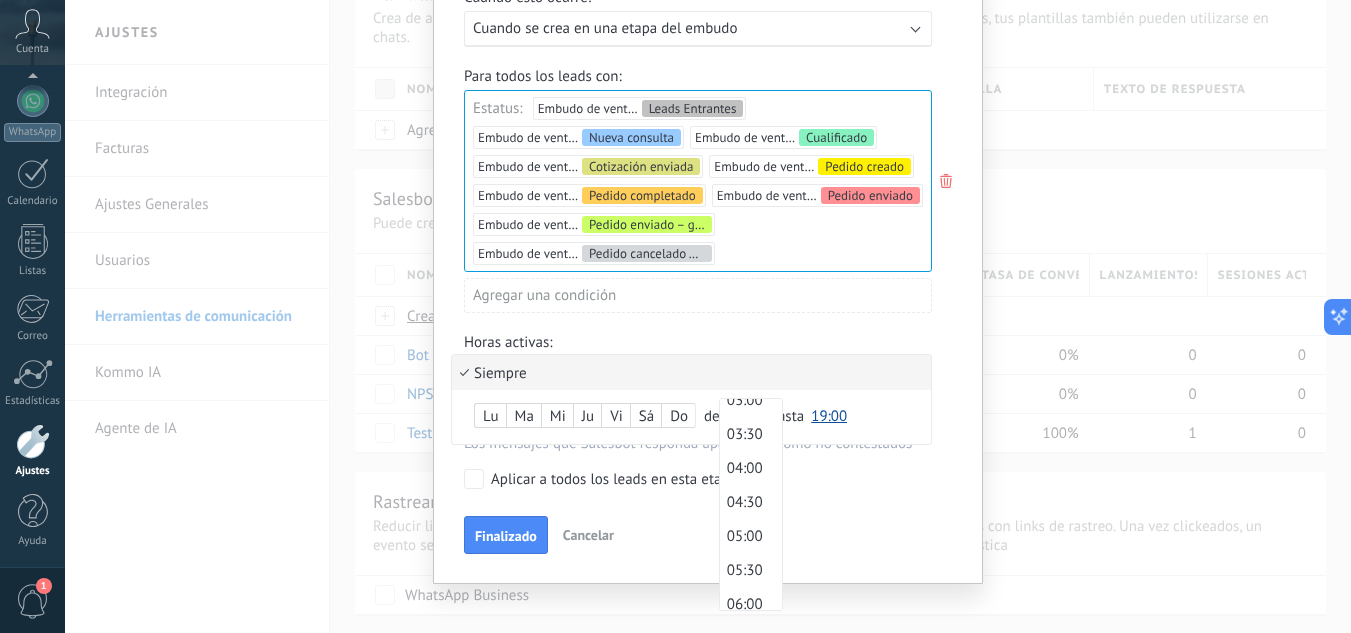 scroll, scrollTop: 194, scrollLeft: 0, axis: vertical 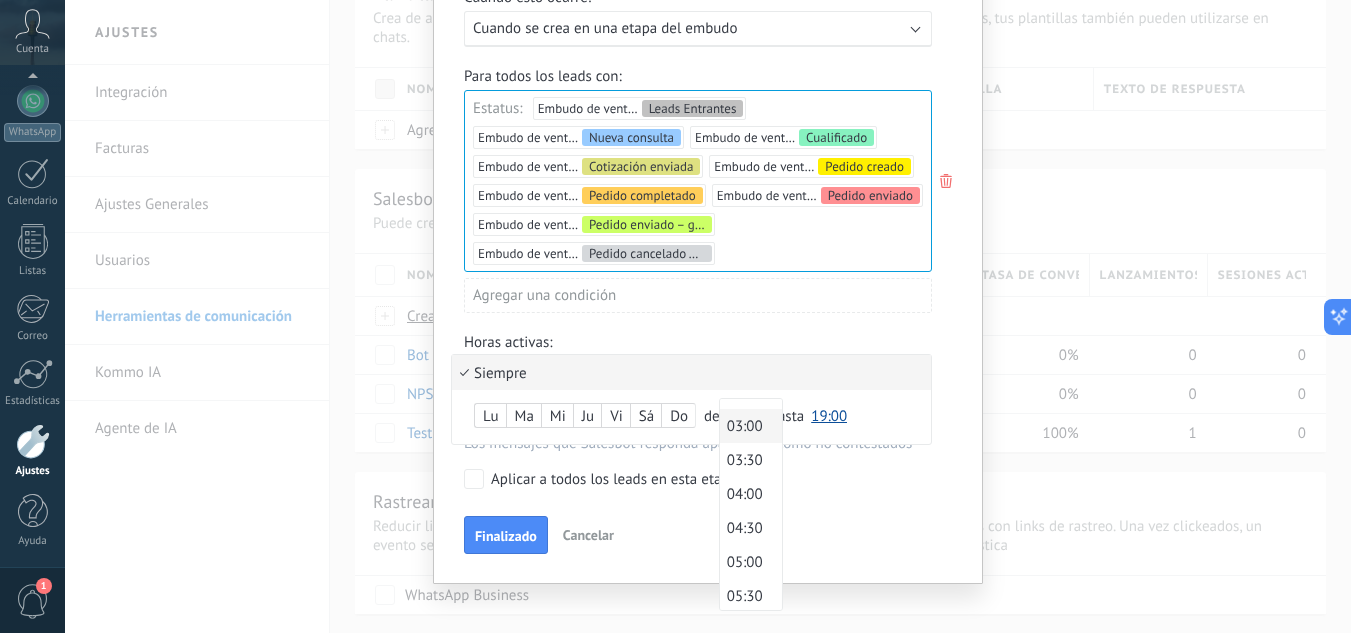 click on "03:00" at bounding box center (748, 426) 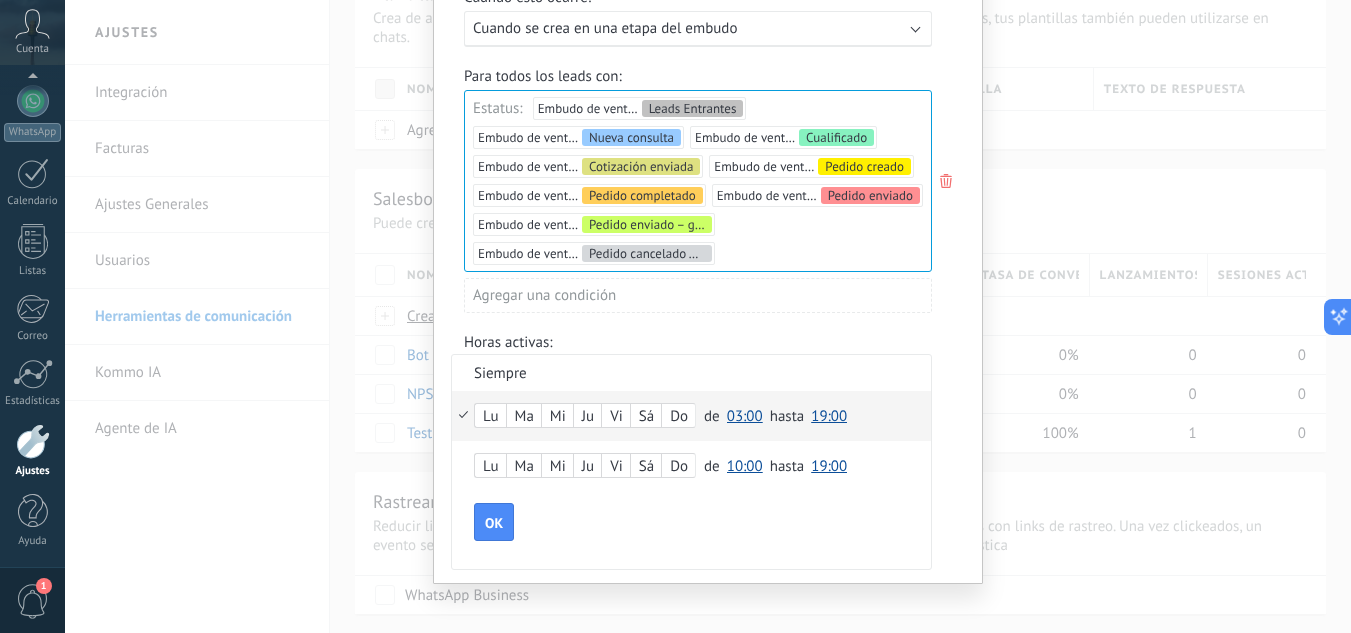 click on "19:00" at bounding box center [829, 416] 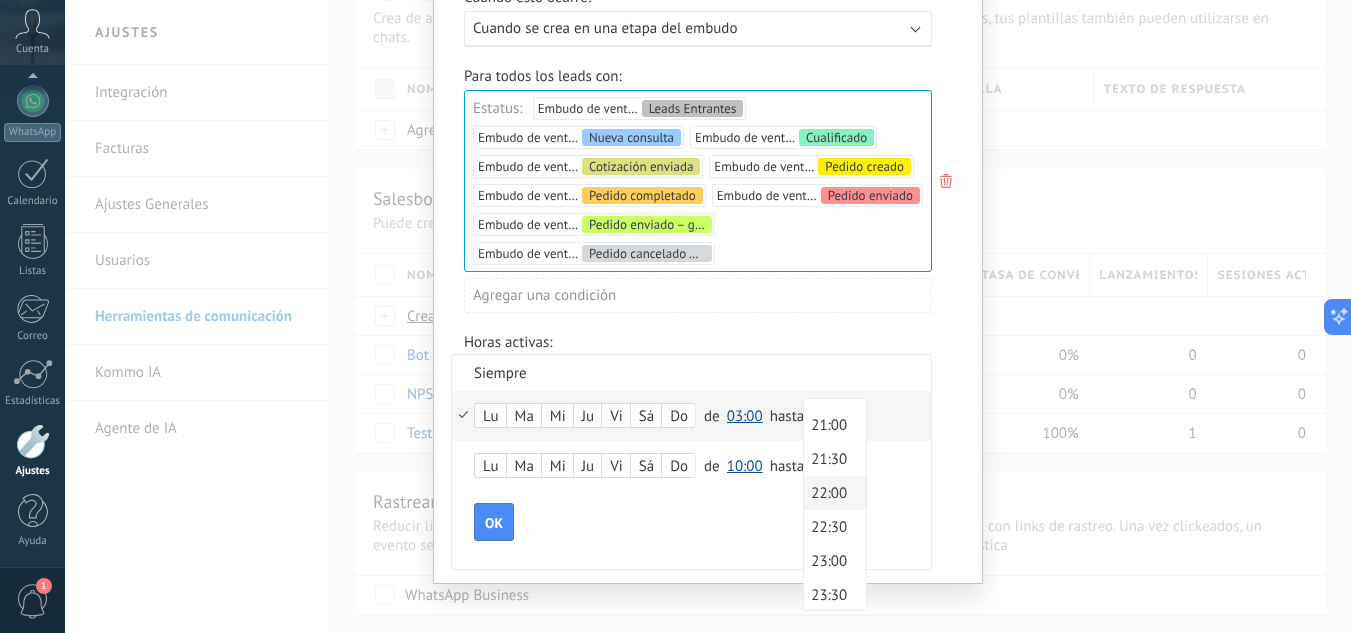 scroll, scrollTop: 1421, scrollLeft: 0, axis: vertical 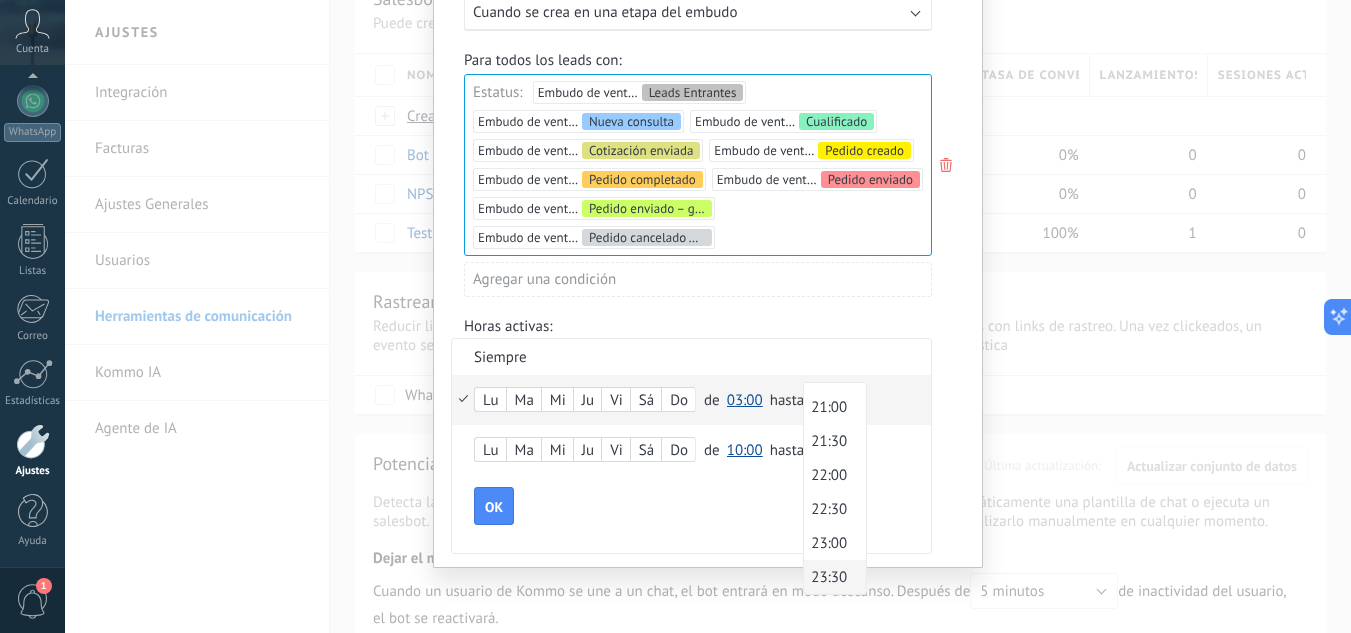click on "23:30" at bounding box center [832, 577] 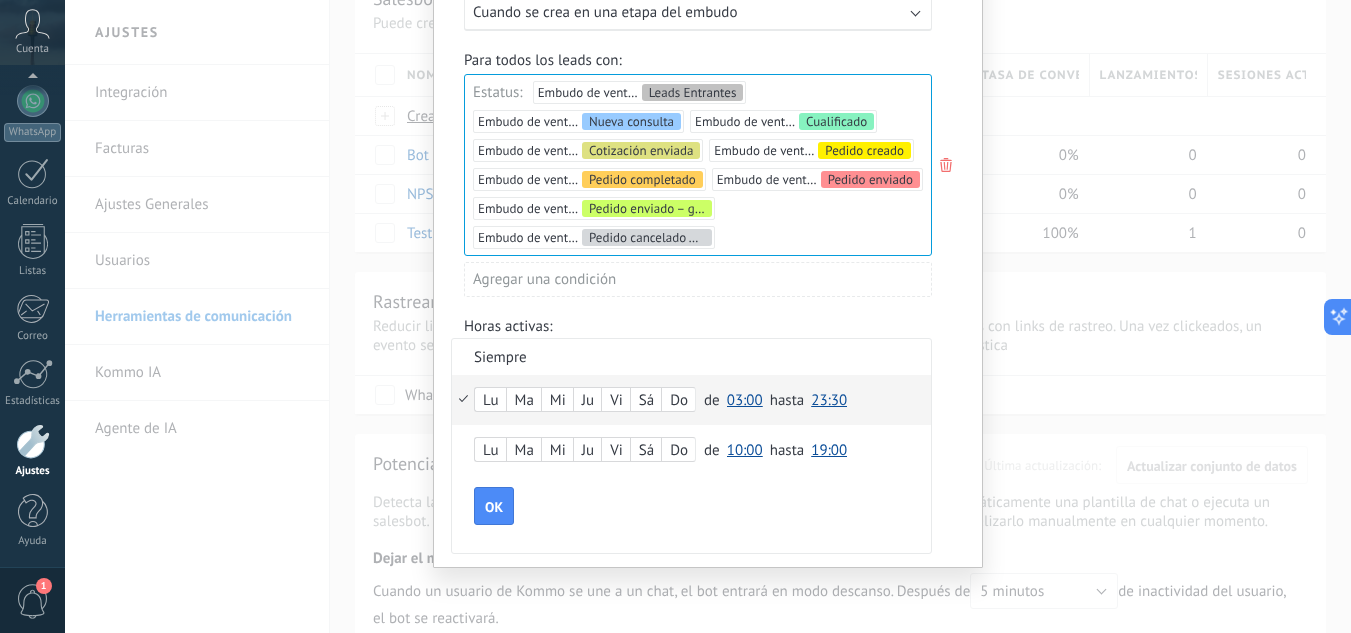 click on "03:00" at bounding box center (745, 400) 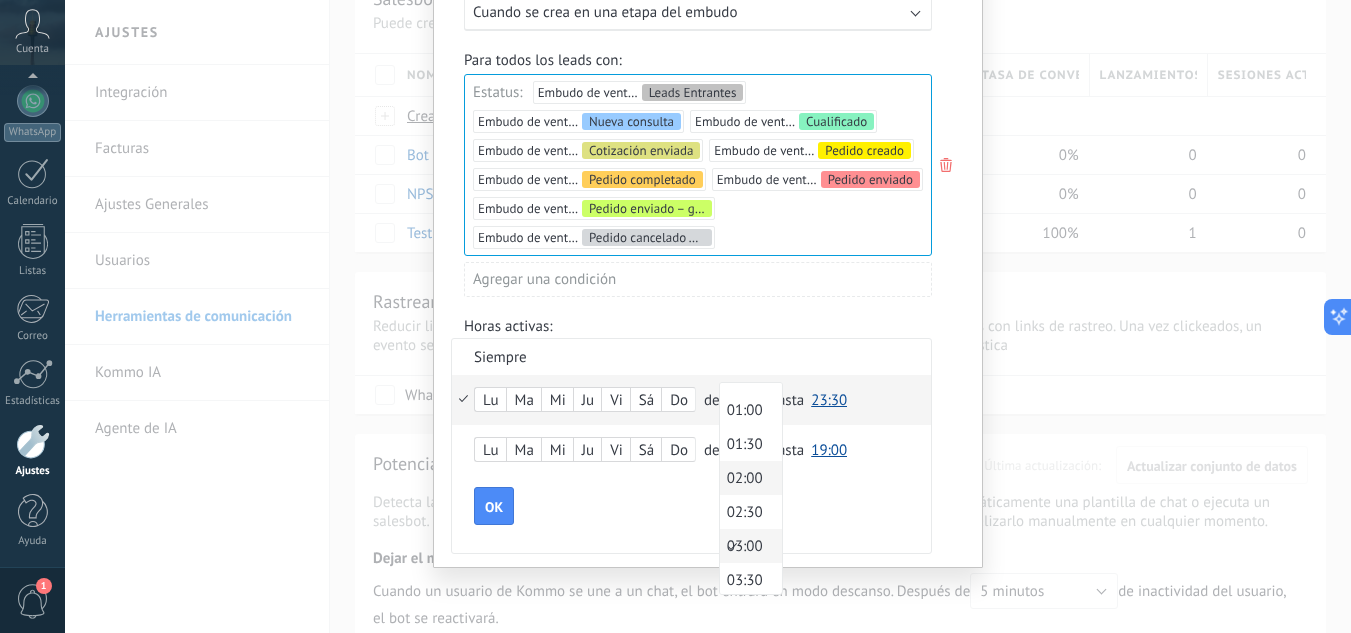 scroll, scrollTop: 0, scrollLeft: 0, axis: both 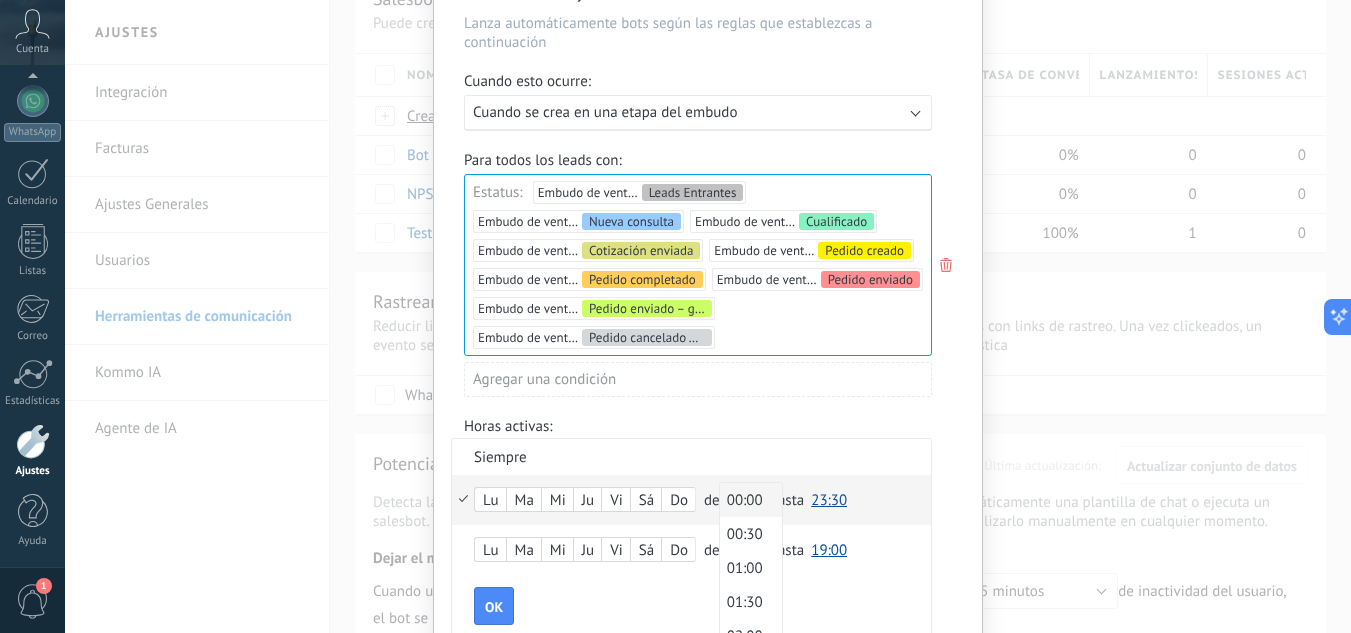 click on "00:00" at bounding box center [748, 500] 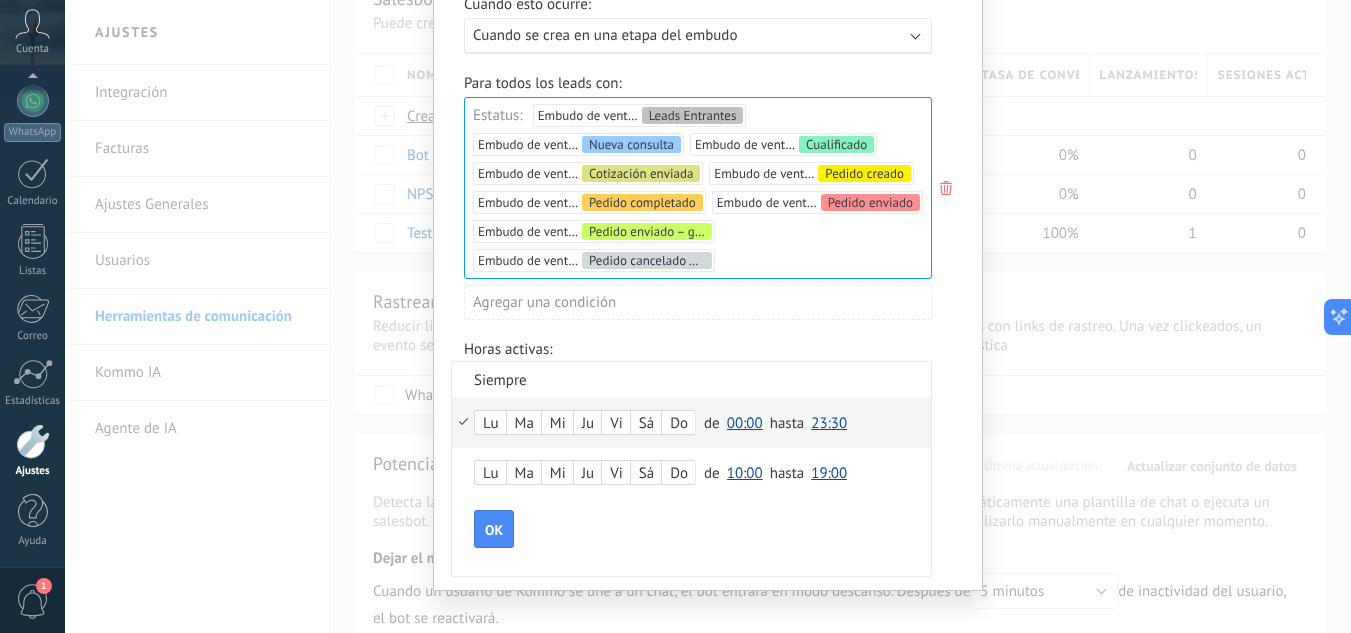 scroll, scrollTop: 216, scrollLeft: 0, axis: vertical 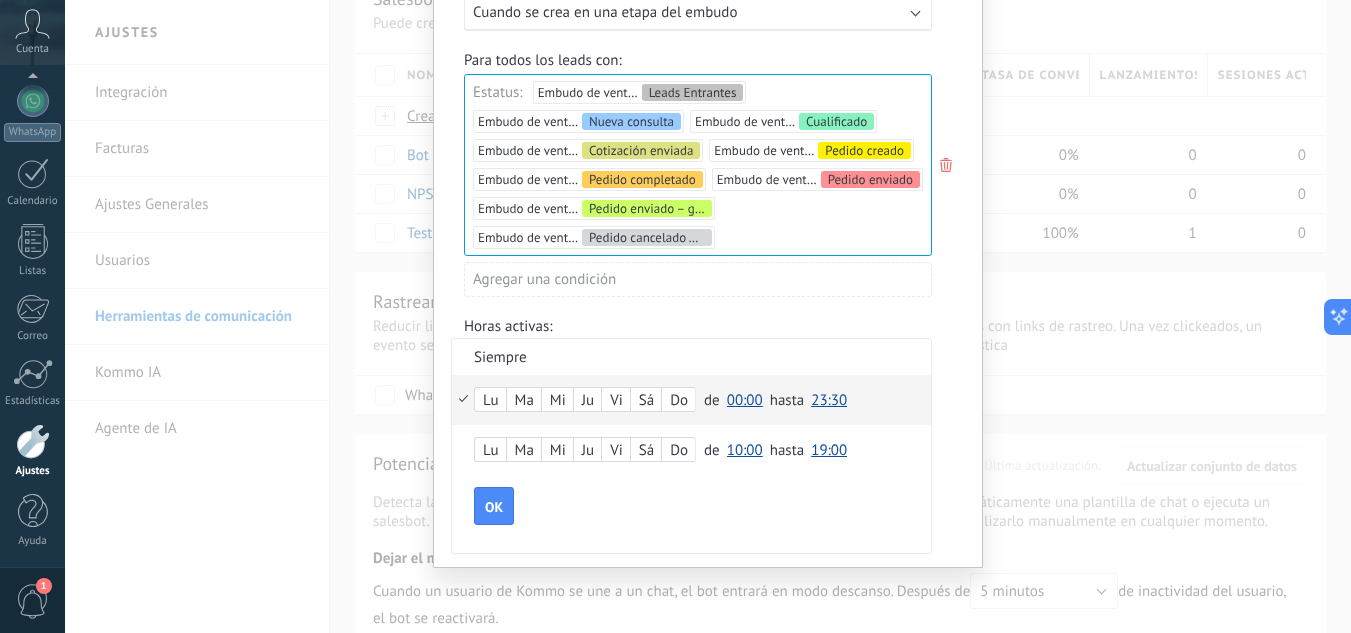 click on "10:00" at bounding box center [745, 450] 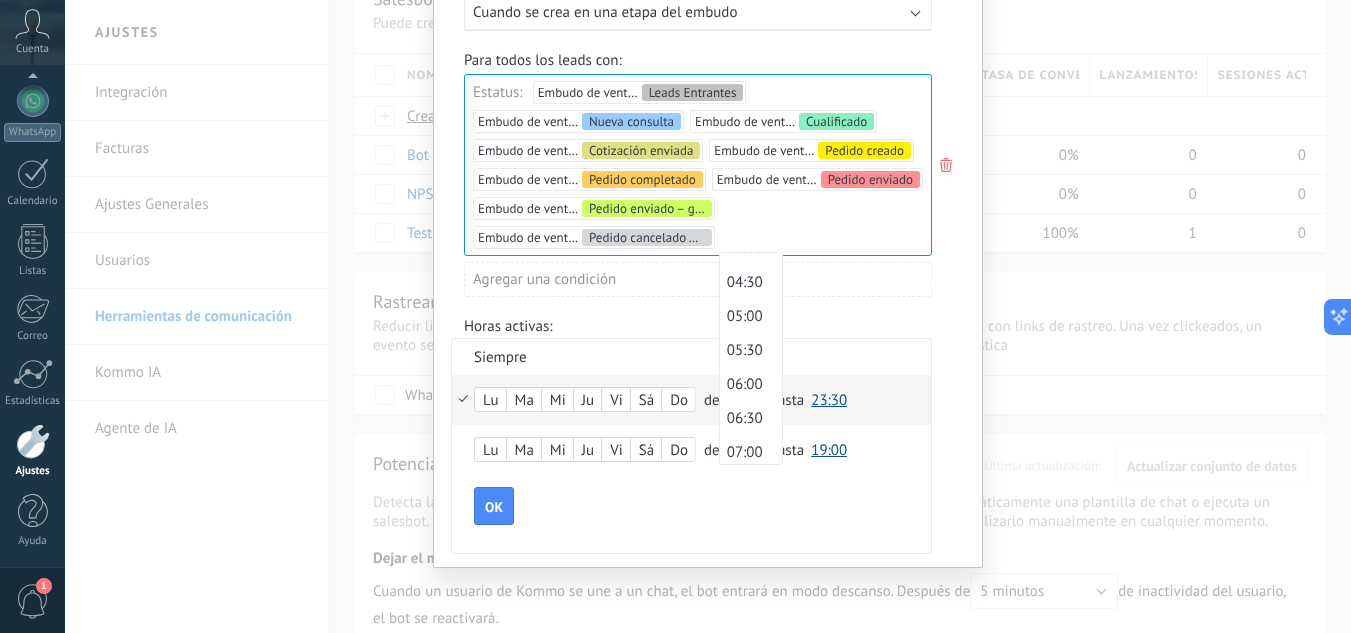 scroll, scrollTop: 0, scrollLeft: 0, axis: both 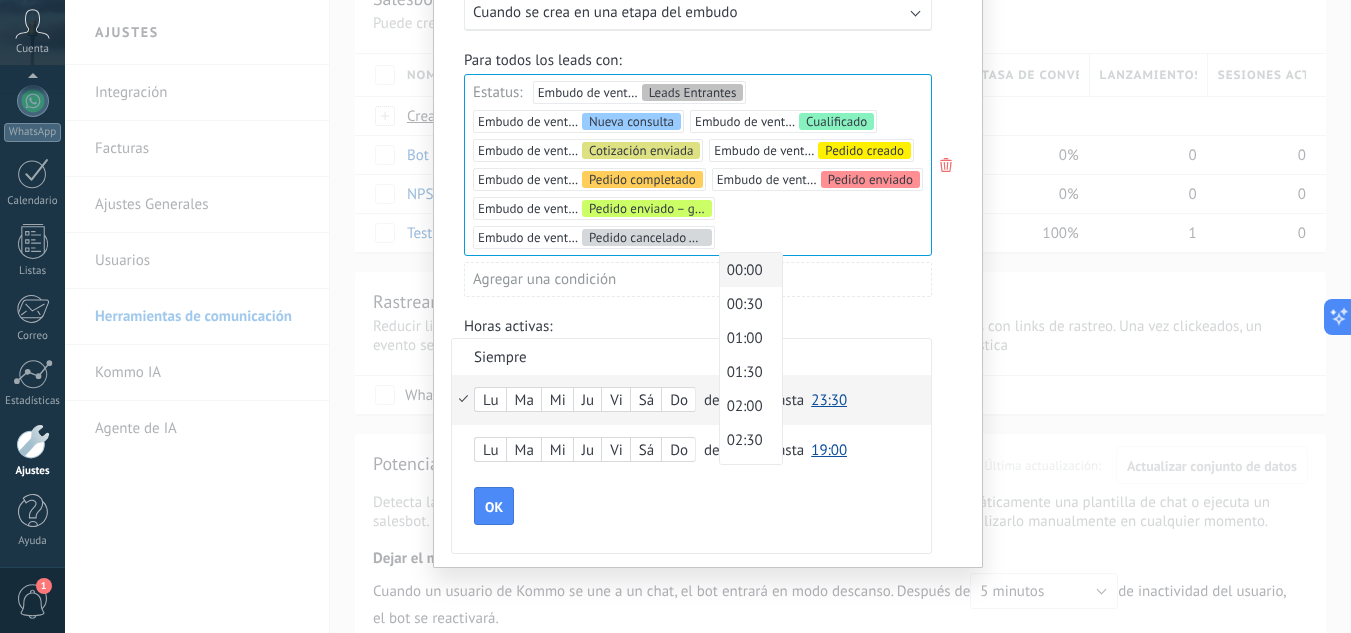 click on "00:00" at bounding box center [748, 270] 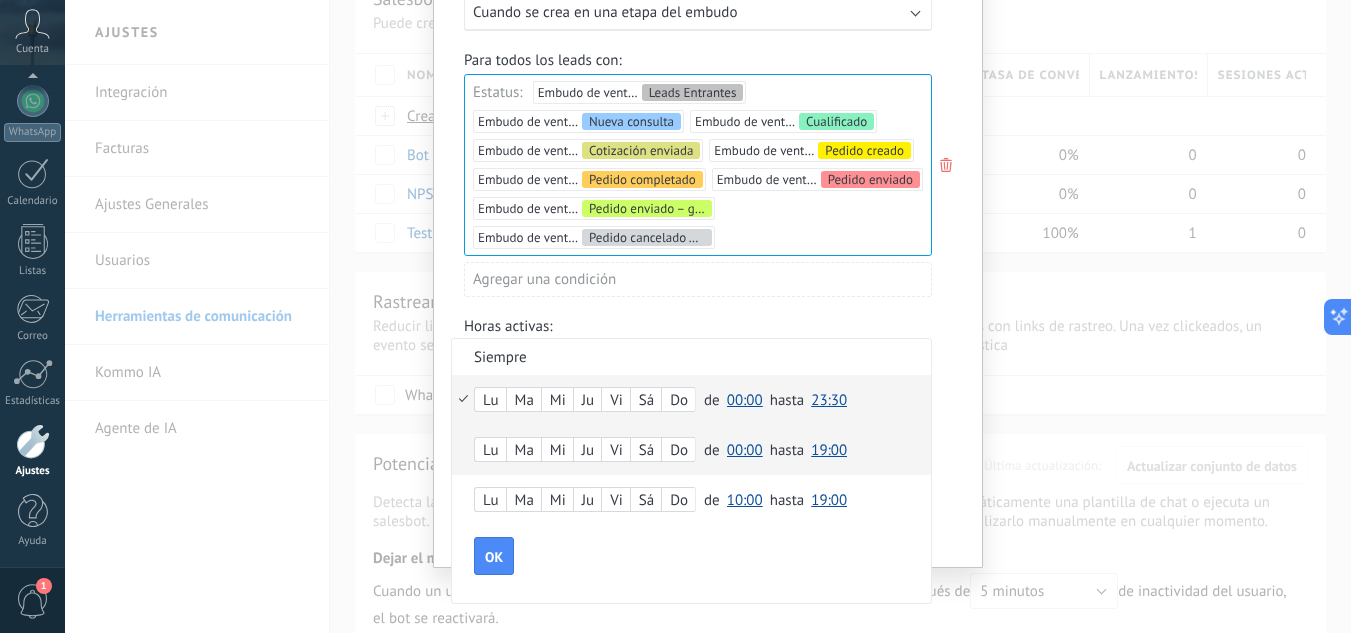 click on "19:00" at bounding box center (829, 450) 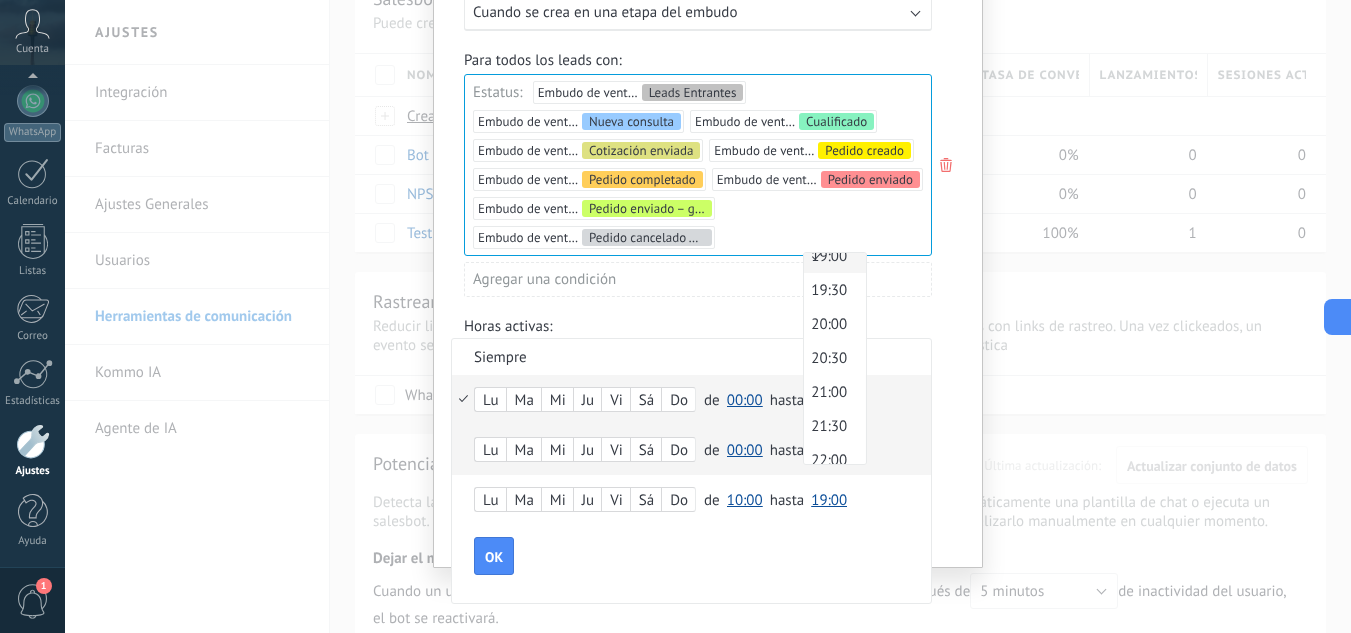 scroll, scrollTop: 1421, scrollLeft: 0, axis: vertical 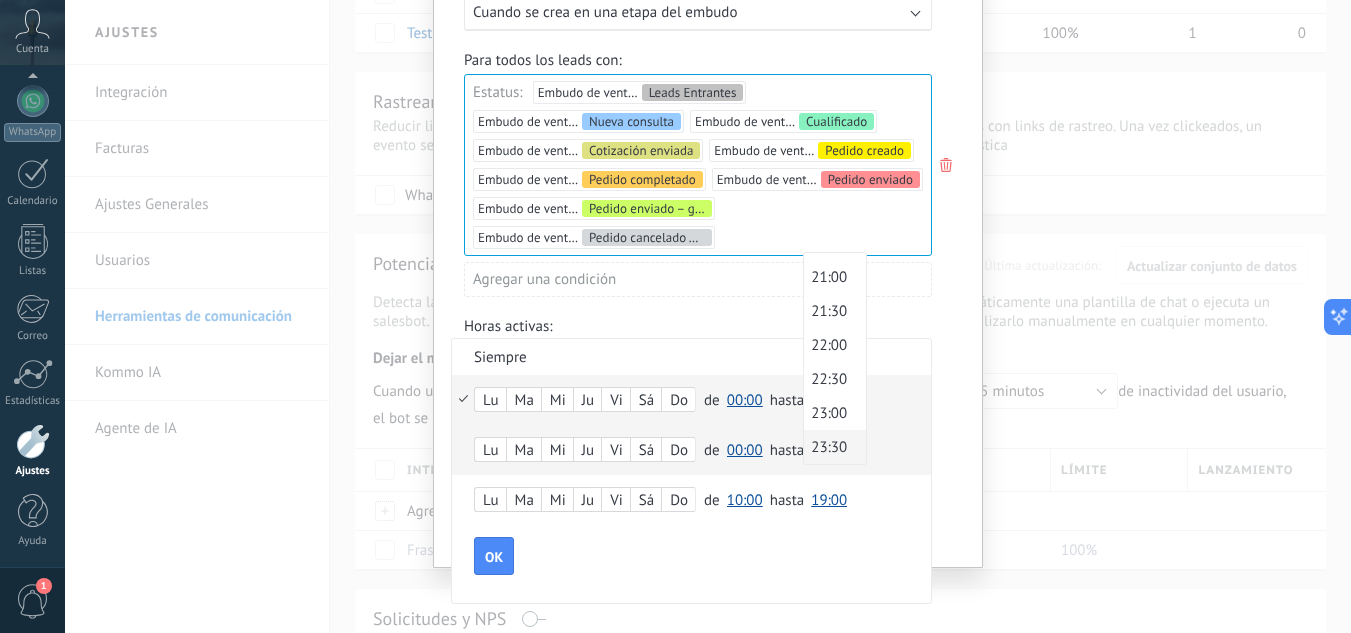 click on "23:30" at bounding box center [832, 447] 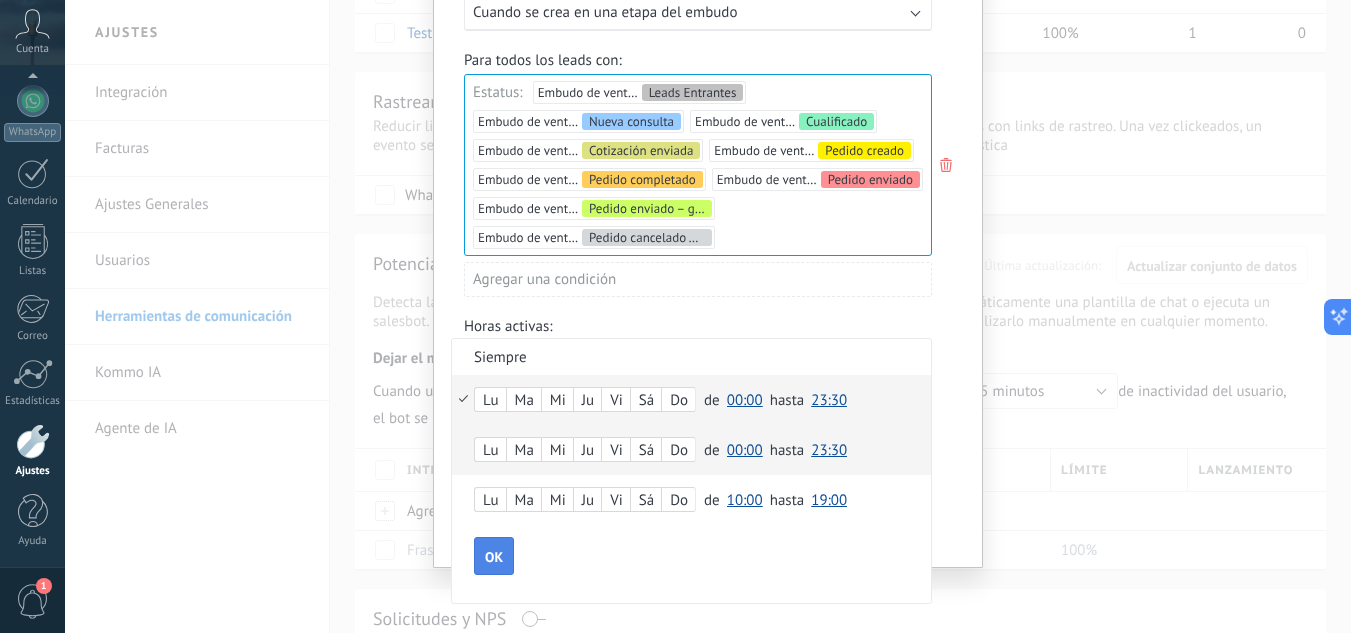 click on "OK" at bounding box center [494, 557] 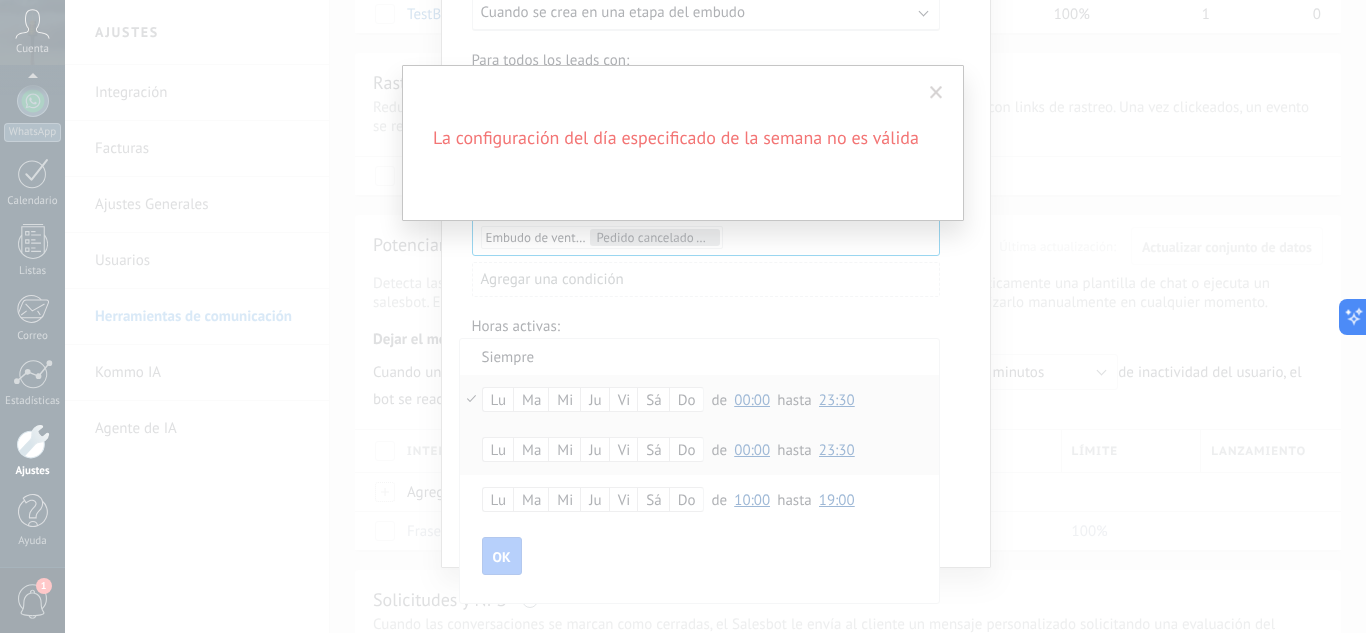 click at bounding box center (936, 93) 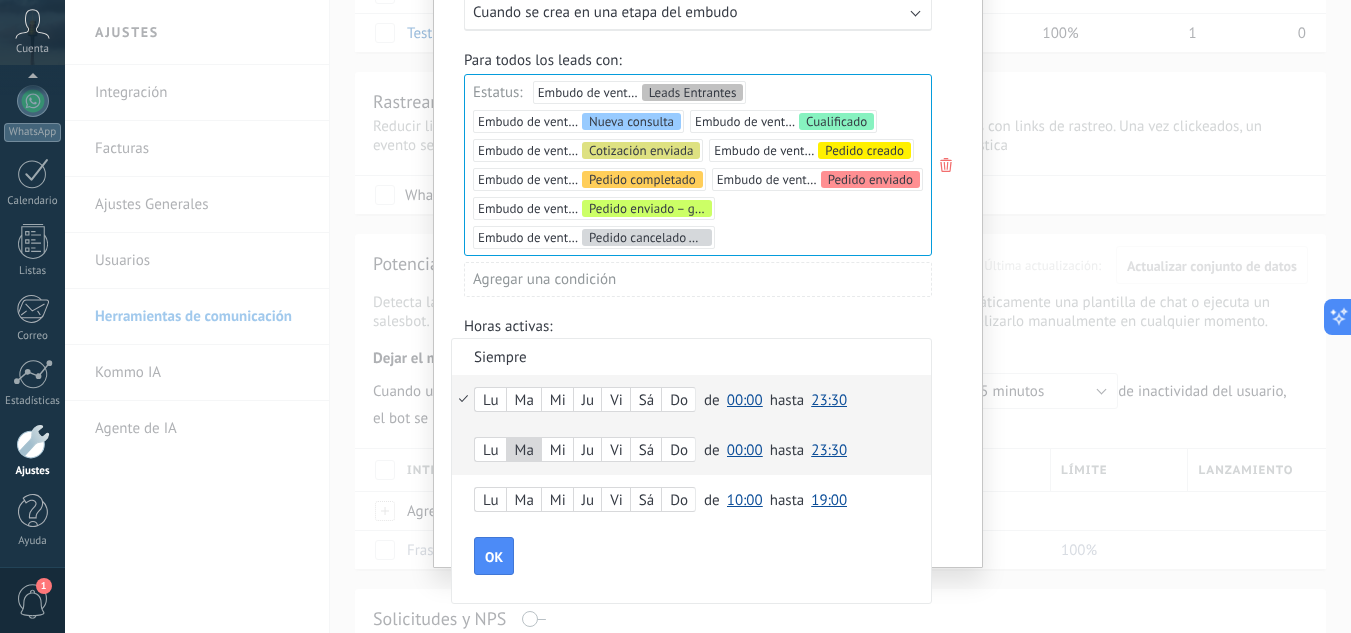 scroll, scrollTop: 0, scrollLeft: 0, axis: both 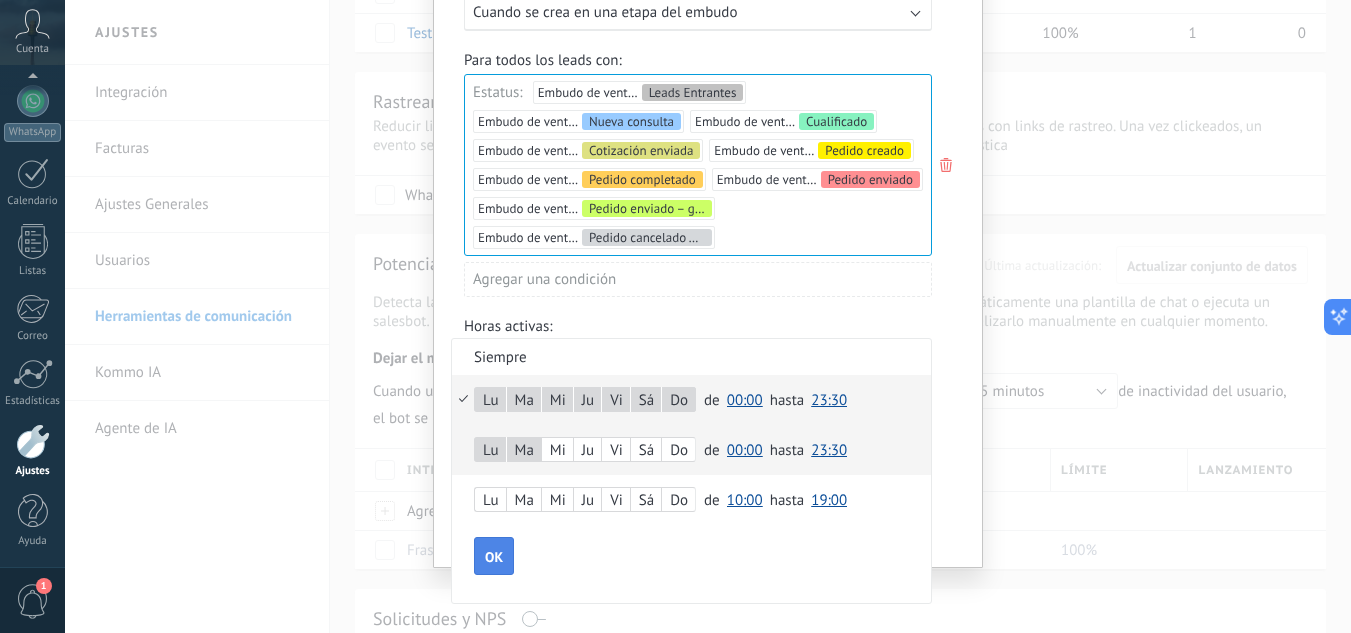 click on "OK" at bounding box center (494, 556) 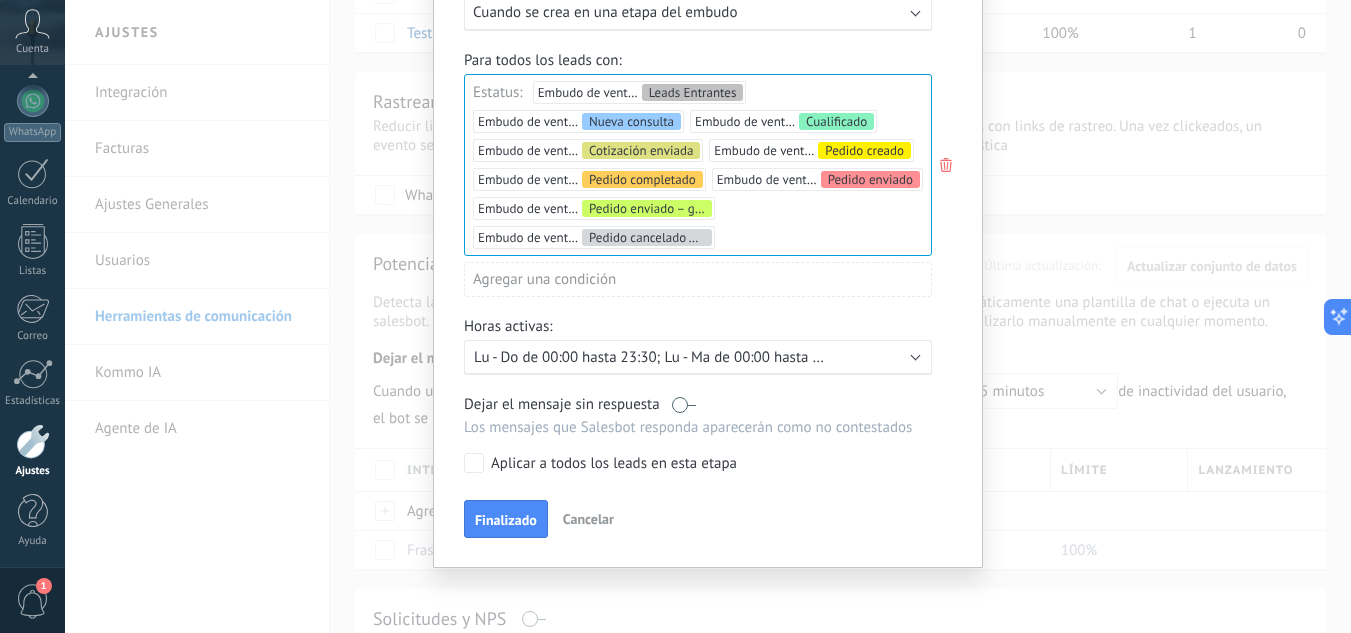 click at bounding box center (684, 404) 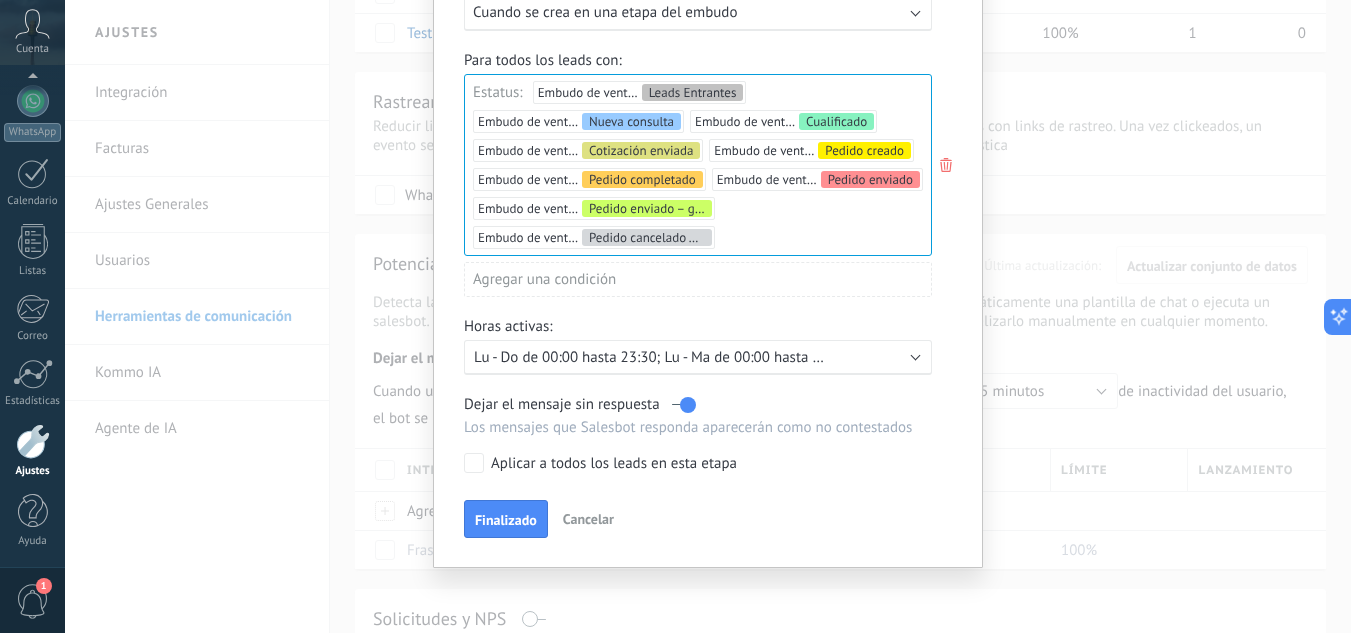 click at bounding box center (684, 404) 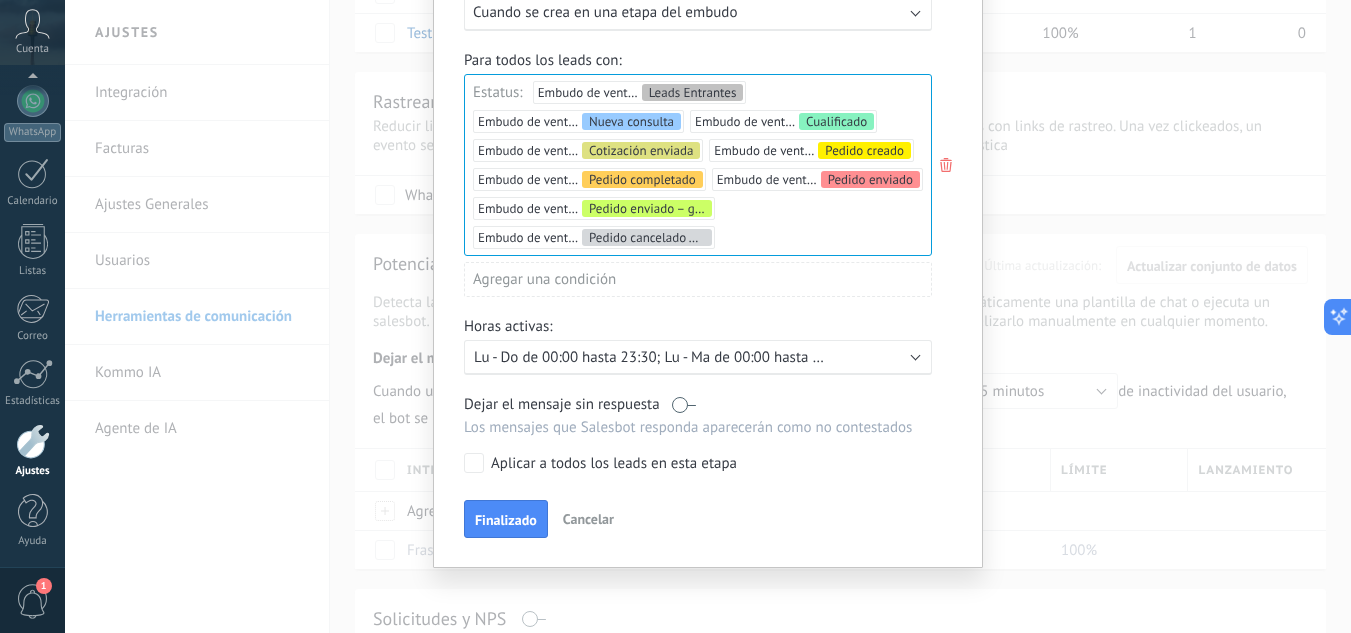 click at bounding box center (684, 404) 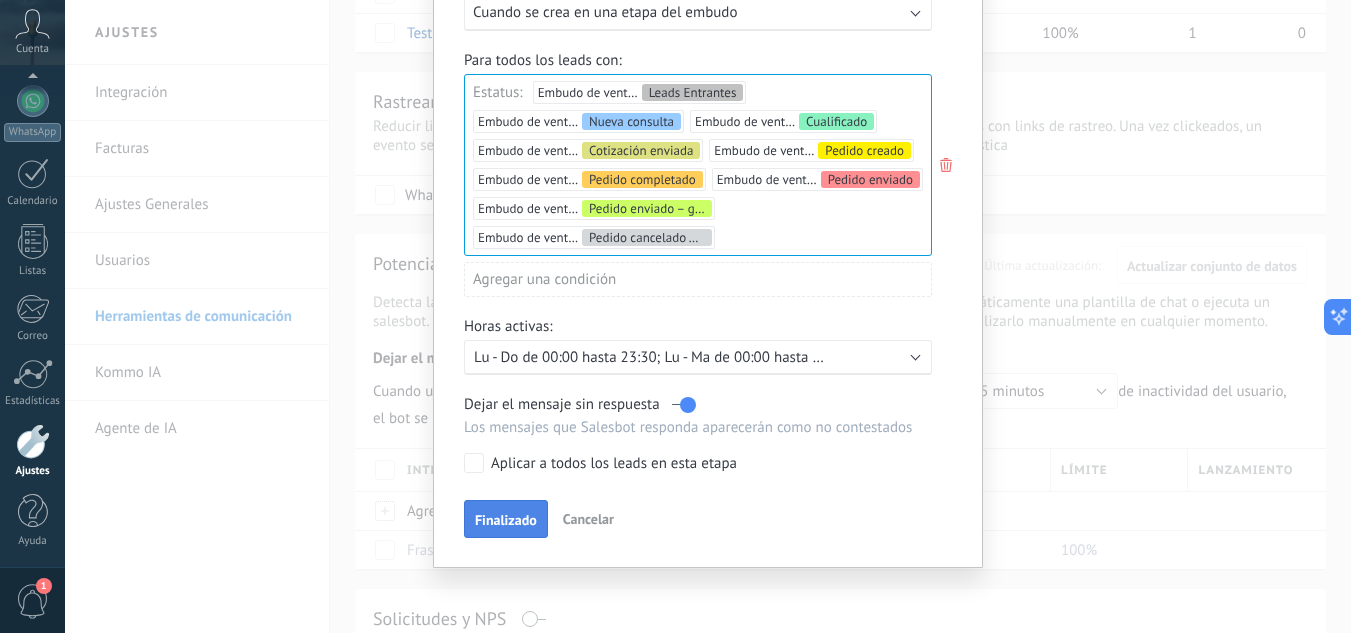 click on "Finalizado" at bounding box center [506, 520] 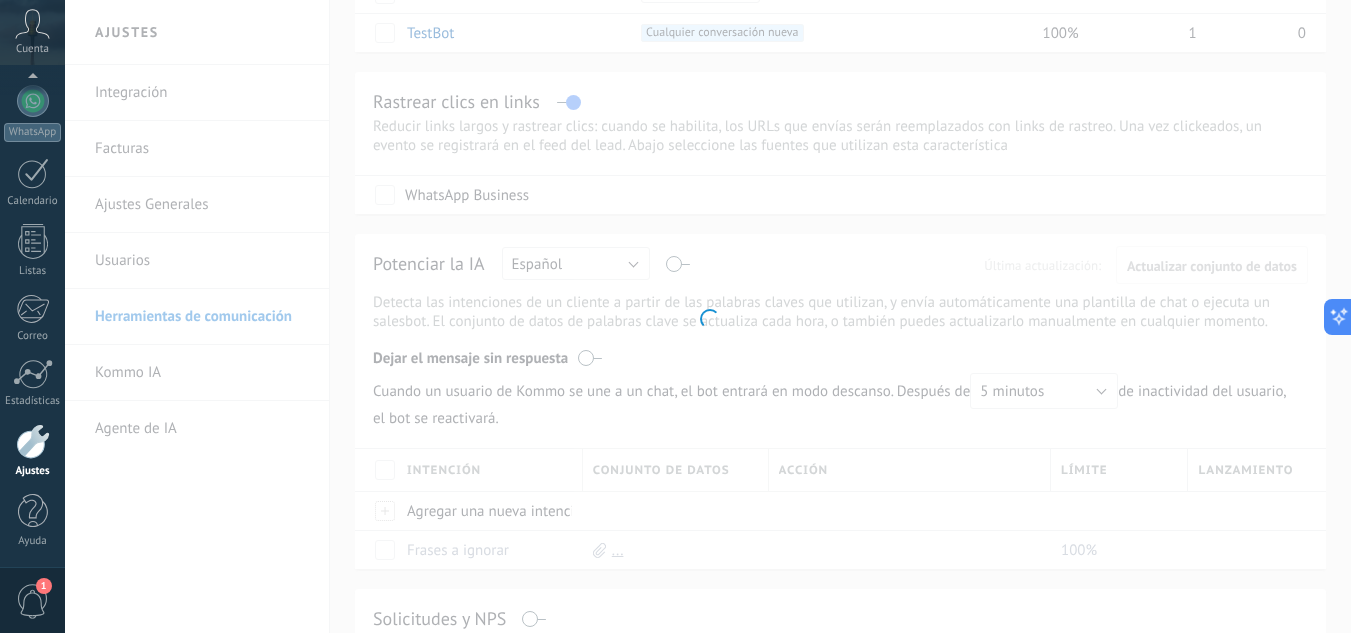 scroll, scrollTop: 0, scrollLeft: 0, axis: both 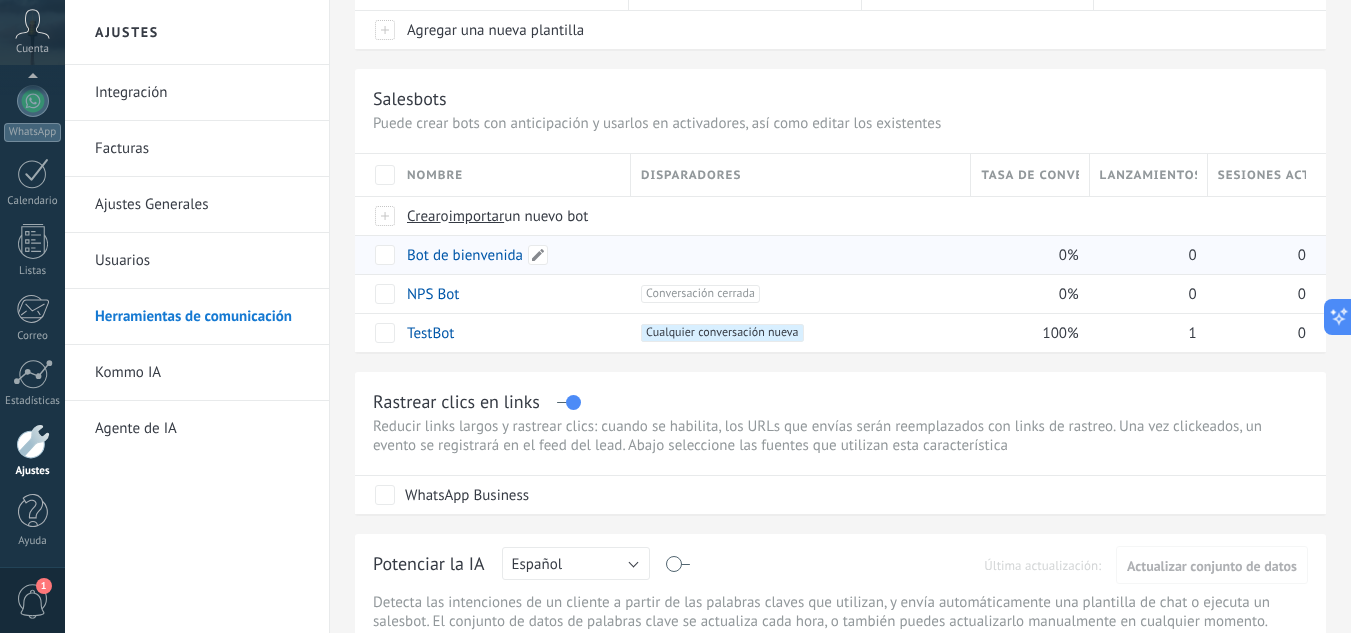 click on "Bot de bienvenida" at bounding box center (465, 255) 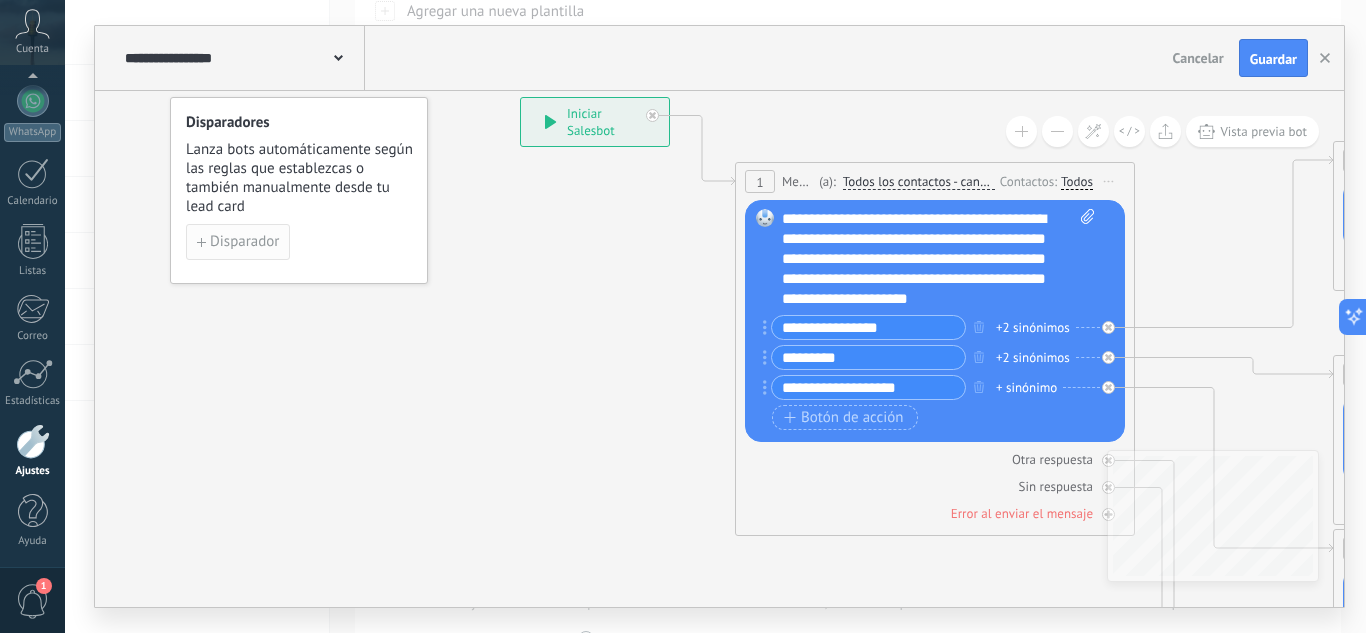 click on "Disparador" at bounding box center [244, 242] 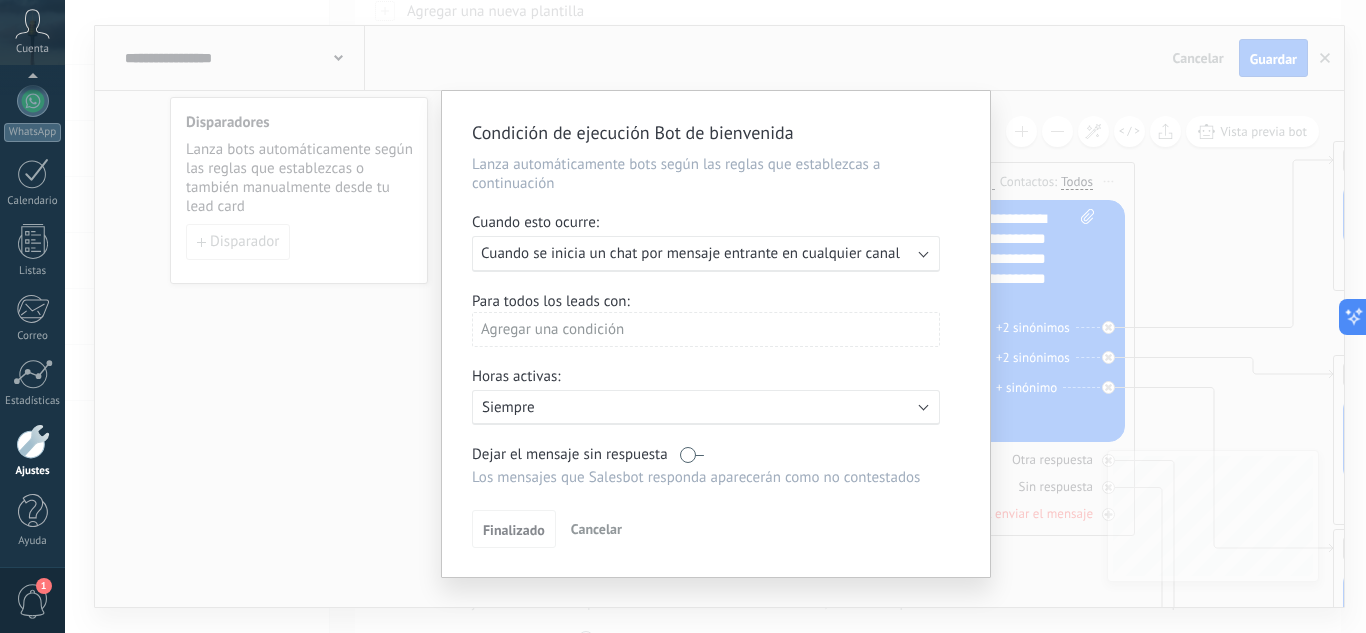 click on "Cuando se inicia un chat por mensaje entrante en cualquier canal" at bounding box center (690, 253) 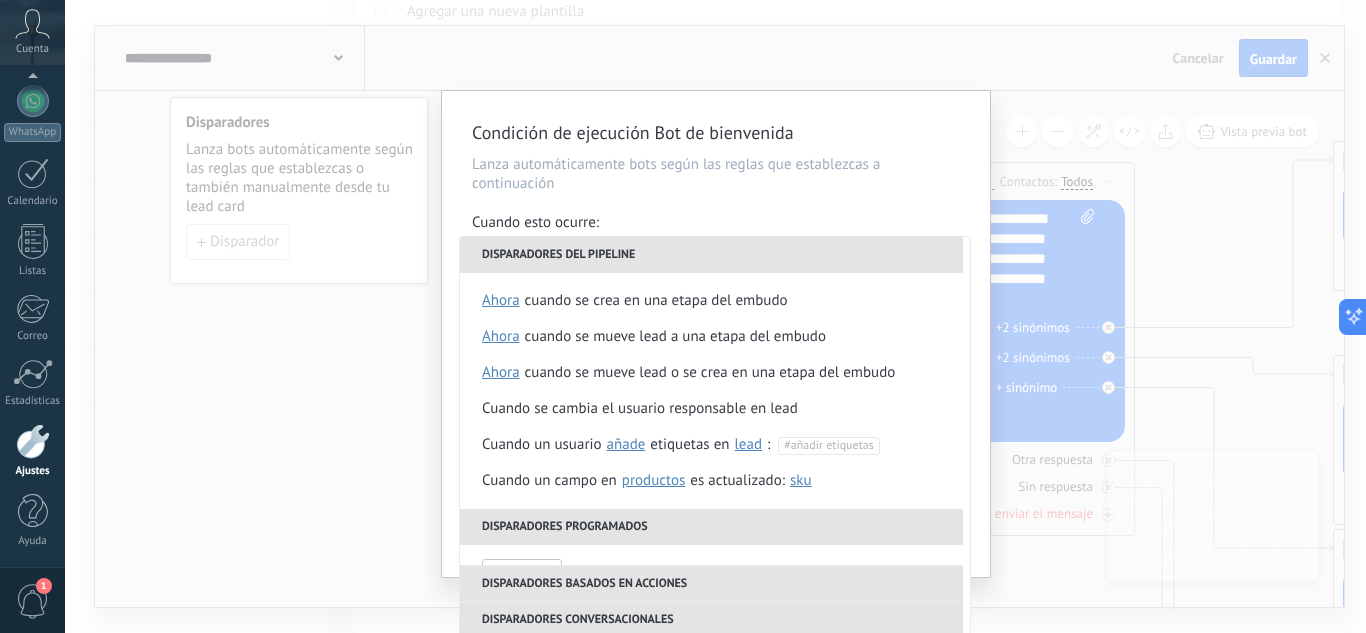 click on "Disparadores del pipeline" at bounding box center (711, 255) 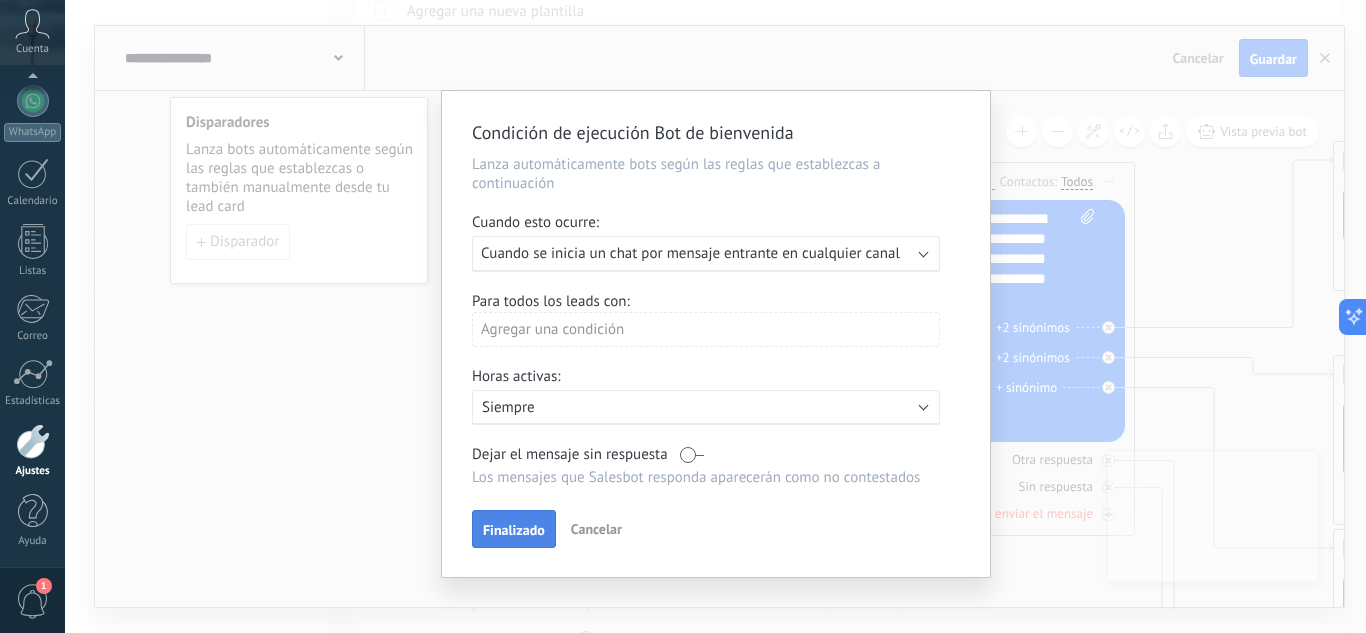 click on "Finalizado" at bounding box center [514, 529] 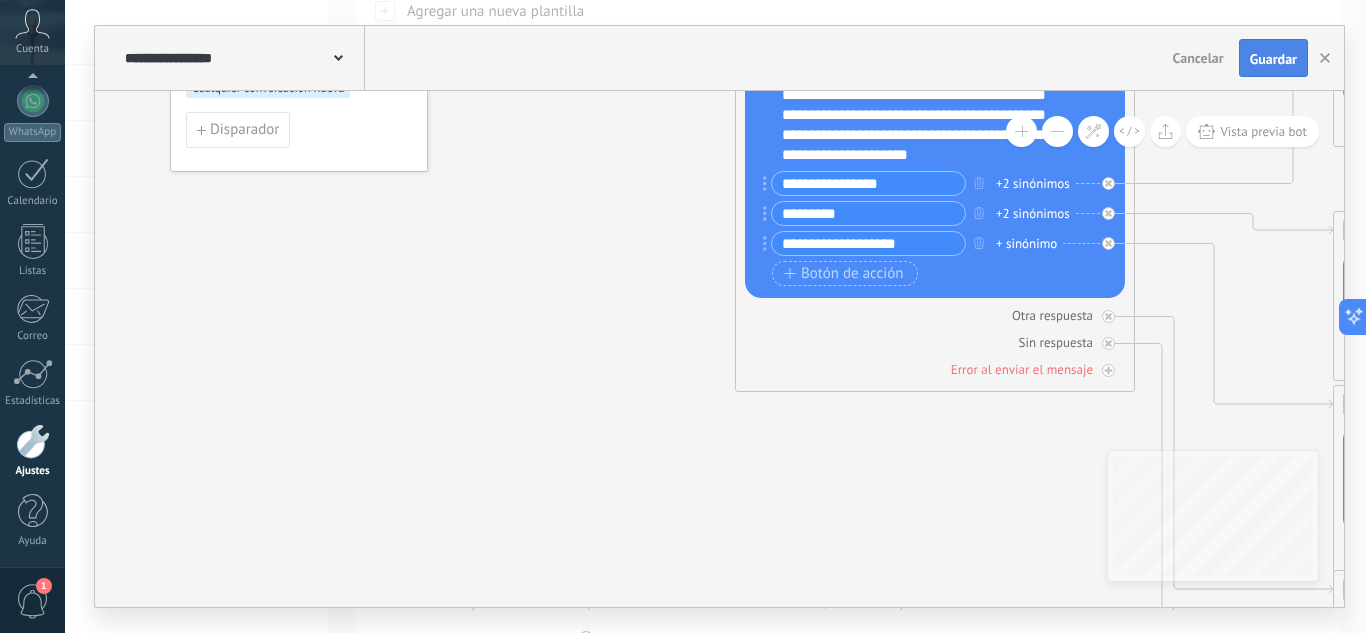 click on "Guardar" at bounding box center (1273, 59) 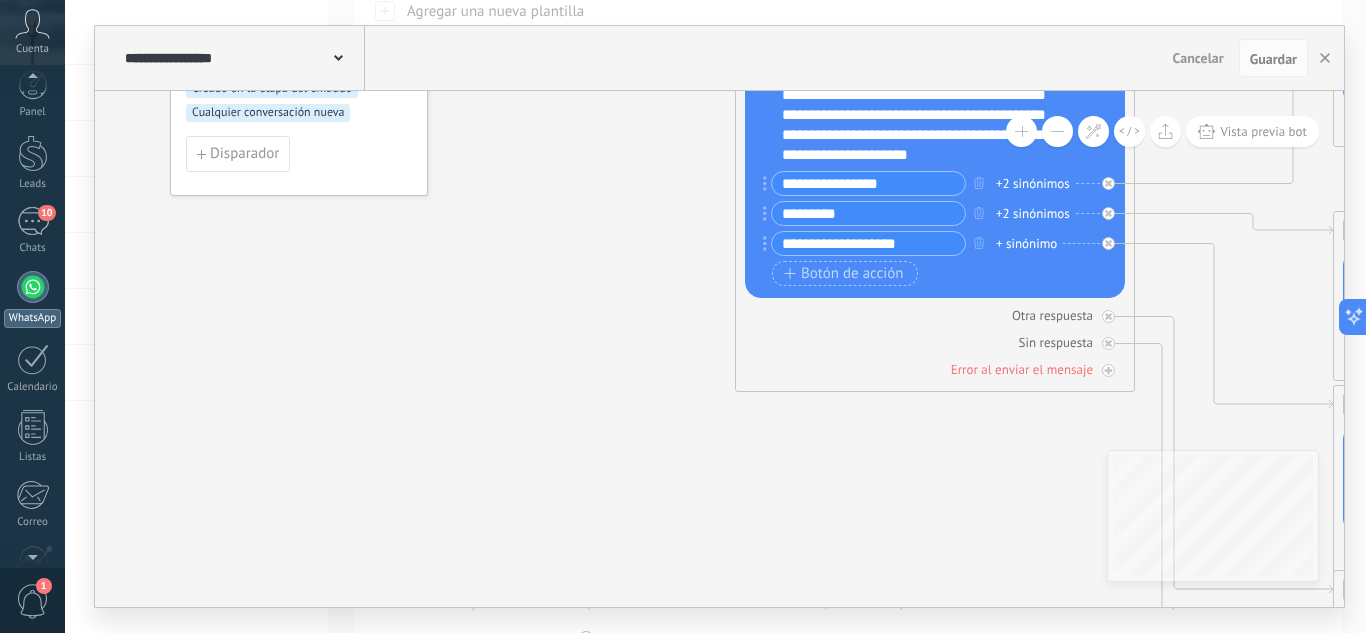 scroll, scrollTop: 0, scrollLeft: 0, axis: both 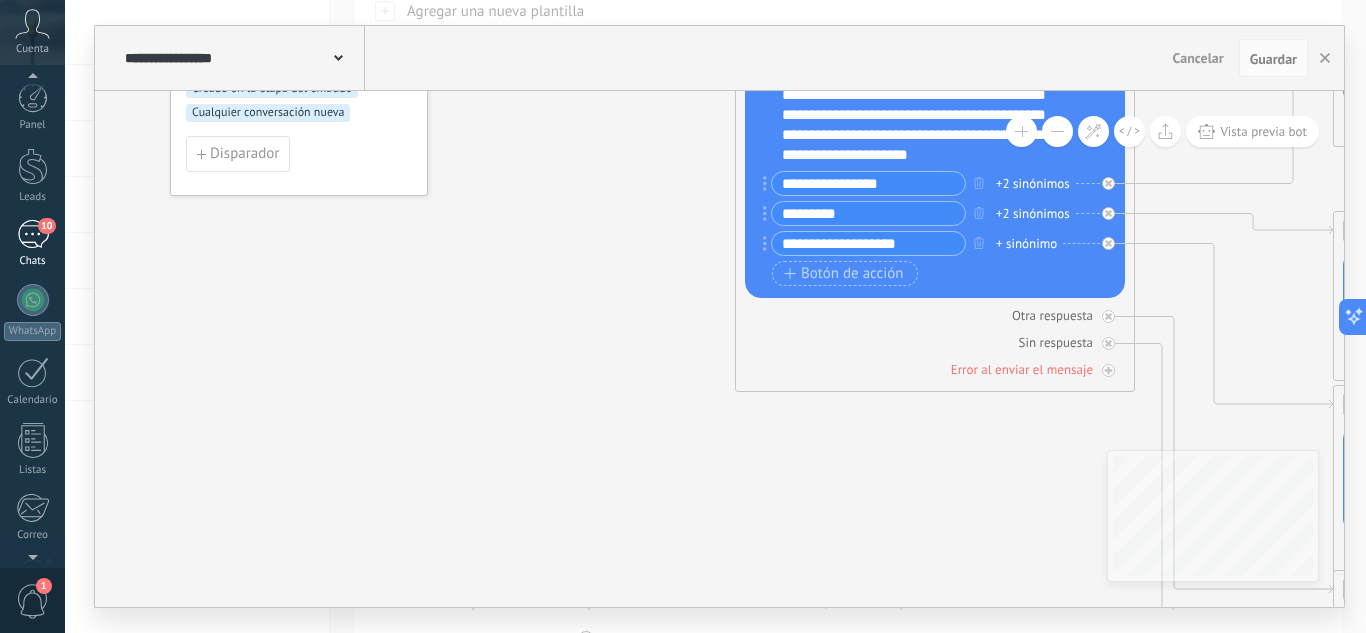 click on "10" at bounding box center [33, 234] 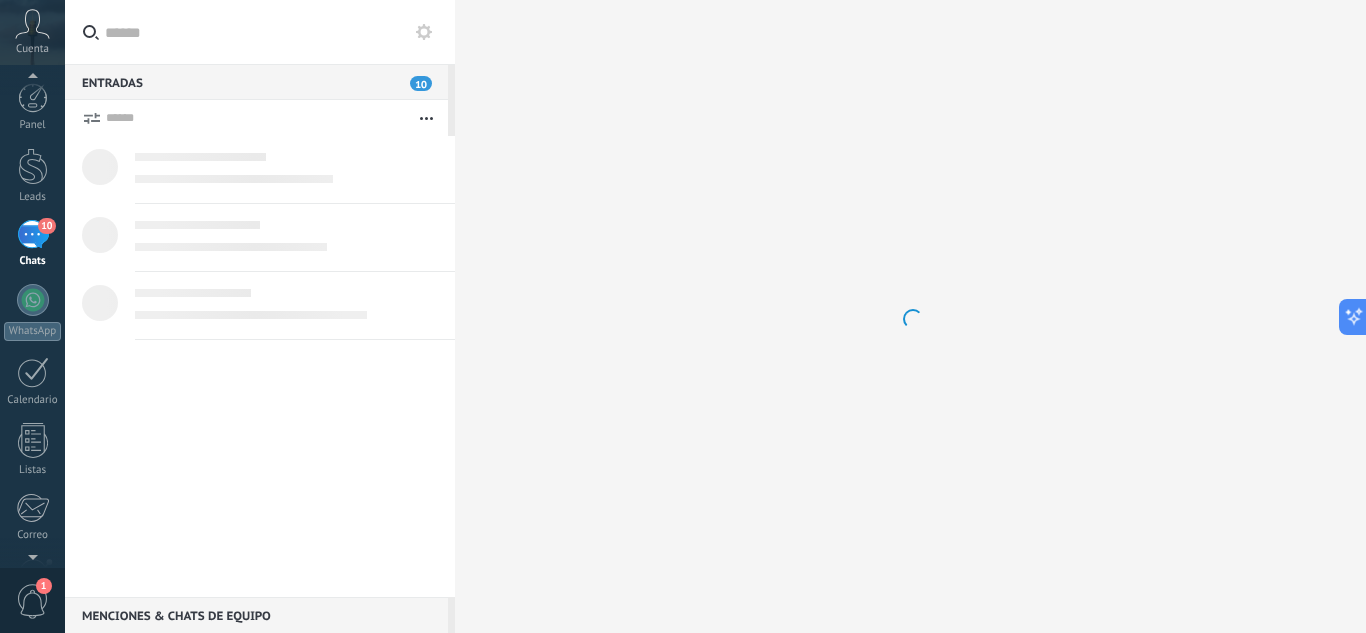 scroll, scrollTop: 0, scrollLeft: 0, axis: both 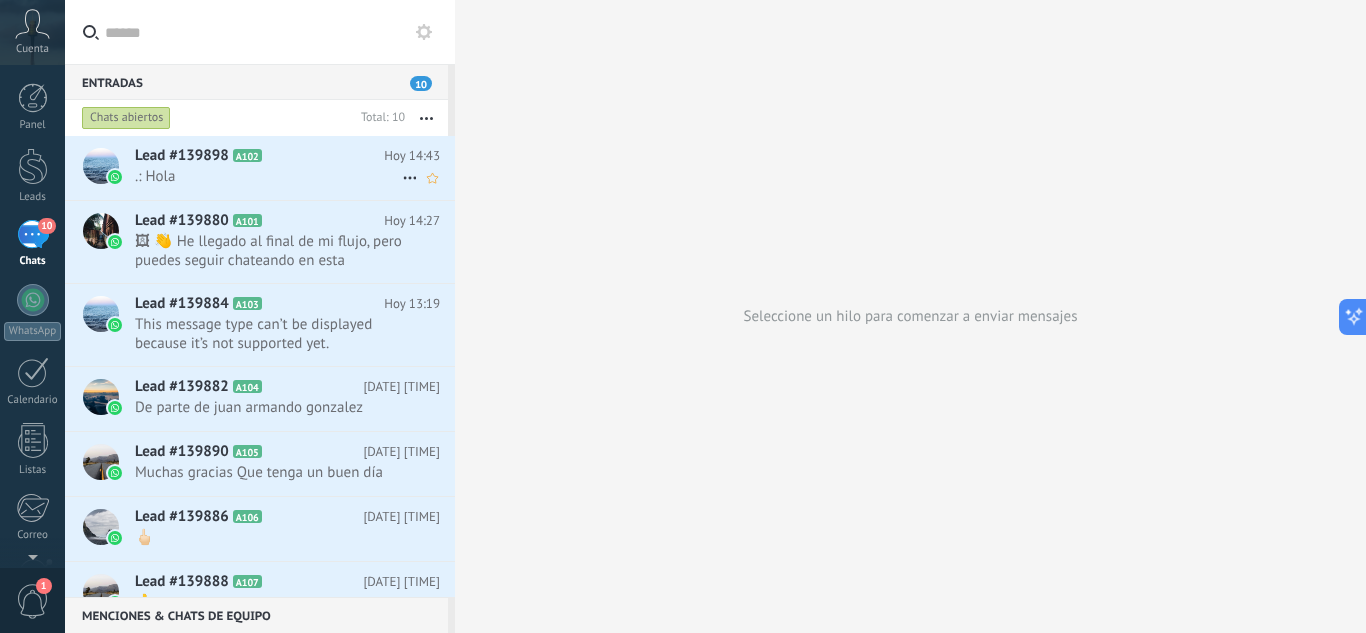 click on "Lead #[NUMBER]
A102" at bounding box center (259, 156) 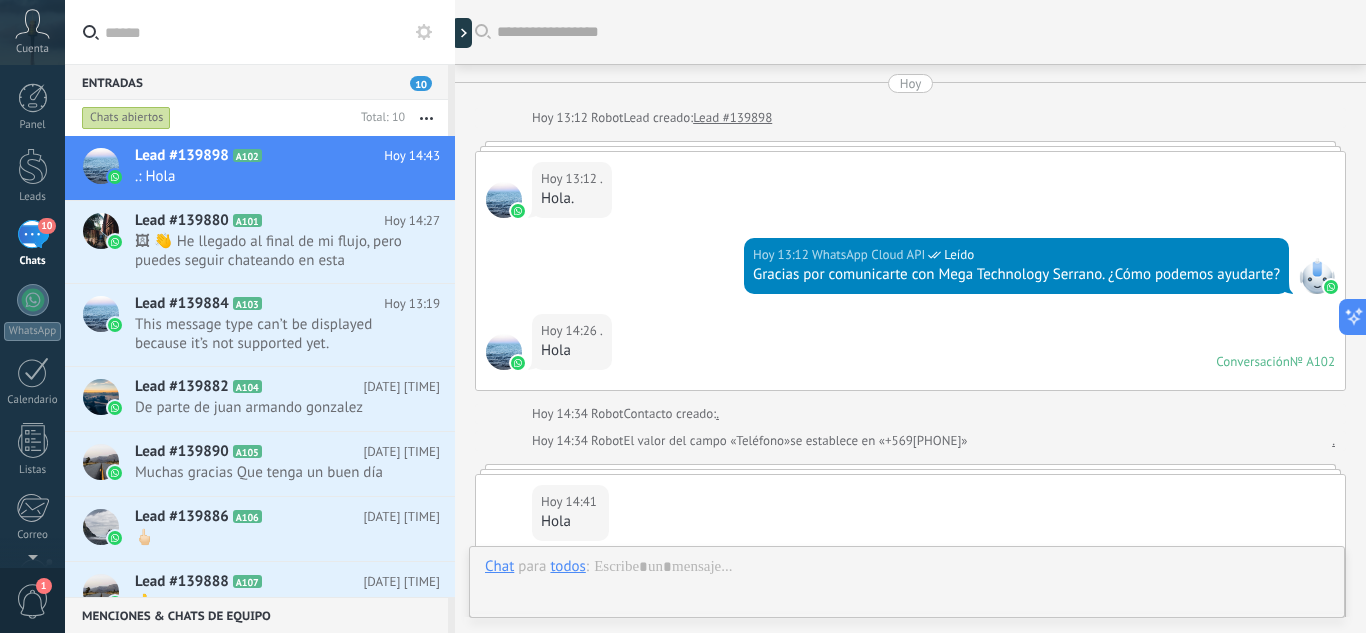 scroll, scrollTop: 339, scrollLeft: 0, axis: vertical 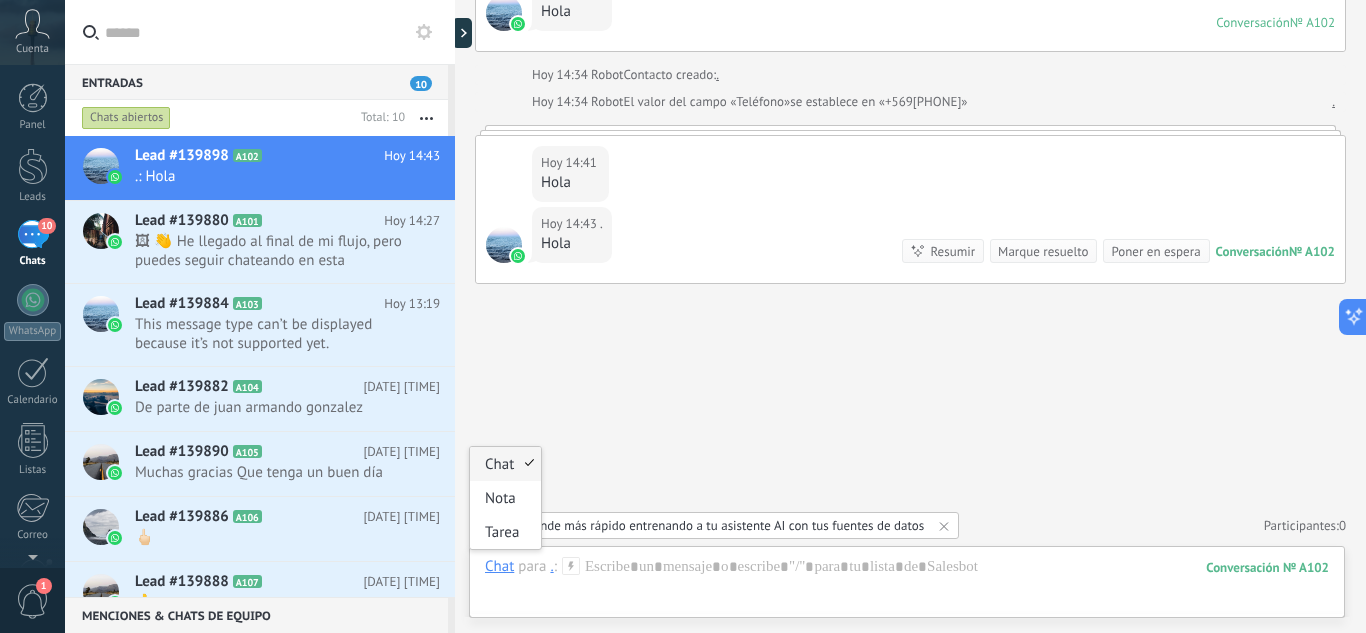 click on "Chat" at bounding box center [499, 566] 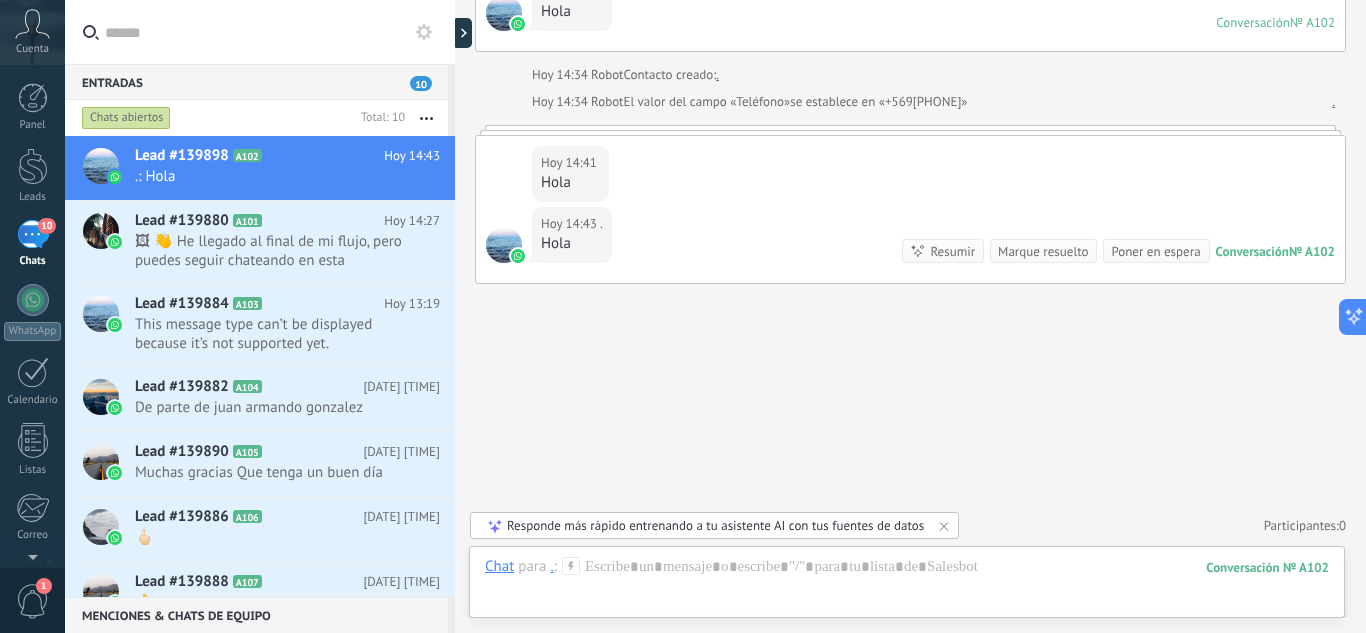 click 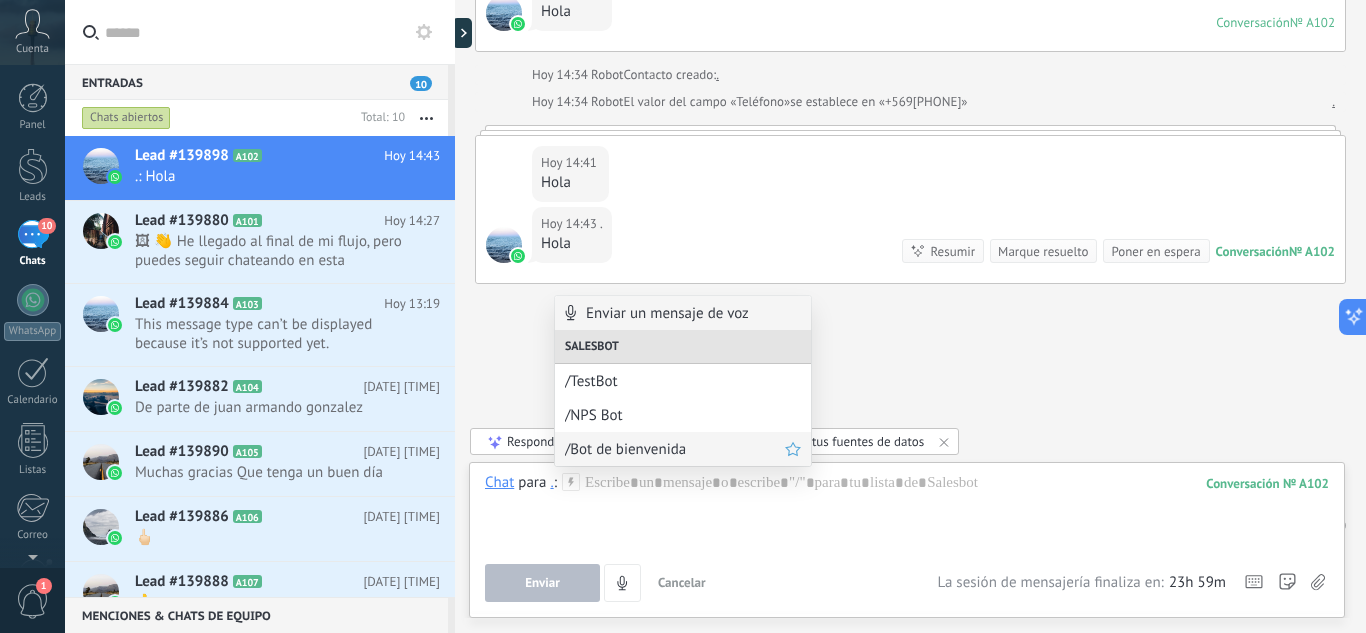 click on "/Bot de bienvenida" at bounding box center [675, 449] 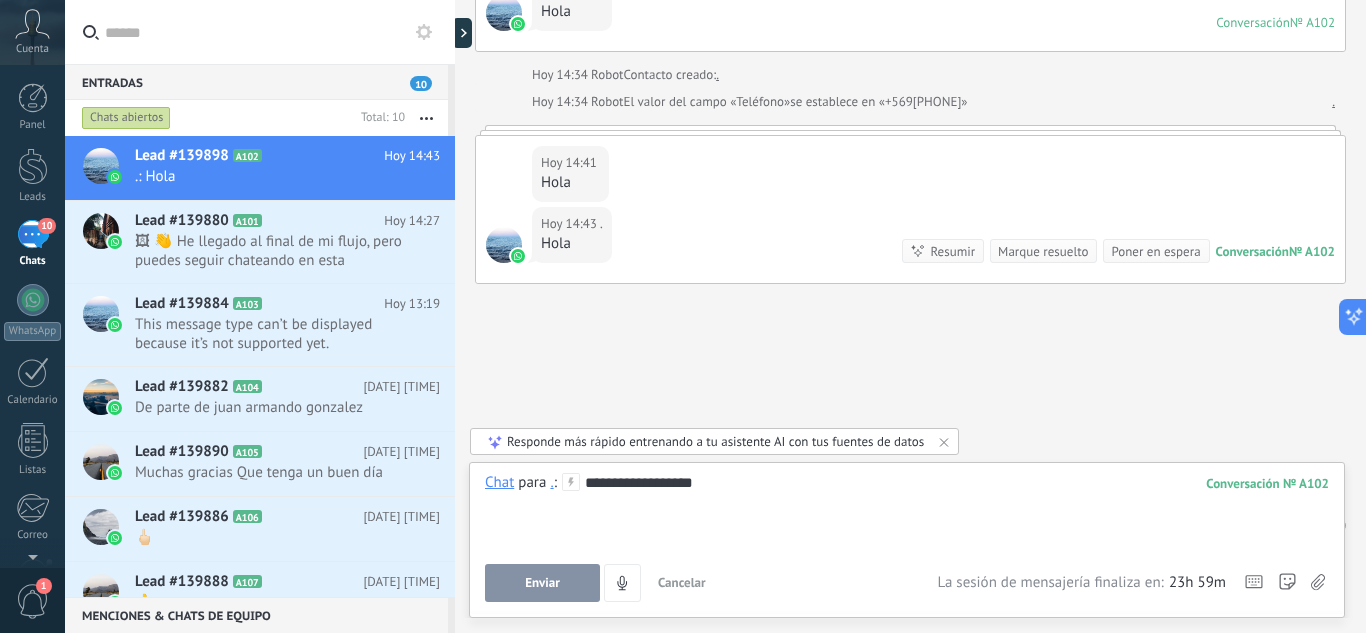 click on "Enviar" at bounding box center (542, 583) 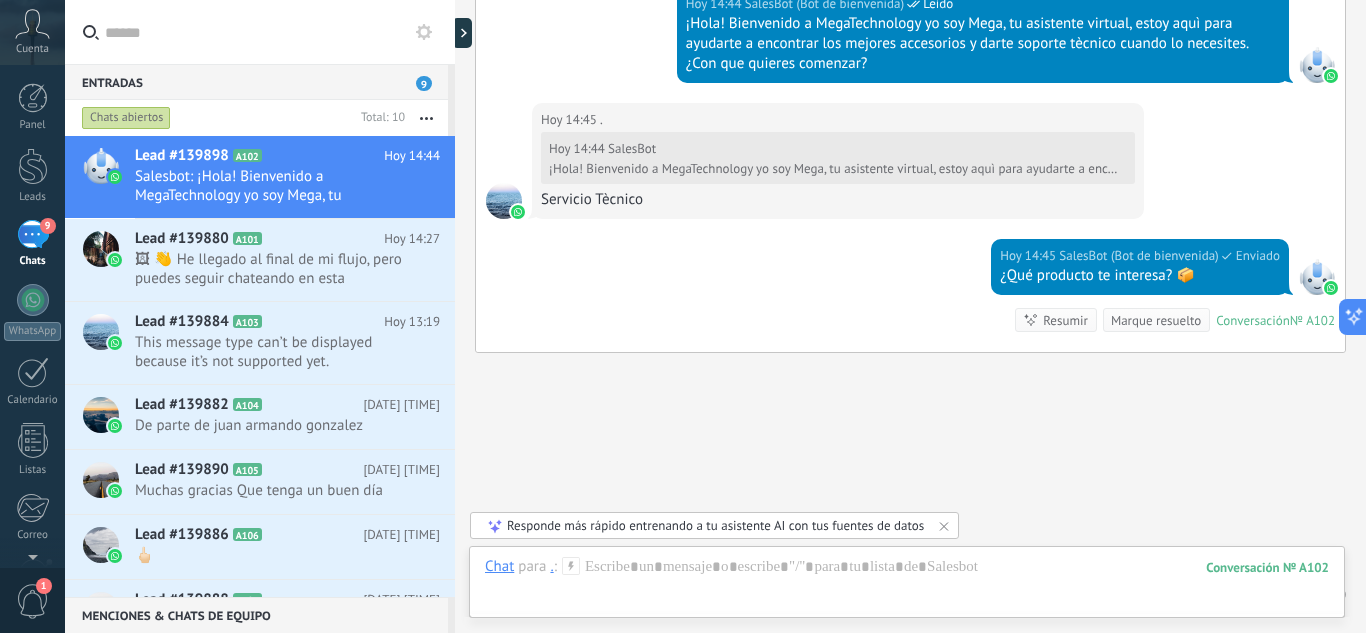 scroll, scrollTop: 704, scrollLeft: 0, axis: vertical 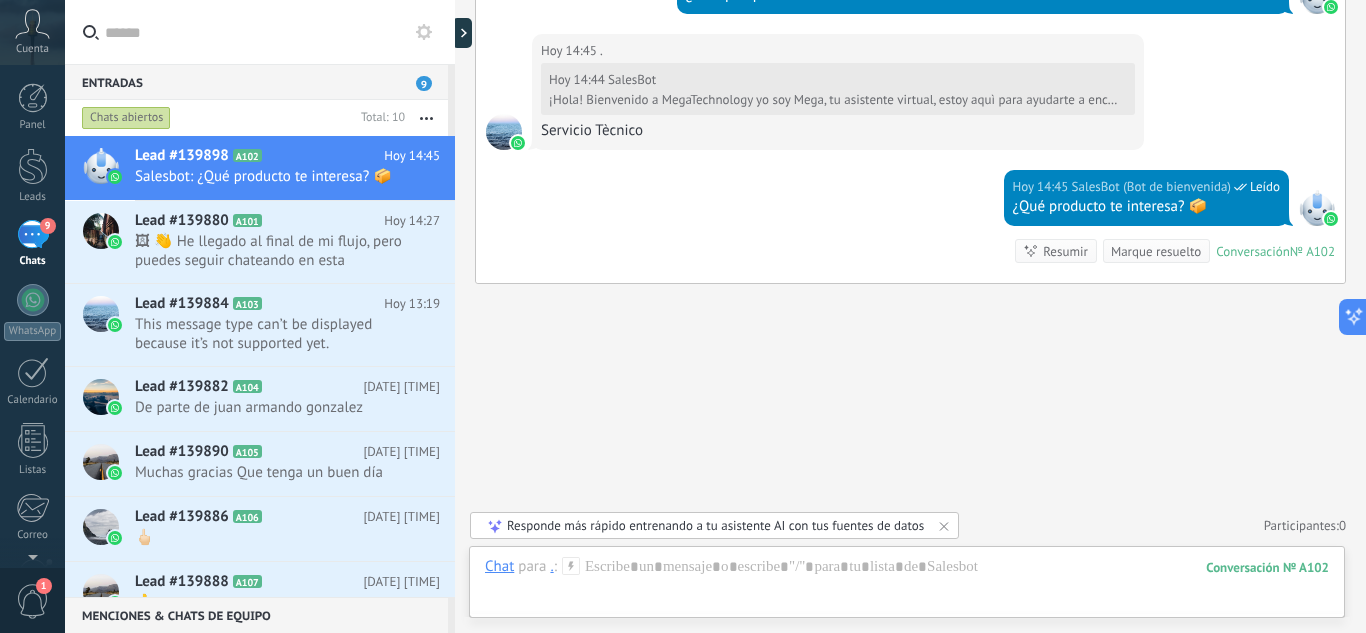 click at bounding box center (1317, 208) 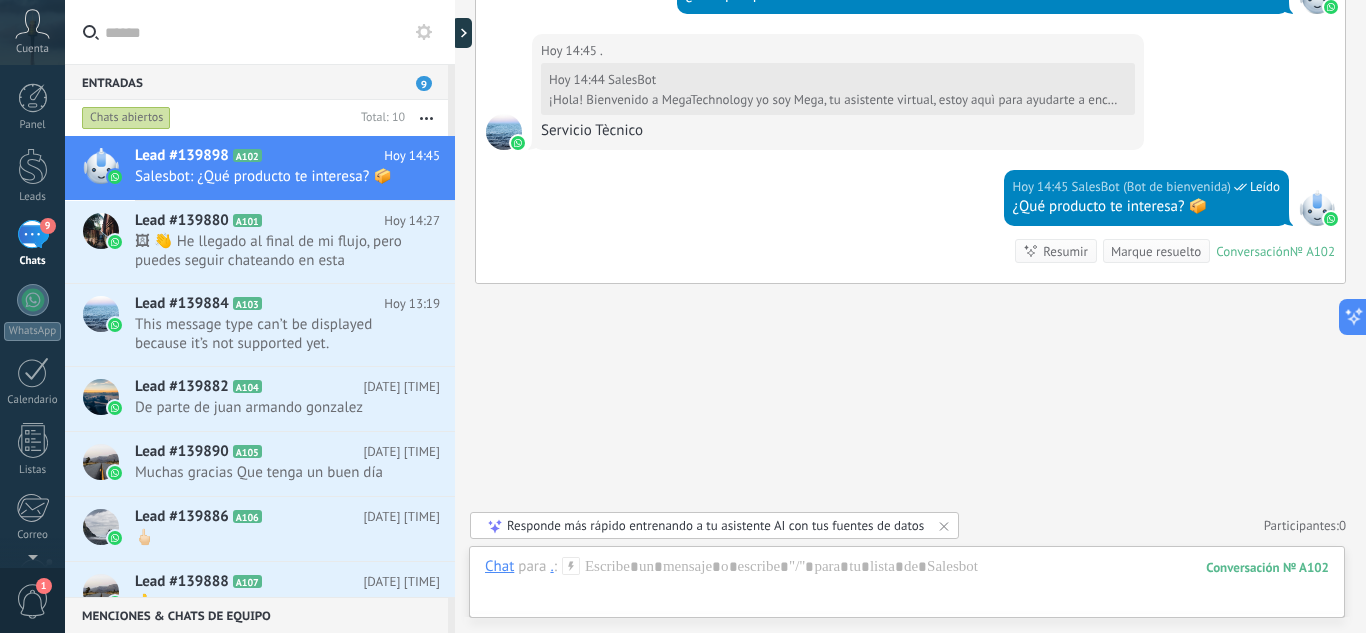 click on "Responde más rápido entrenando a tu asistente AI con tus fuentes de datos" at bounding box center (714, 525) 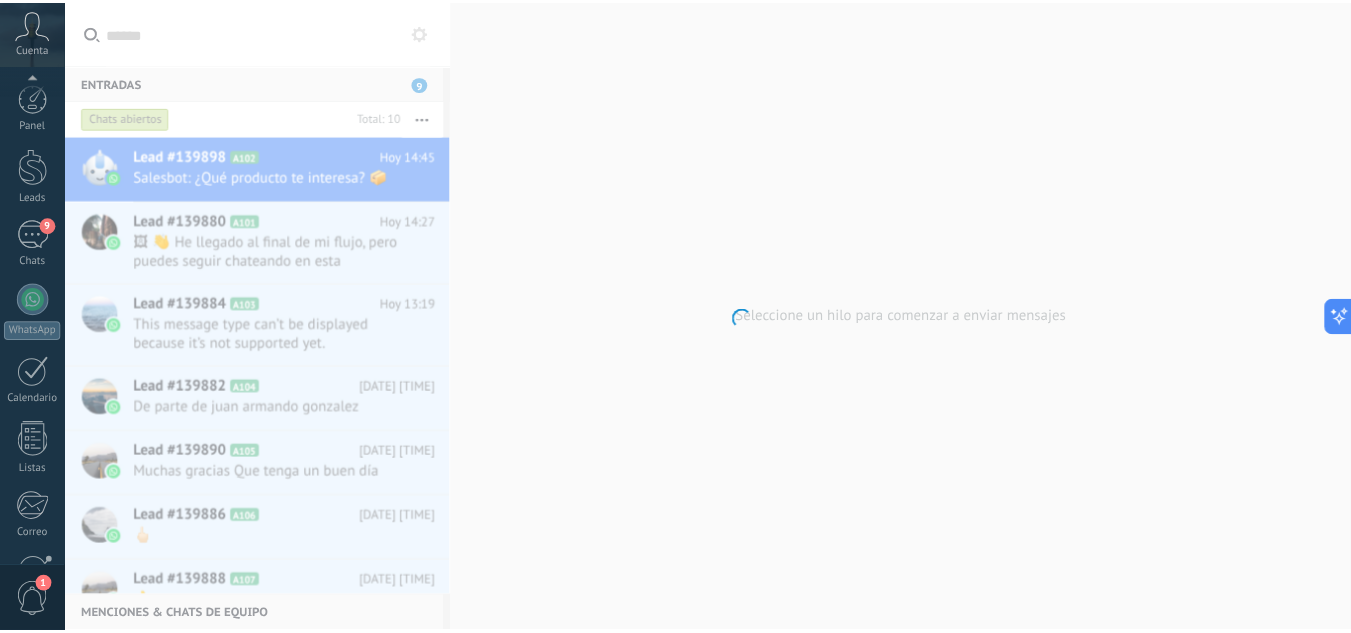 scroll, scrollTop: 199, scrollLeft: 0, axis: vertical 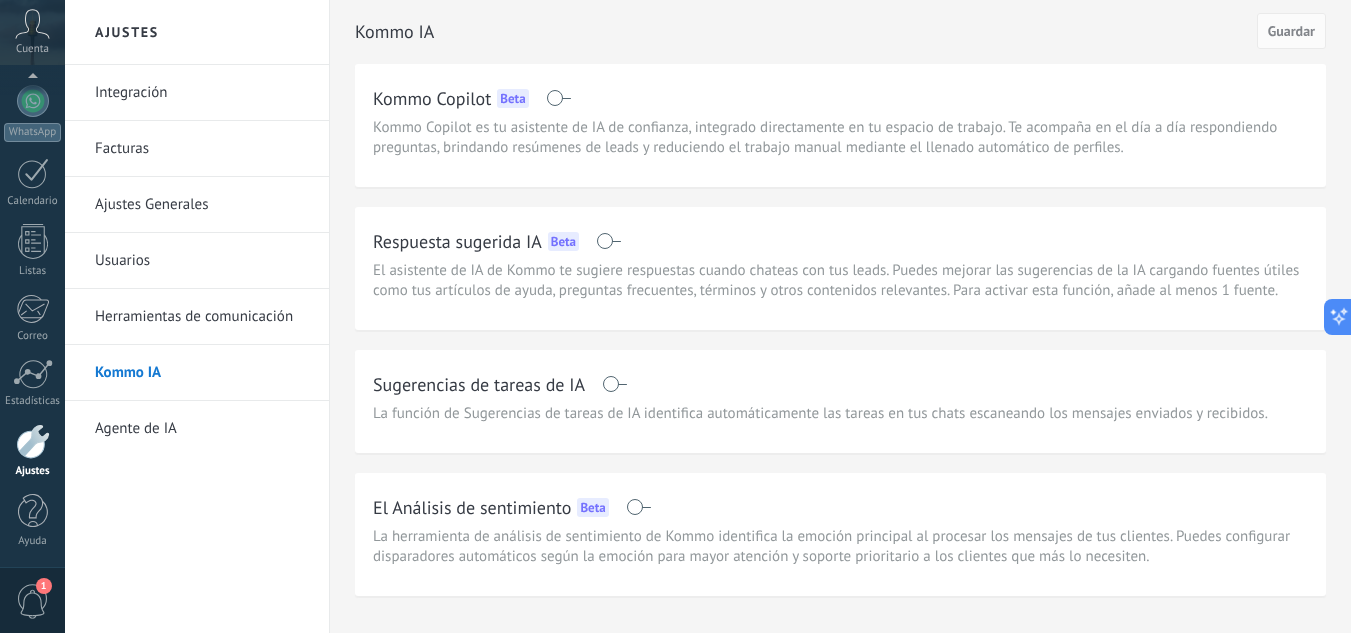 click at bounding box center (608, 241) 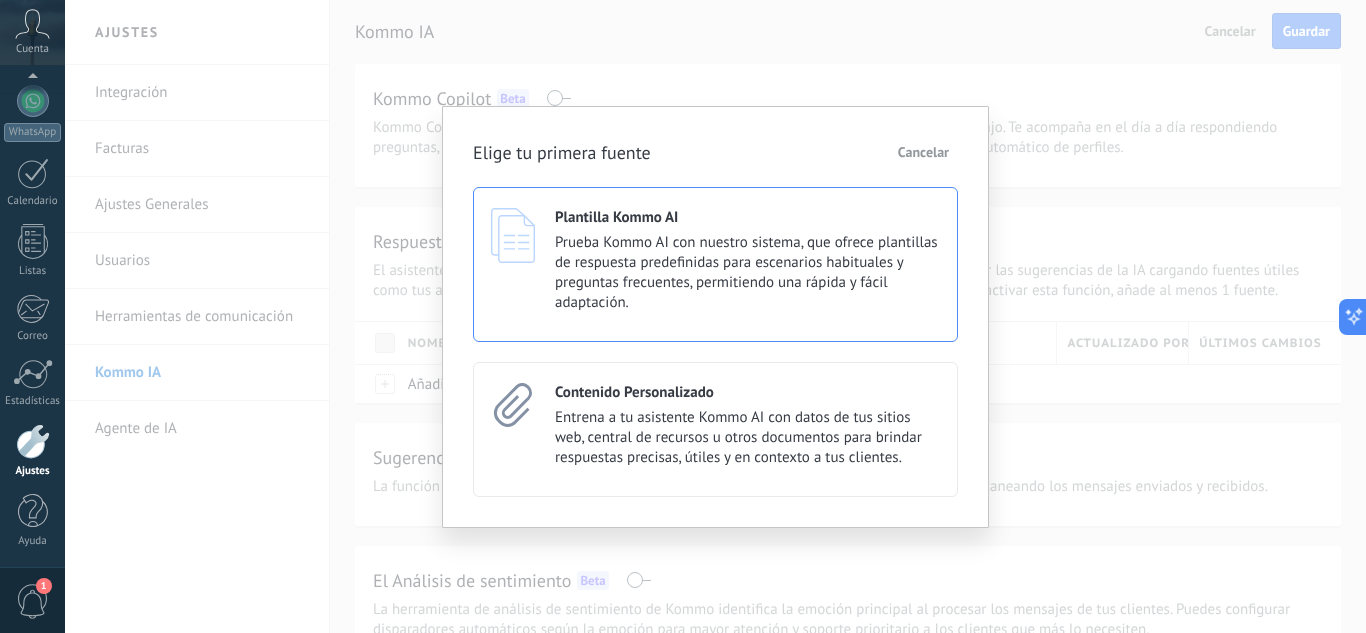 click on "Prueba Kommo AI con nuestro sistema, que ofrece plantillas de respuesta predefinidas para escenarios habituales y preguntas frecuentes, permitiendo una rápida y fácil adaptación." at bounding box center [747, 273] 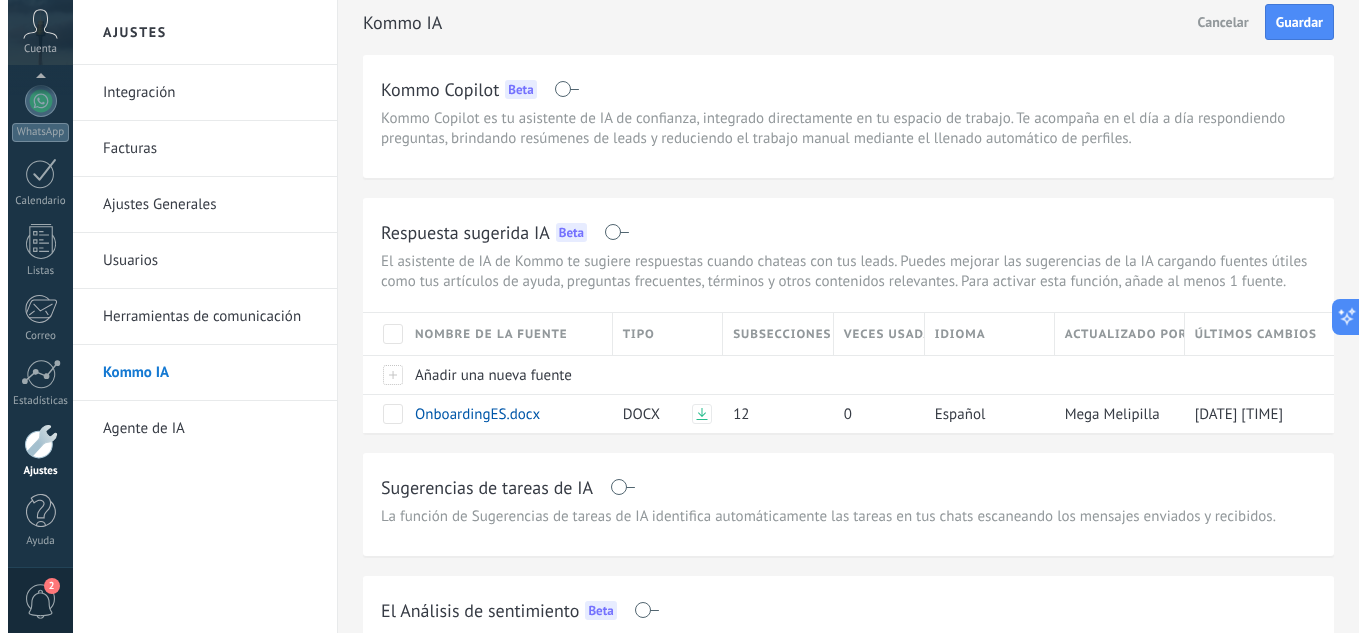 scroll, scrollTop: 0, scrollLeft: 0, axis: both 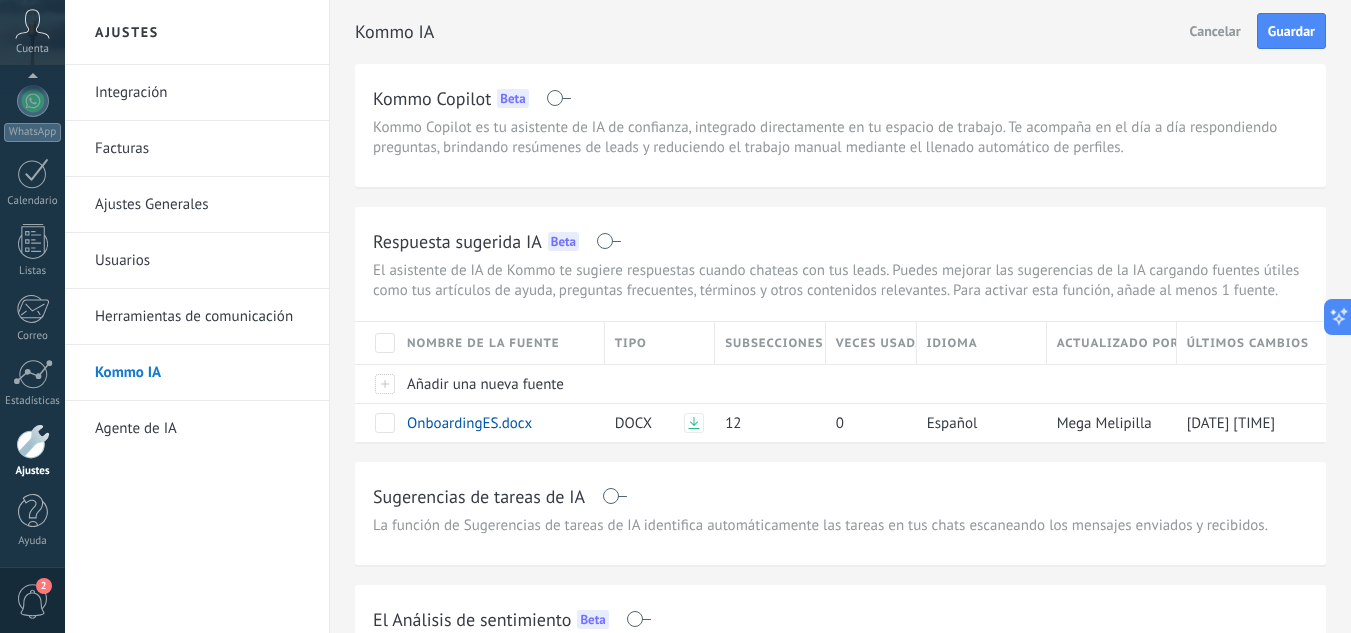 click on "Herramientas de comunicación" at bounding box center [202, 317] 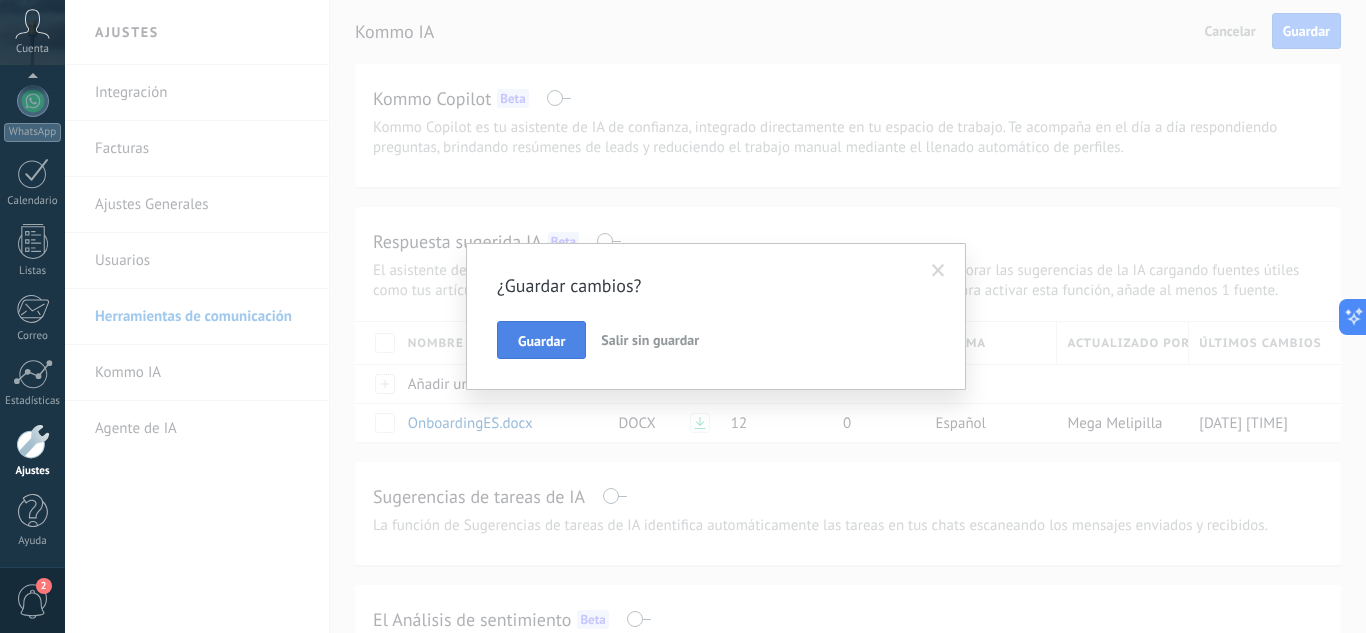 click on "Guardar" at bounding box center [541, 341] 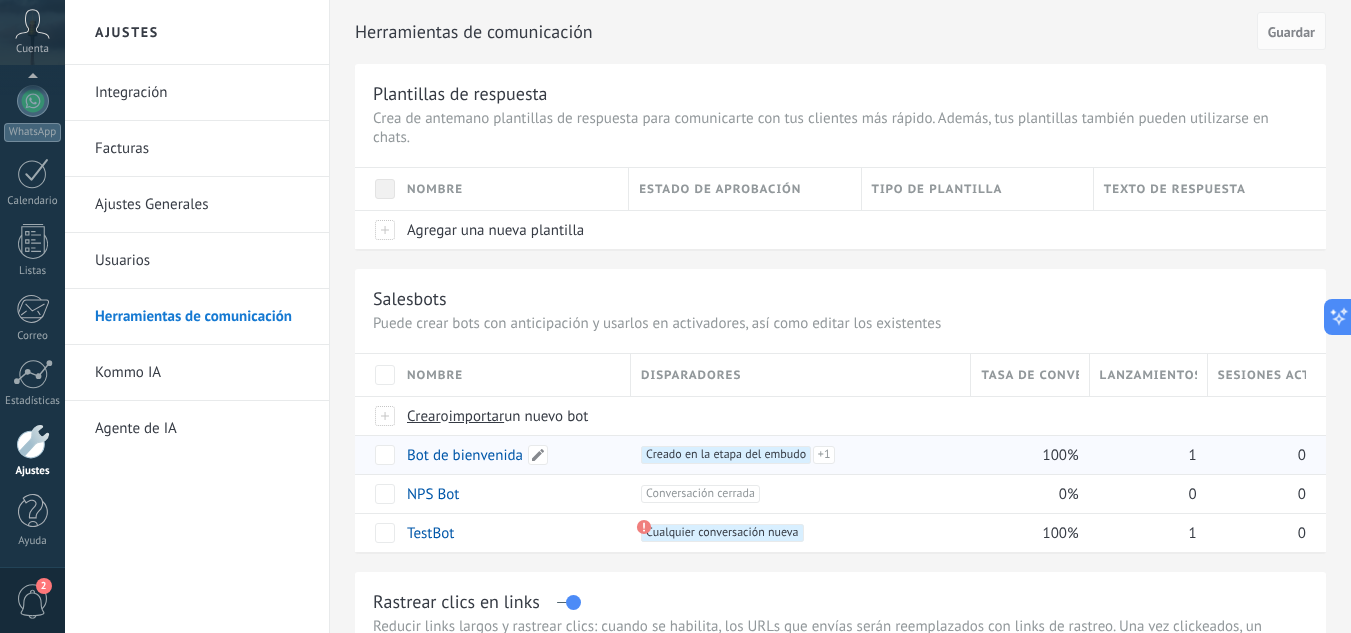 click on "Bot de bienvenida" at bounding box center [465, 455] 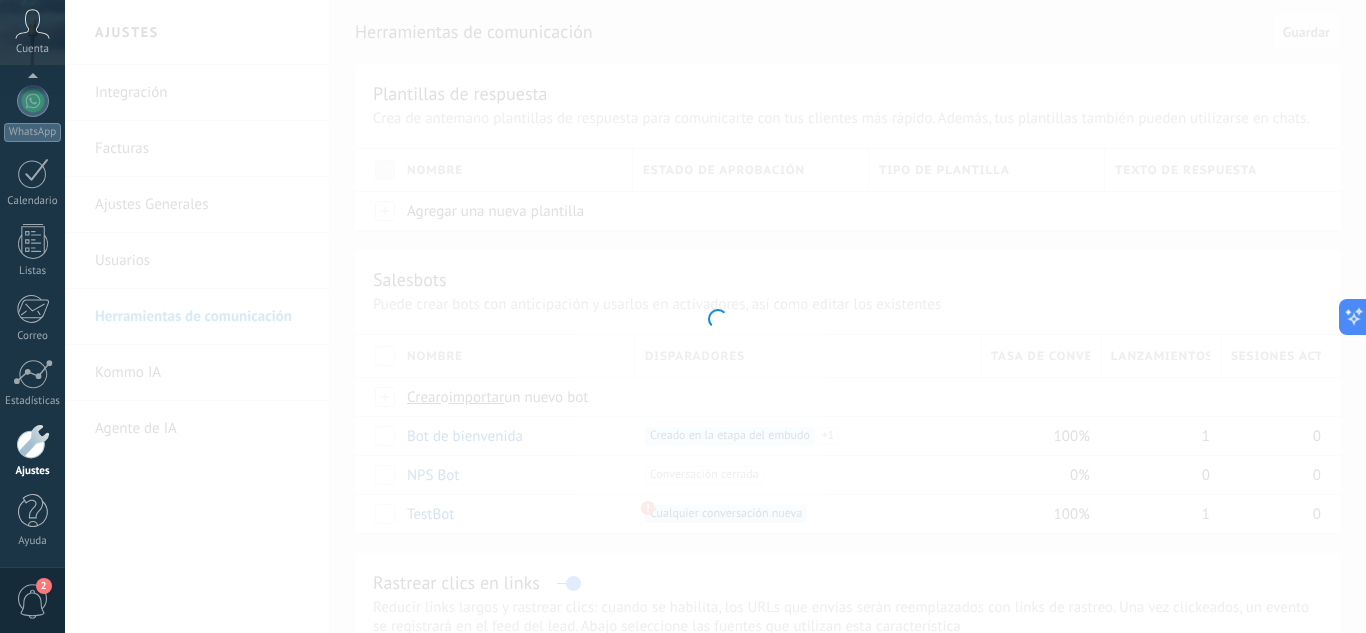 type on "**********" 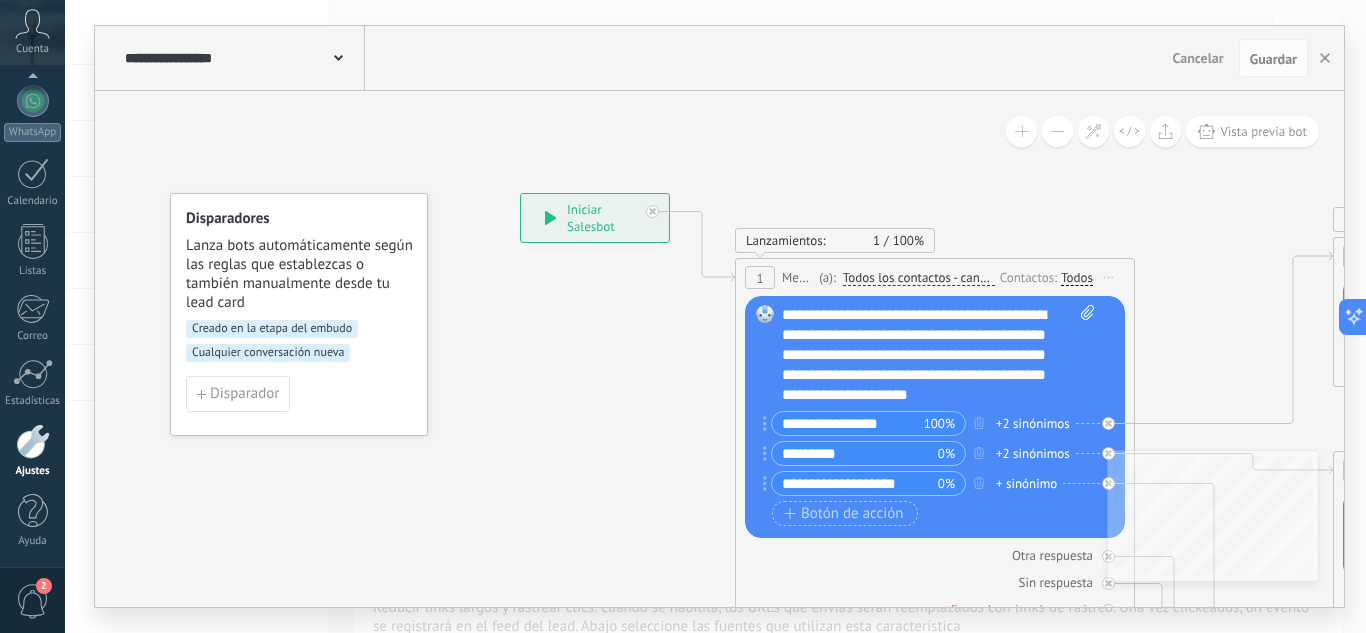 click on "+2 sinónimos" at bounding box center [1033, 424] 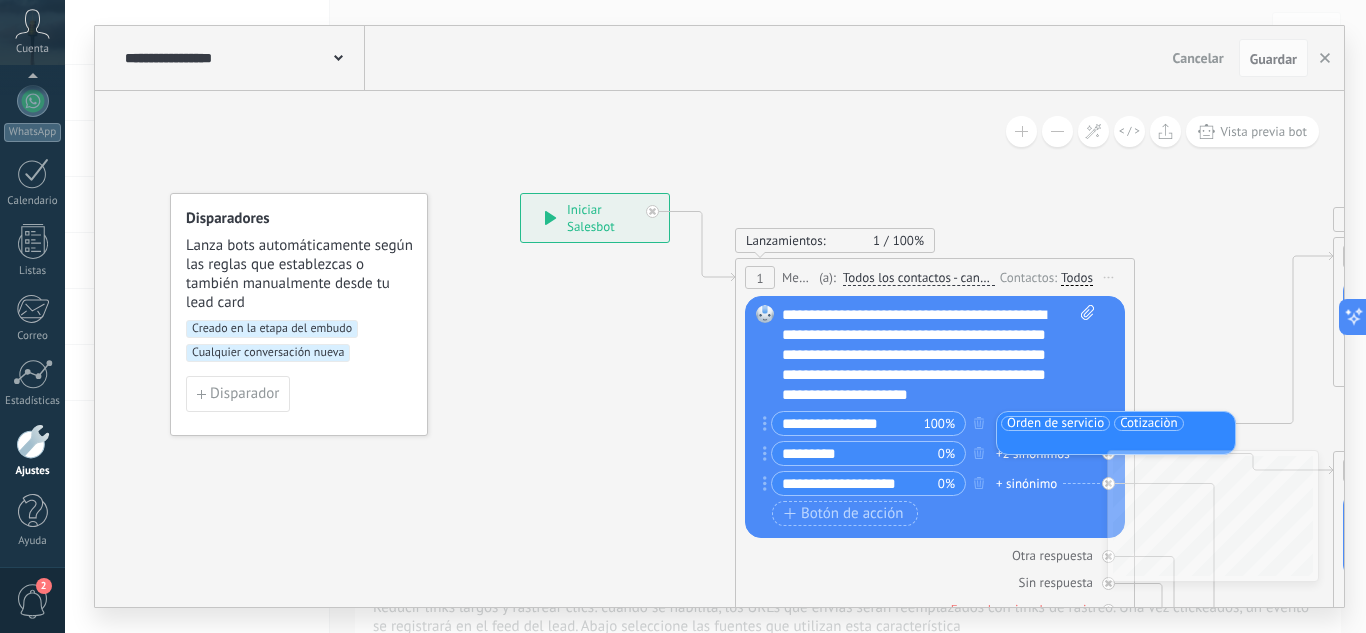 click 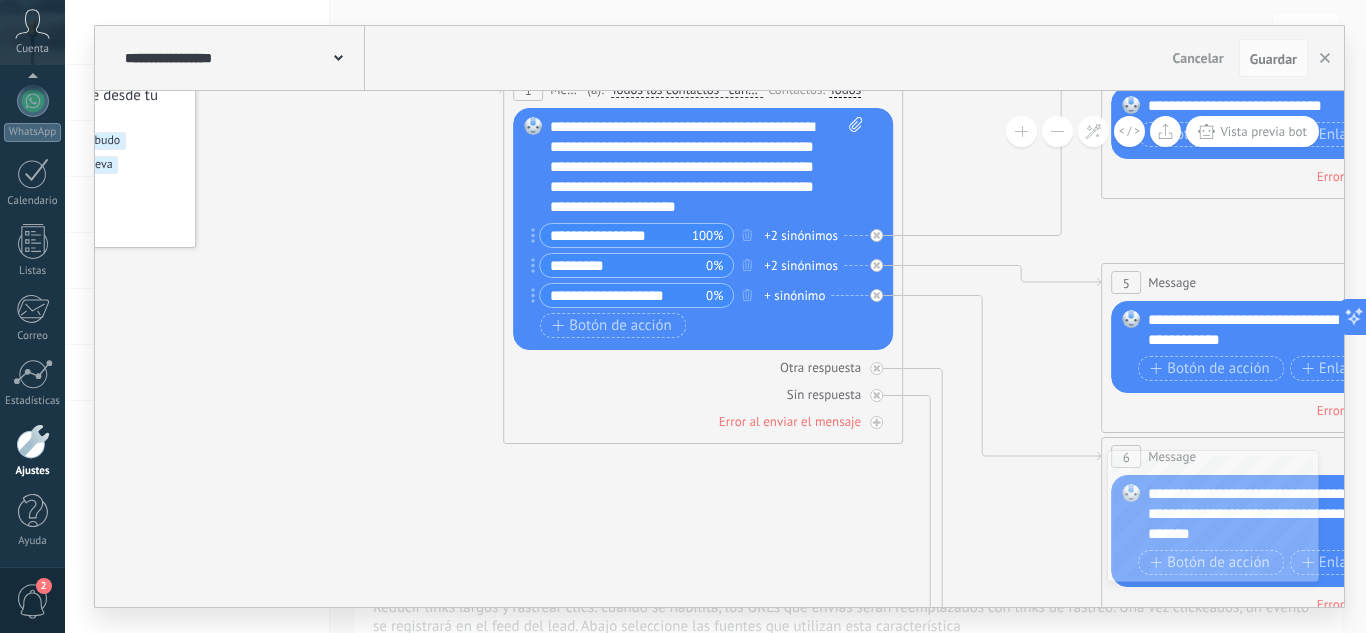 drag, startPoint x: 1169, startPoint y: 279, endPoint x: 350, endPoint y: 293, distance: 819.1196 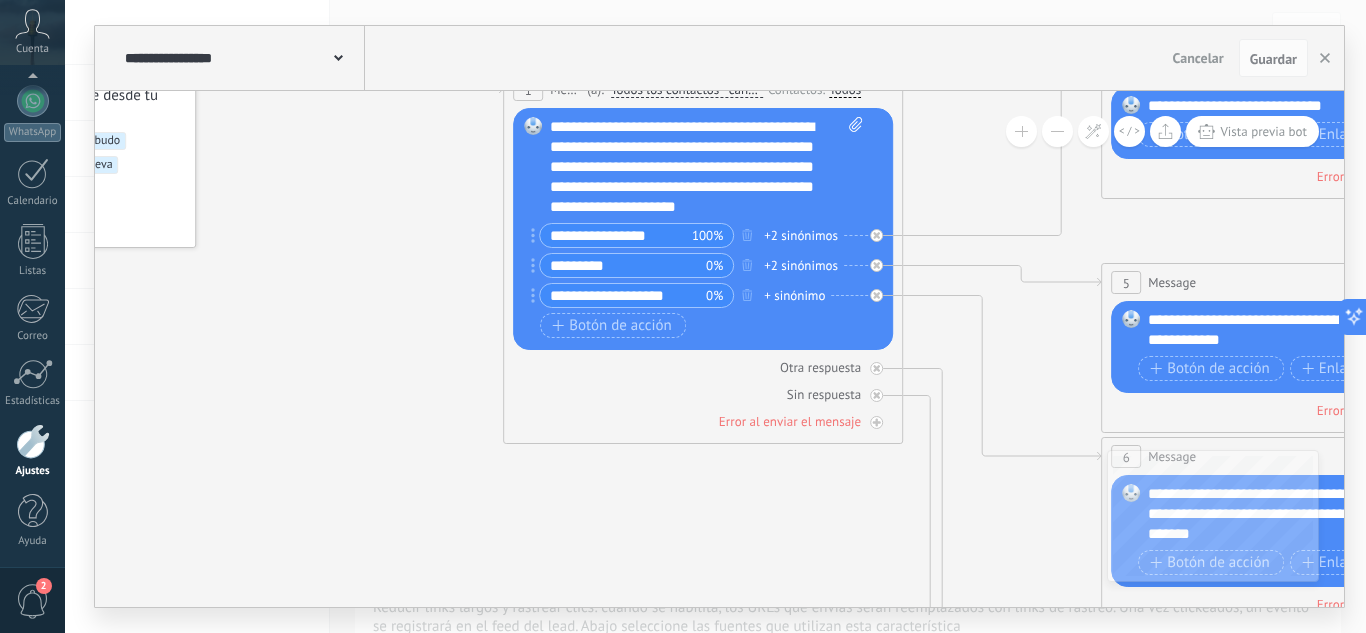 click 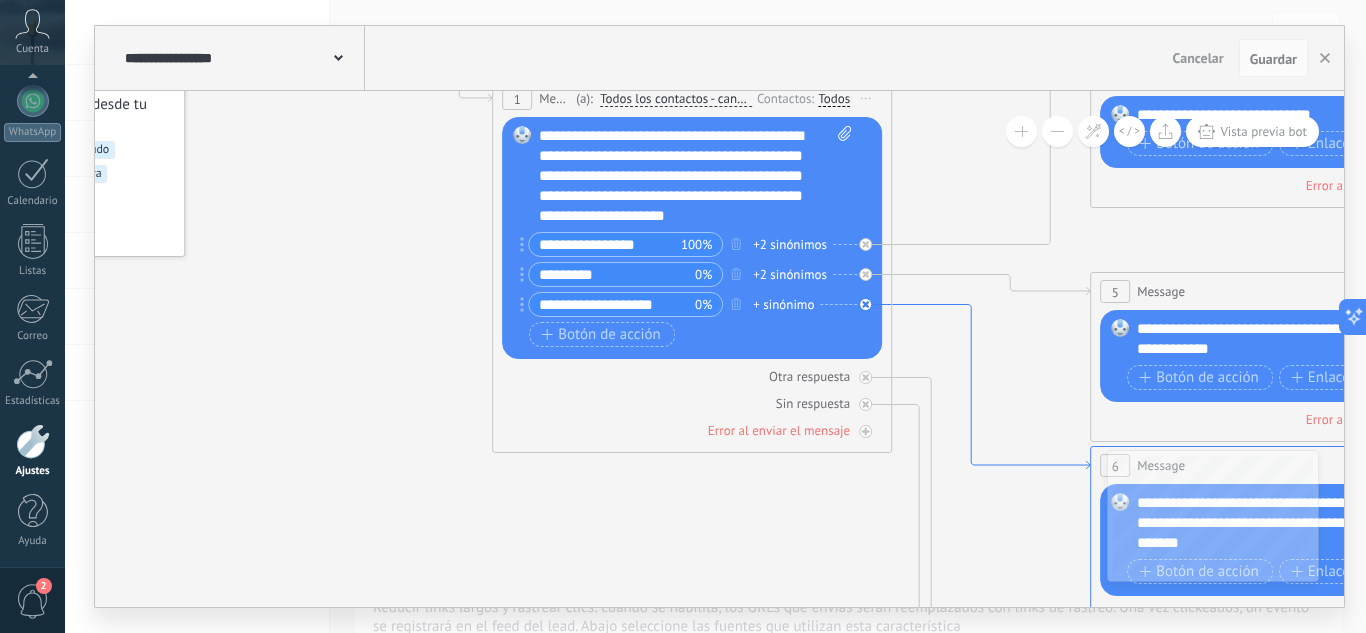 drag, startPoint x: 1110, startPoint y: 320, endPoint x: 905, endPoint y: 312, distance: 205.15604 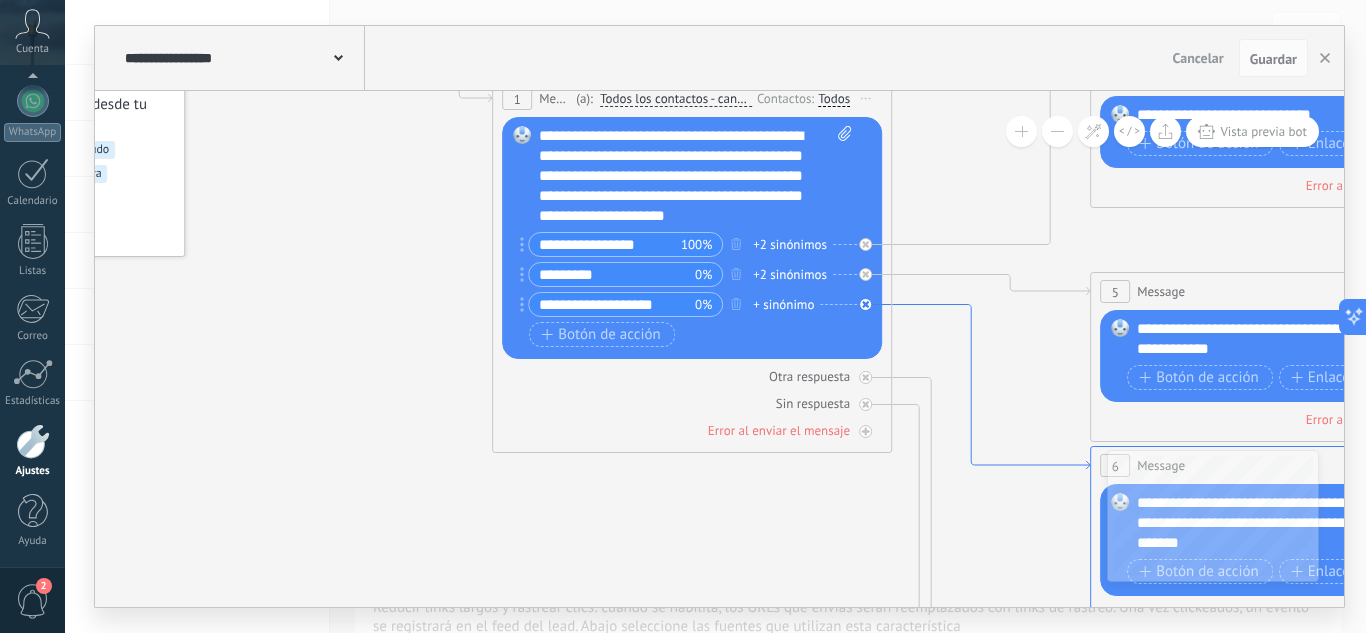 click on "**********" at bounding box center (277, 14) 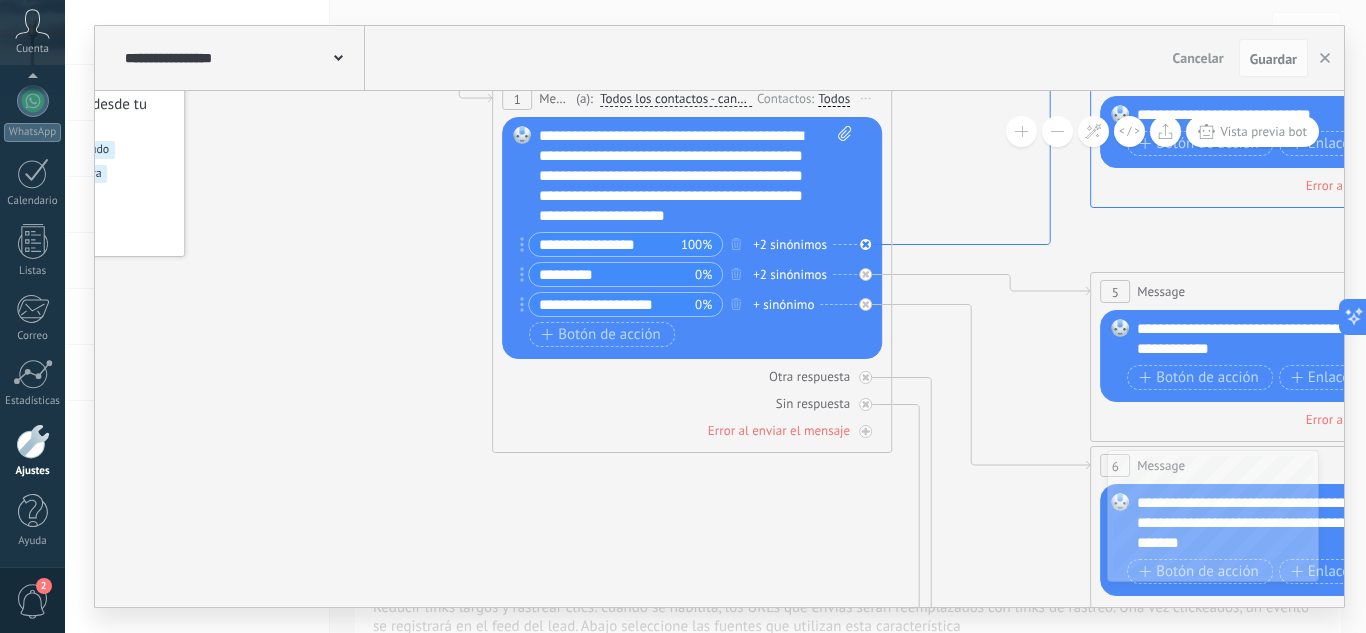 drag, startPoint x: 1206, startPoint y: 187, endPoint x: 1148, endPoint y: 199, distance: 59.22837 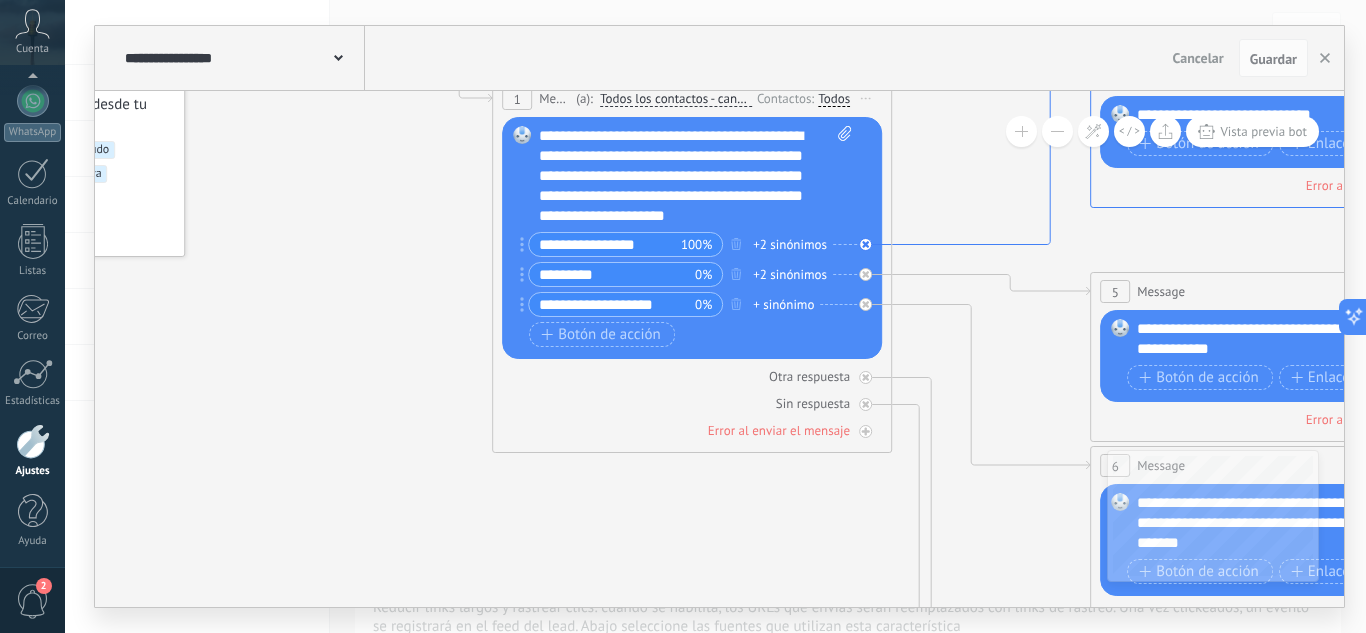 click on "**********" at bounding box center [277, 14] 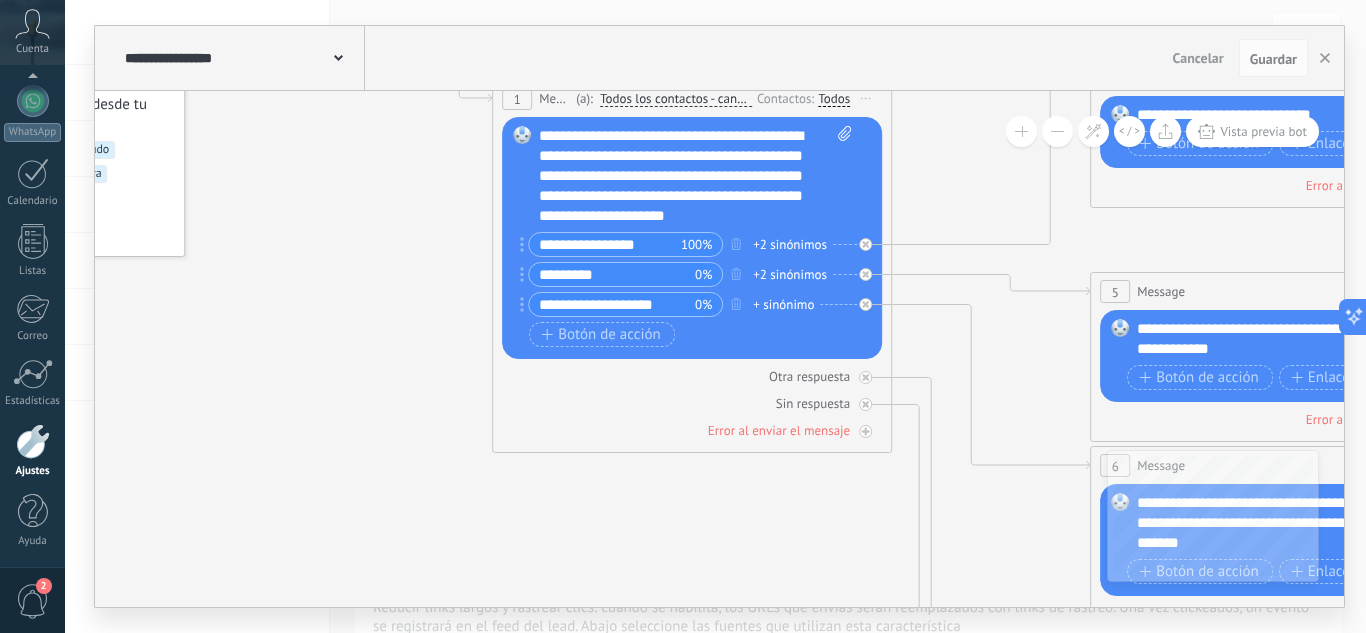 drag, startPoint x: 1184, startPoint y: 168, endPoint x: 1096, endPoint y: 212, distance: 98.38699 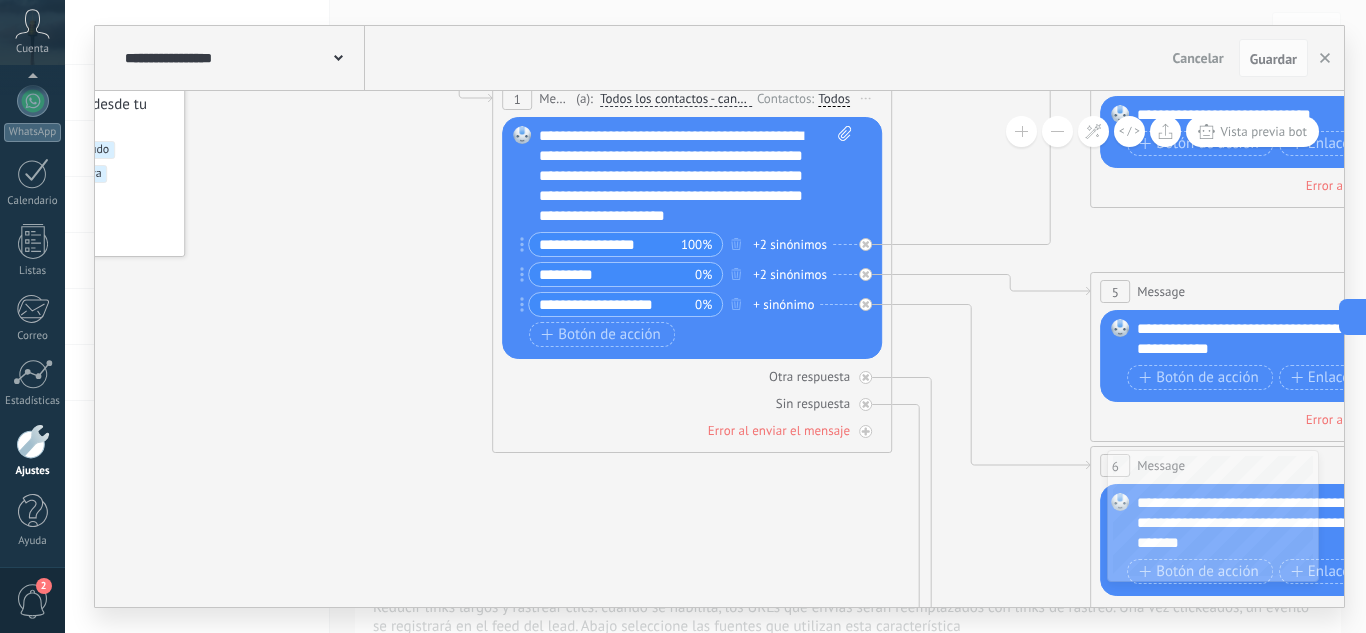 click 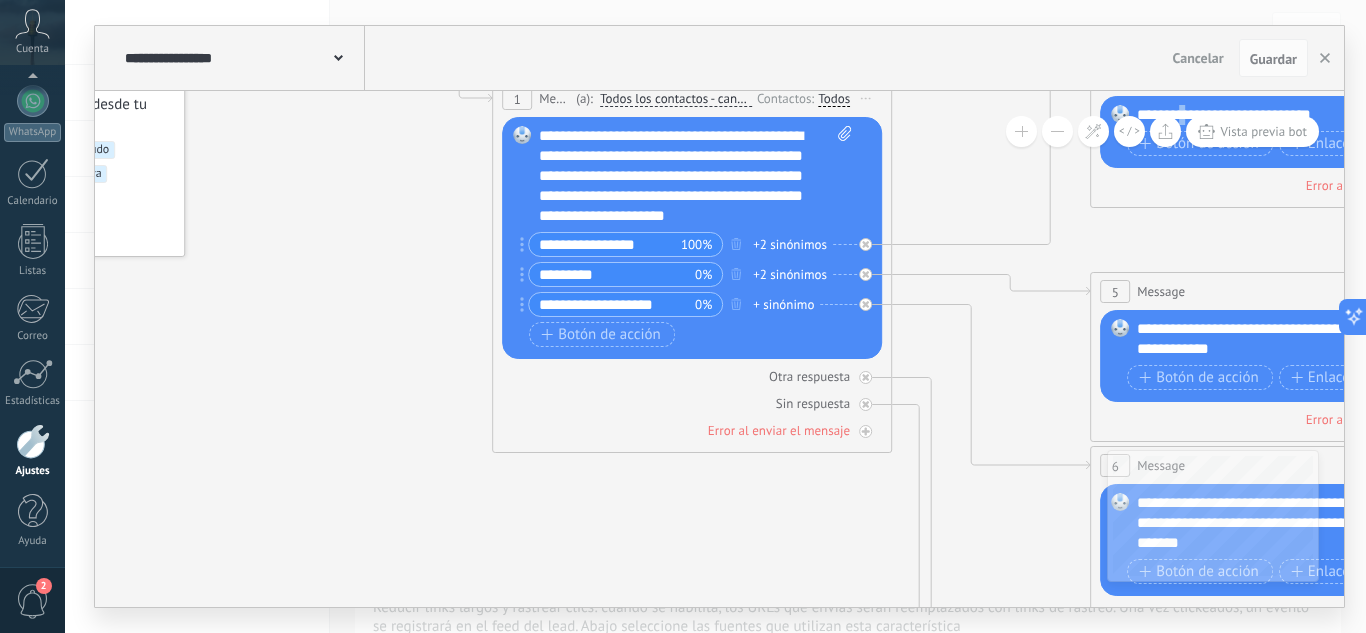 click on "**********" at bounding box center [1293, 115] 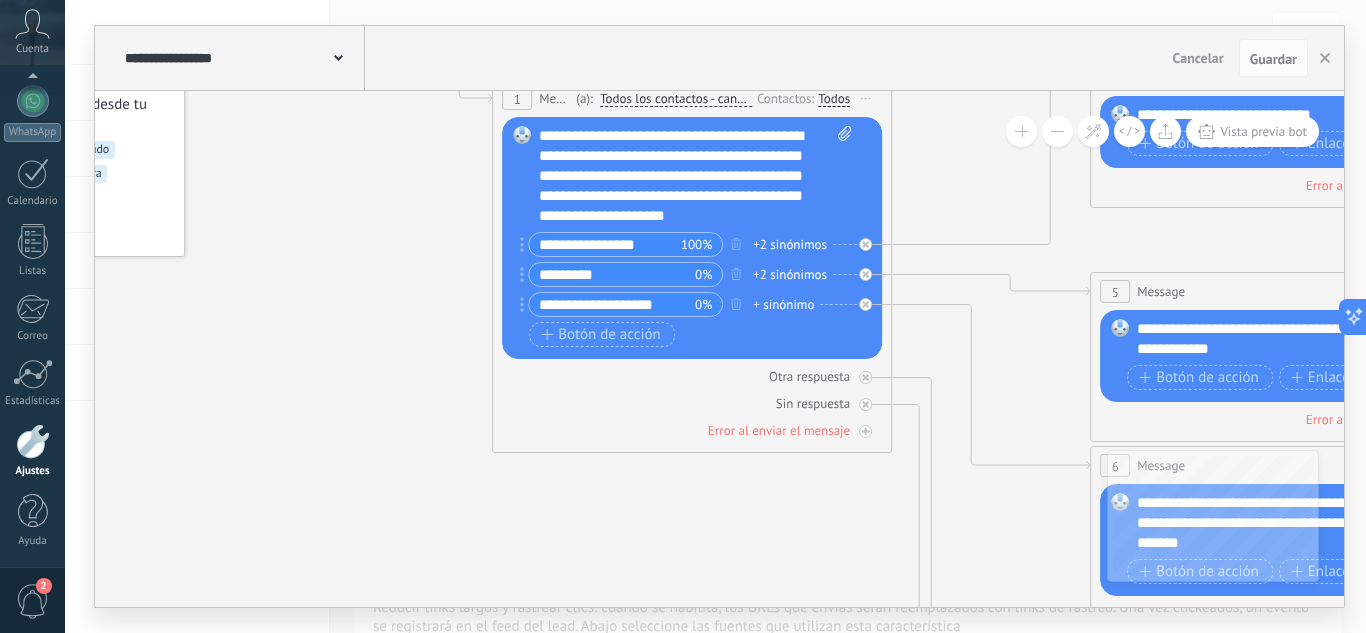 click on "**********" at bounding box center [1293, 115] 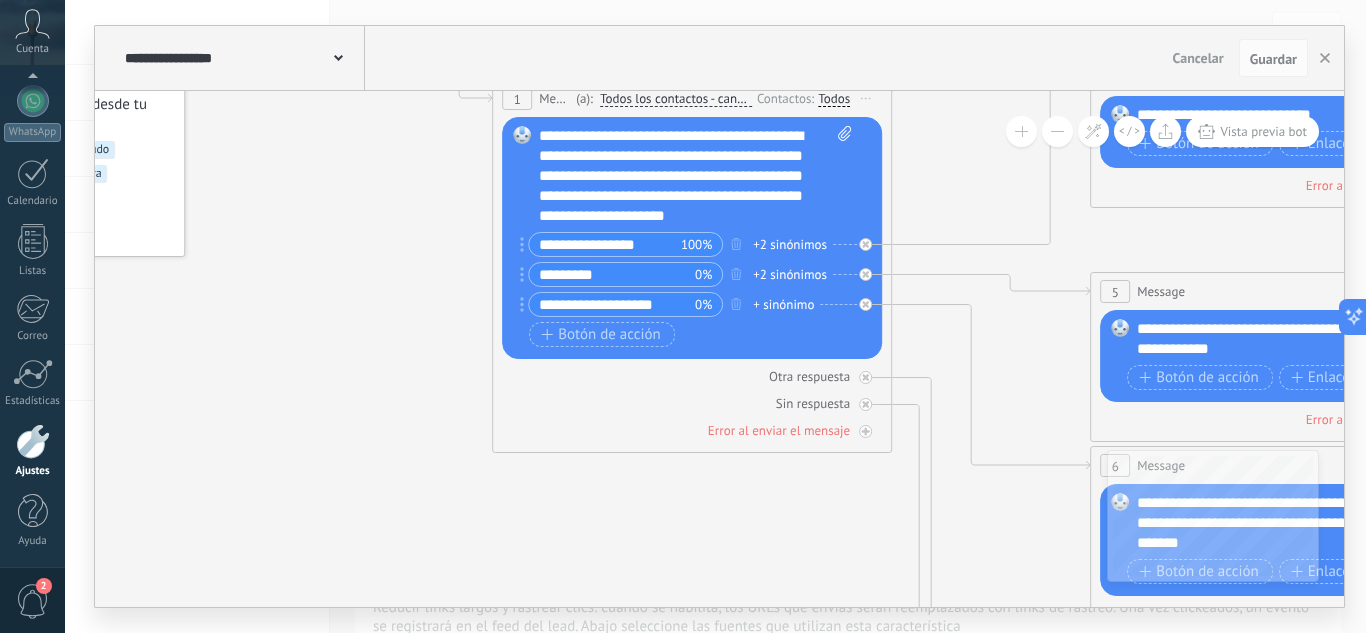 type 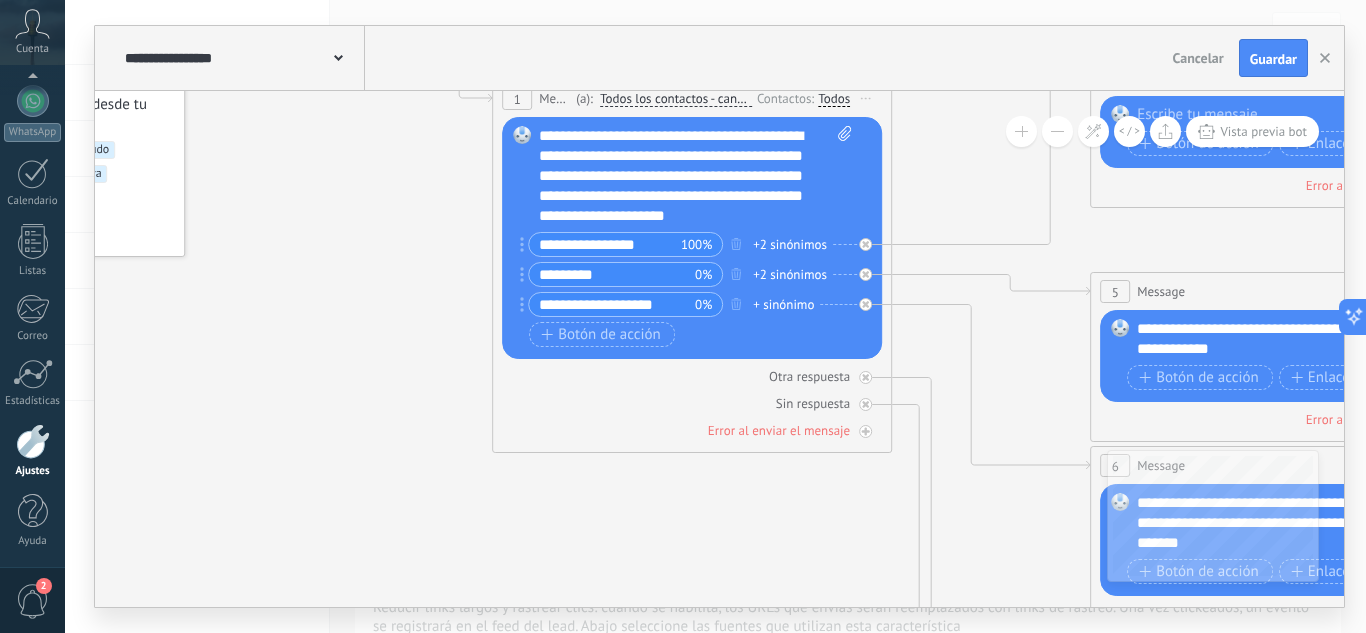 click on "+2  sinónimos" at bounding box center (790, 245) 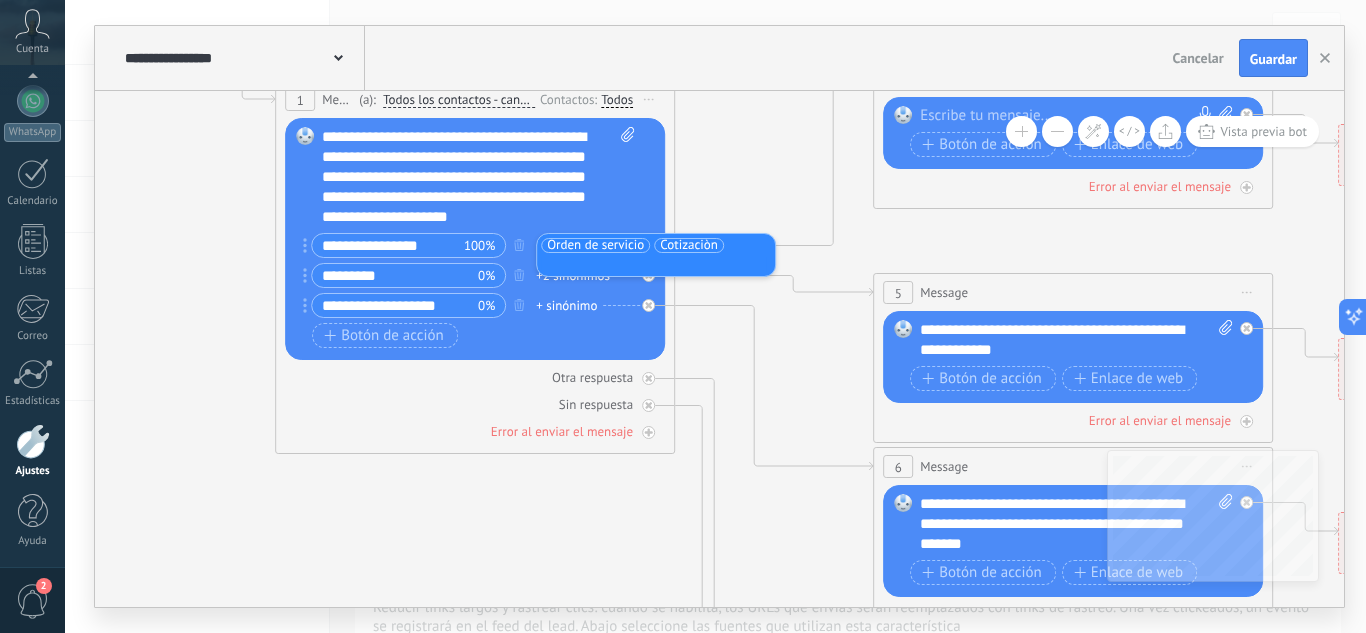 drag, startPoint x: 338, startPoint y: 536, endPoint x: 143, endPoint y: 536, distance: 195 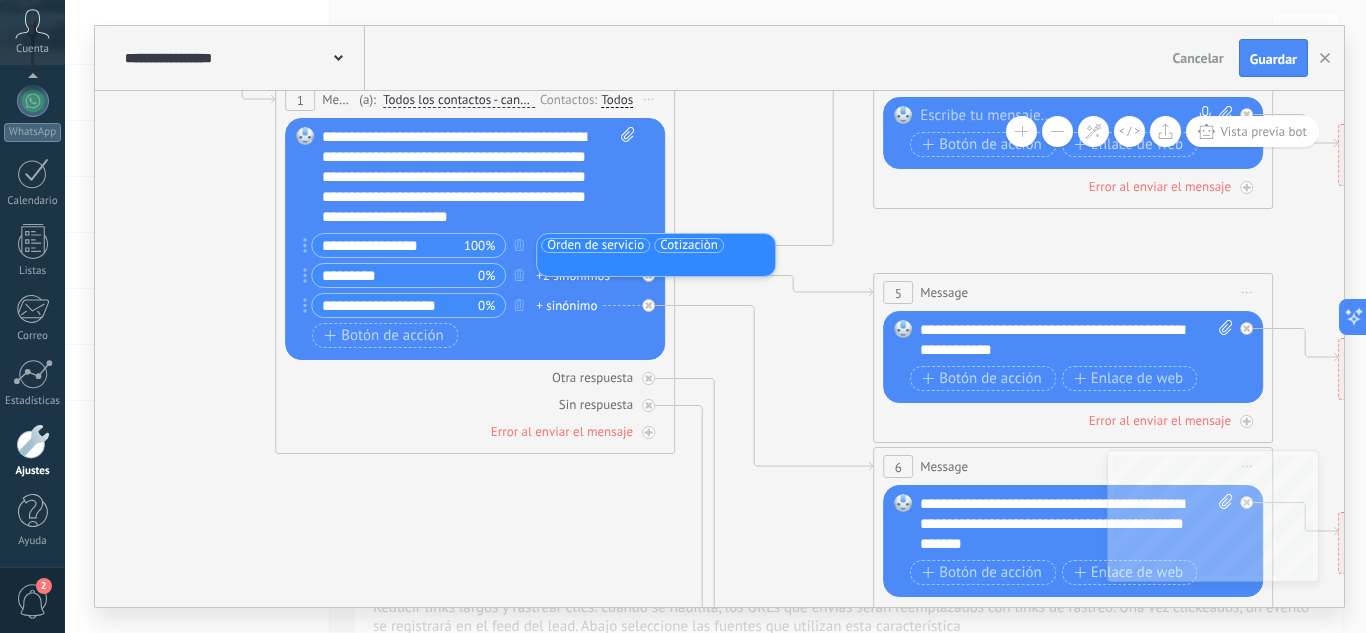 click on ".abccls-1,.abccls-2{fill-rule:evenodd}.abccls-2{fill:#fff} .abfcls-1{fill:none}.abfcls-2{fill:#fff} .abncls-1{isolation:isolate}.abncls-2{opacity:.06}.abncls-2,.abncls-3,.abncls-6{mix-blend-mode:multiply}.abncls-3{opacity:.15}.abncls-4,.abncls-8{fill:#fff}.abncls-5{fill:url(#abnlinear-gradient)}.abncls-6{opacity:.04}.abncls-7{fill:url(#abnlinear-gradient-2)}.abncls-8{fill-rule:evenodd} .abqst0{fill:#ffa200} .abwcls-1{fill:#252525} .cls-1{isolation:isolate} .acicls-1{fill:none} .aclcls-1{fill:#232323} .acnst0{display:none} .addcls-1,.addcls-2{fill:none;stroke-miterlimit:10}.addcls-1{stroke:#dfe0e5}.addcls-2{stroke:#a1a7ab} .adecls-1,.adecls-2{fill:none;stroke-miterlimit:10}.adecls-1{stroke:#dfe0e5}.adecls-2{stroke:#a1a7ab} .adqcls-1{fill:#8591a5;fill-rule:evenodd} .aeccls-1{fill:#5c9f37} .aeecls-1{fill:#f86161} .aejcls-1{fill:#8591a5;fill-rule:evenodd} .aekcls-1{fill-rule:evenodd} .aelcls-1{fill-rule:evenodd;fill:currentColor} .aemcls-1{fill-rule:evenodd;fill:currentColor} .aencls-2{fill:#f86161;opacity:.3}" at bounding box center (683, 316) 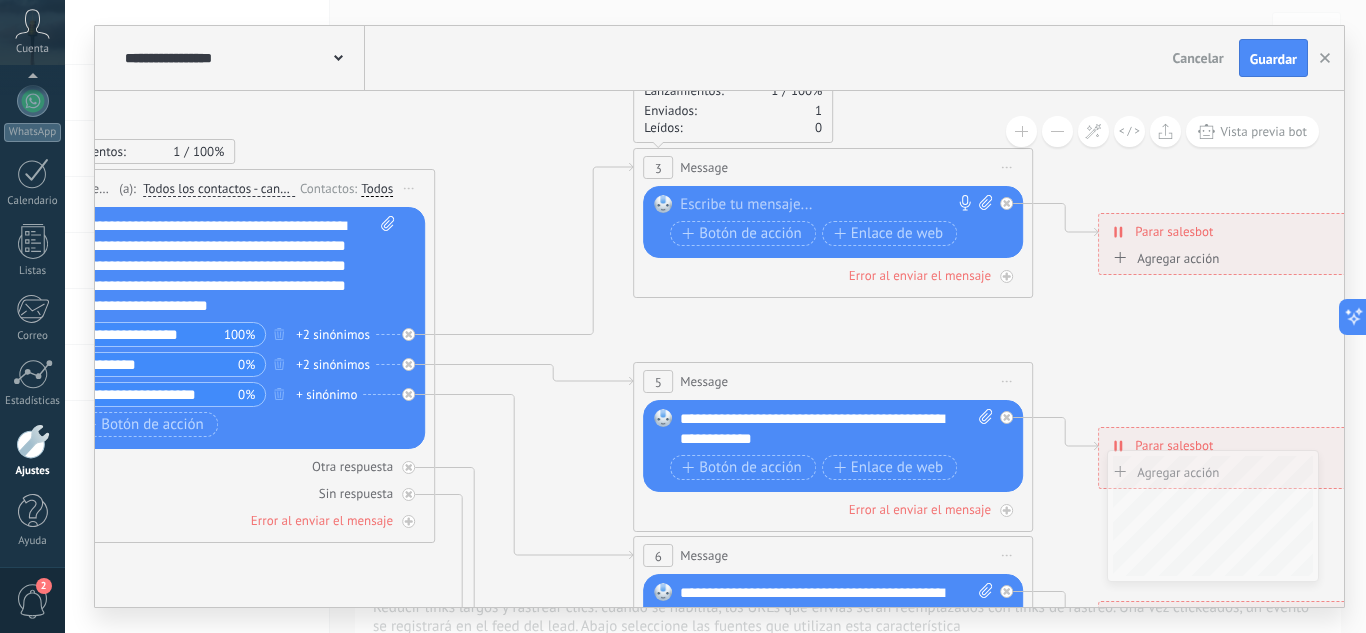 drag, startPoint x: 523, startPoint y: 539, endPoint x: 342, endPoint y: 631, distance: 203.0394 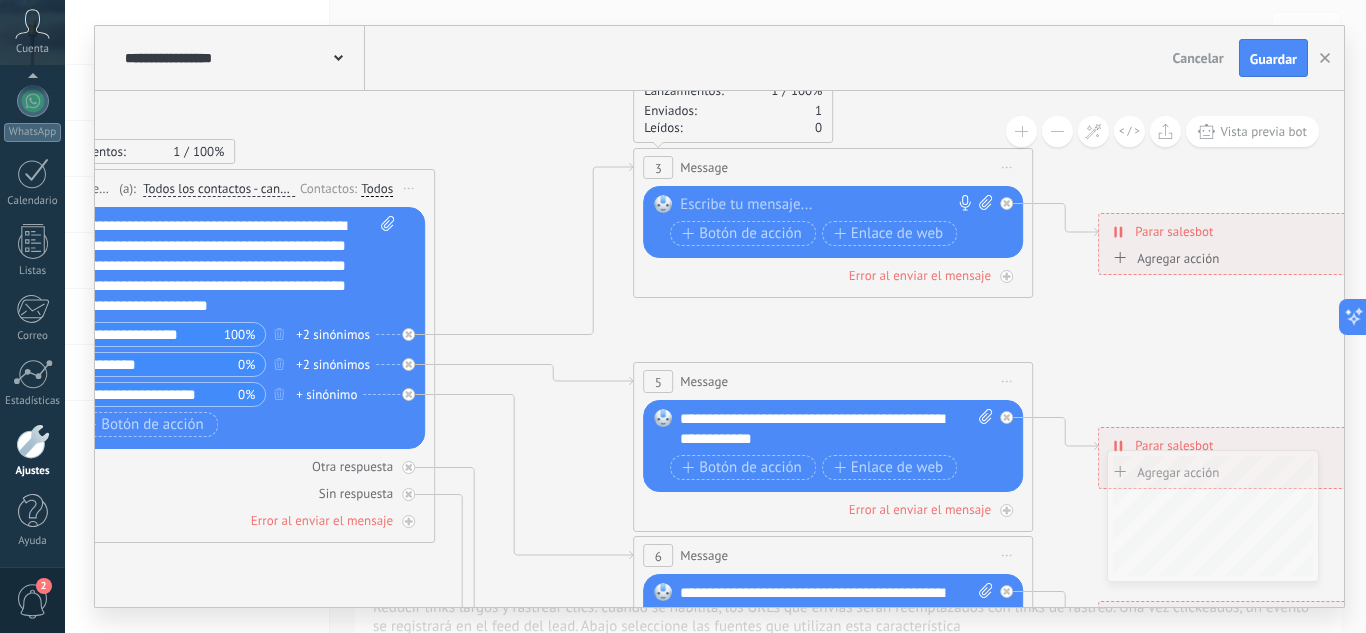 click on "**********" at bounding box center [715, 316] 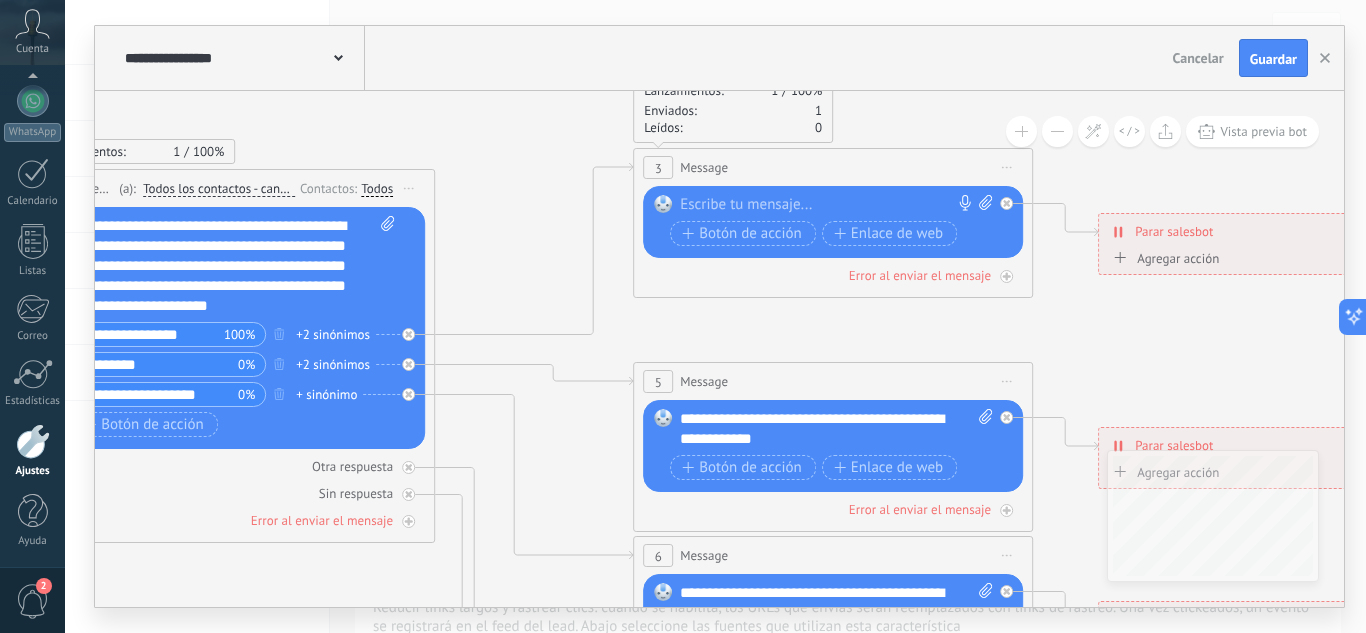 click at bounding box center [828, 205] 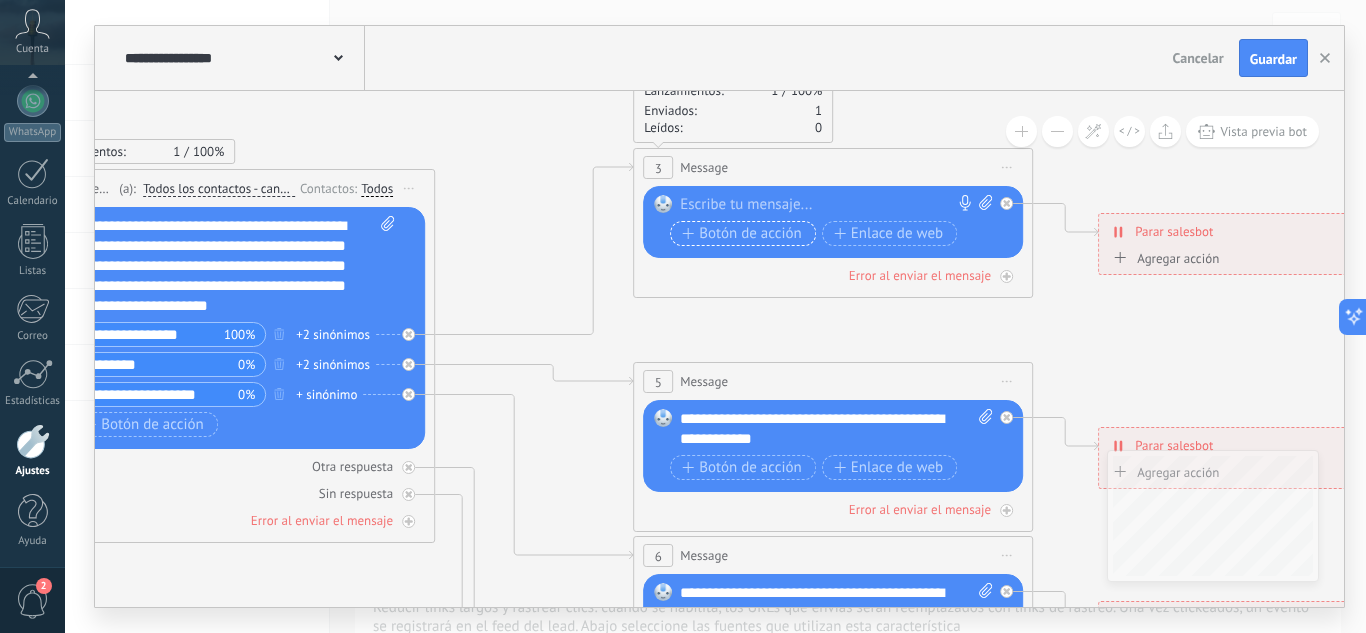 click on "Botón de acción" at bounding box center [742, 234] 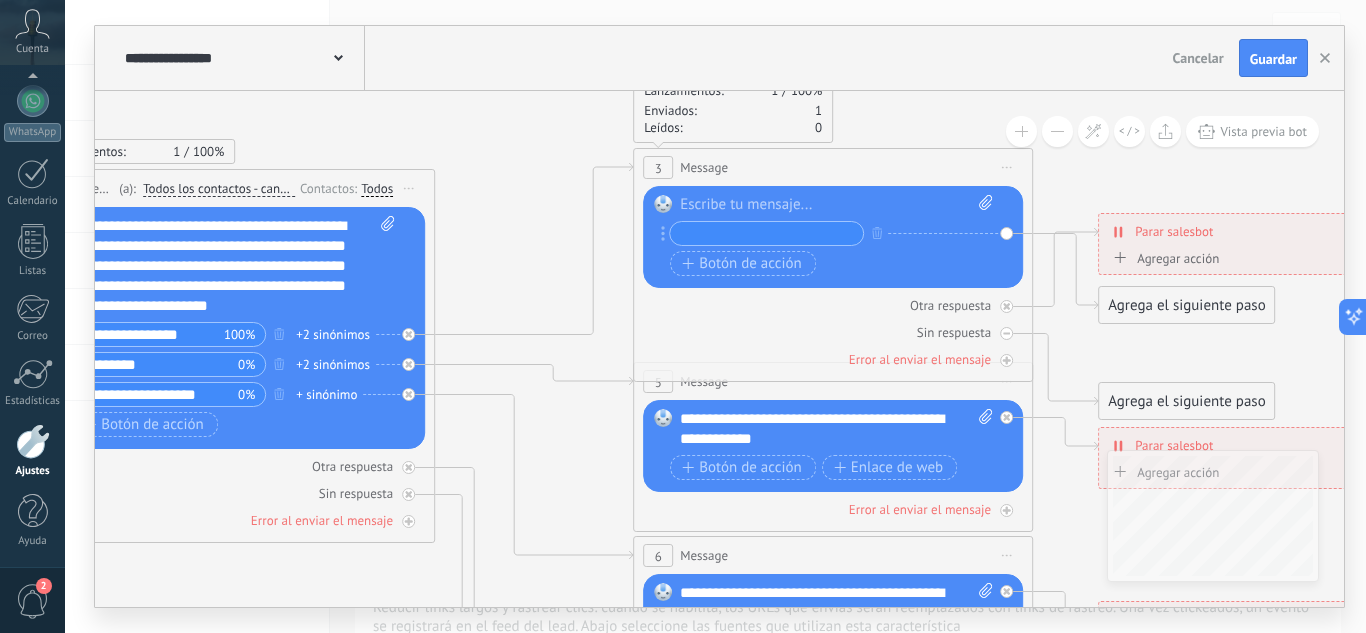 click at bounding box center (766, 233) 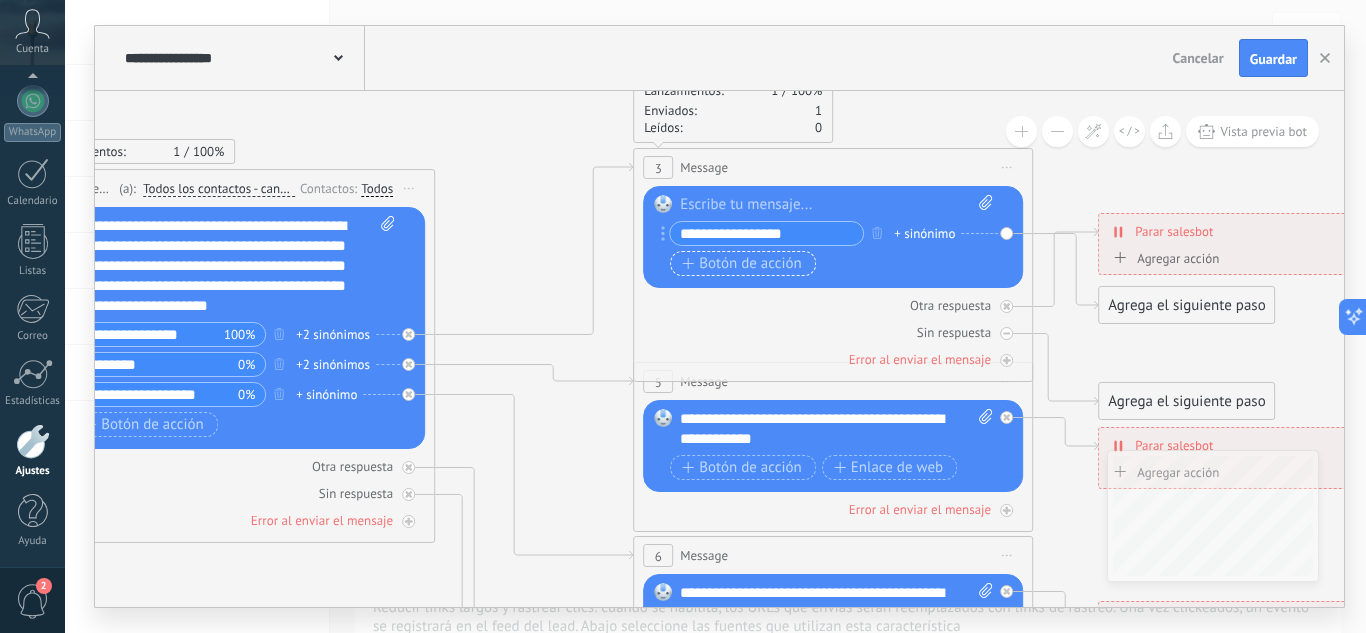 type on "**********" 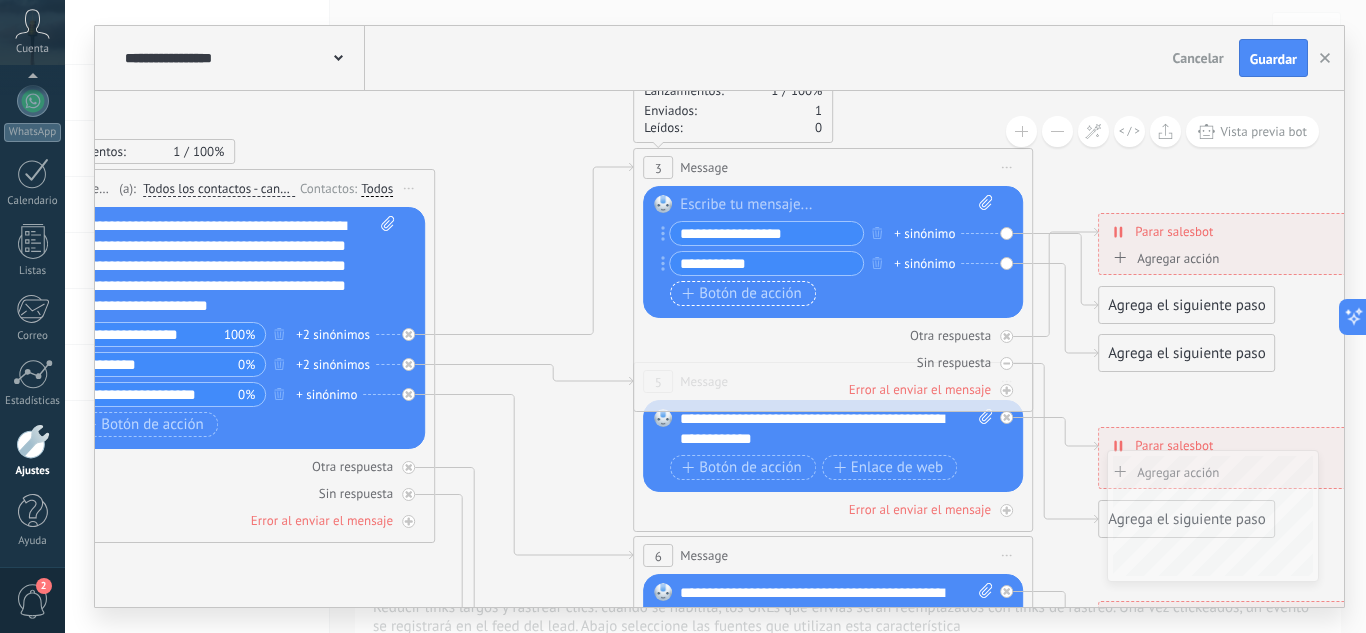 type on "**********" 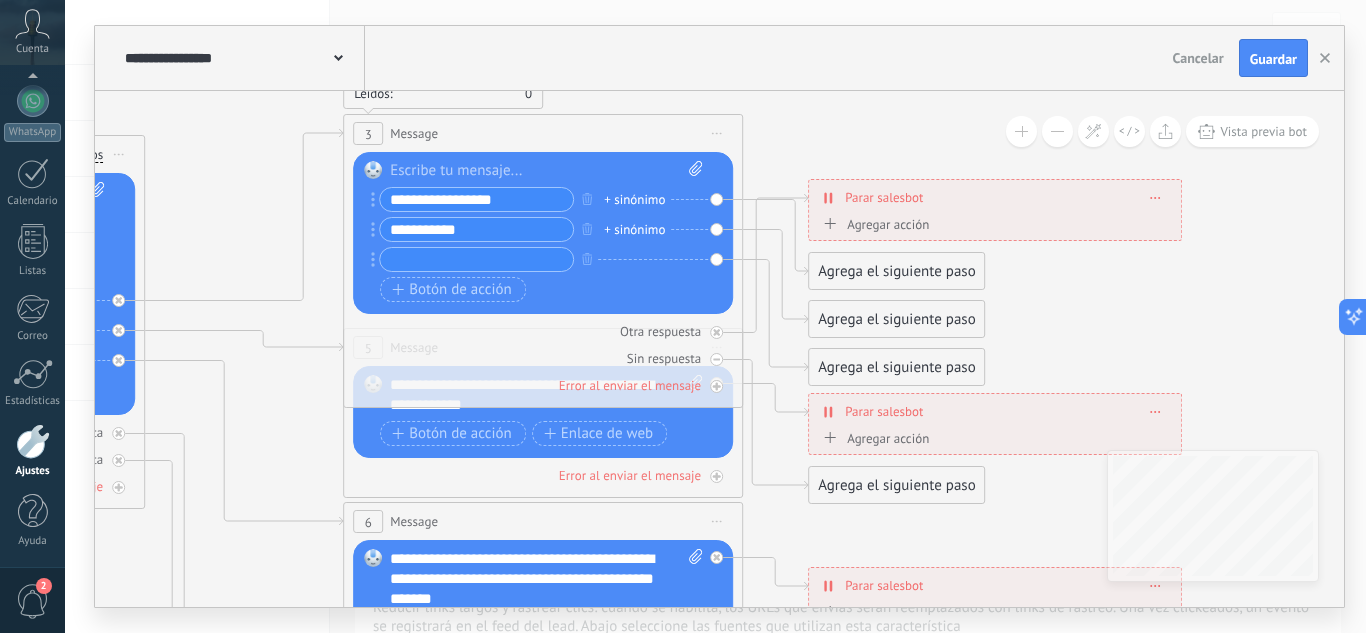 drag, startPoint x: 575, startPoint y: 425, endPoint x: 260, endPoint y: 422, distance: 315.01428 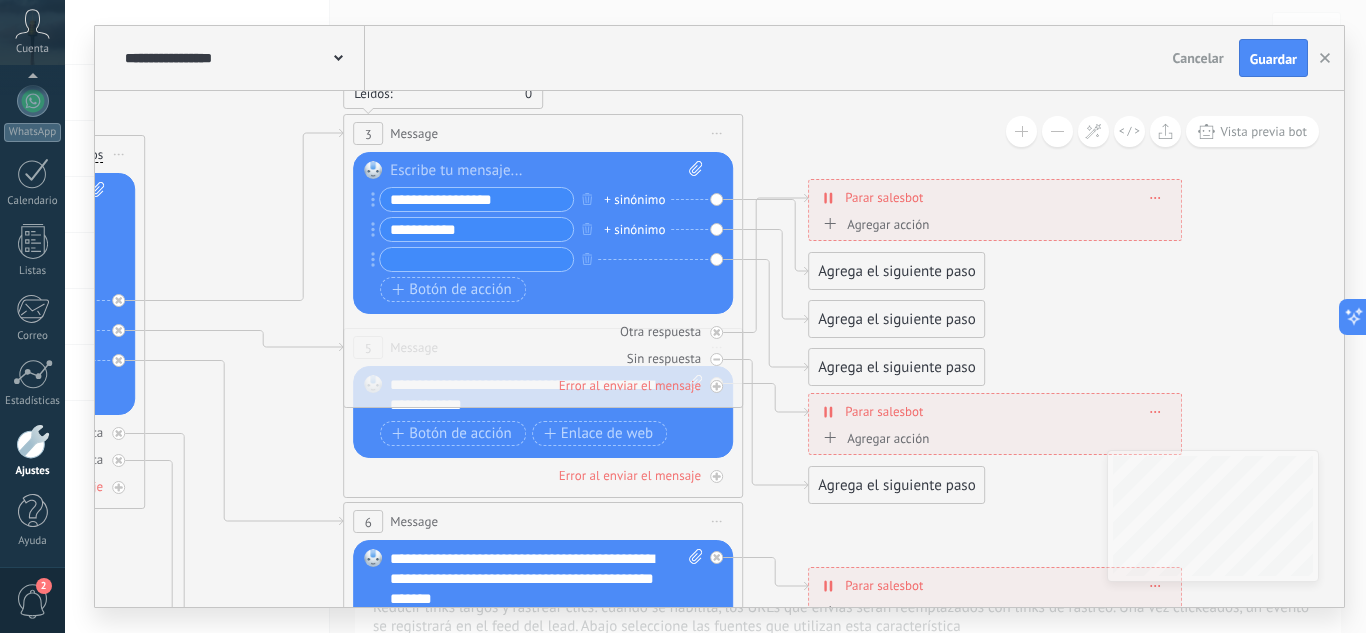 click 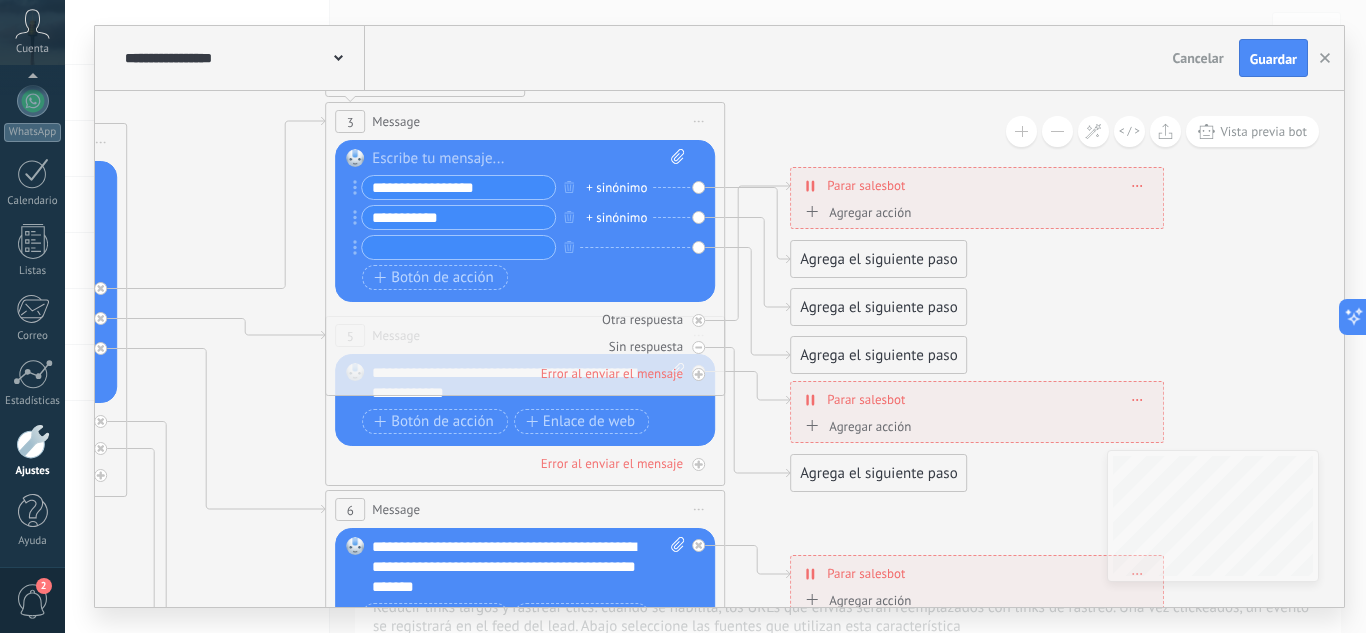 click on "Agregar acción" at bounding box center [855, 212] 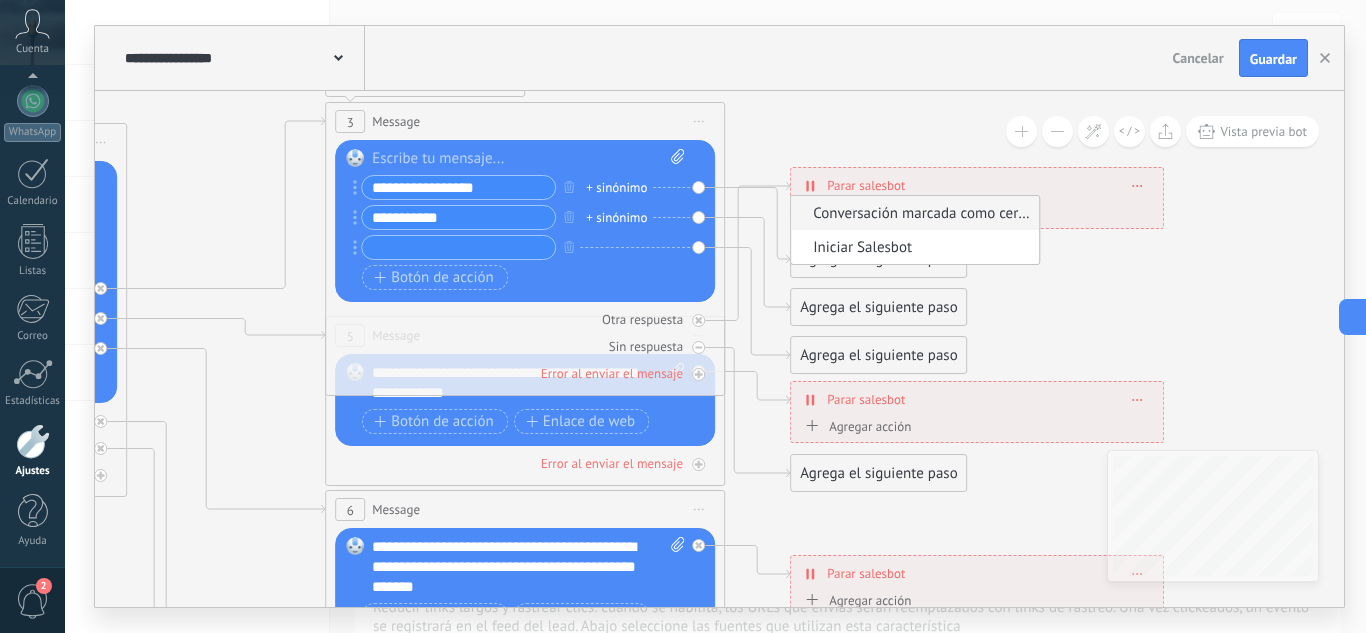 click on "**********" at bounding box center [458, 187] 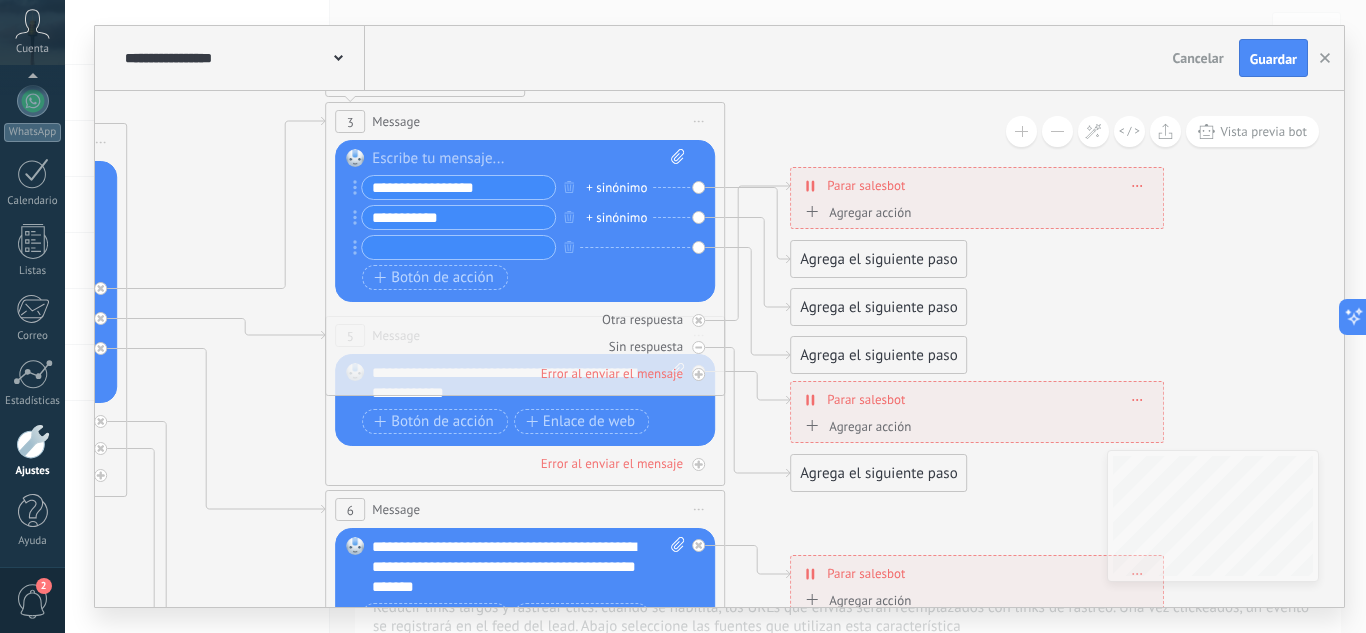 click on "Agrega el siguiente paso" at bounding box center [878, 259] 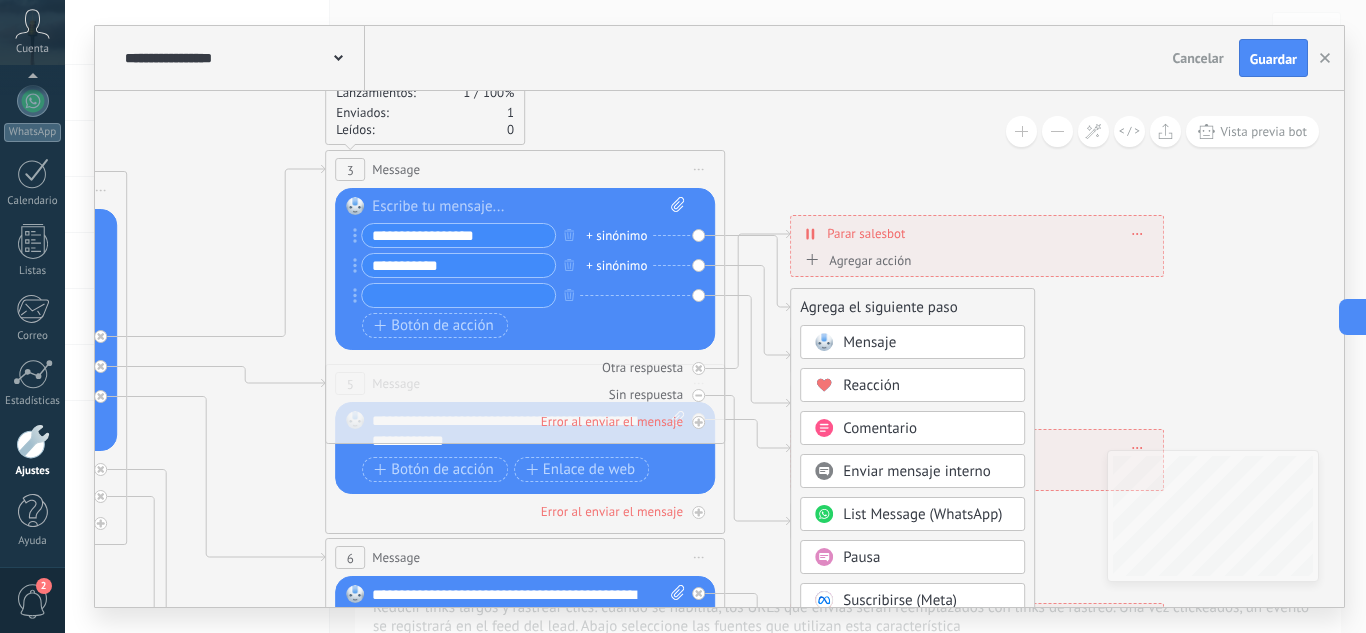 click on "Mensaje" at bounding box center [927, 343] 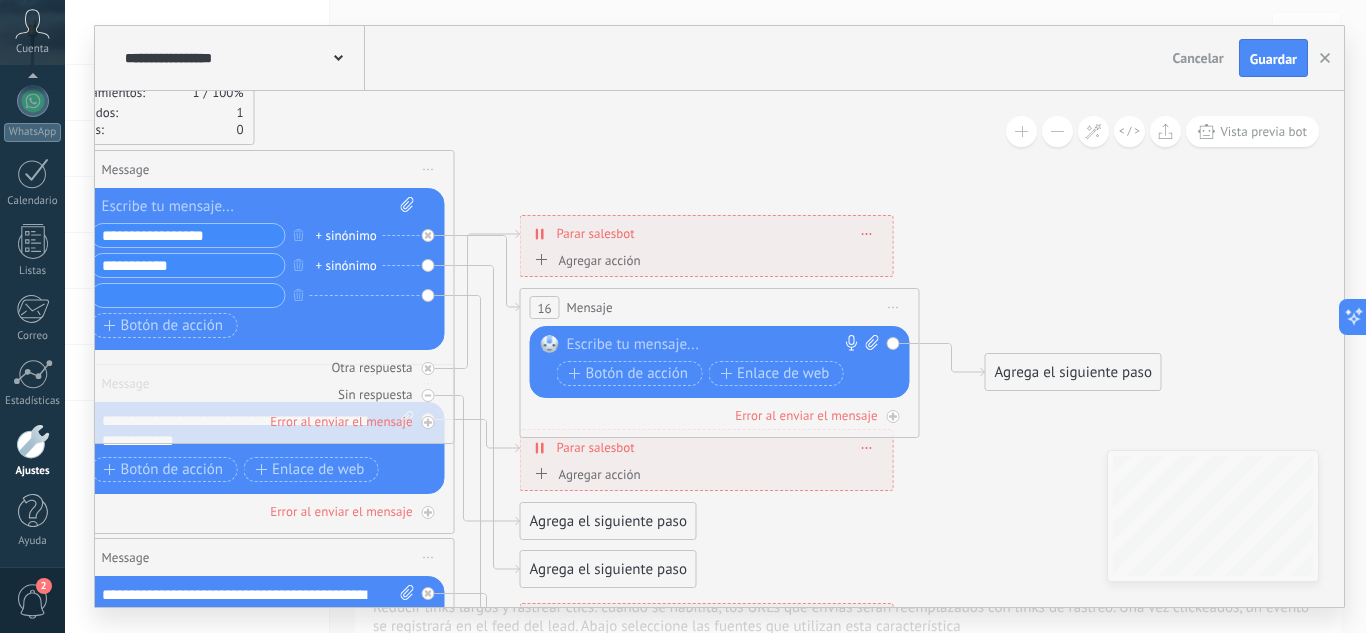 click at bounding box center [715, 345] 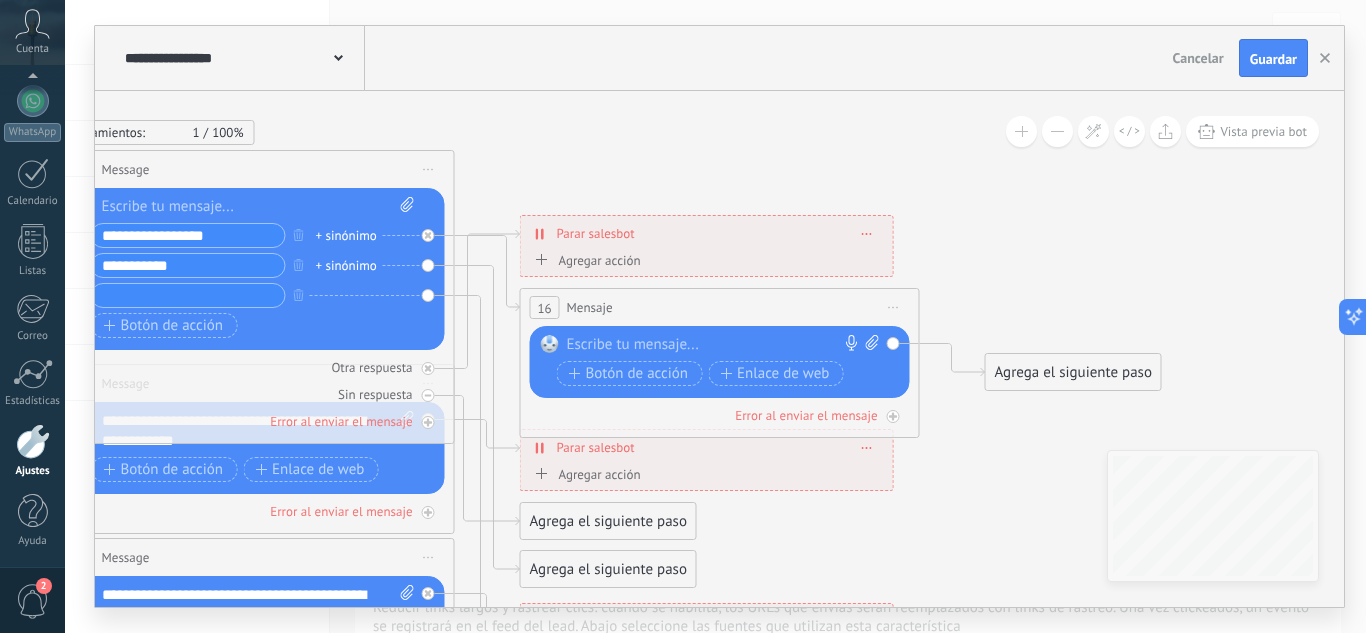 type 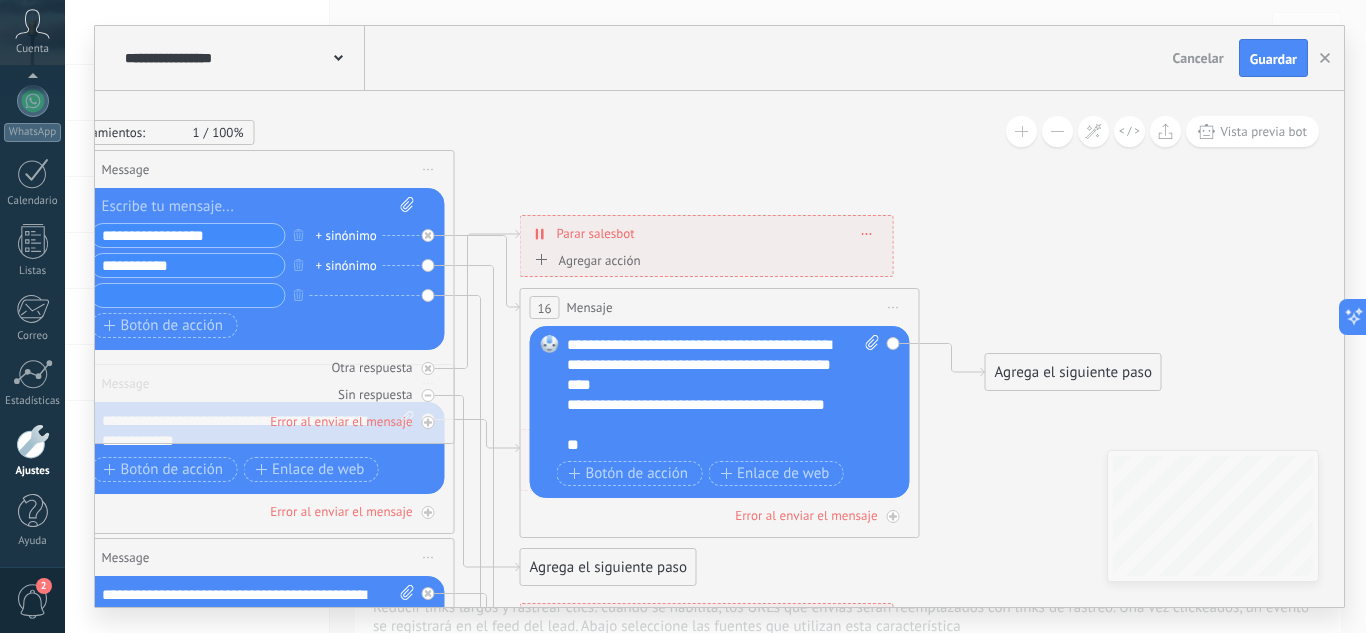 click on "**********" at bounding box center [706, 415] 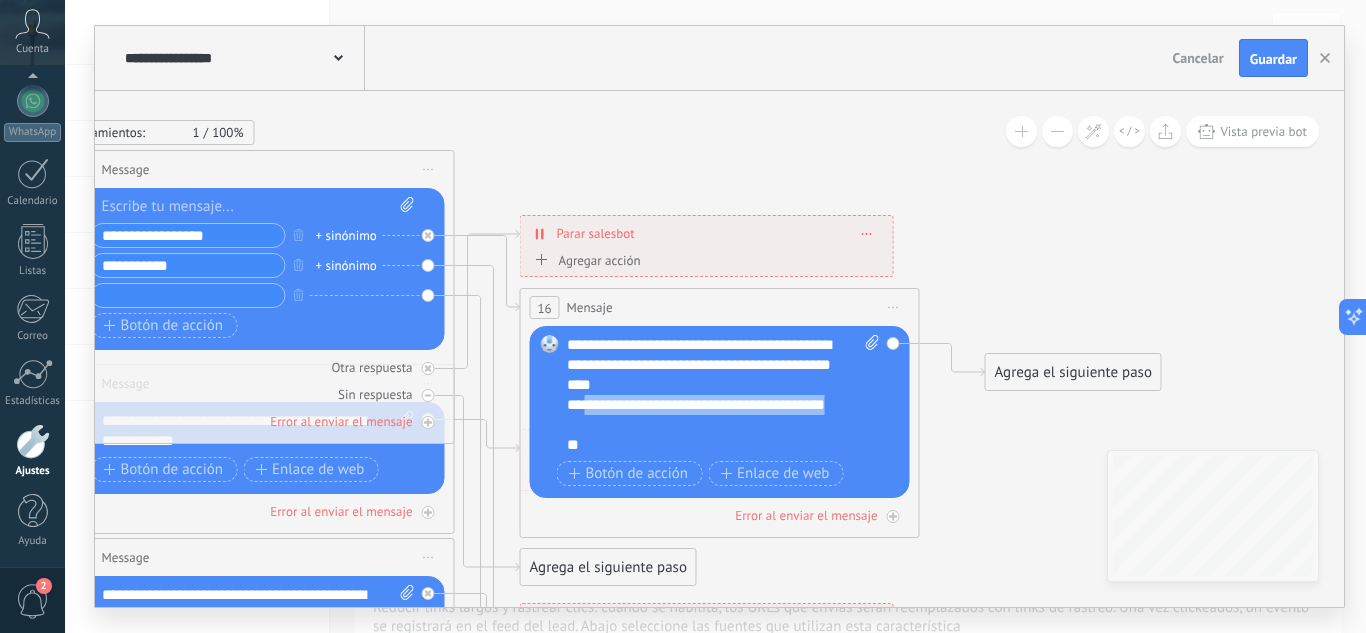 drag, startPoint x: 581, startPoint y: 405, endPoint x: 622, endPoint y: 428, distance: 47.010635 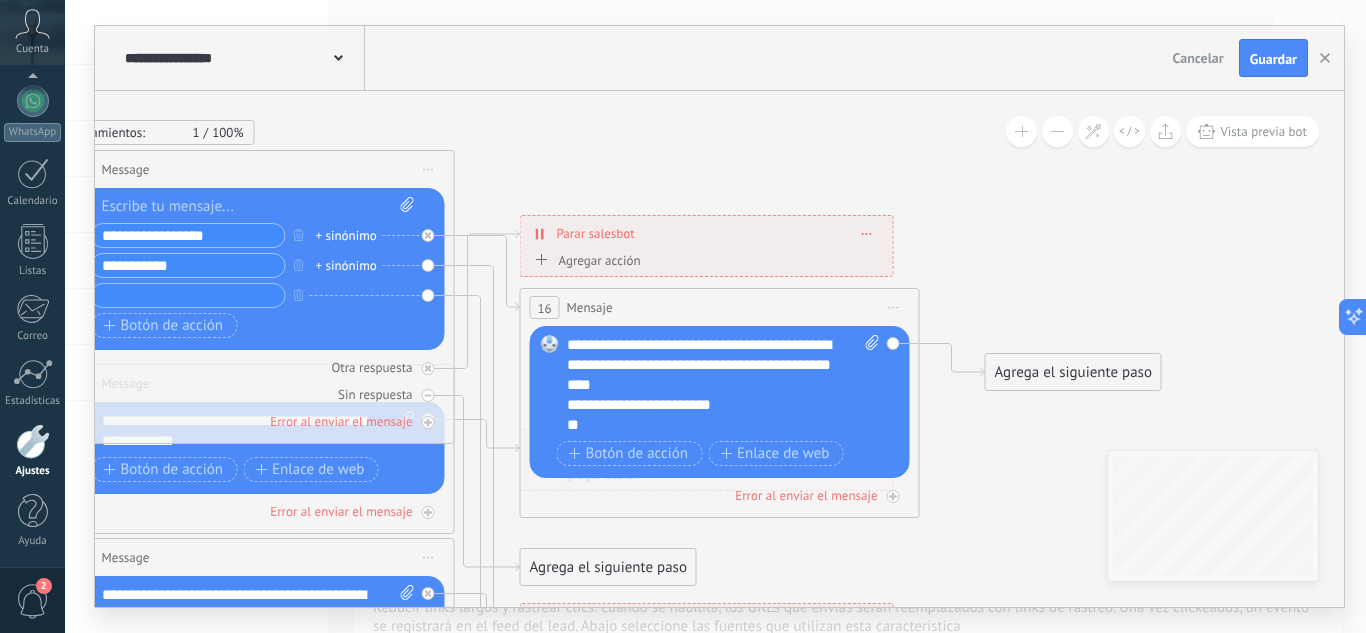 click on "**********" at bounding box center (706, 405) 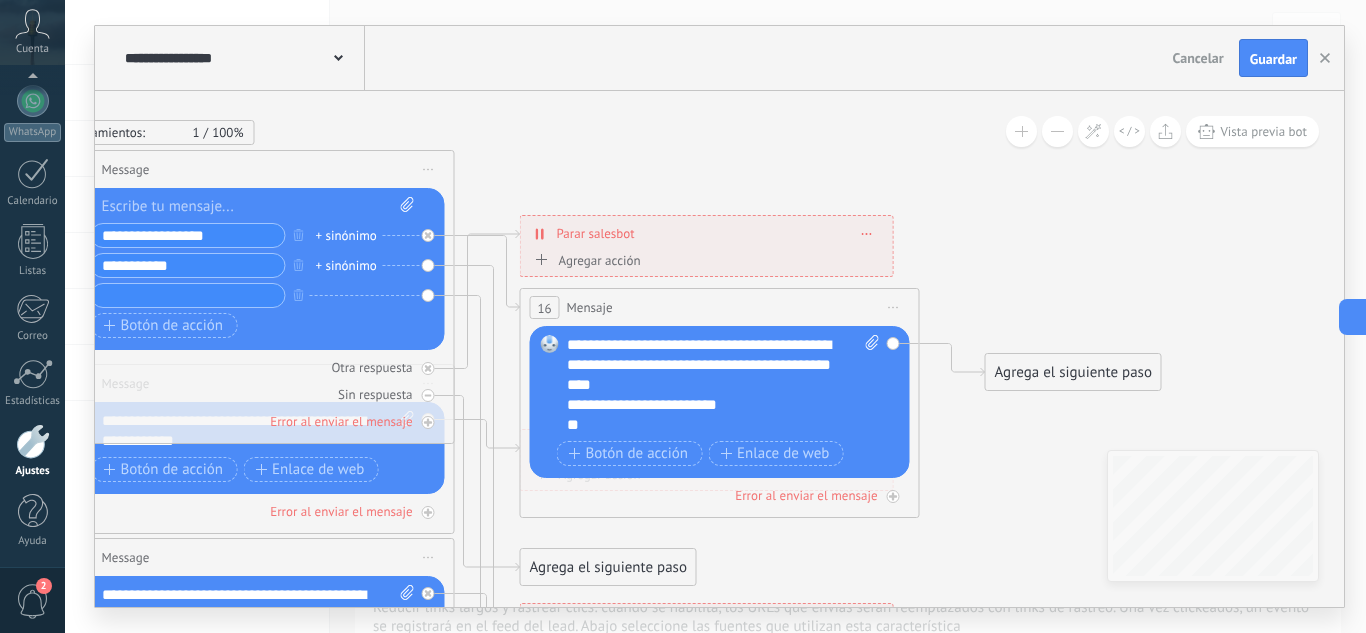 click on "**********" at bounding box center (706, 405) 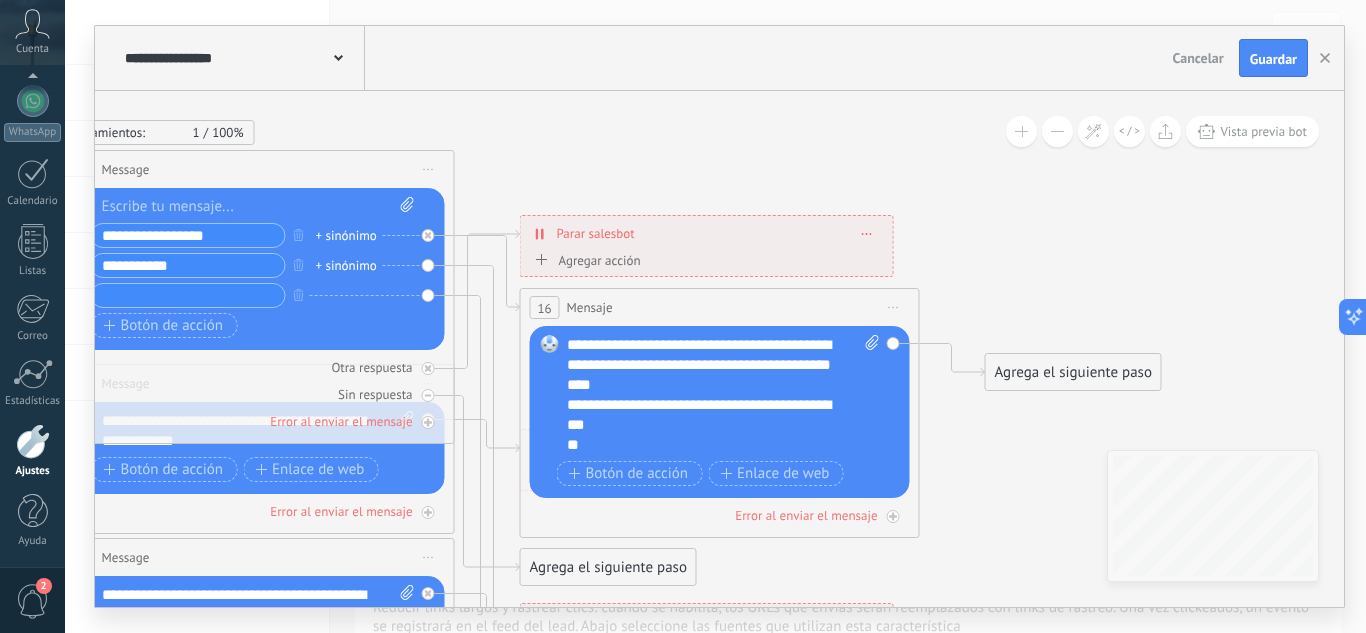 click on "**" at bounding box center [706, 445] 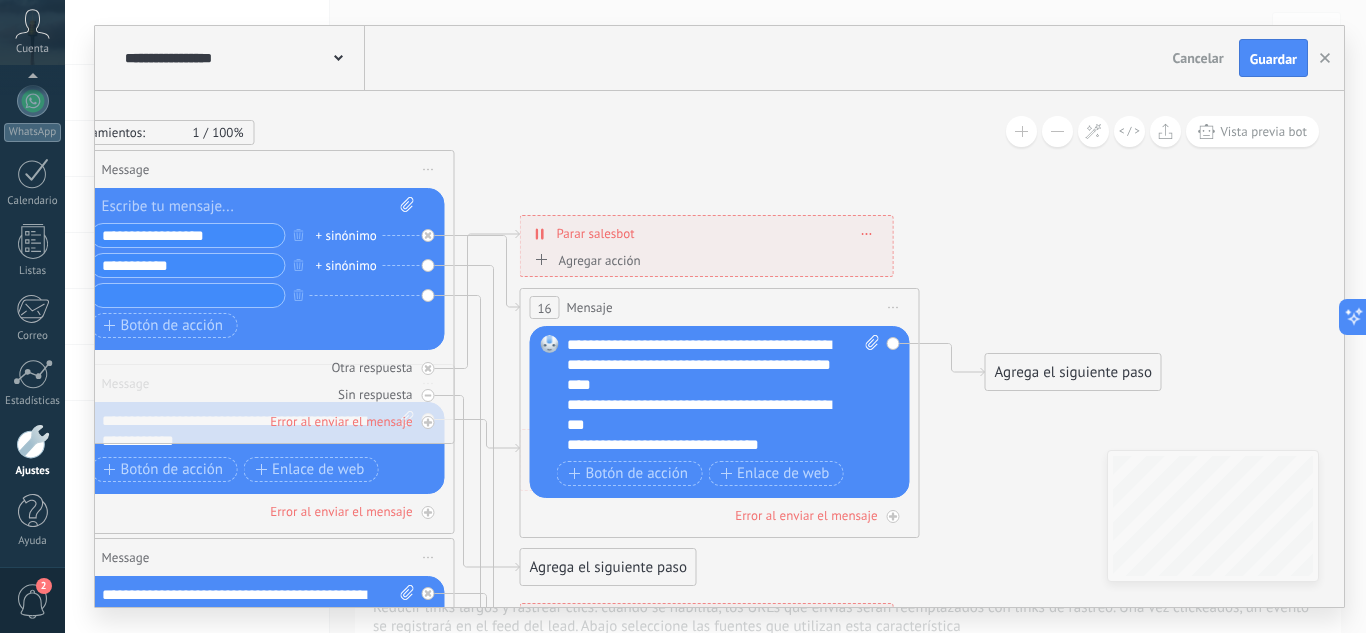 click on "**********" at bounding box center [706, 415] 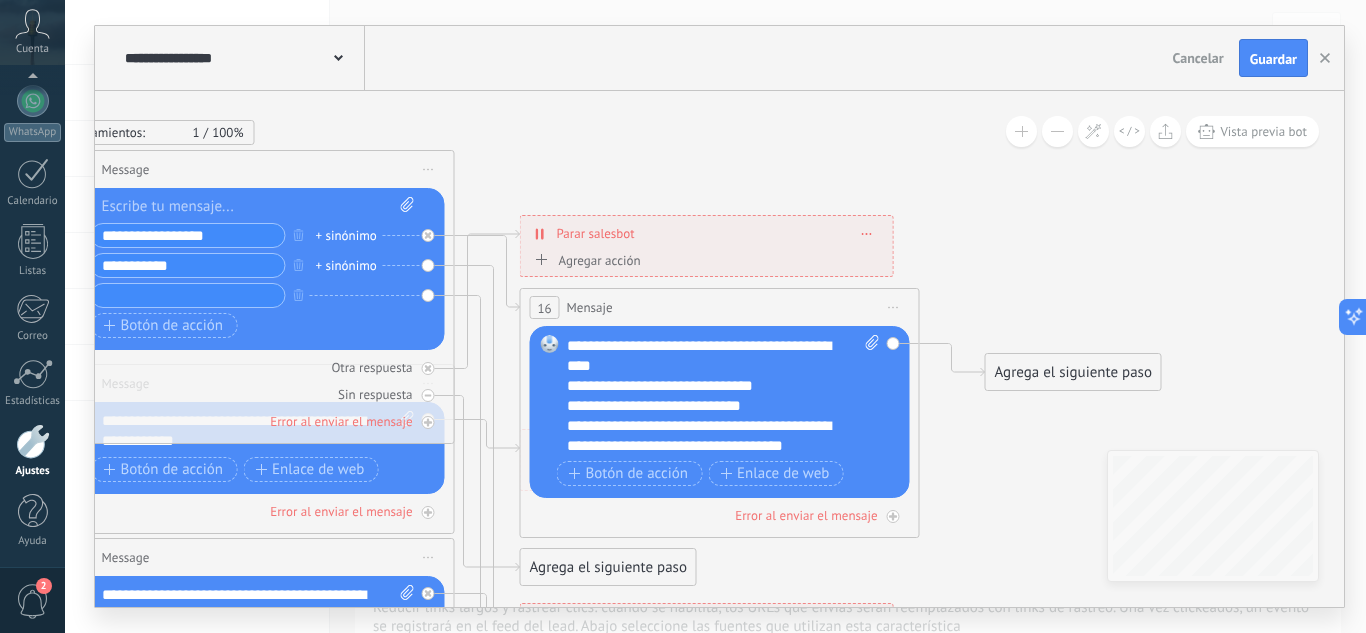 scroll, scrollTop: 79, scrollLeft: 0, axis: vertical 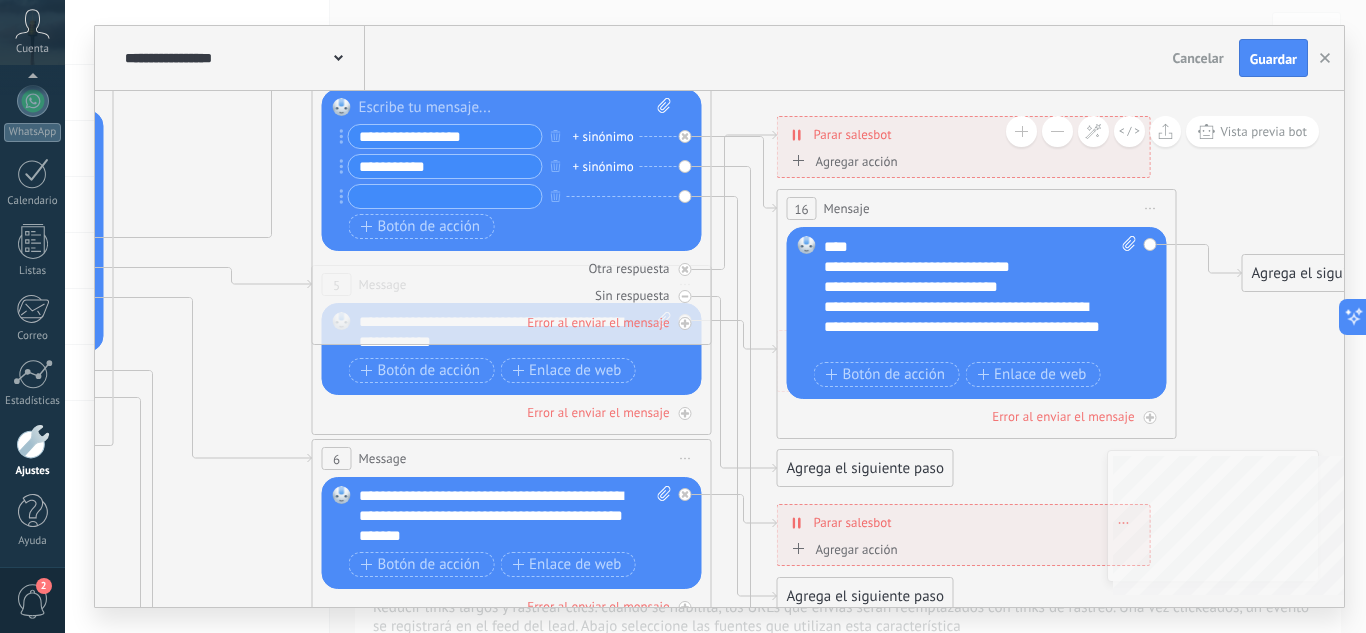 drag, startPoint x: 882, startPoint y: 553, endPoint x: 1137, endPoint y: 603, distance: 259.85574 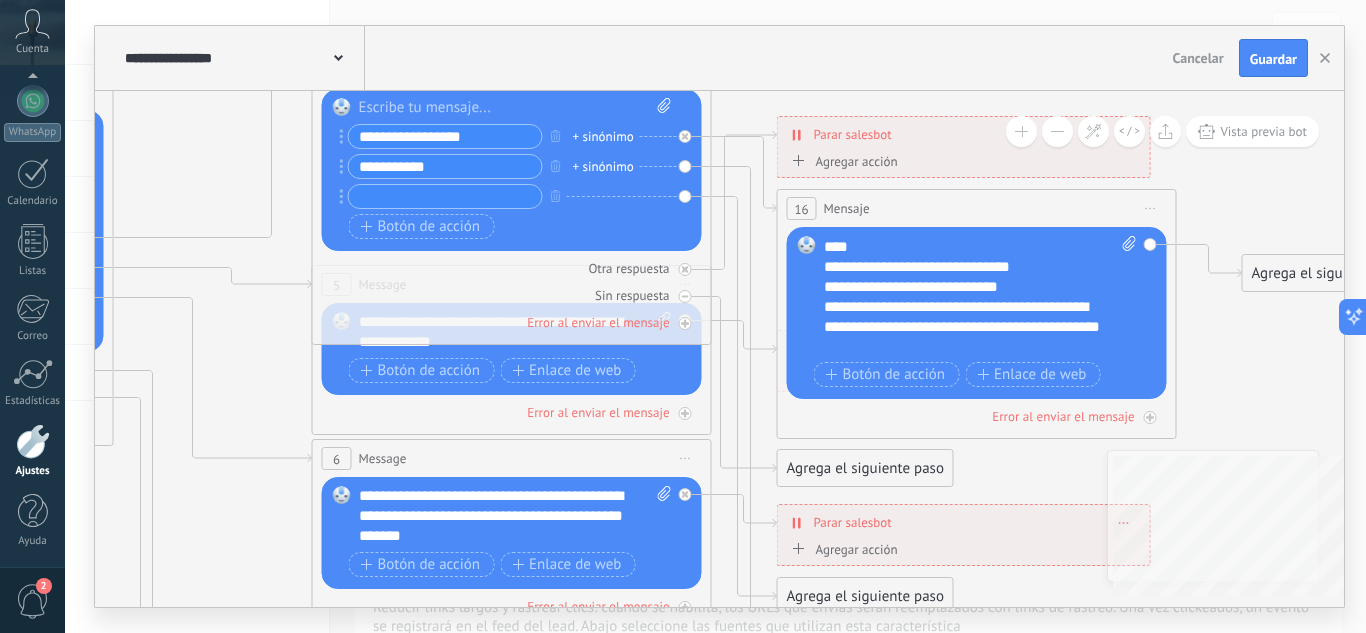 click 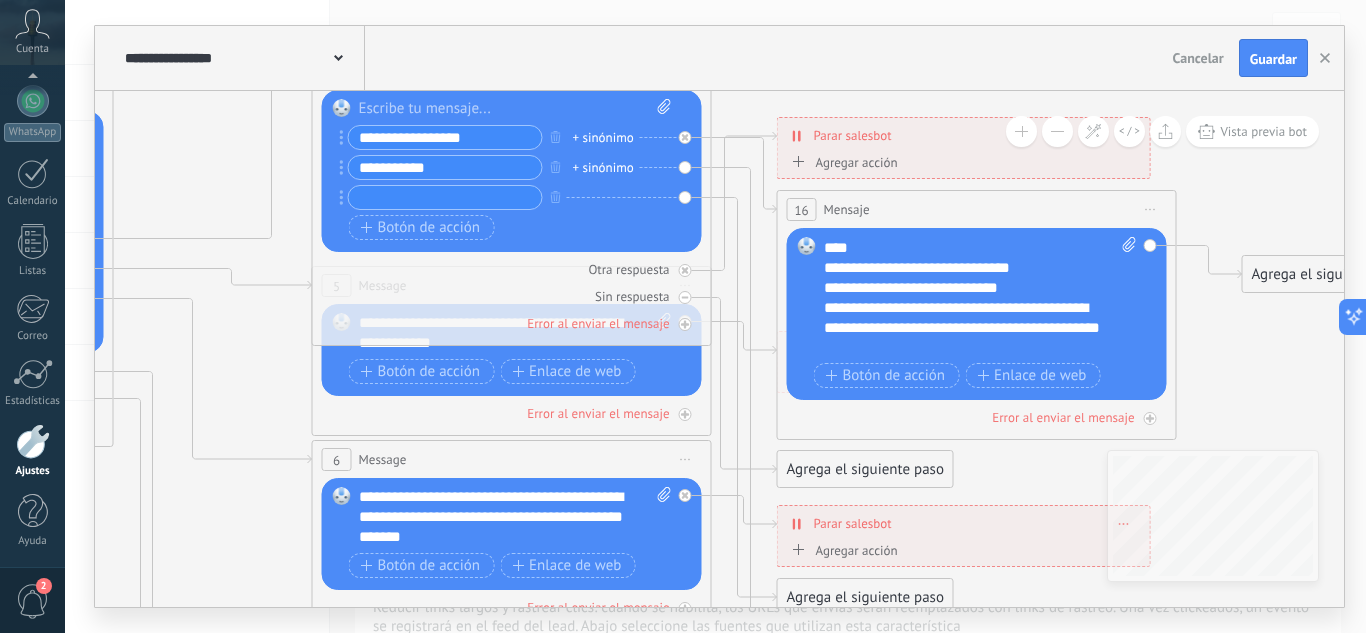 click on "**********" at bounding box center (445, 167) 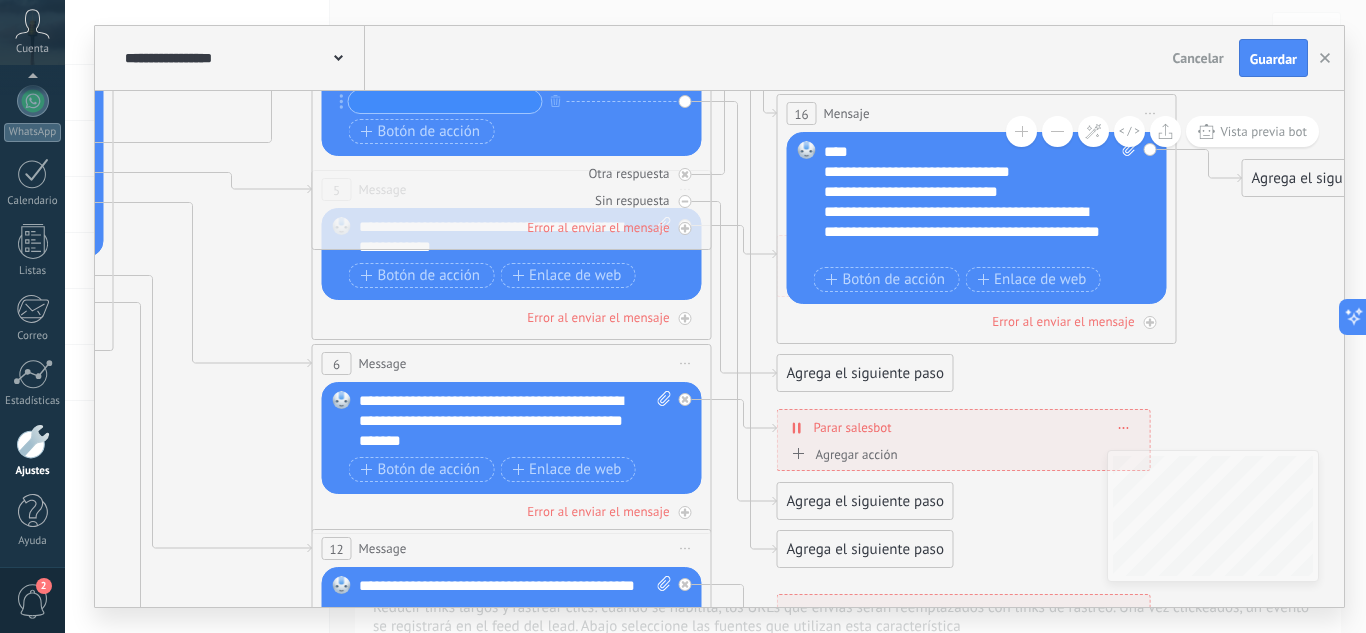 click on "Agrega el siguiente paso" at bounding box center [865, 549] 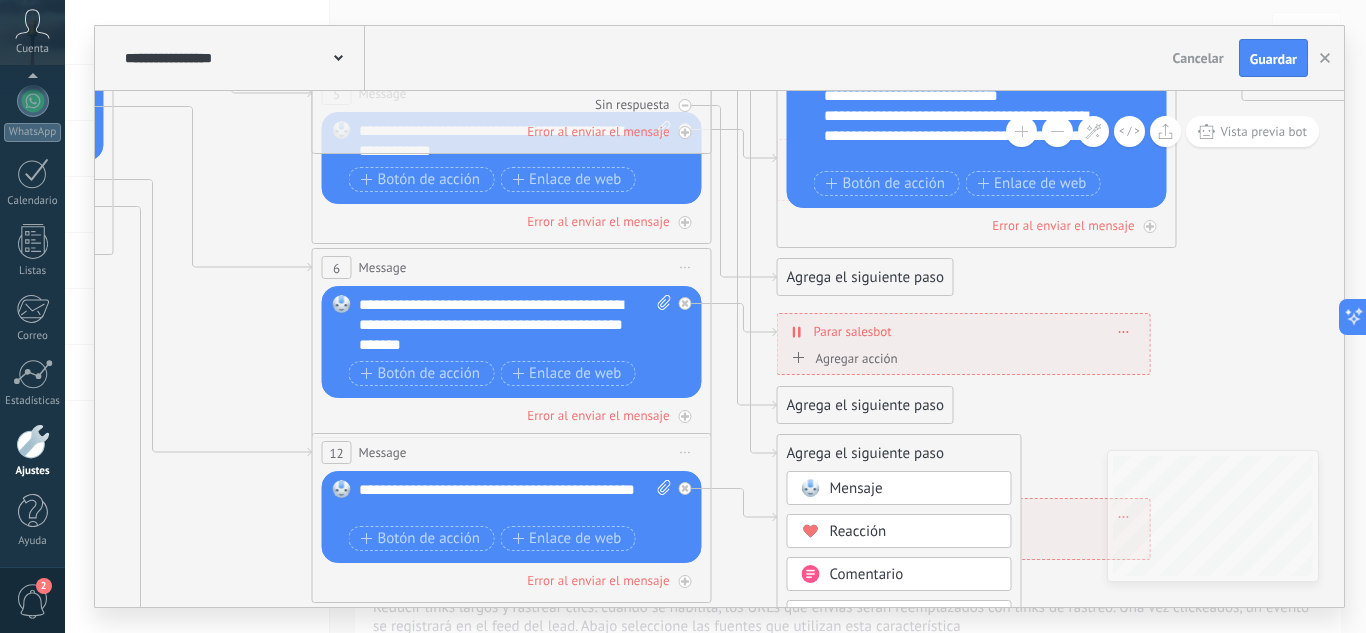 click on "Agrega el siguiente paso" at bounding box center (899, 453) 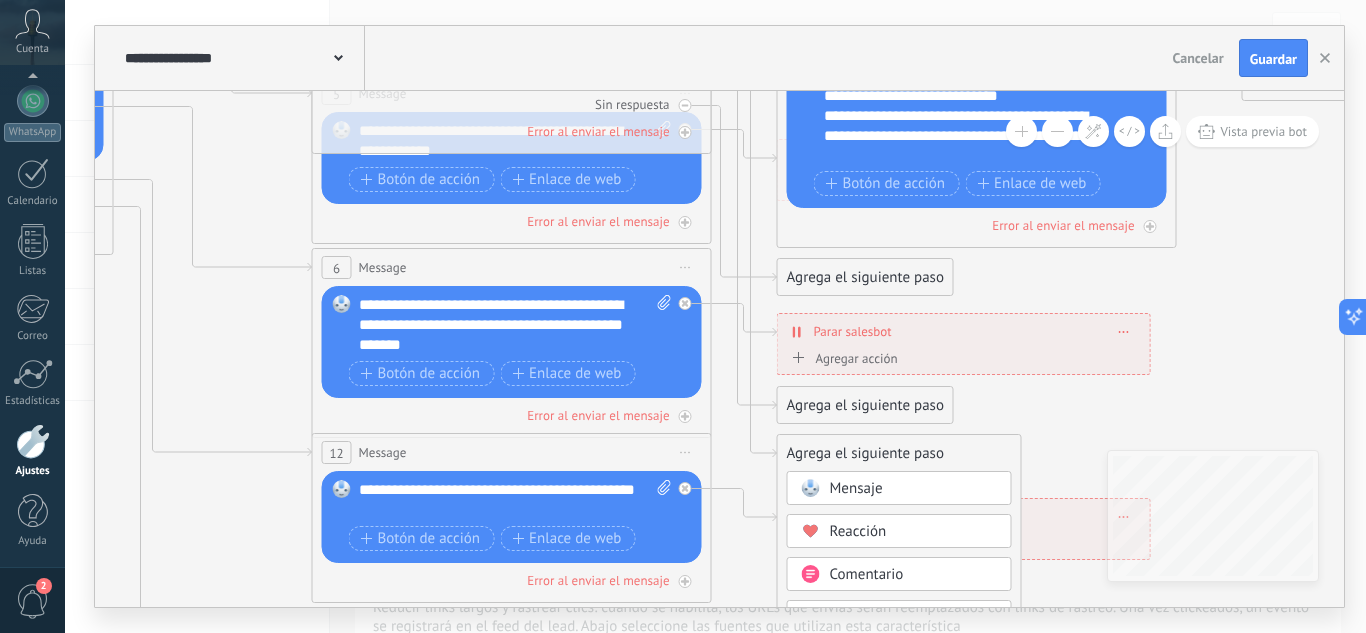 click on "Mensaje" at bounding box center [856, 488] 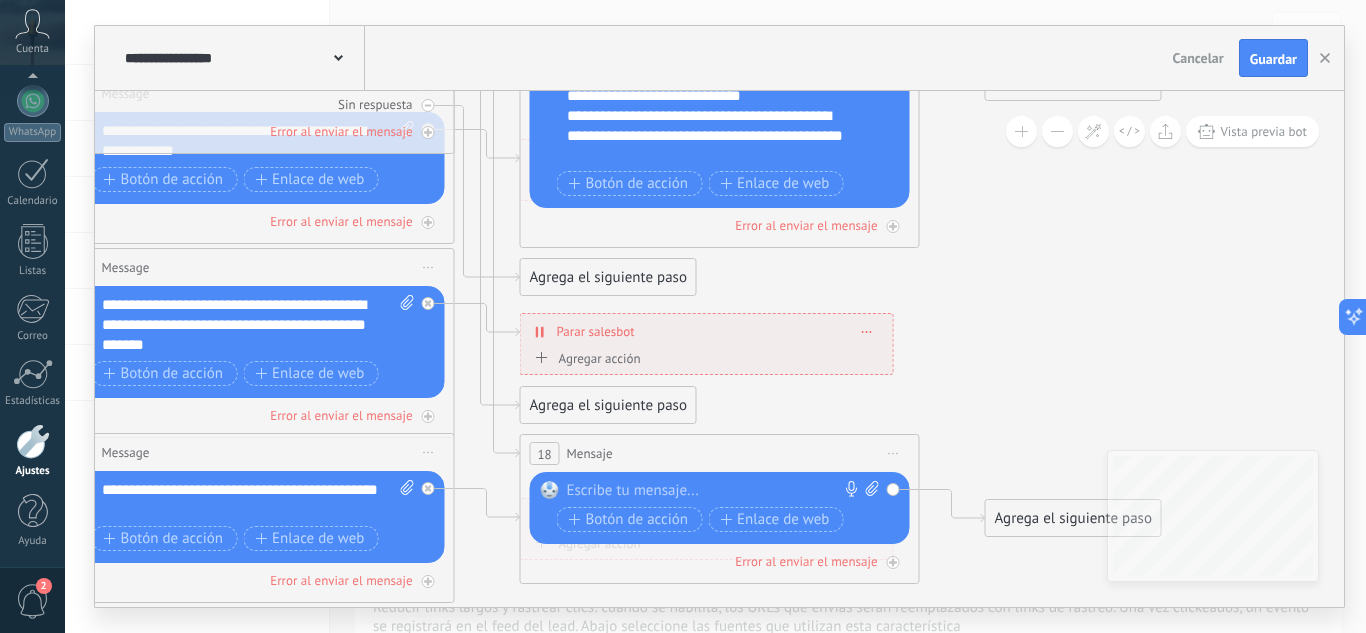 click at bounding box center (715, 491) 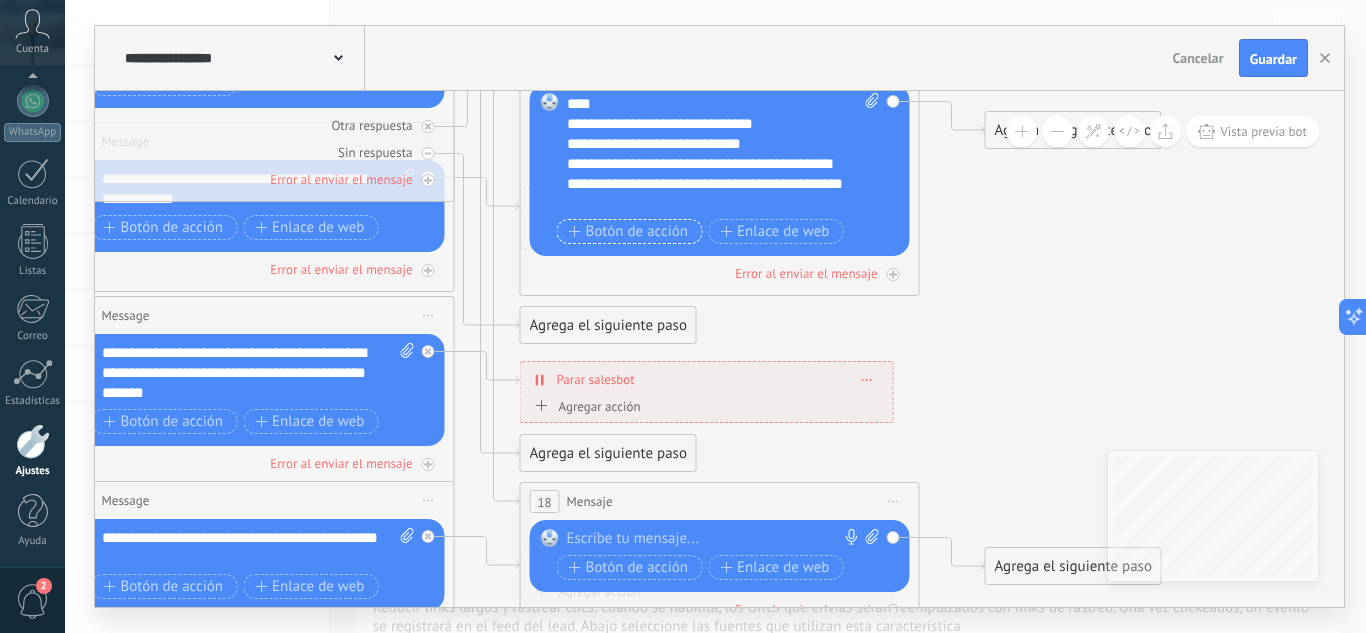 click on "Botón de acción" at bounding box center [629, 232] 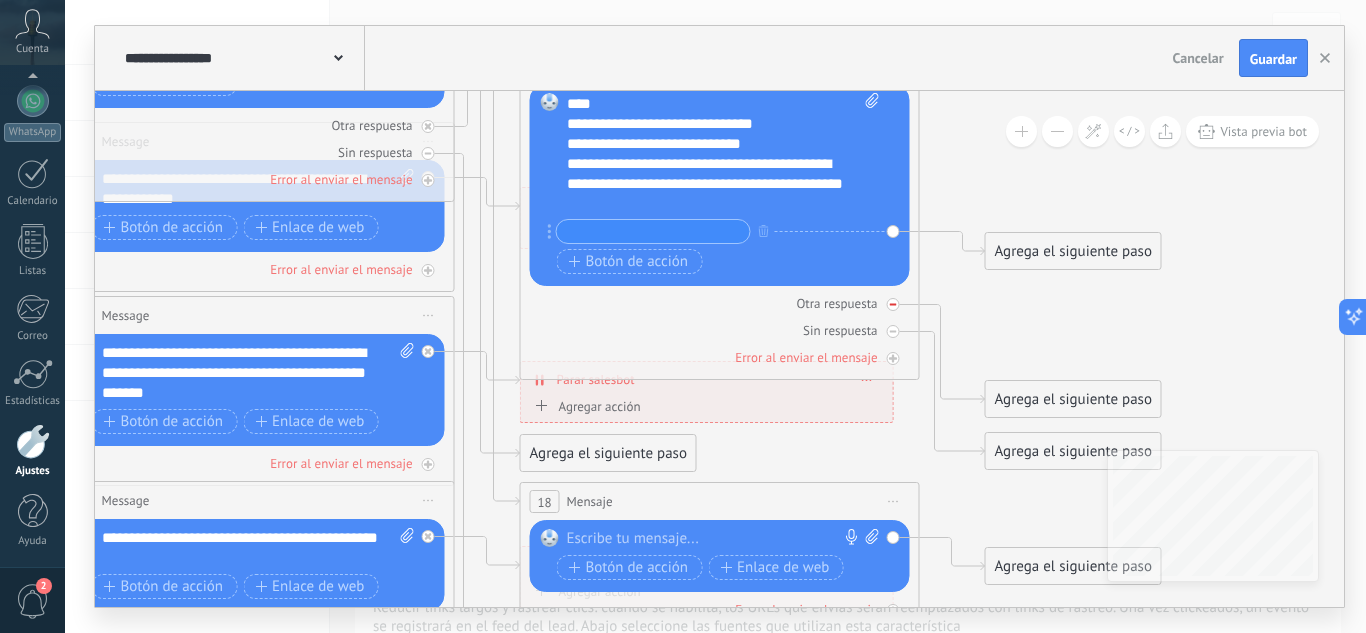 click on "Otra respuesta" at bounding box center (836, 303) 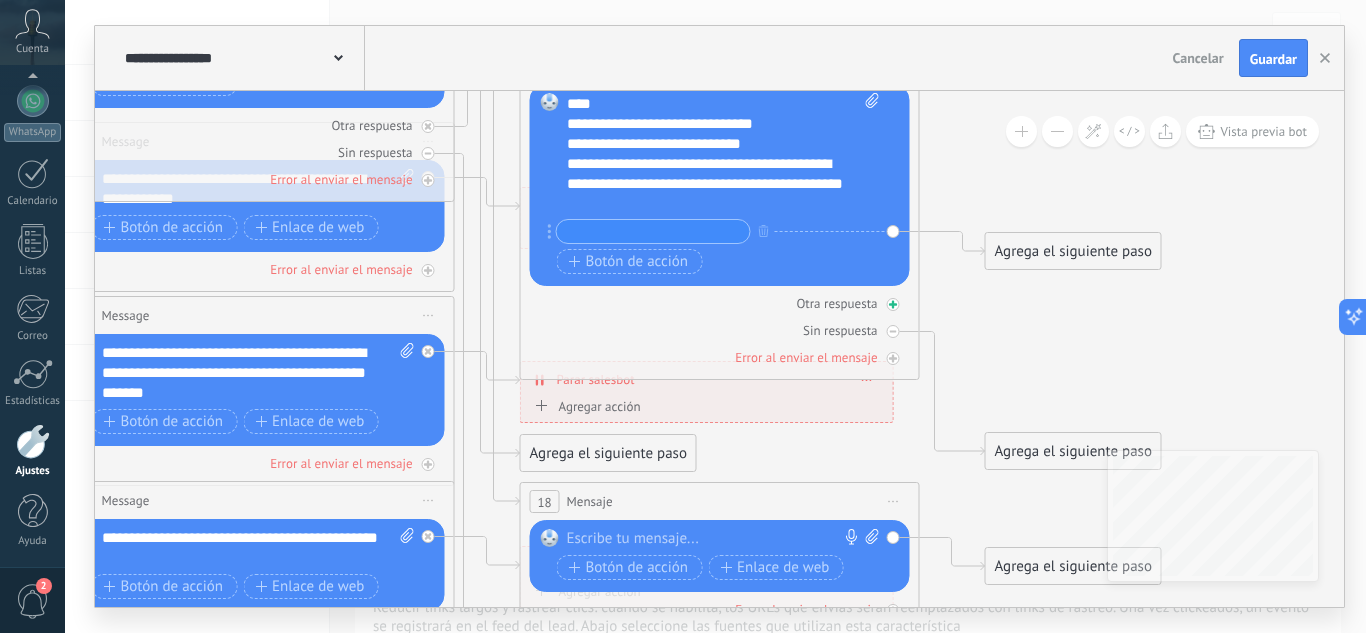 click 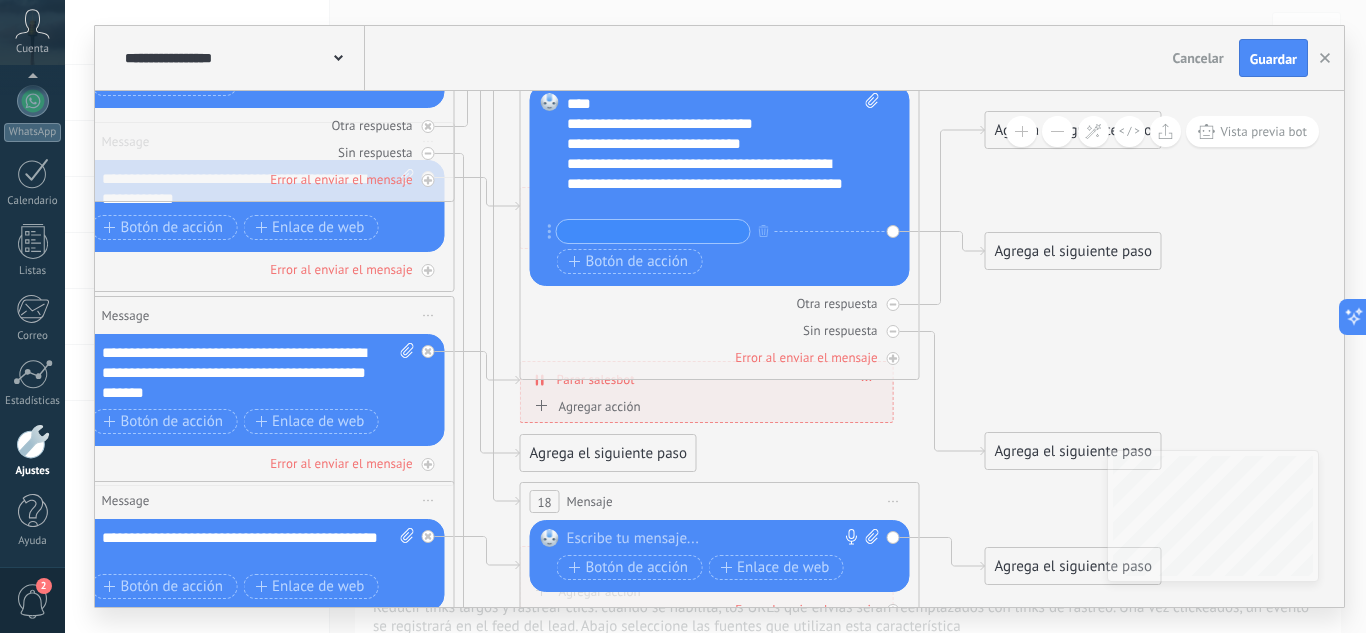 click on "Agrega el siguiente paso" at bounding box center [1073, 130] 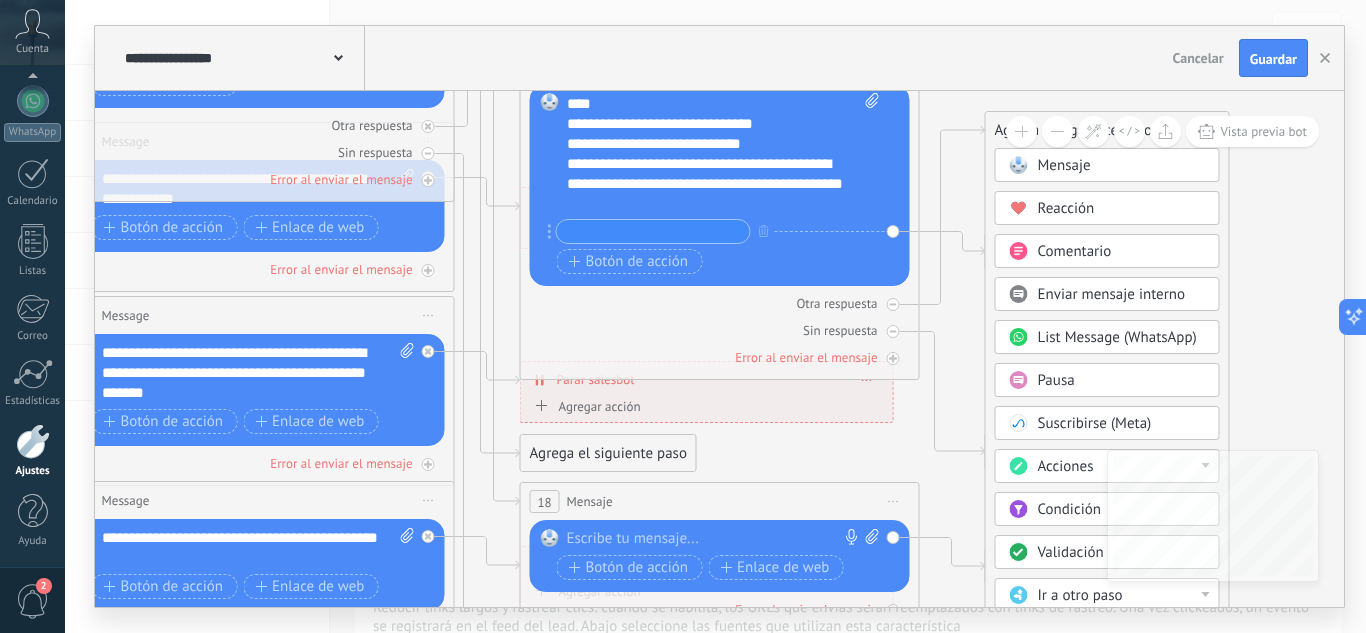 click on "Mensaje" at bounding box center [1064, 165] 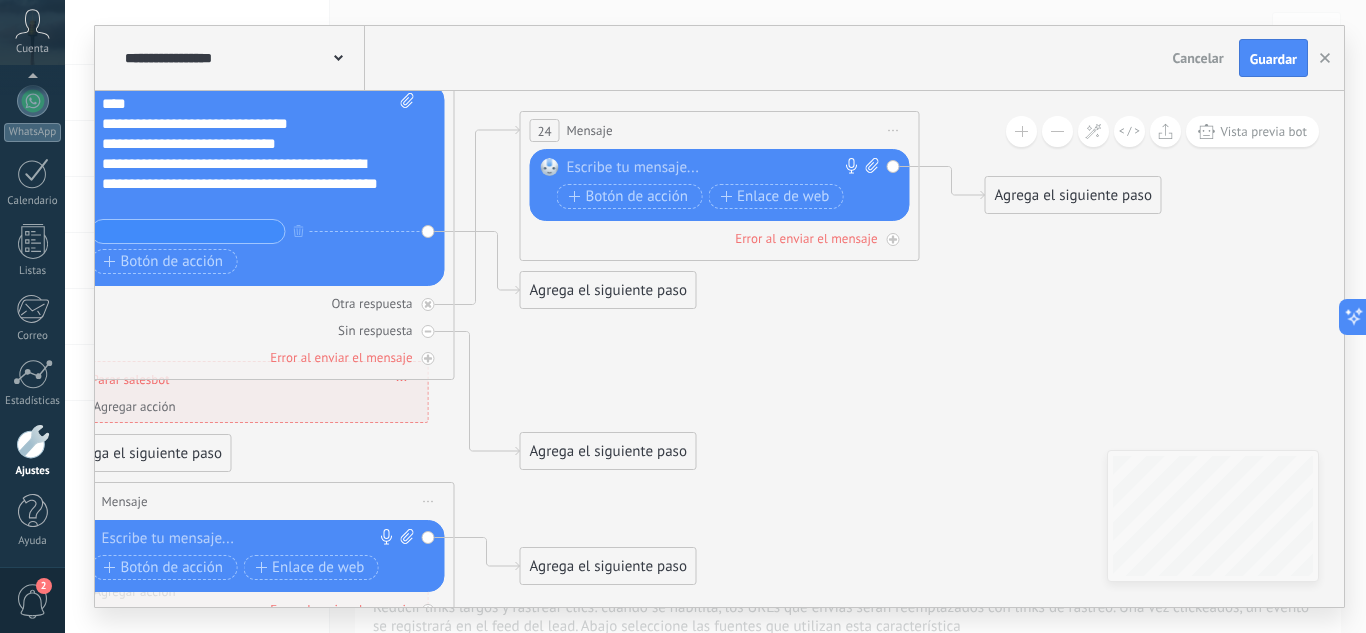 click at bounding box center (715, 168) 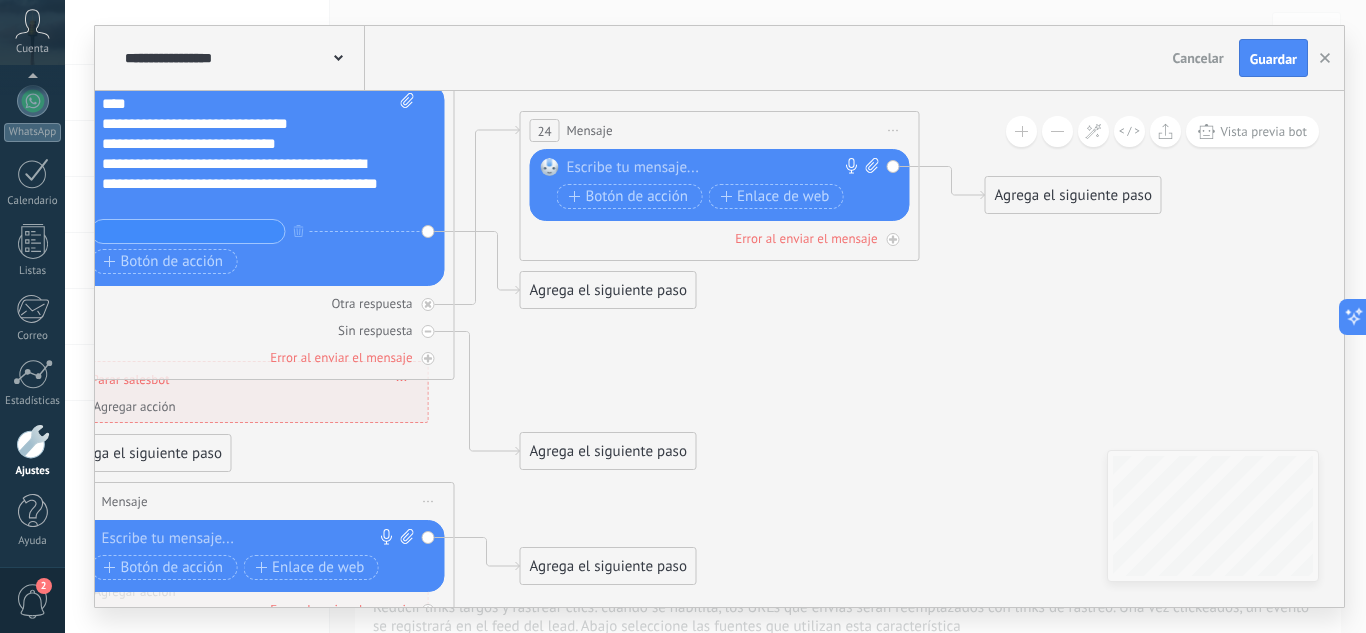 type 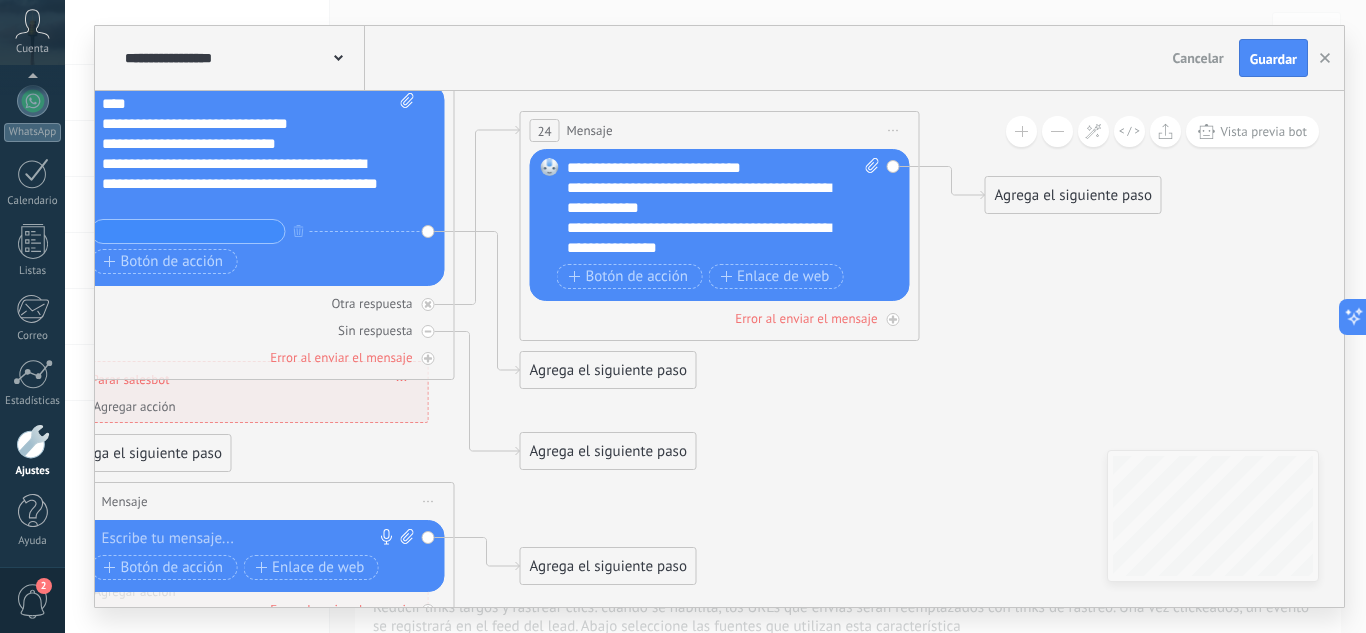 click on "**********" at bounding box center (706, 198) 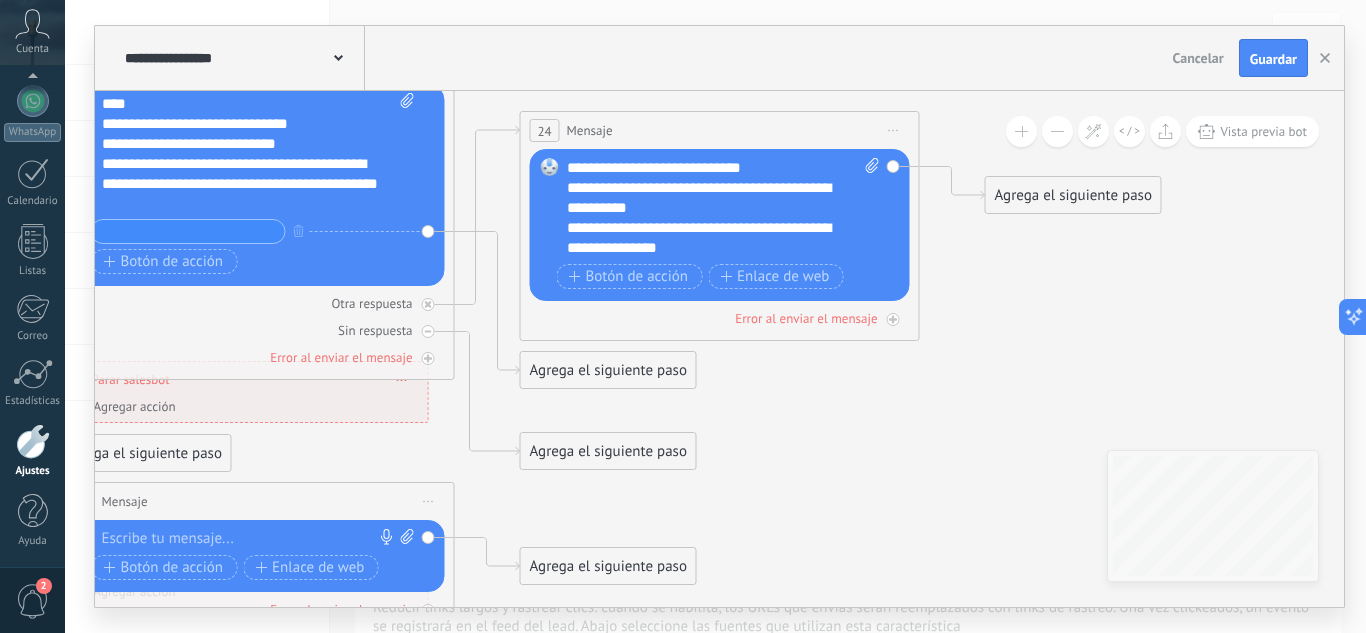 click on "**********" at bounding box center (706, 238) 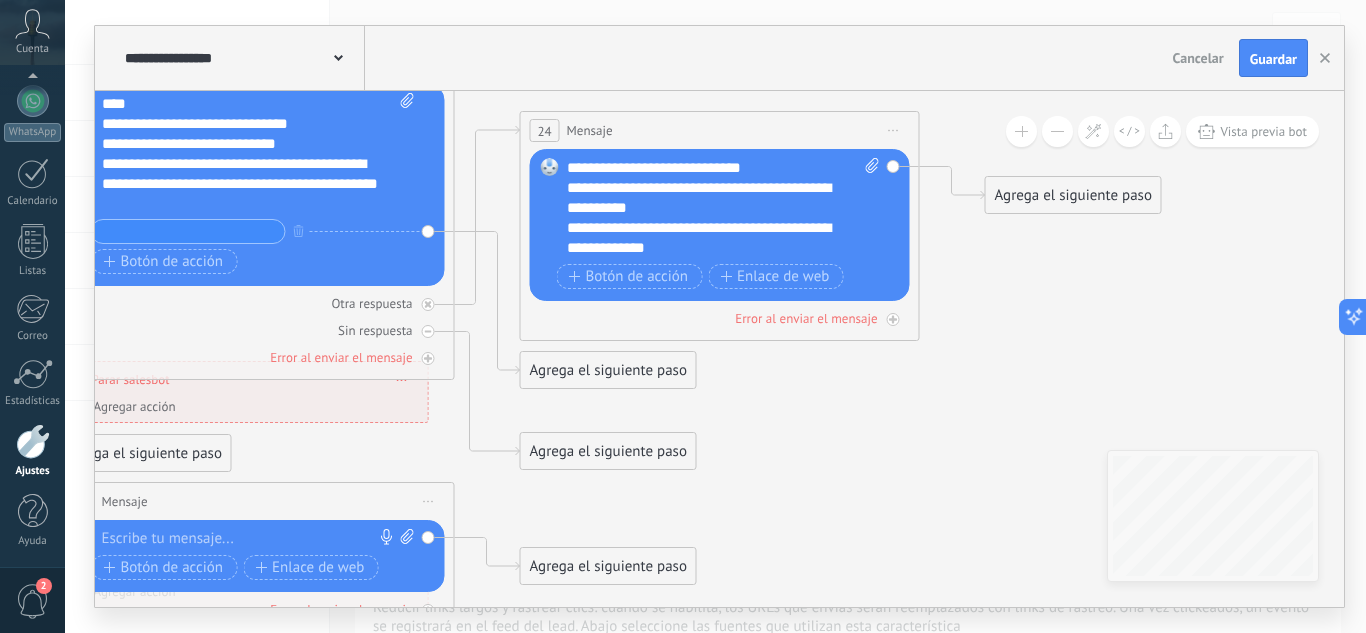 click on "**********" at bounding box center (706, 238) 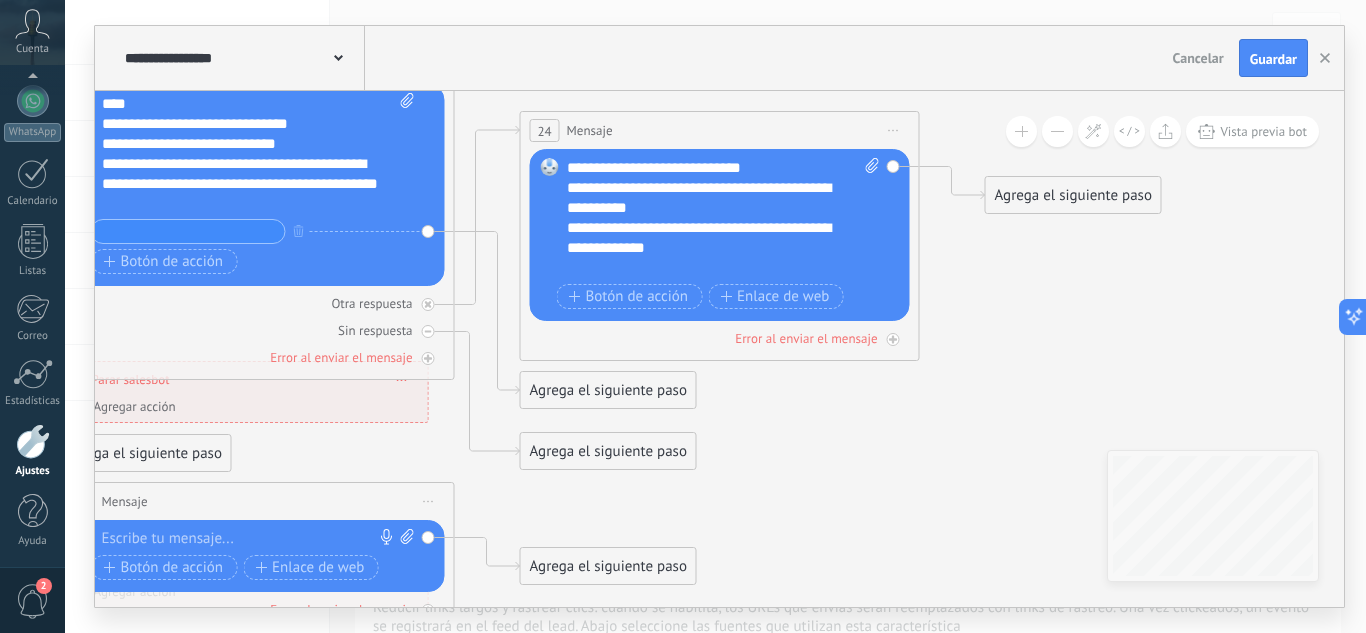 click on "Agrega el siguiente paso" at bounding box center (608, 451) 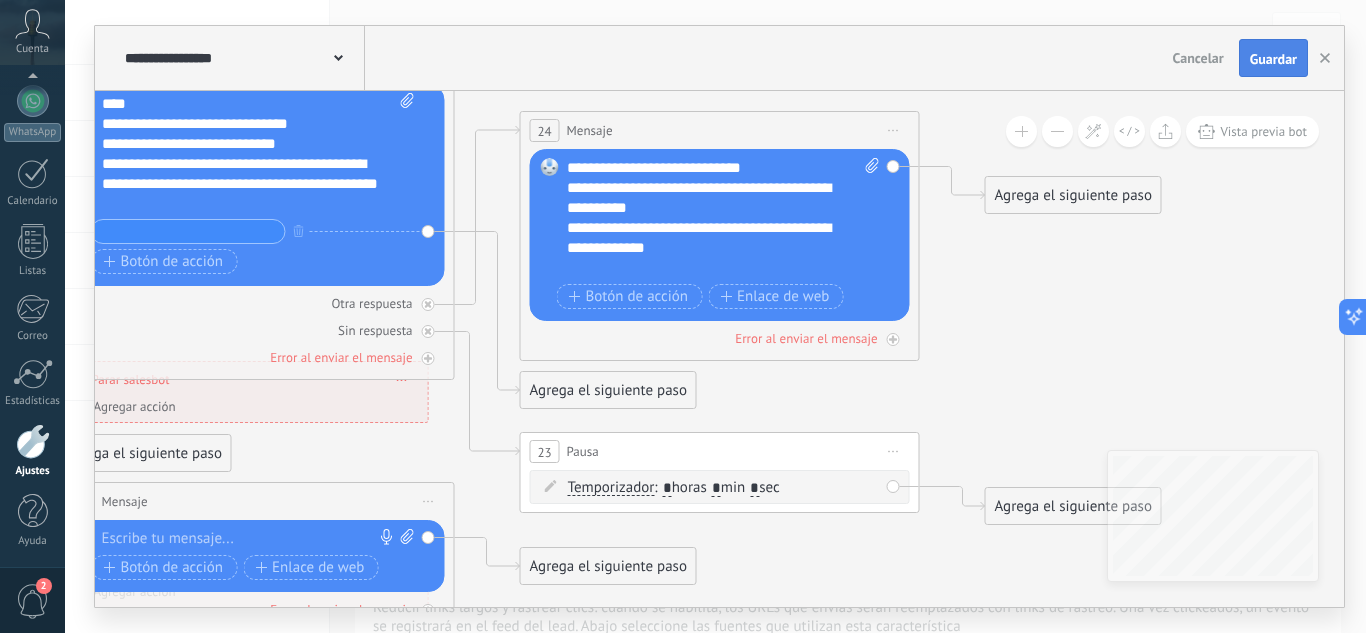 click on "Guardar" at bounding box center [1273, 59] 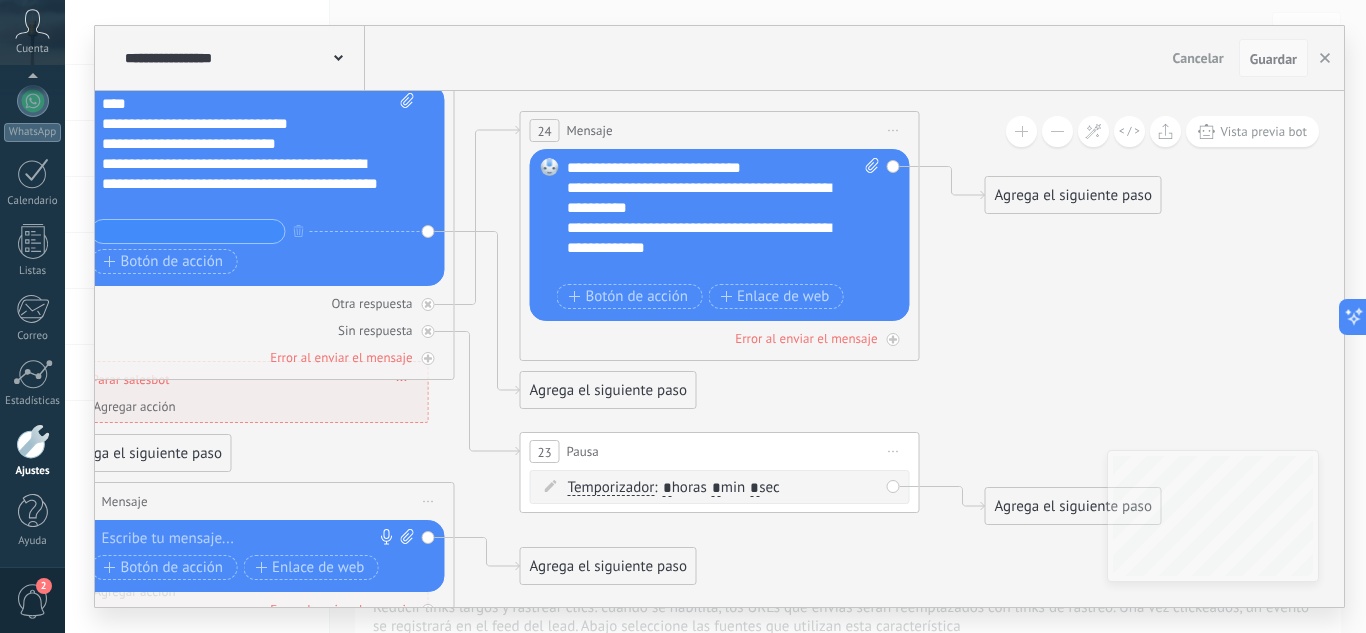 click on "Guardar" at bounding box center (1273, 59) 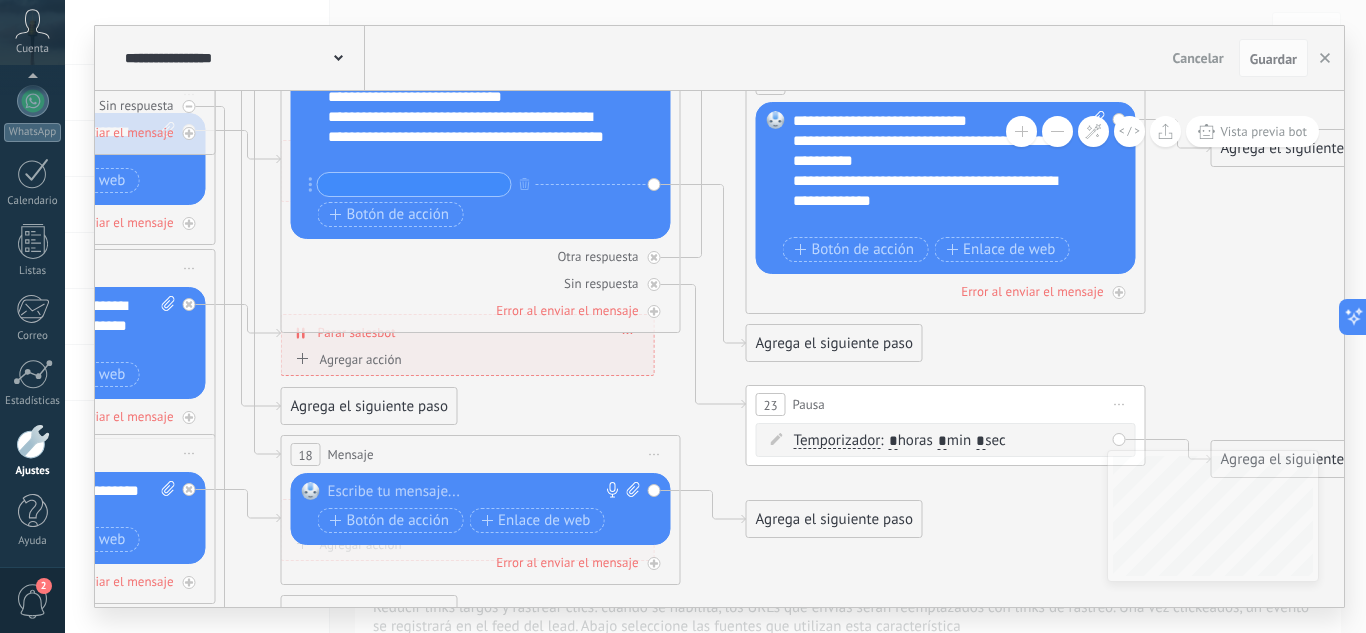 drag, startPoint x: 1056, startPoint y: 422, endPoint x: 1282, endPoint y: 375, distance: 230.83543 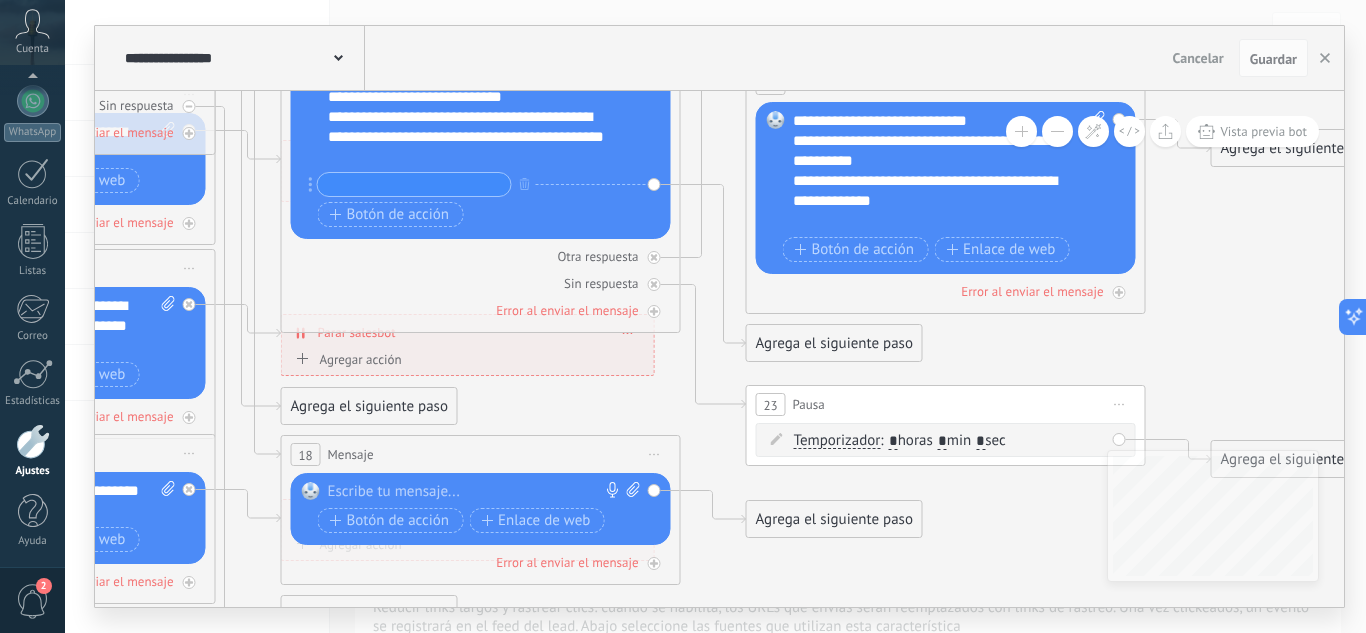click 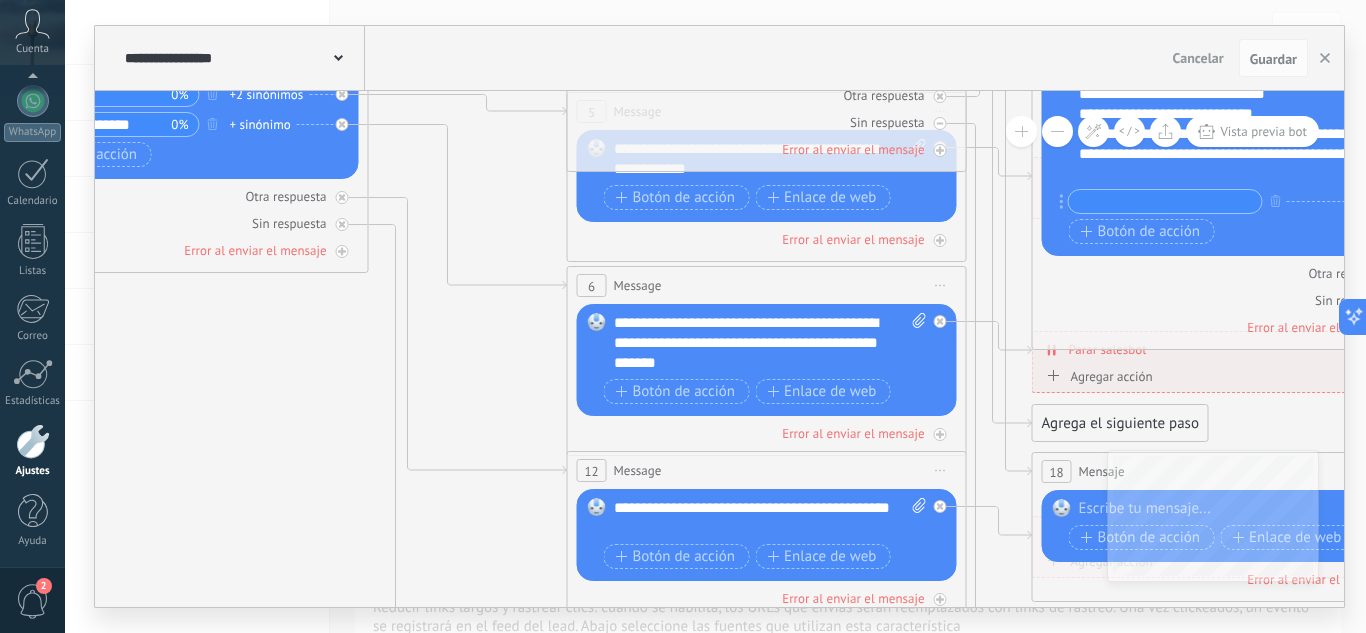 drag, startPoint x: 551, startPoint y: 407, endPoint x: 1302, endPoint y: 424, distance: 751.1924 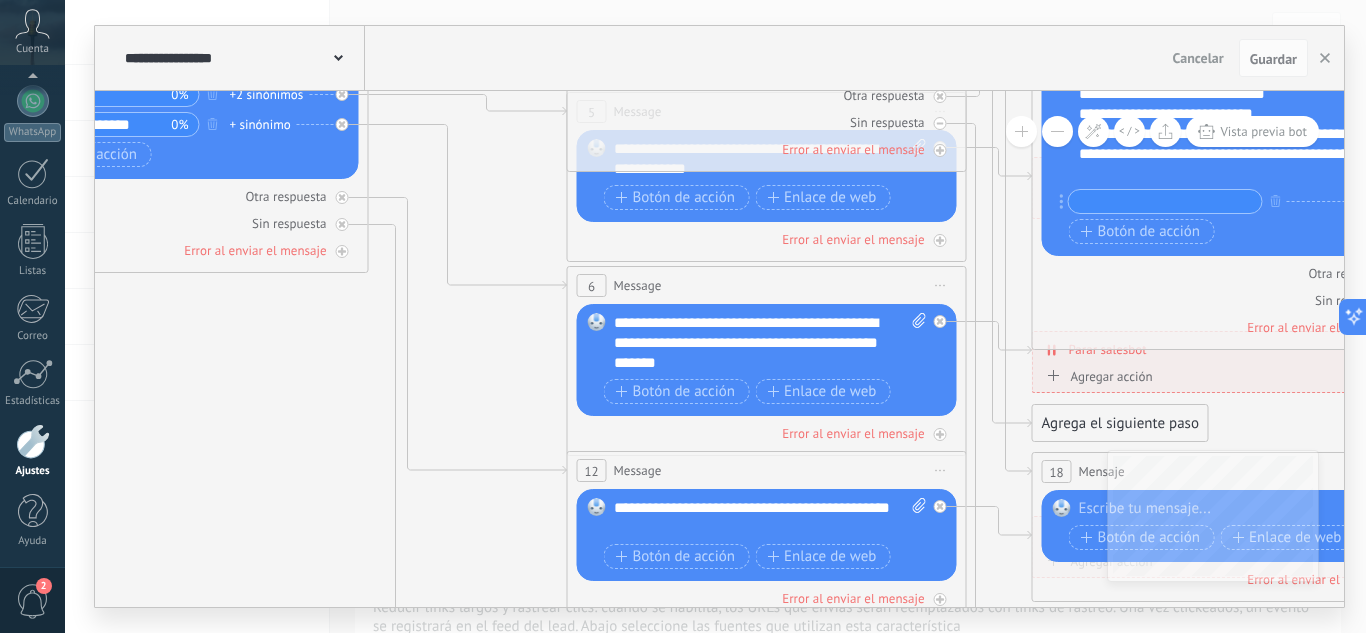 click 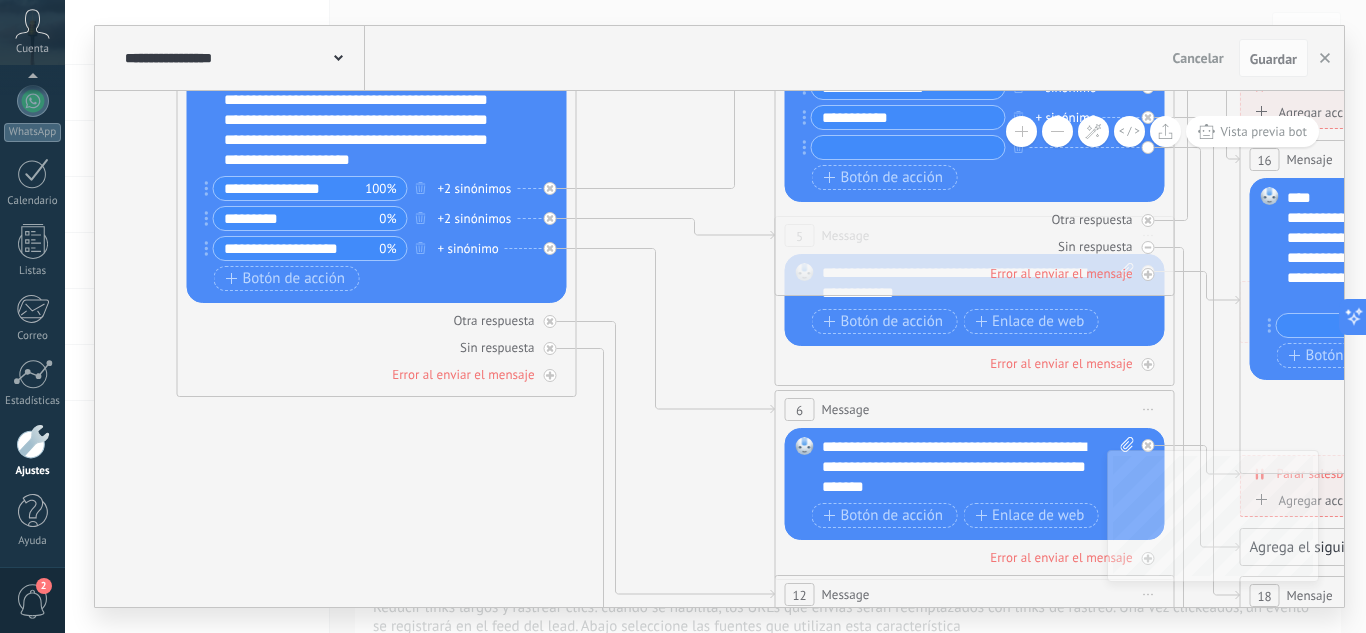 drag, startPoint x: 247, startPoint y: 381, endPoint x: 443, endPoint y: 499, distance: 228.77937 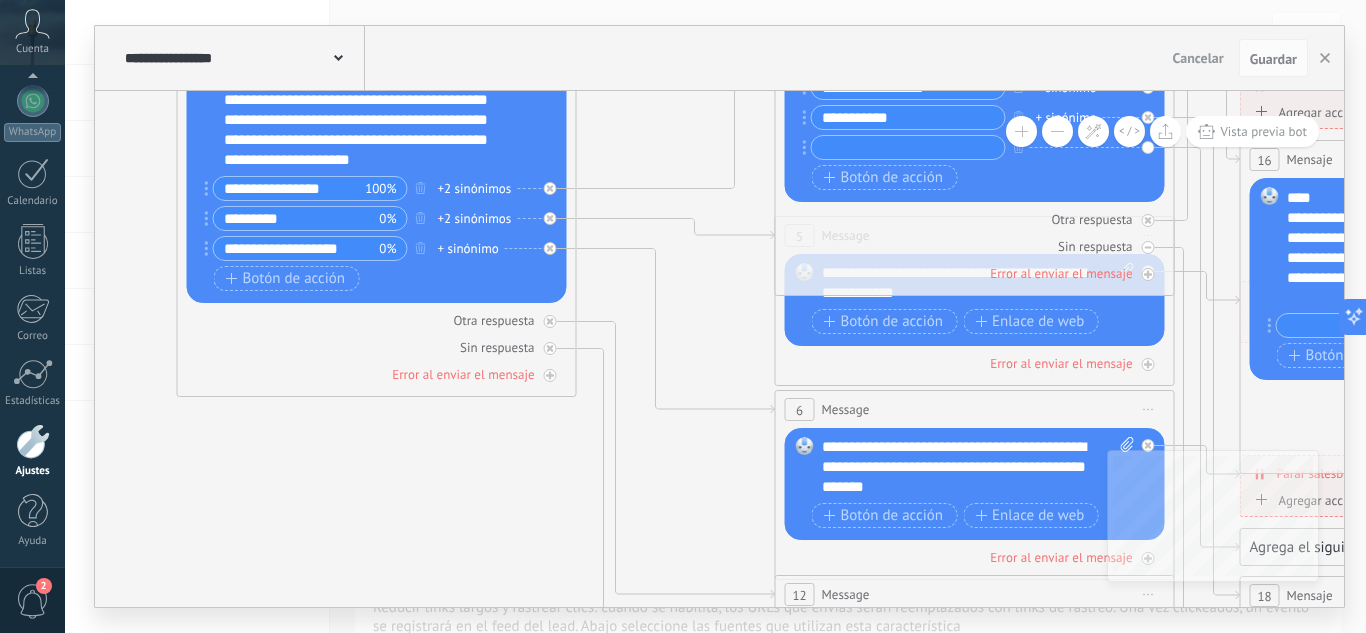 click 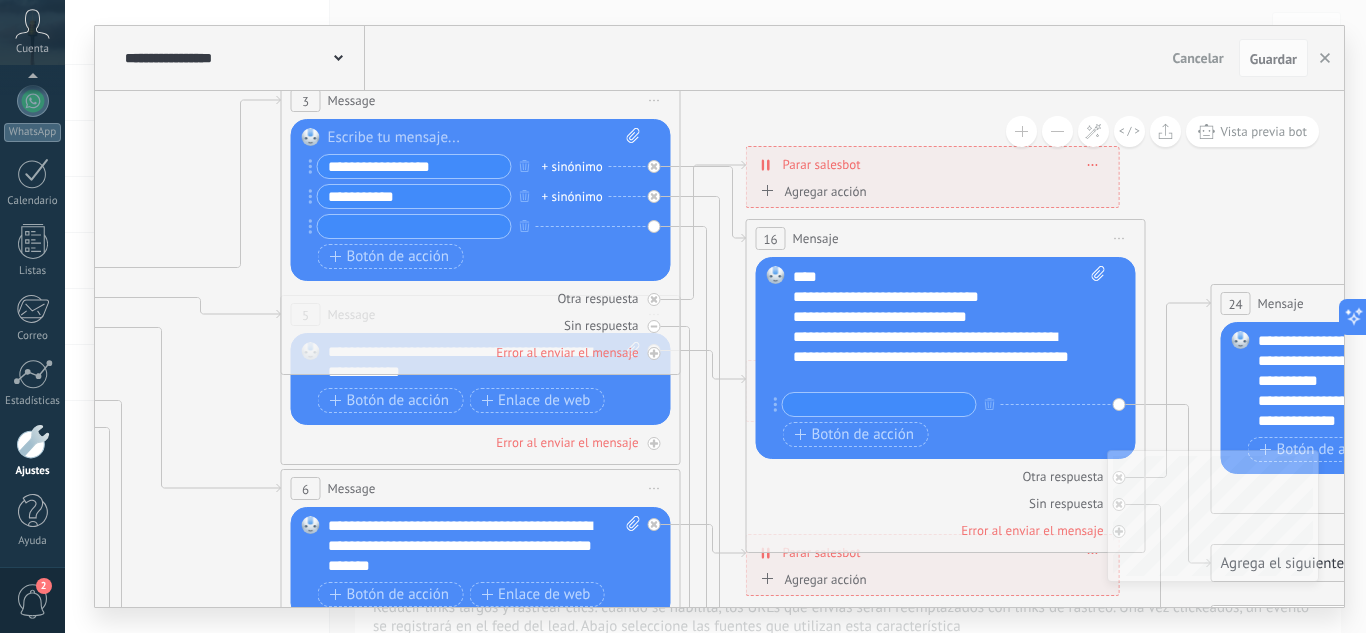drag, startPoint x: 727, startPoint y: 199, endPoint x: 233, endPoint y: 287, distance: 501.77686 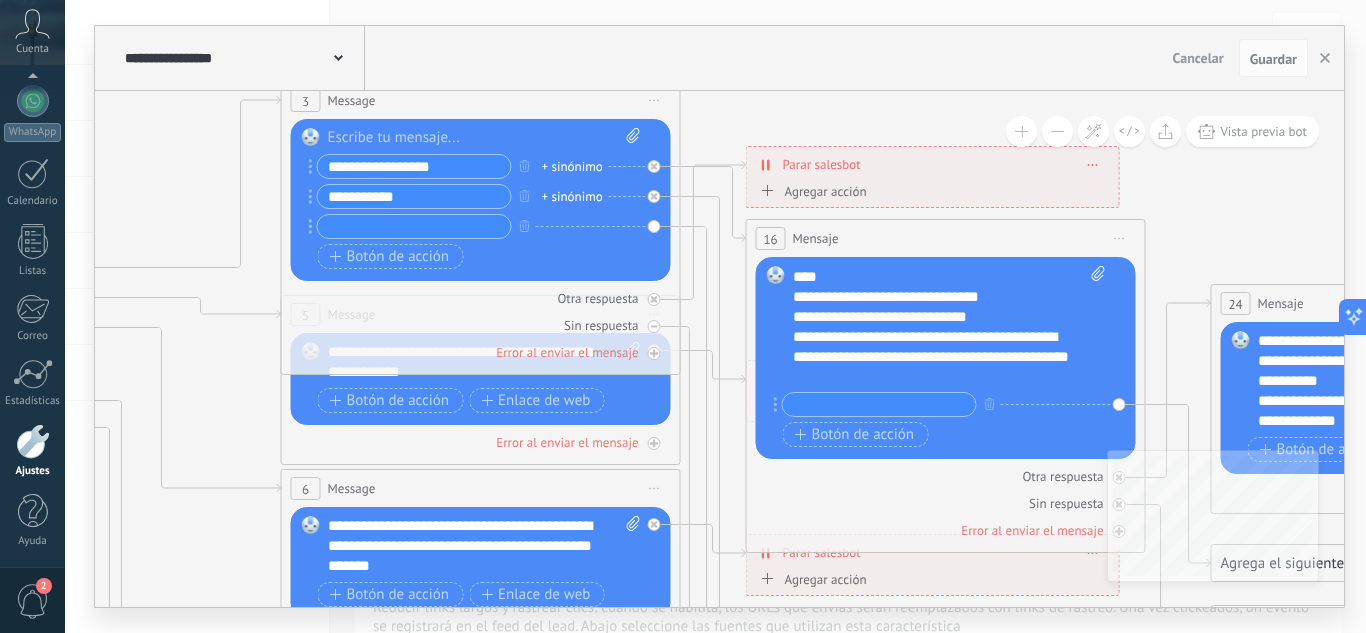 click 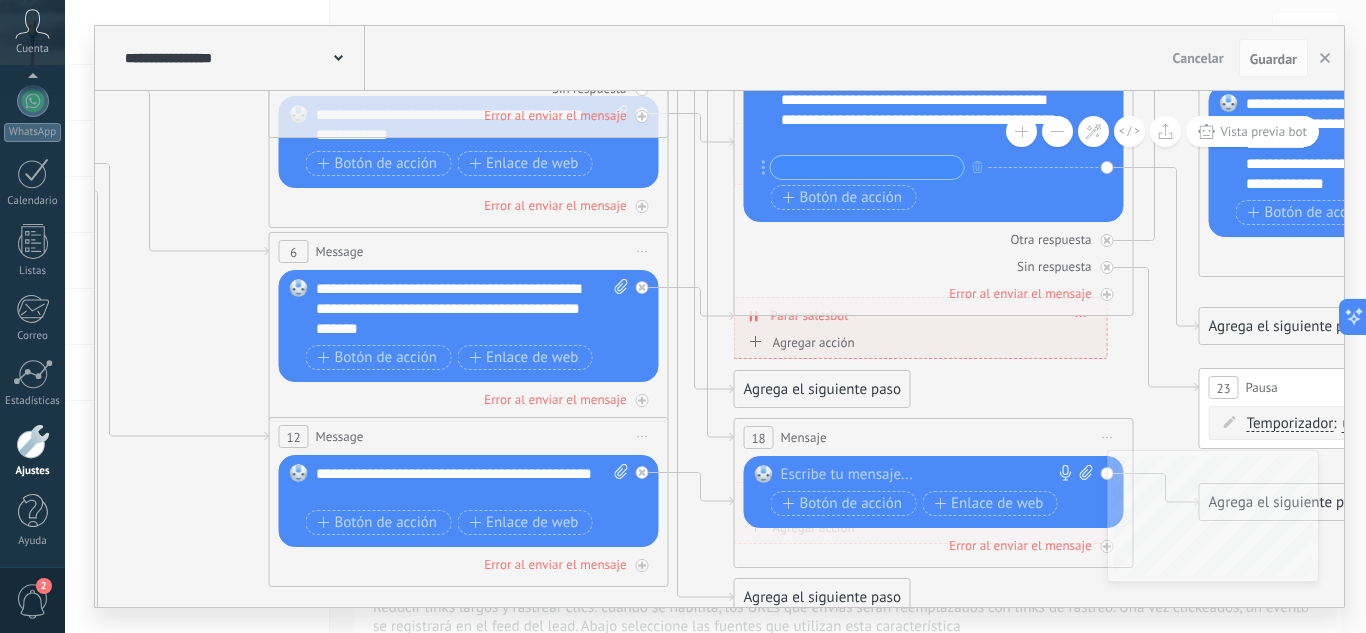 click at bounding box center (929, 475) 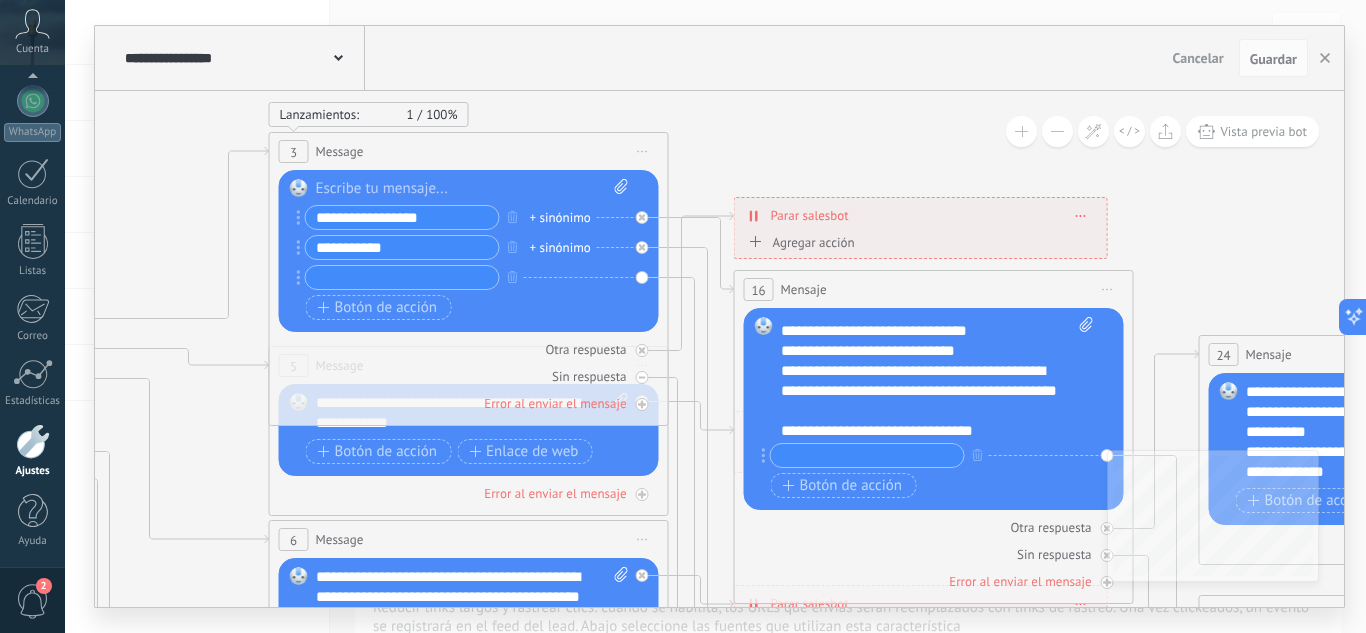 scroll, scrollTop: 100, scrollLeft: 0, axis: vertical 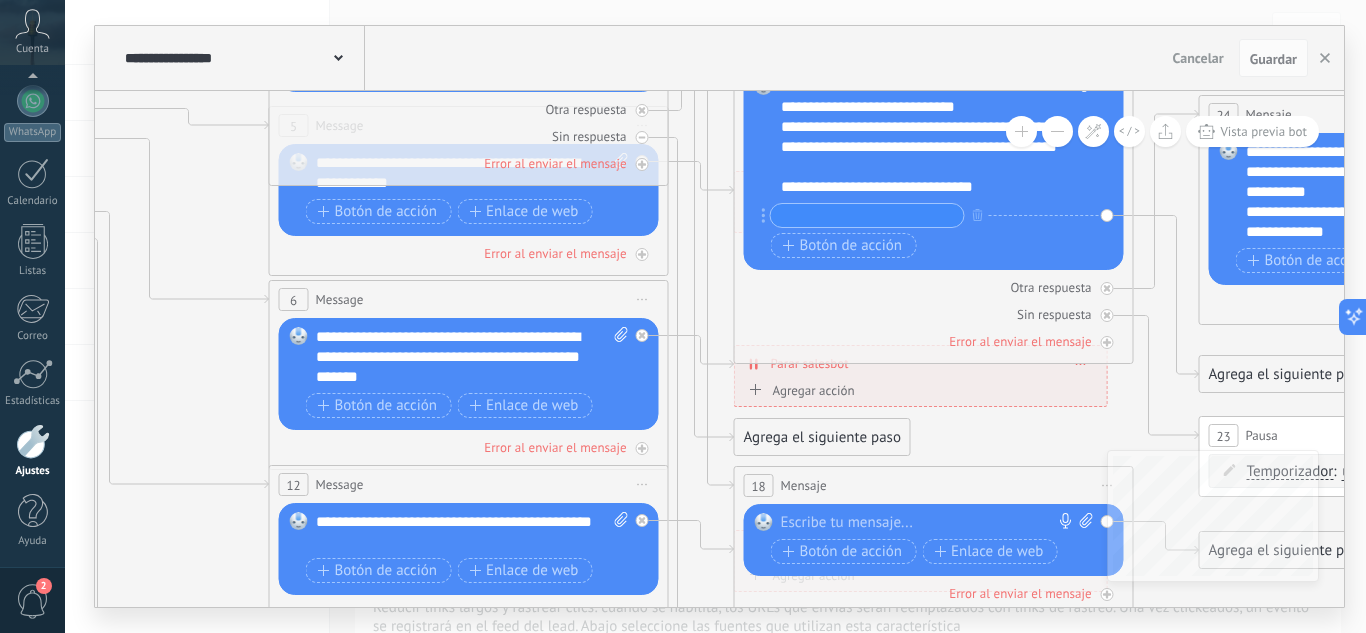 click at bounding box center (929, 523) 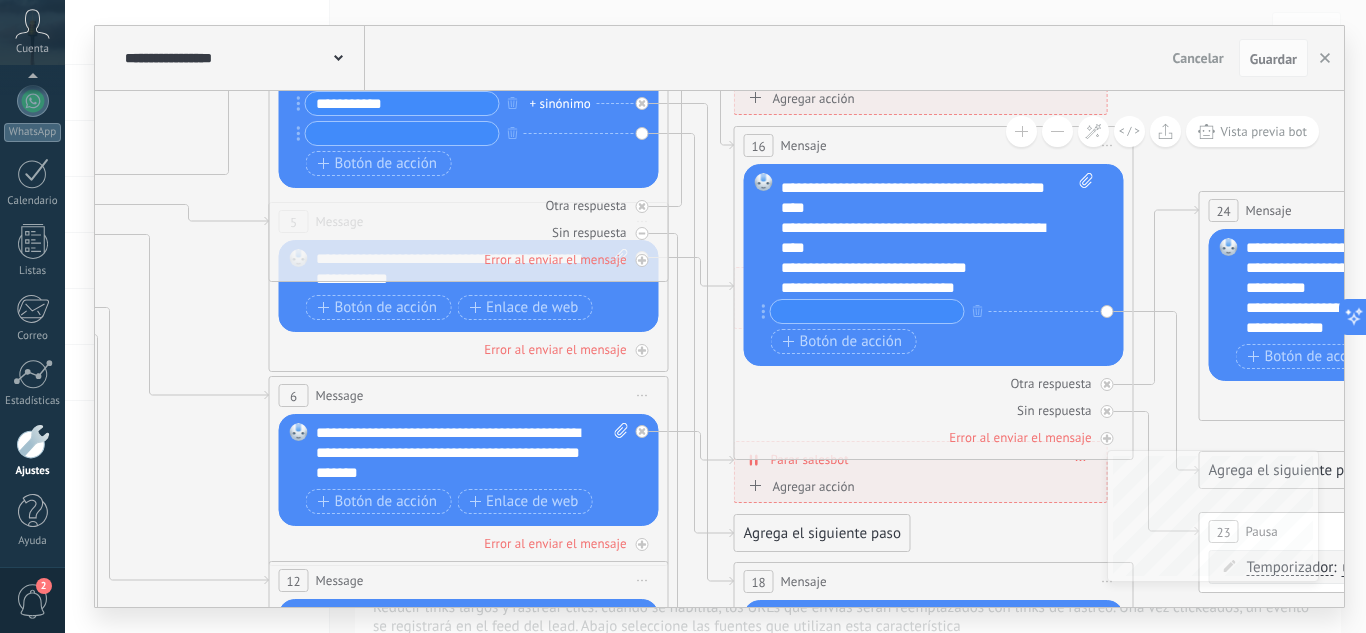 scroll, scrollTop: 0, scrollLeft: 0, axis: both 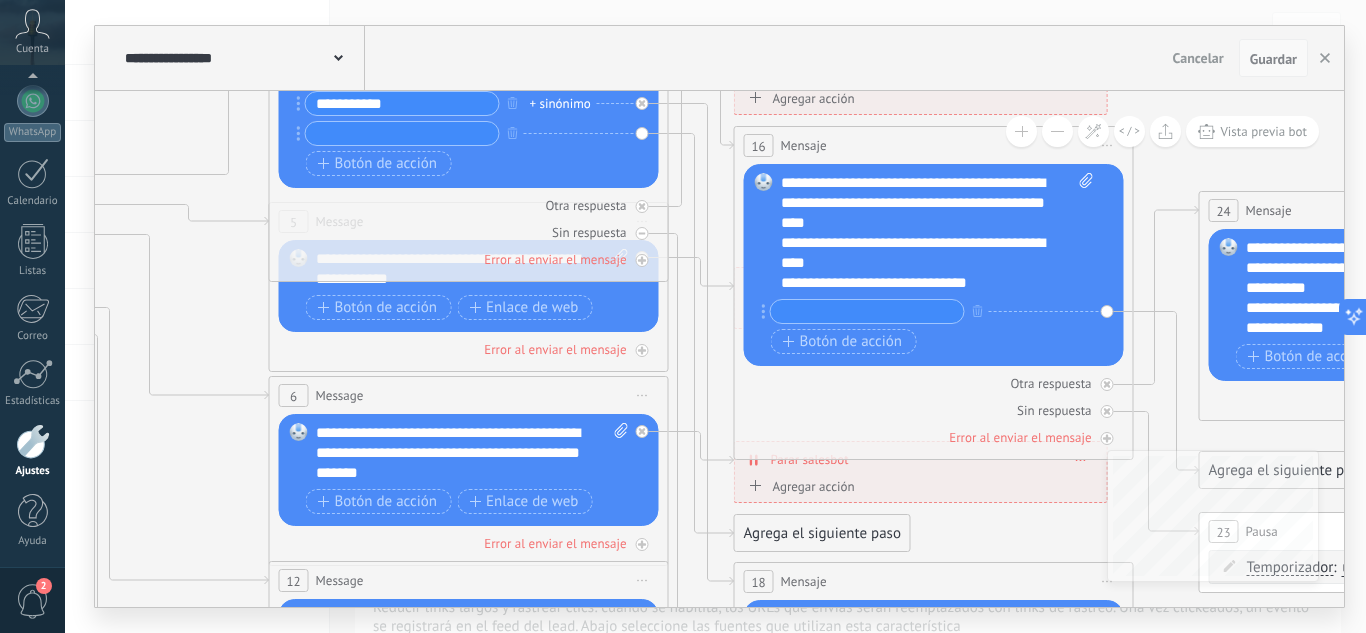 click on "Guardar" at bounding box center [1273, 59] 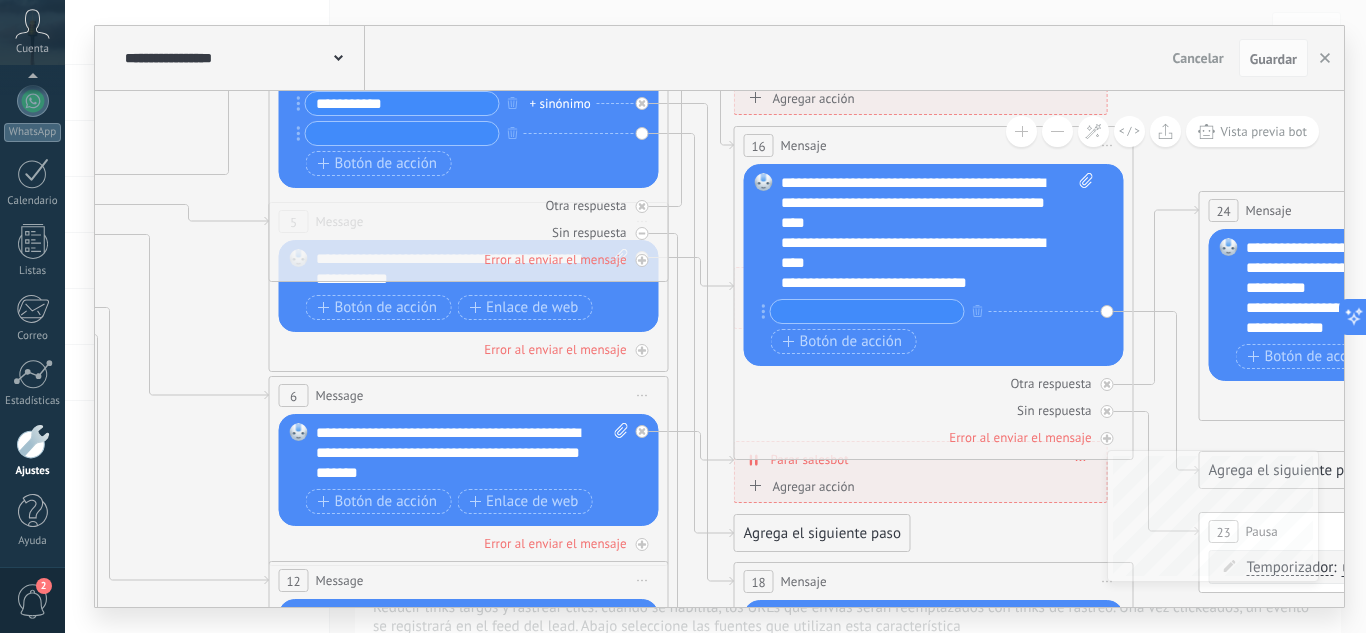 click on "16
Mensaje
*******
(a):
Todos los contactos - canales seleccionados
Todos los contactos - canales seleccionados
Todos los contactos - canal primario
Contacto principal - canales seleccionados
Contacto principal - canal primario
Todos los contactos - canales seleccionados
Todos los contactos - canales seleccionados
Todos los contactos - canal primario
Contacto principal - canales seleccionados" at bounding box center (934, 293) 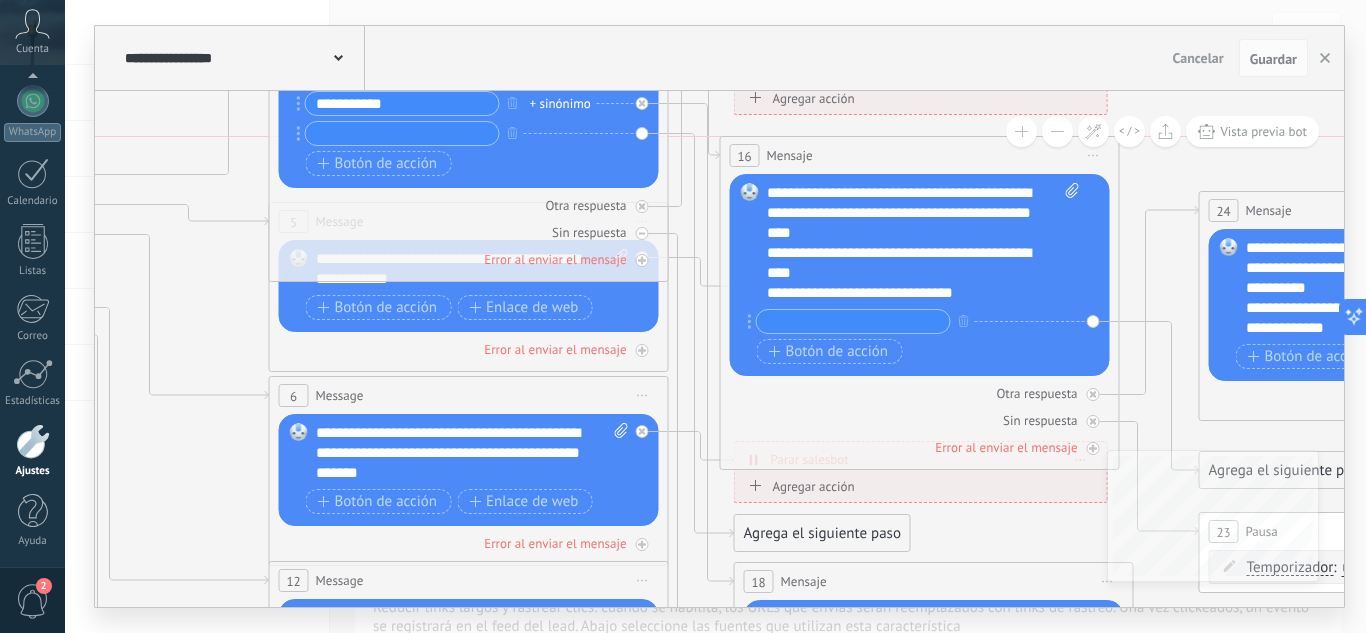 drag, startPoint x: 927, startPoint y: 146, endPoint x: 913, endPoint y: 156, distance: 17.20465 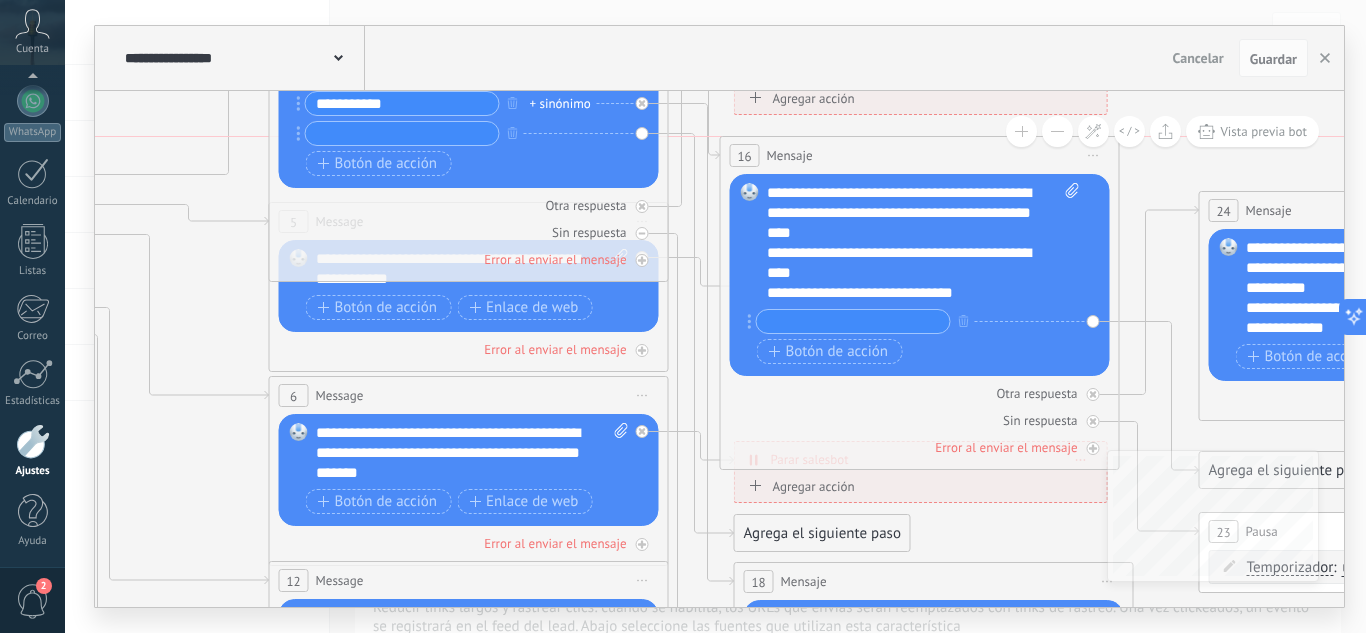 click on "16
Mensaje
*******
(a):
Todos los contactos - canales seleccionados
Todos los contactos - canales seleccionados
Todos los contactos - canal primario
Contacto principal - canales seleccionados
Contacto principal - canal primario
Todos los contactos - canales seleccionados
Todos los contactos - canales seleccionados
Todos los contactos - canal primario
Contacto principal - canales seleccionados" at bounding box center [920, 155] 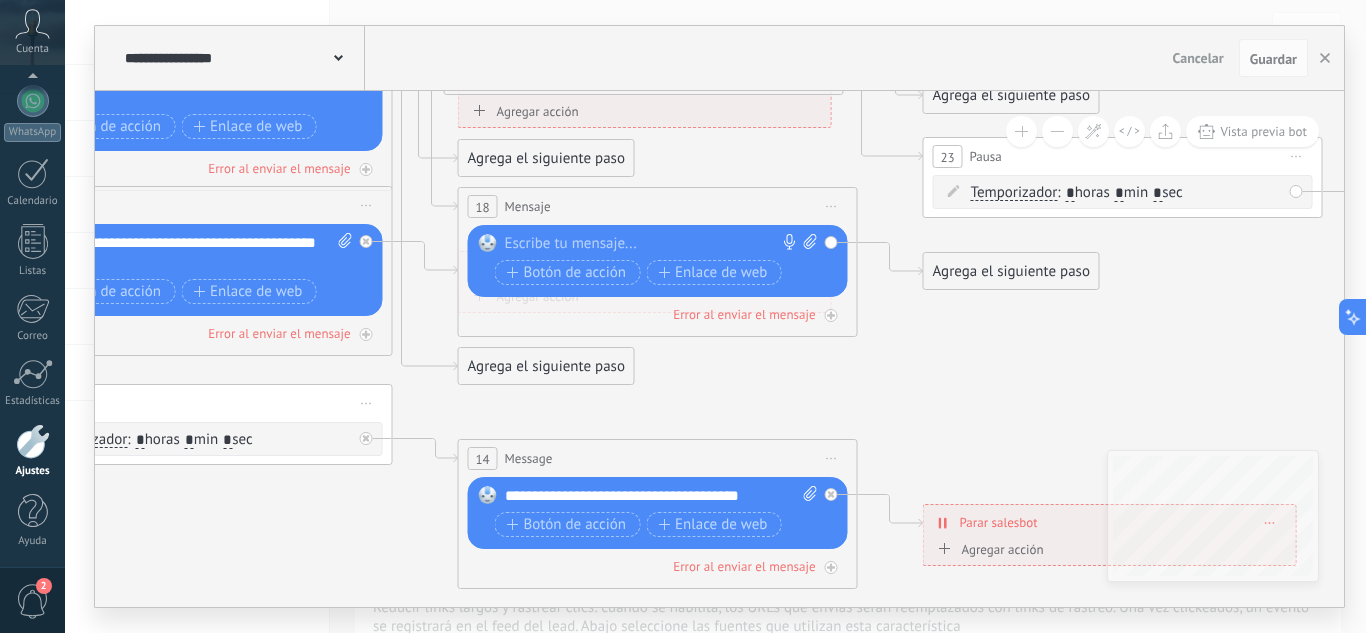 drag, startPoint x: 588, startPoint y: 496, endPoint x: 259, endPoint y: 579, distance: 339.3081 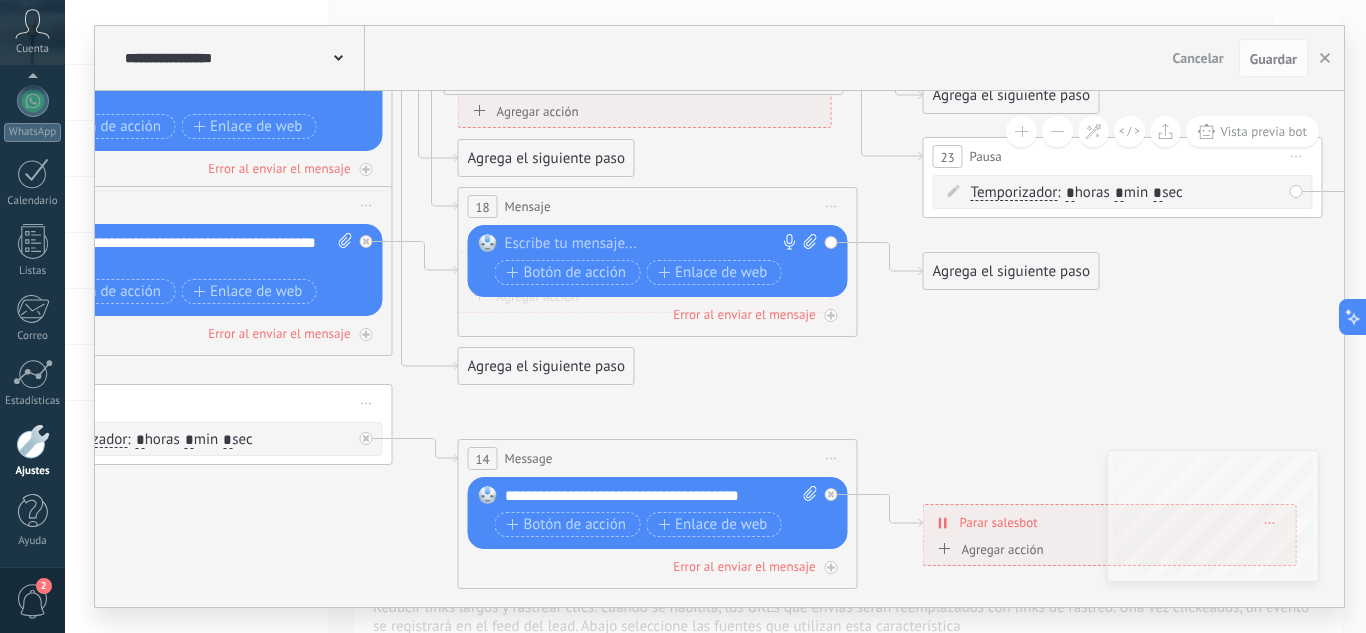 click 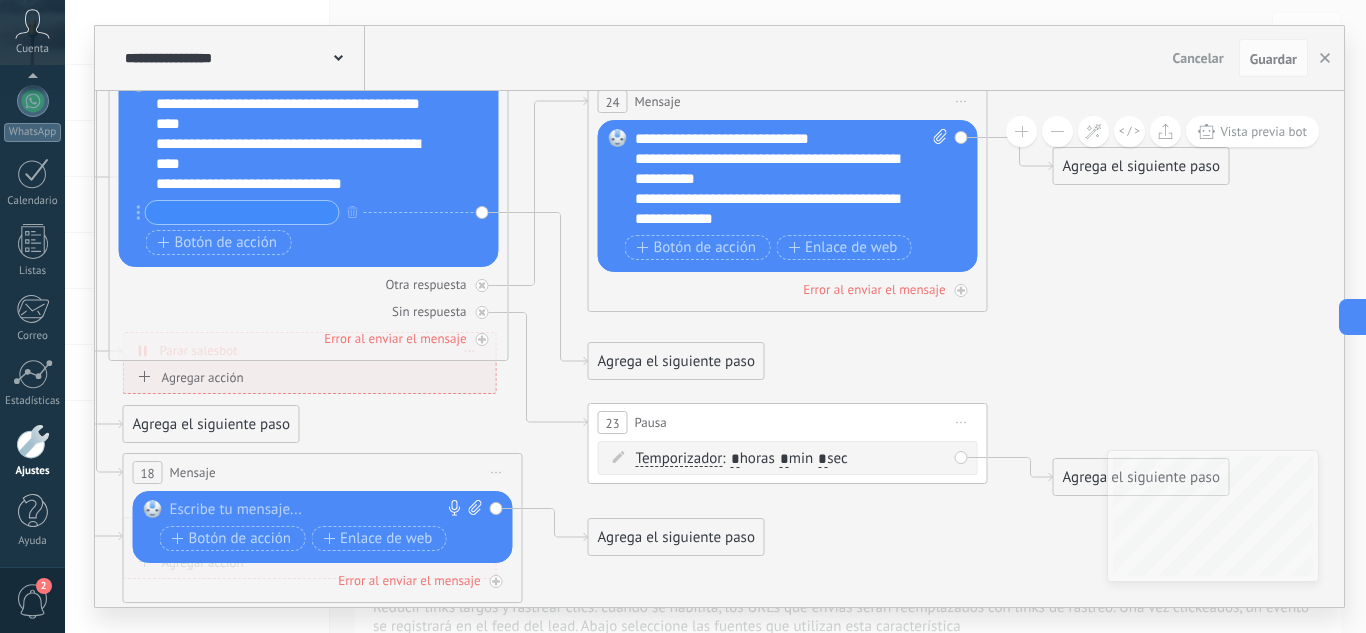 drag, startPoint x: 1286, startPoint y: 335, endPoint x: 1036, endPoint y: 289, distance: 254.19678 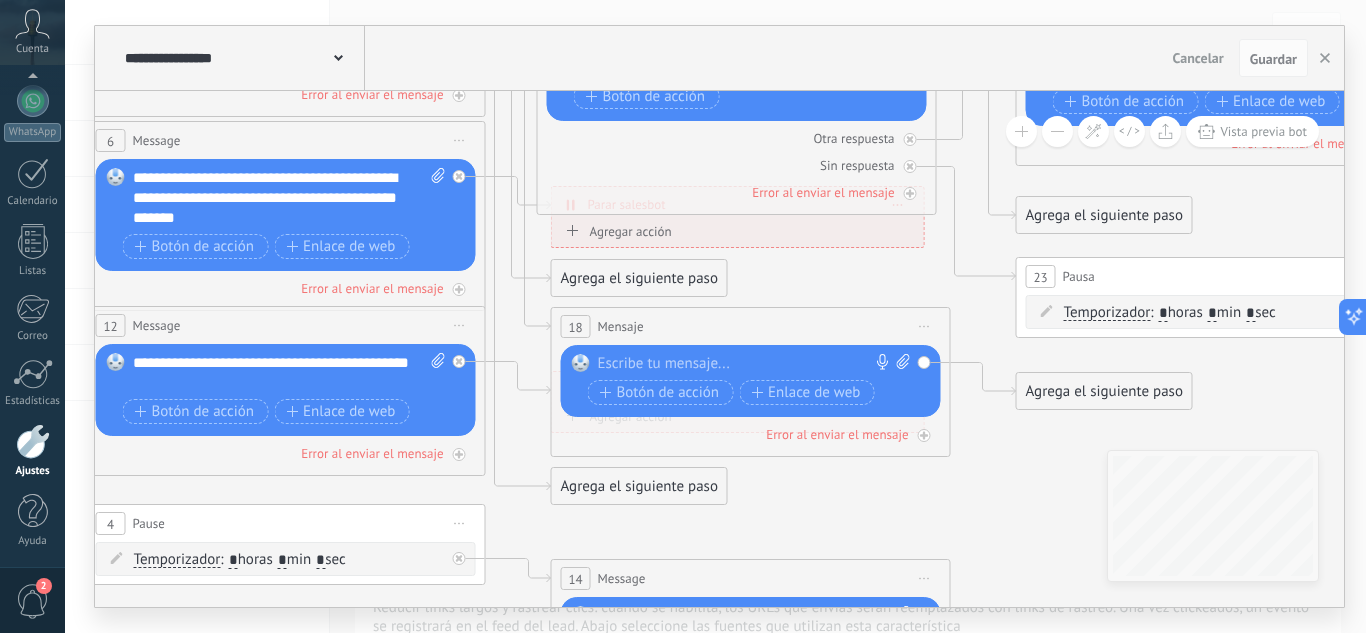 drag, startPoint x: 901, startPoint y: 567, endPoint x: 1329, endPoint y: 517, distance: 430.91068 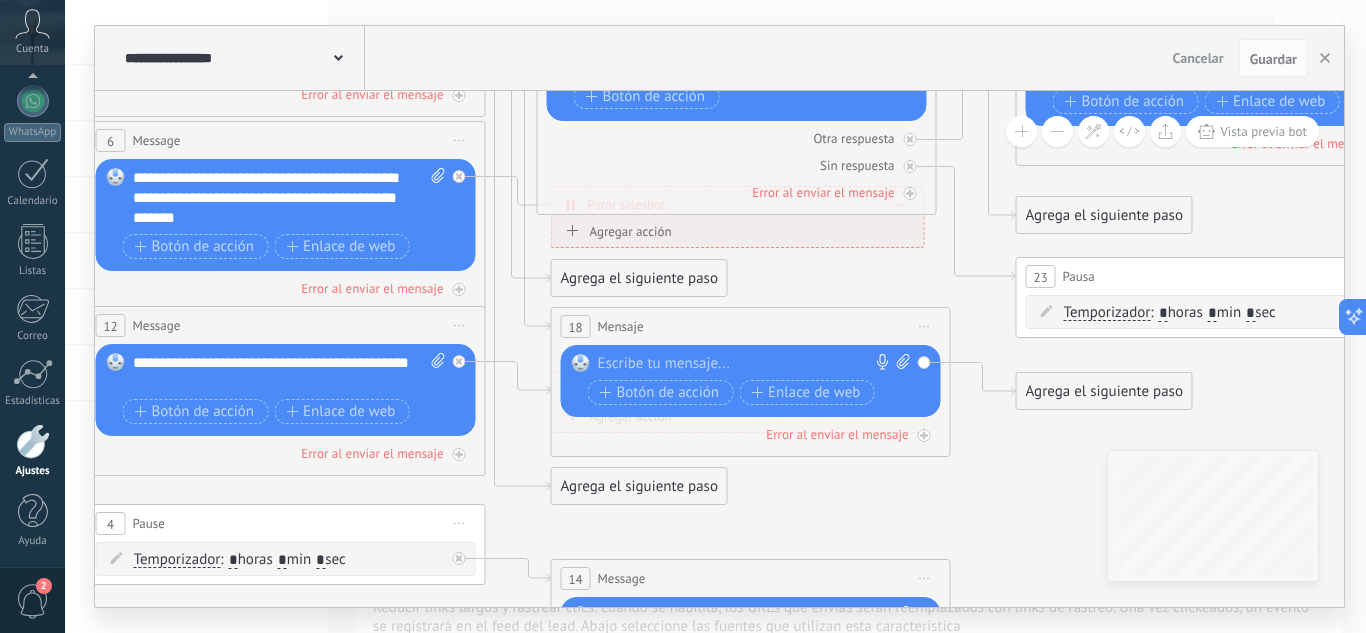 click 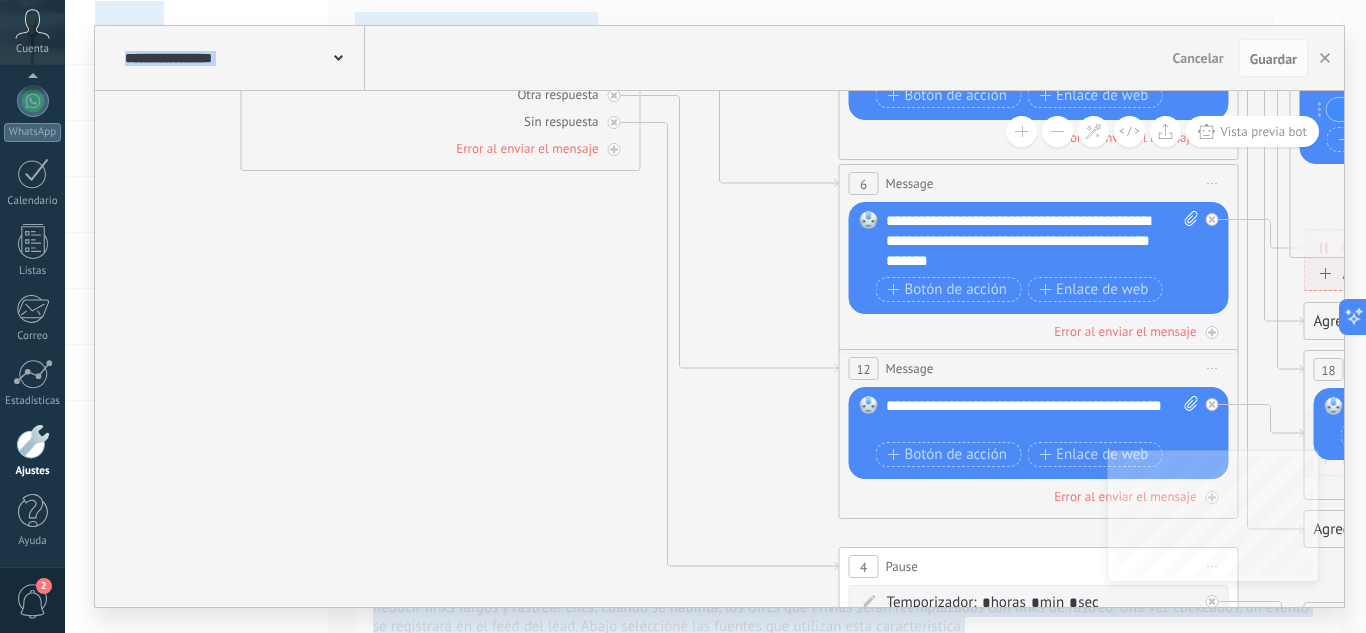 drag, startPoint x: 349, startPoint y: 495, endPoint x: 825, endPoint y: 534, distance: 477.59503 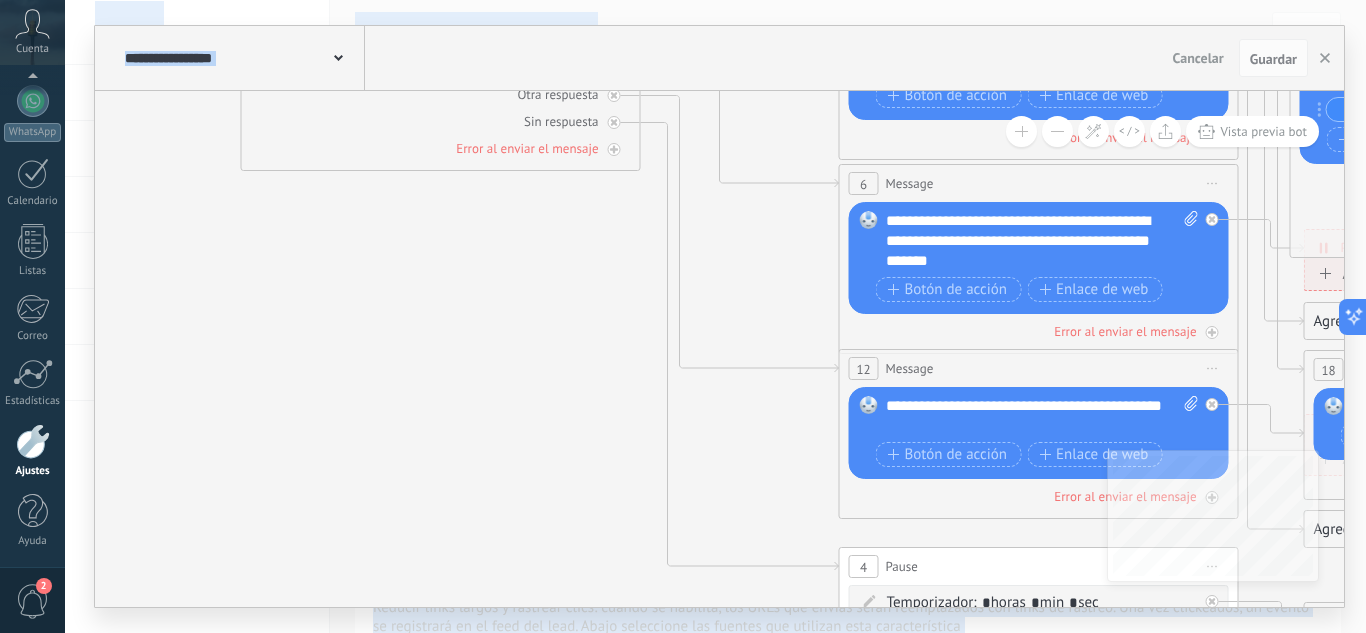 click on ".abccls-1,.abccls-2{fill-rule:evenodd}.abccls-2{fill:#fff} .abfcls-1{fill:none}.abfcls-2{fill:#fff} .abncls-1{isolation:isolate}.abncls-2{opacity:.06}.abncls-2,.abncls-3,.abncls-6{mix-blend-mode:multiply}.abncls-3{opacity:.15}.abncls-4,.abncls-8{fill:#fff}.abncls-5{fill:url(#abnlinear-gradient)}.abncls-6{opacity:.04}.abncls-7{fill:url(#abnlinear-gradient-2)}.abncls-8{fill-rule:evenodd} .abqst0{fill:#ffa200} .abwcls-1{fill:#252525} .cls-1{isolation:isolate} .acicls-1{fill:none} .aclcls-1{fill:#232323} .acnst0{display:none} .addcls-1,.addcls-2{fill:none;stroke-miterlimit:10}.addcls-1{stroke:#dfe0e5}.addcls-2{stroke:#a1a7ab} .adecls-1,.adecls-2{fill:none;stroke-miterlimit:10}.adecls-1{stroke:#dfe0e5}.adecls-2{stroke:#a1a7ab} .adqcls-1{fill:#8591a5;fill-rule:evenodd} .aeccls-1{fill:#5c9f37} .aeecls-1{fill:#f86161} .aejcls-1{fill:#8591a5;fill-rule:evenodd} .aekcls-1{fill-rule:evenodd} .aelcls-1{fill-rule:evenodd;fill:currentColor} .aemcls-1{fill-rule:evenodd;fill:currentColor} .aercls-2{fill:#24bc8c}" at bounding box center [683, 316] 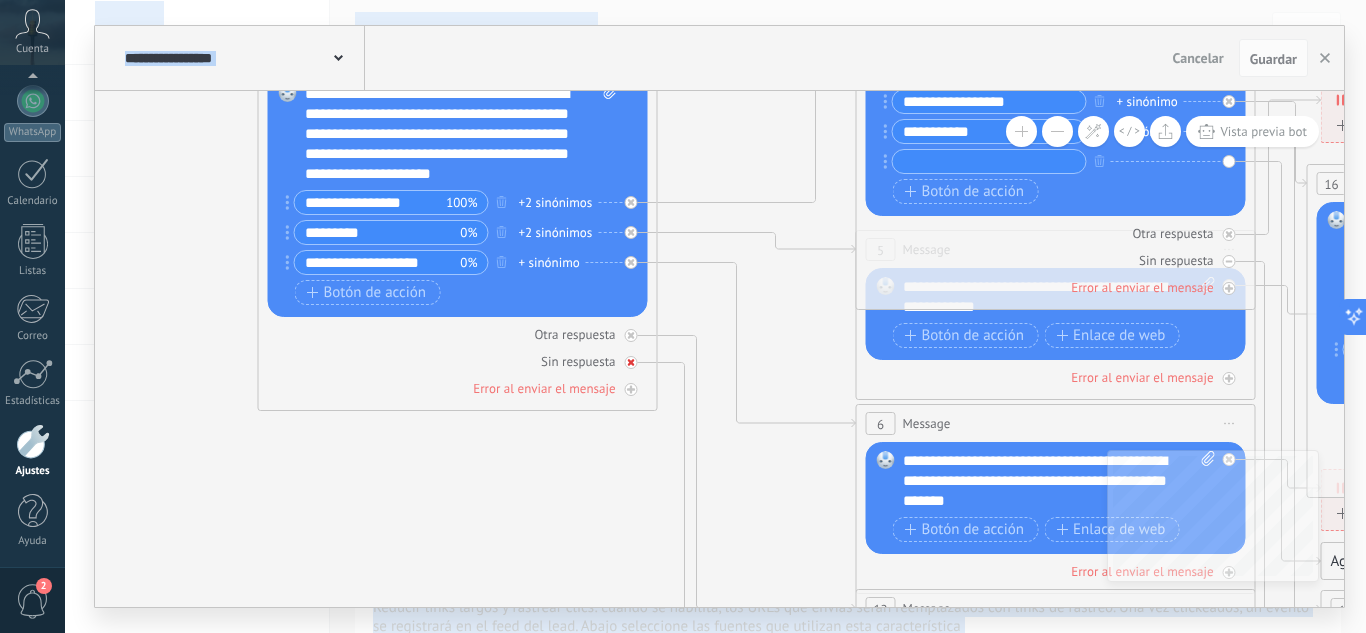 click on "Sin respuesta" at bounding box center (578, 361) 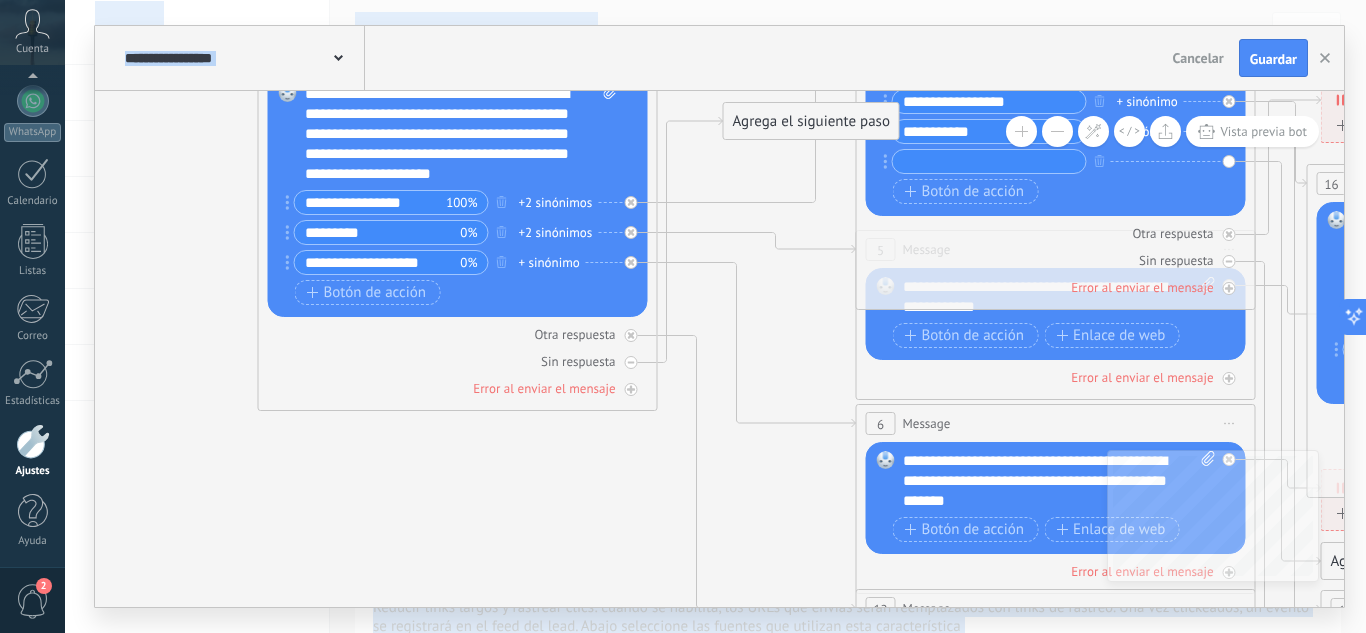 click on "Agrega el siguiente paso" at bounding box center [811, 121] 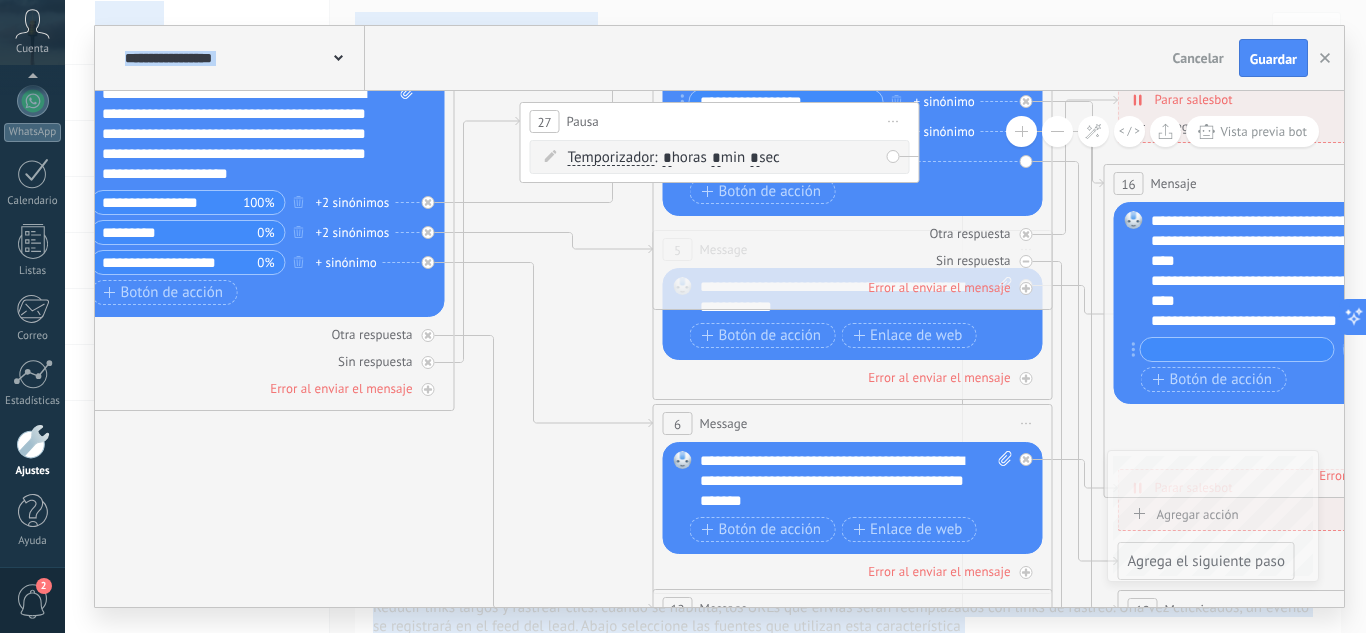 click on "27
Pausa
*****
Iniciar vista previa aquí
Cambiar nombre
Duplicar
Borrar" at bounding box center (720, 121) 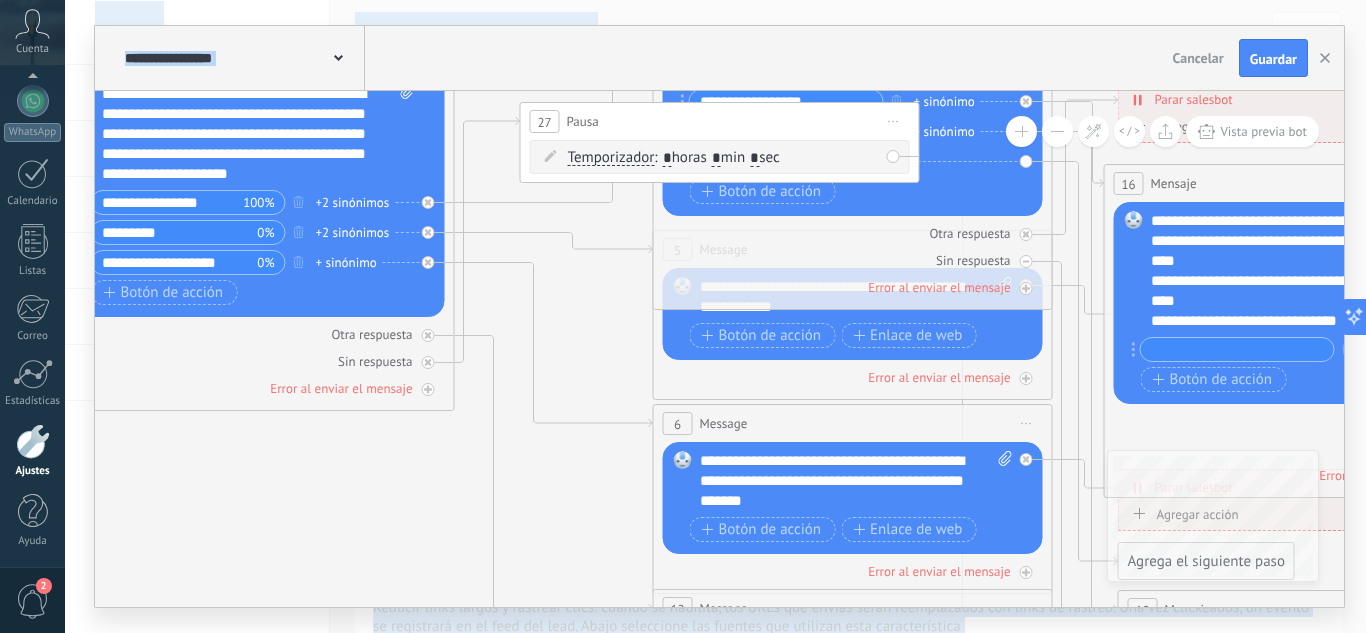 click 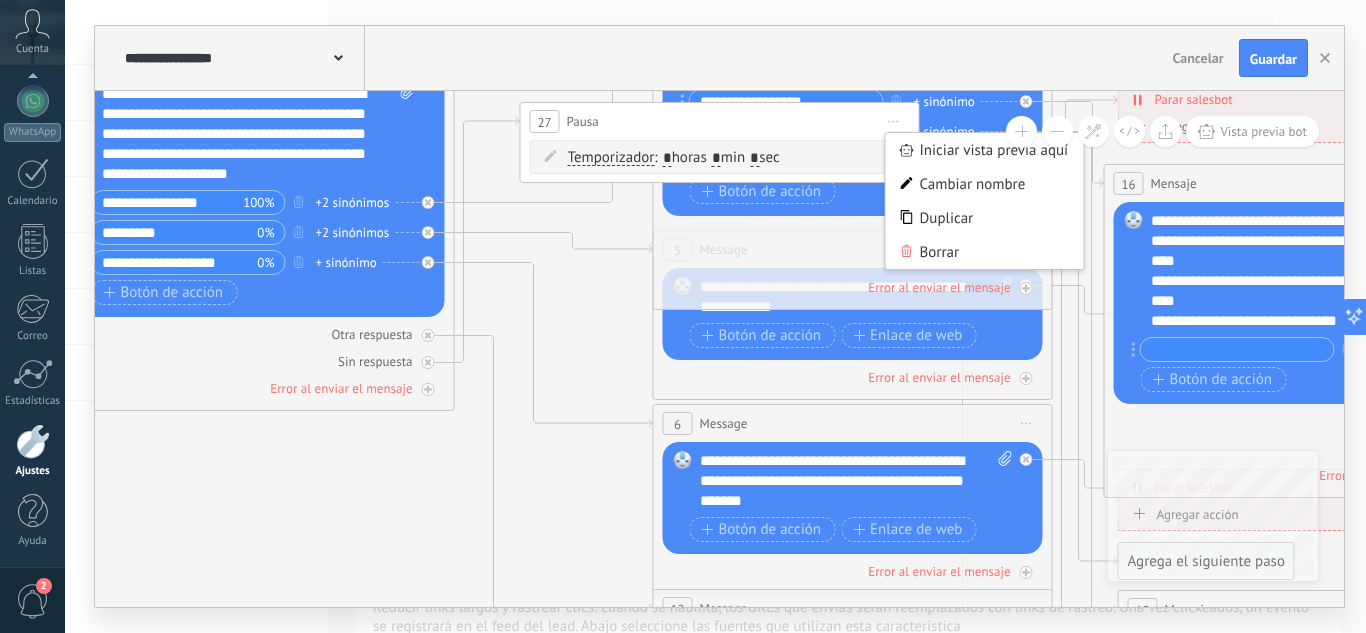 click on "*" at bounding box center [716, 159] 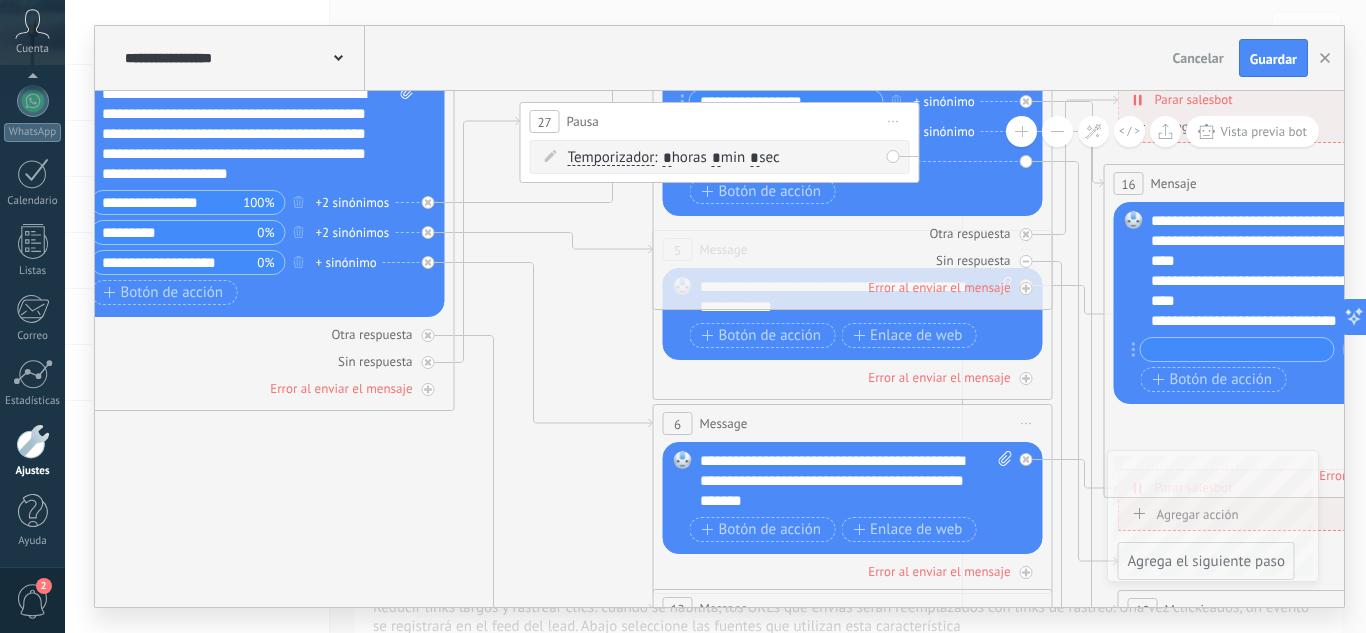 type on "*" 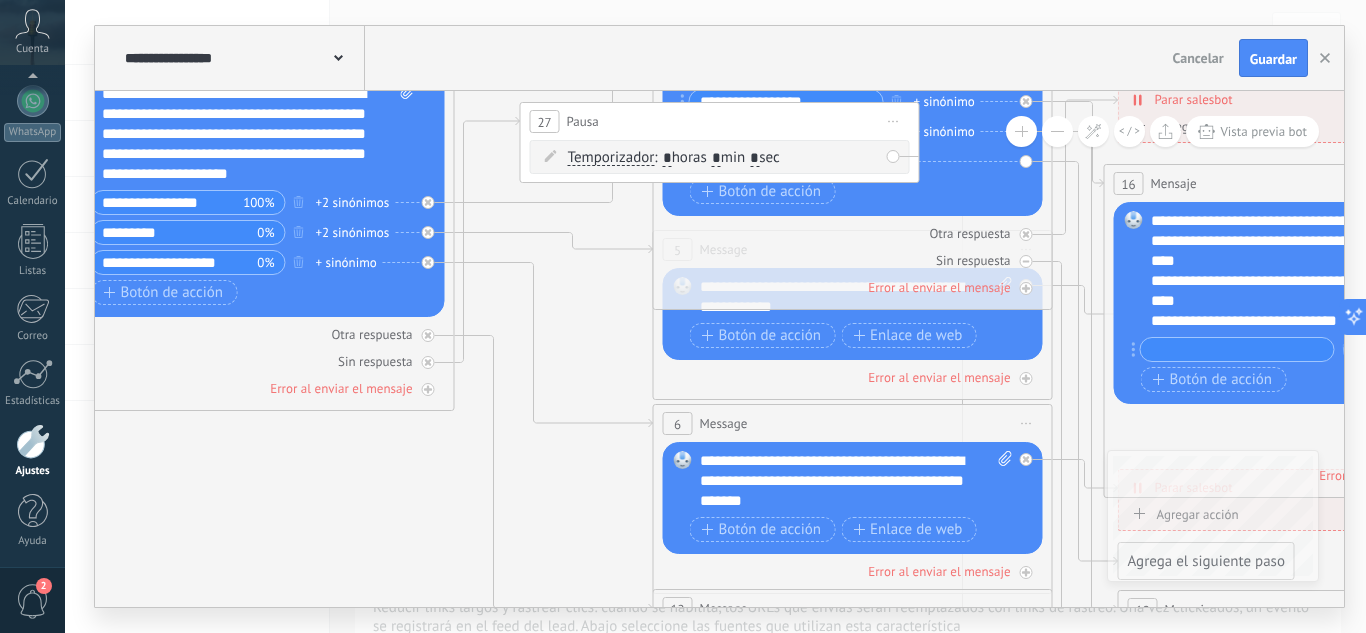 click on "Iniciar vista previa aquí
Cambiar nombre
Duplicar
Borrar" at bounding box center (894, 121) 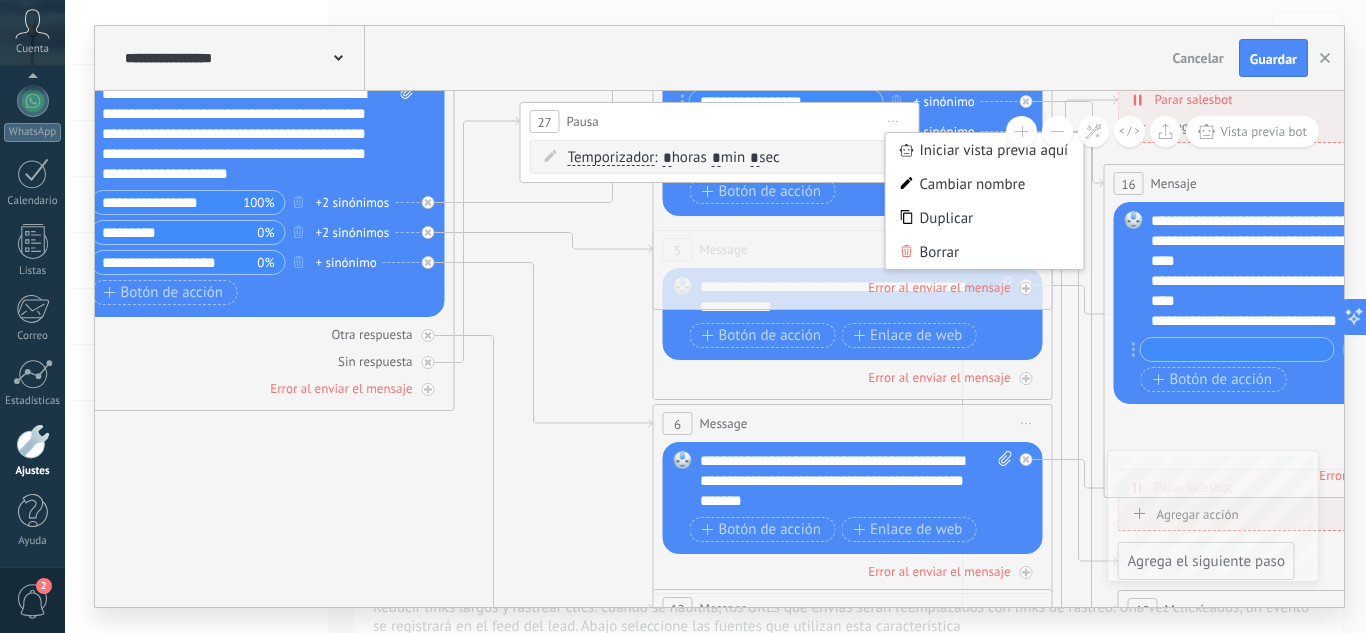 click on "Iniciar vista previa aquí" at bounding box center [985, 150] 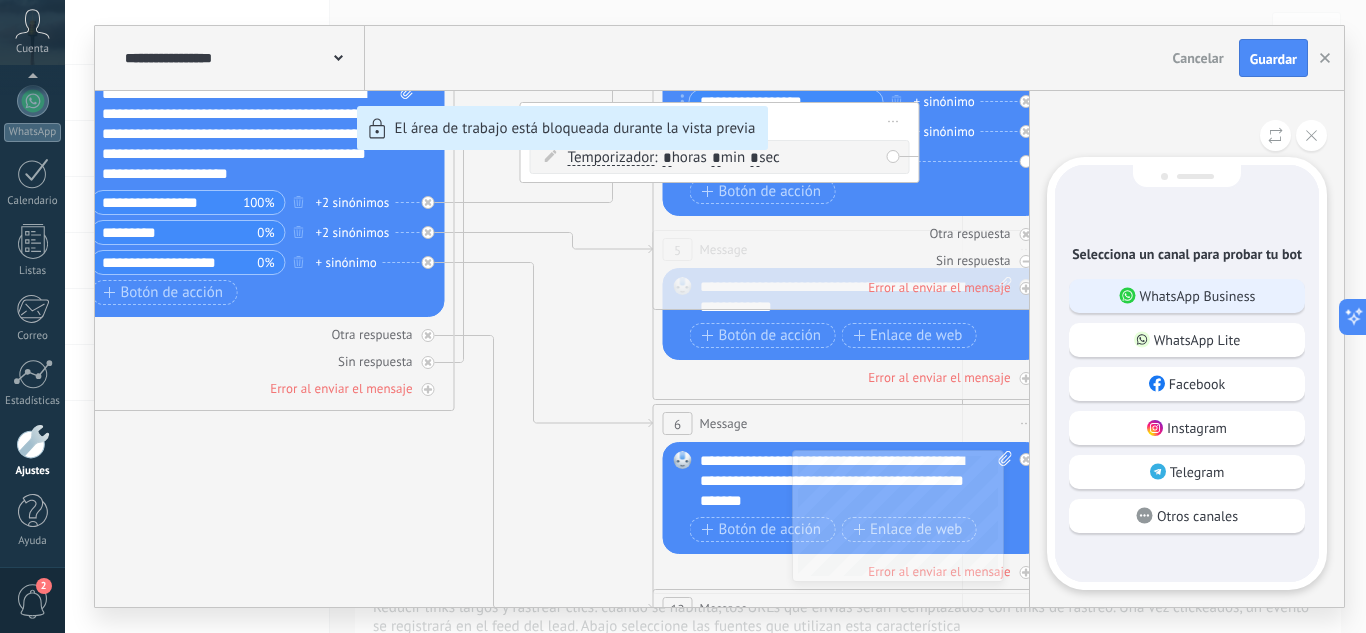 click on "WhatsApp Business" at bounding box center (1198, 296) 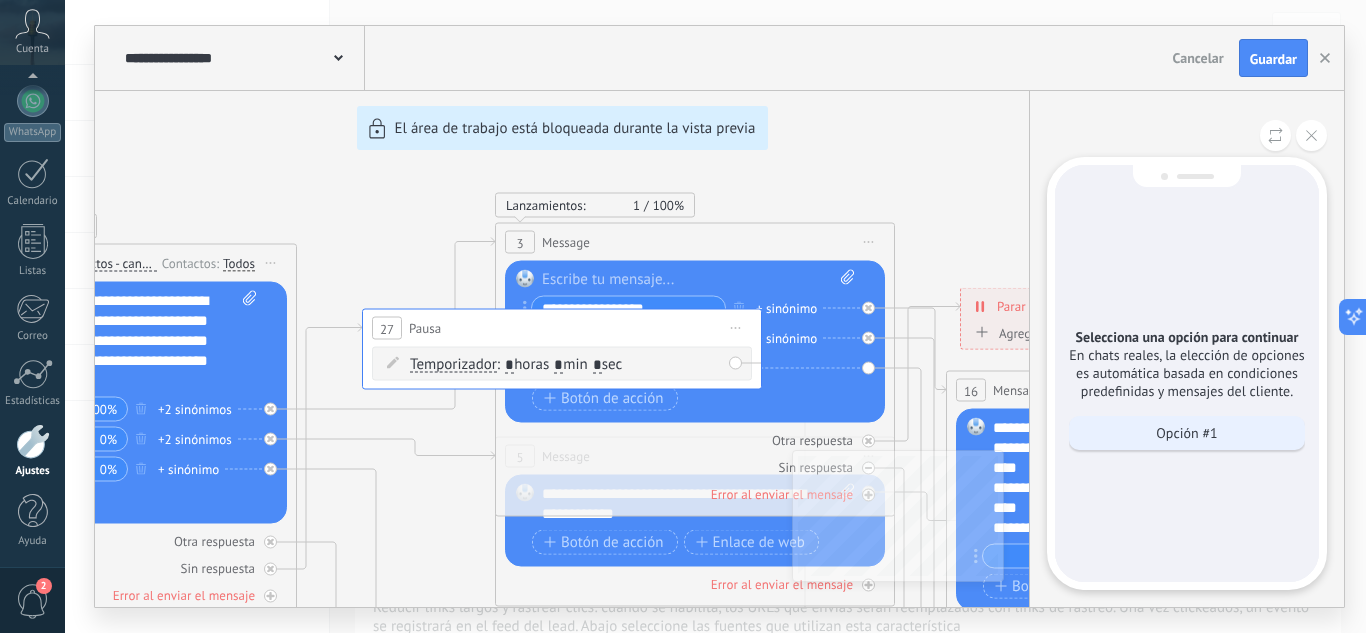 click on "Opción #1" at bounding box center [1187, 433] 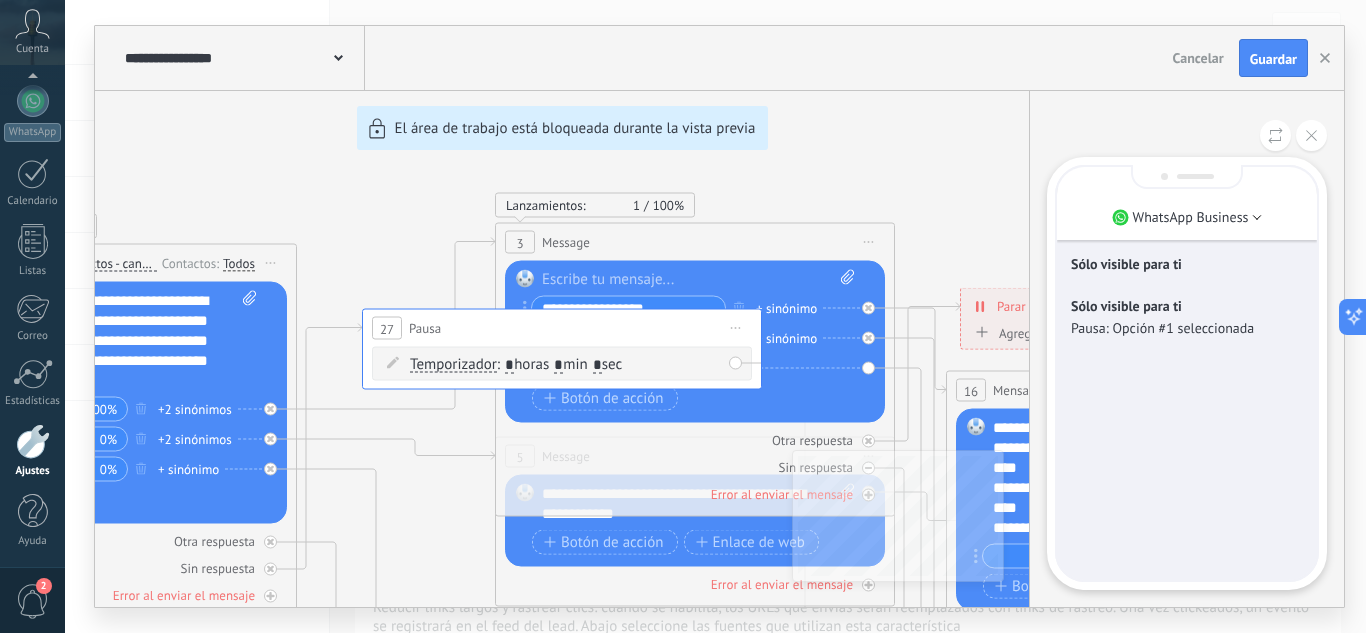 click on "Pausa: Opción #1 seleccionada" at bounding box center [1187, 328] 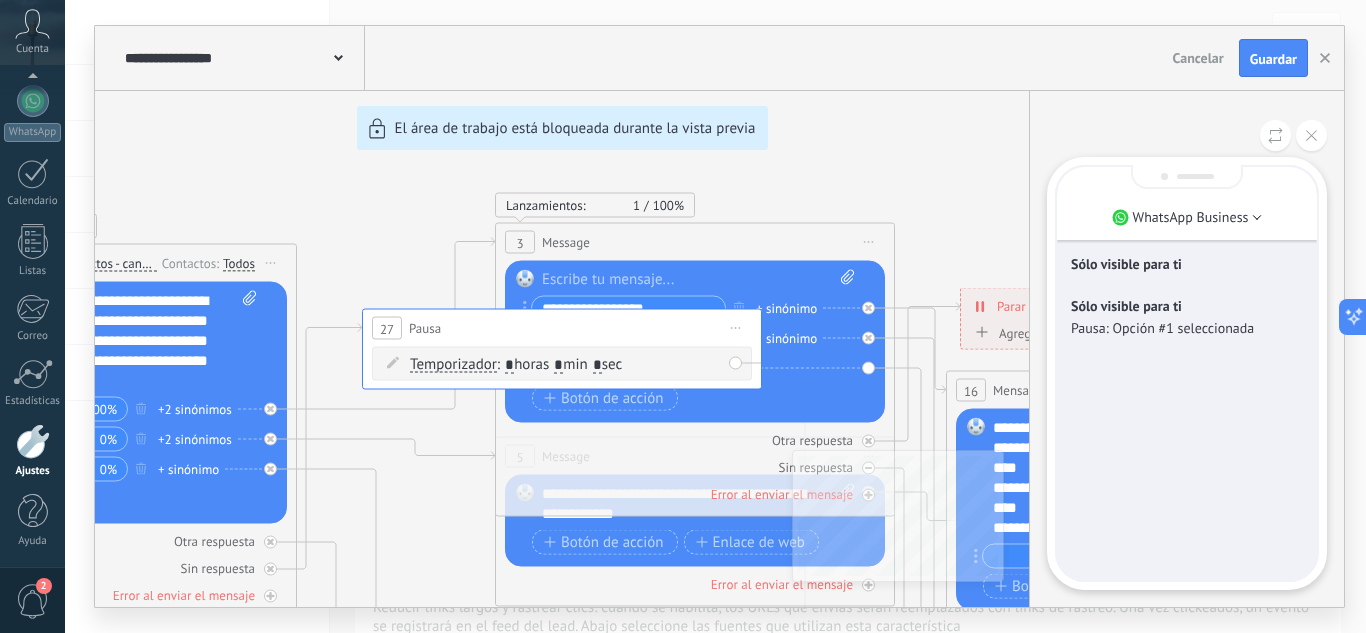 click on "Sólo visible para ti Sólo visible para ti Pausa: Opción #1 seleccionada" at bounding box center [1187, 373] 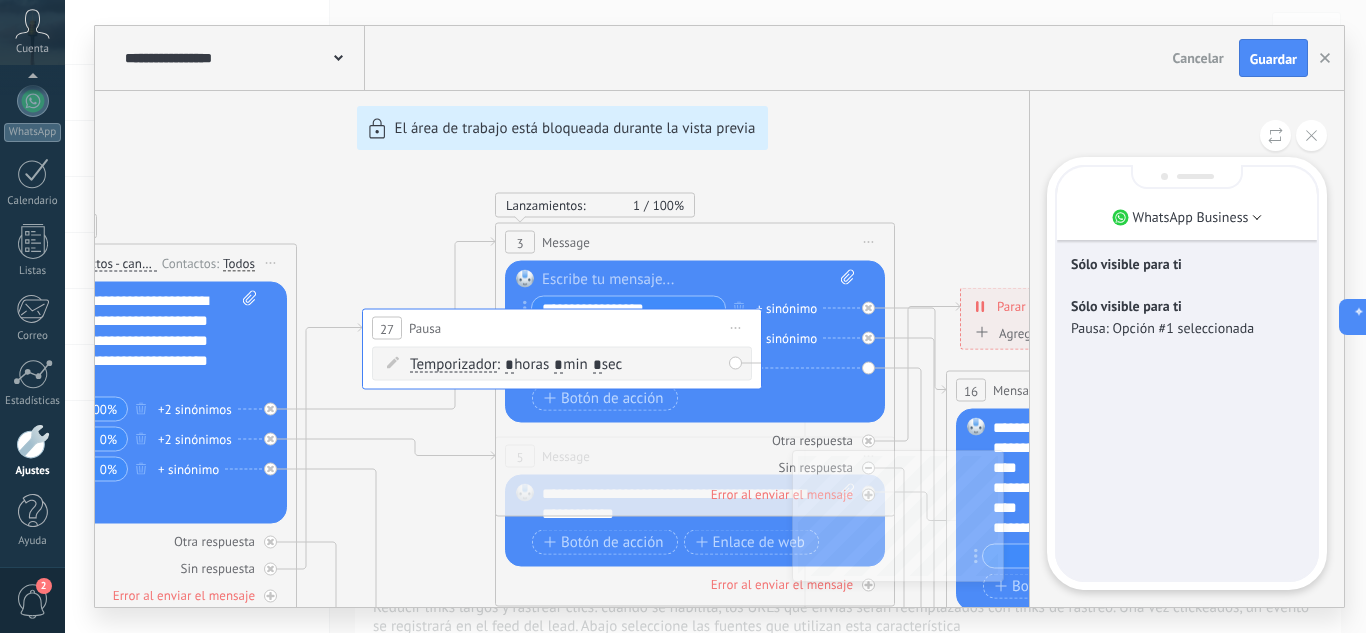 click on "Pausa: Opción #1 seleccionada" at bounding box center (1187, 328) 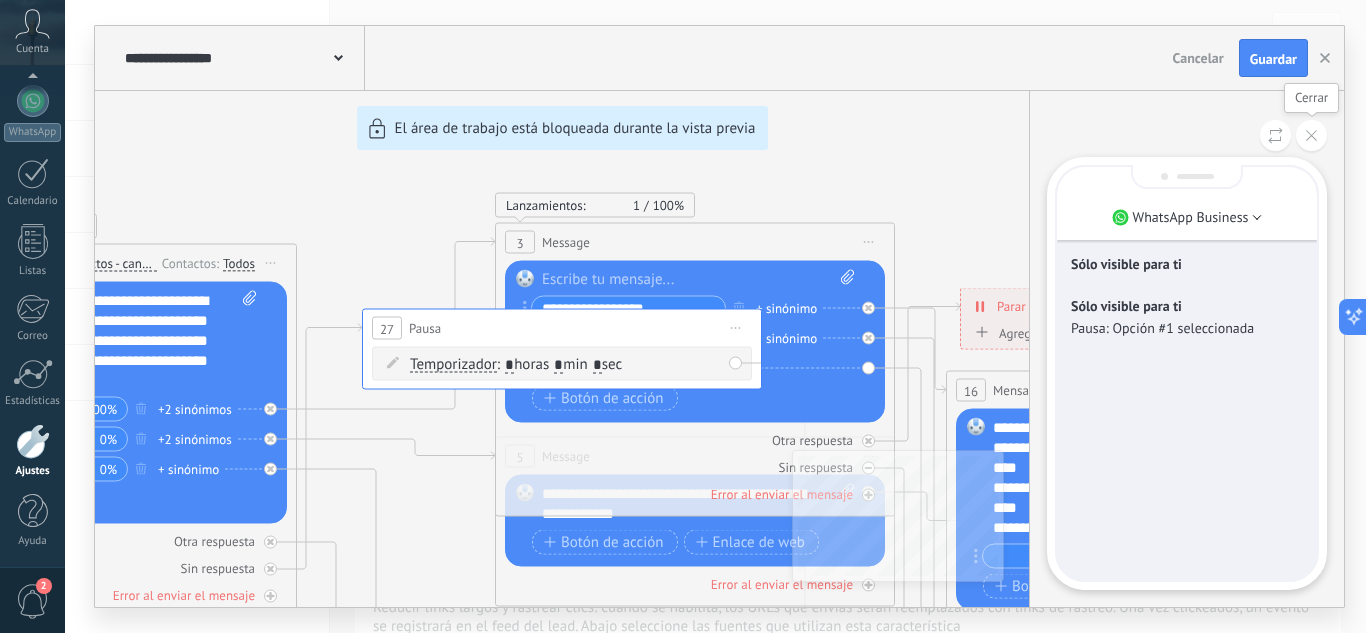 click at bounding box center (1311, 135) 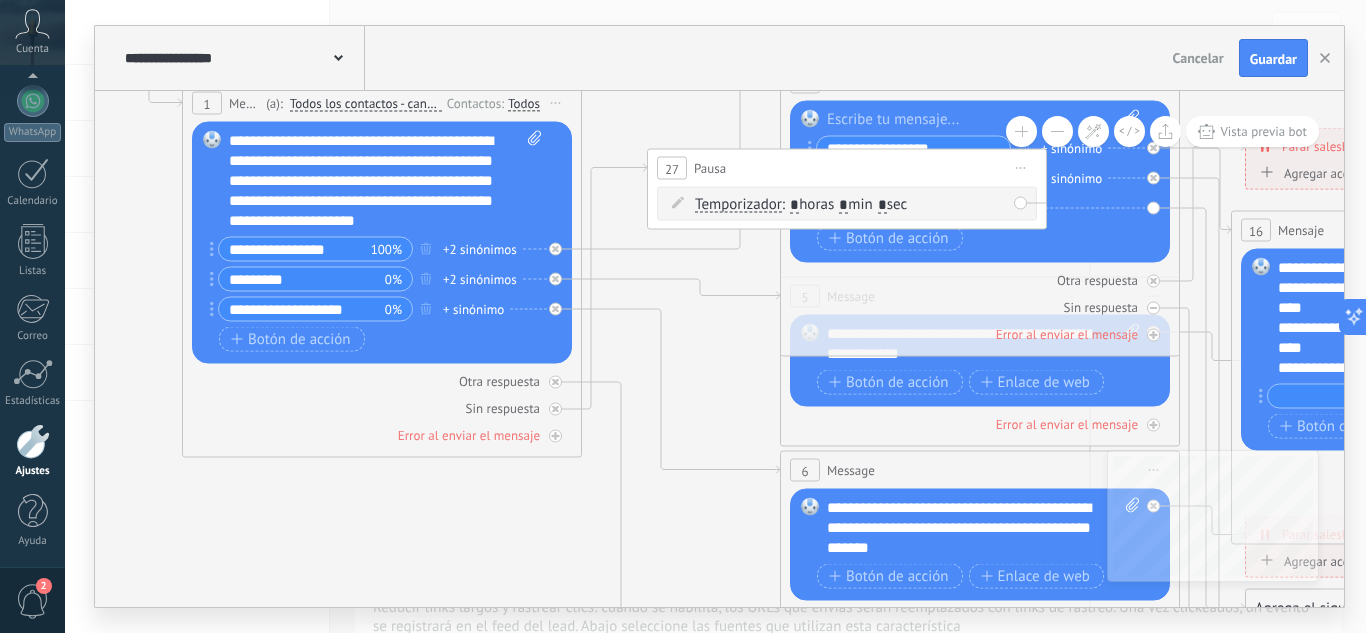 drag, startPoint x: 388, startPoint y: 500, endPoint x: 587, endPoint y: 312, distance: 273.76083 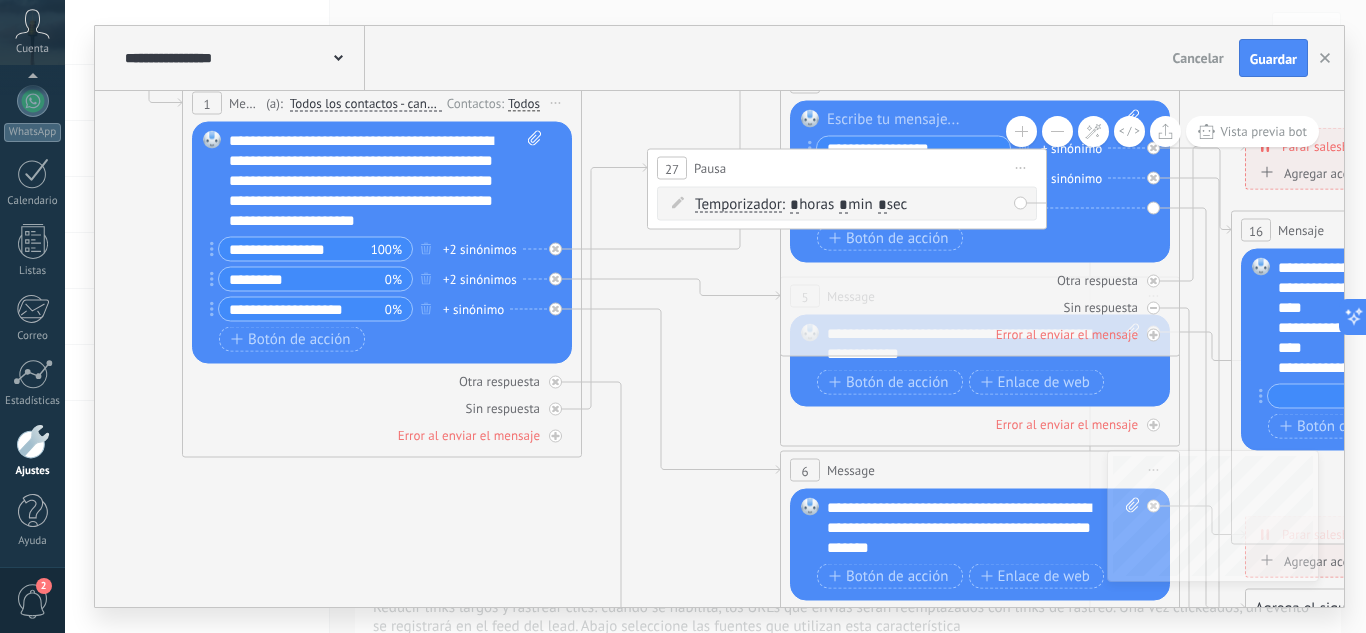 click 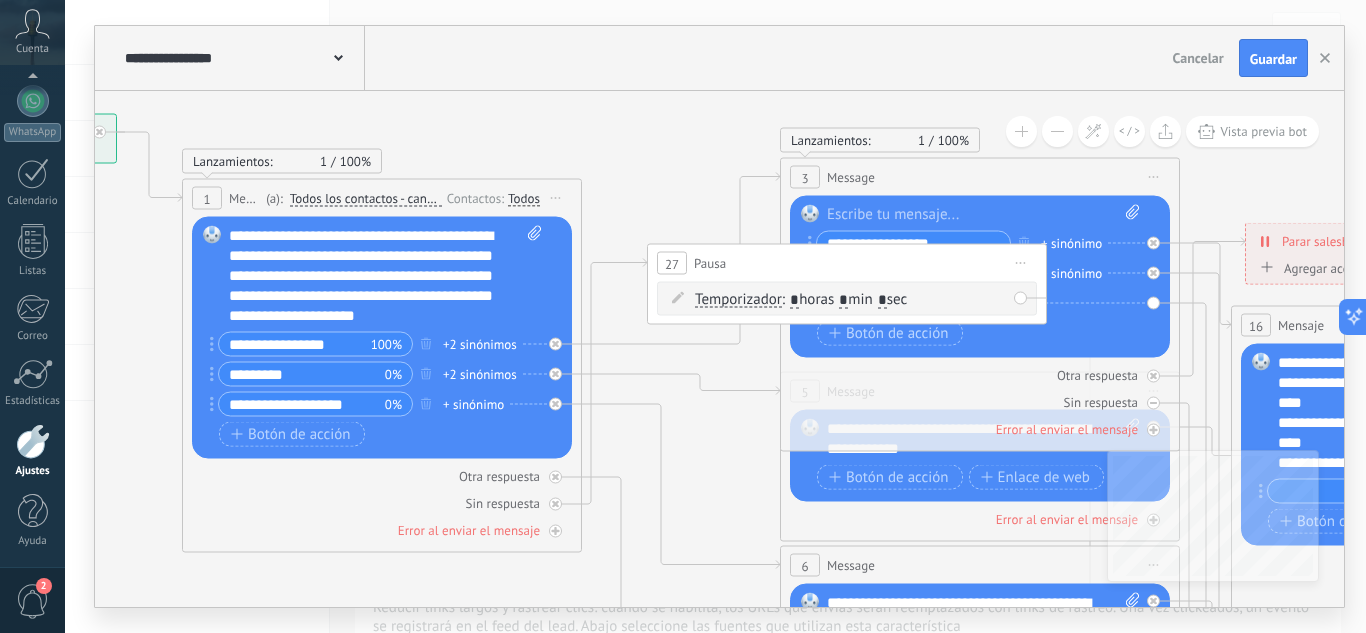 click on "3
Message
*******
(a):
Todos los contactos - canales seleccionados
Todos los contactos - canales seleccionados
Todos los contactos - canal primario
Contacto principal - canales seleccionados
Contacto principal - canal primario
Todos los contactos - canales seleccionados
Todos los contactos - canales seleccionados
Todos los contactos - canal primario
Contacto principal - canales seleccionados" at bounding box center (980, 177) 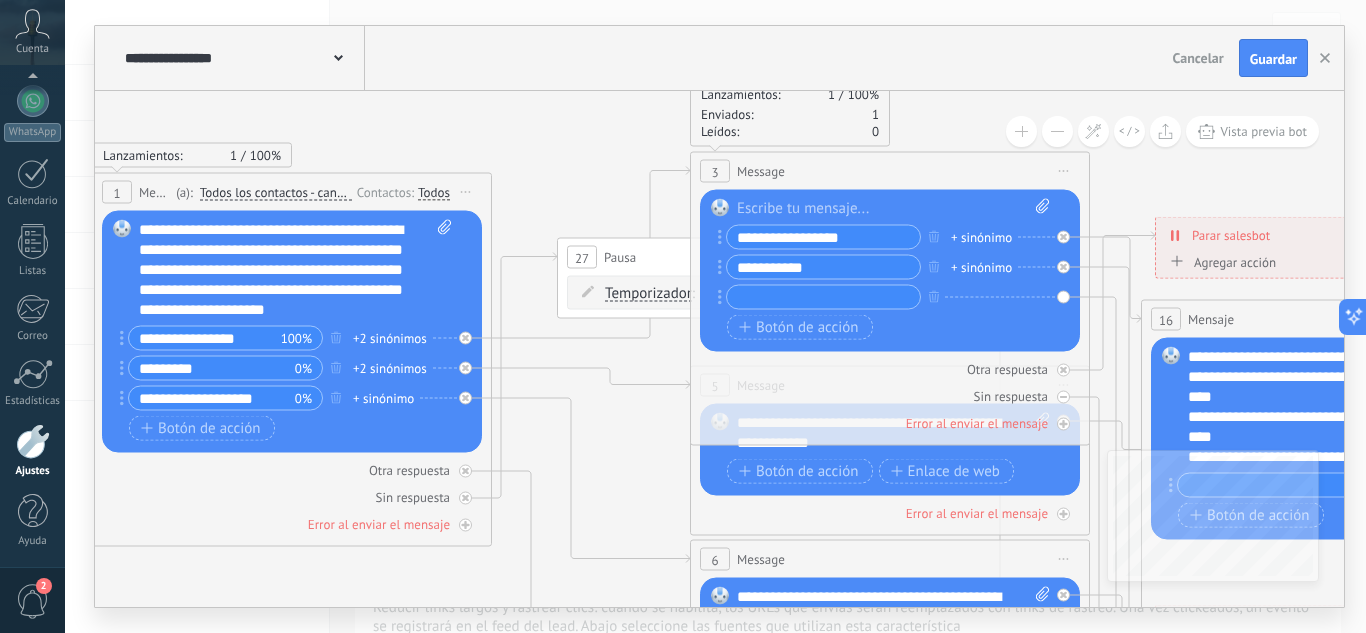 drag, startPoint x: 621, startPoint y: 182, endPoint x: 531, endPoint y: 176, distance: 90.199776 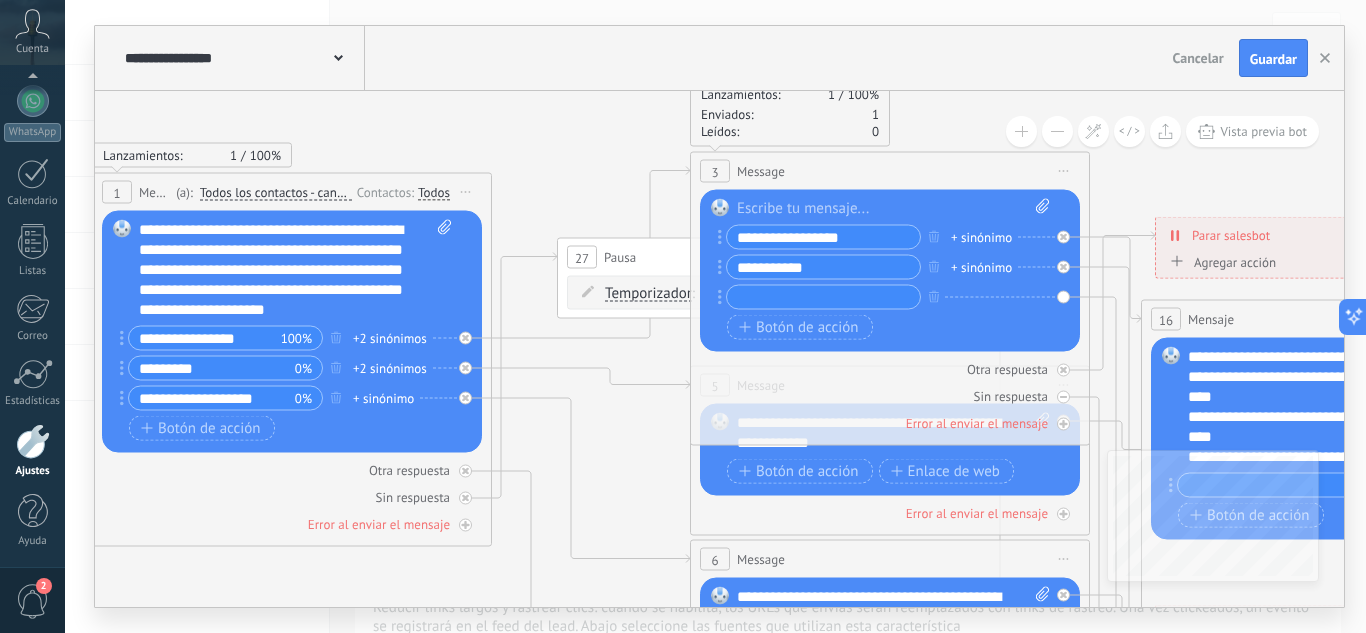 click 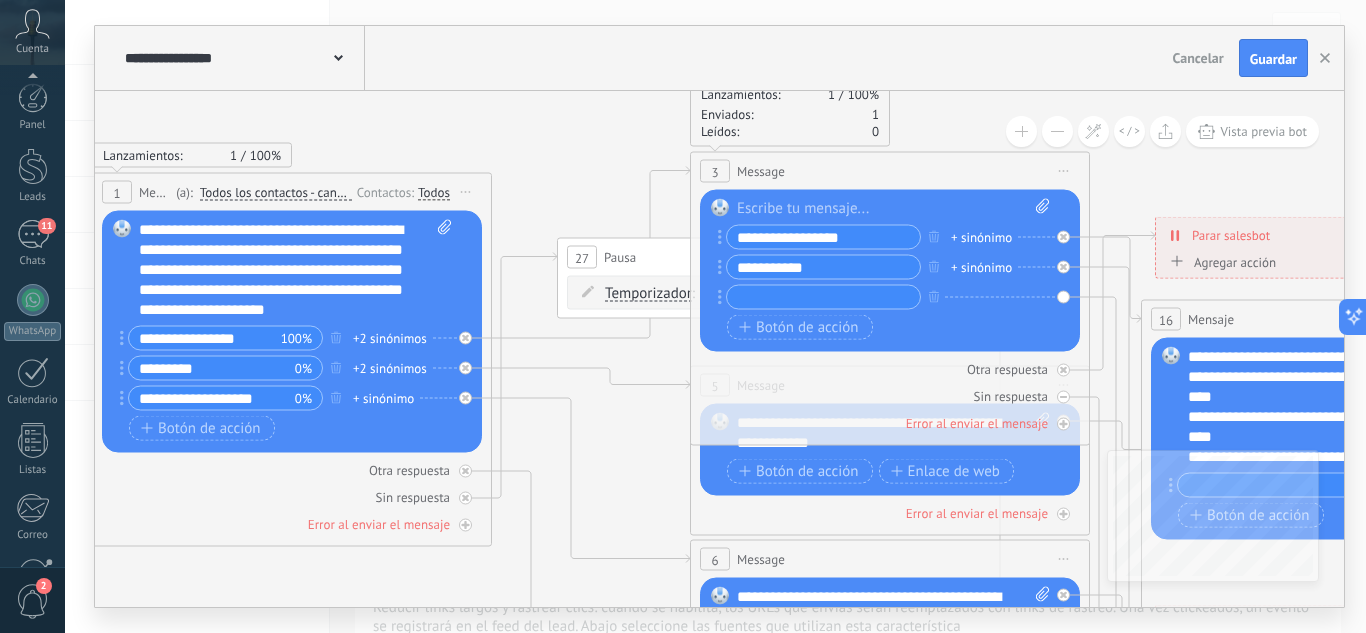 scroll, scrollTop: 0, scrollLeft: 0, axis: both 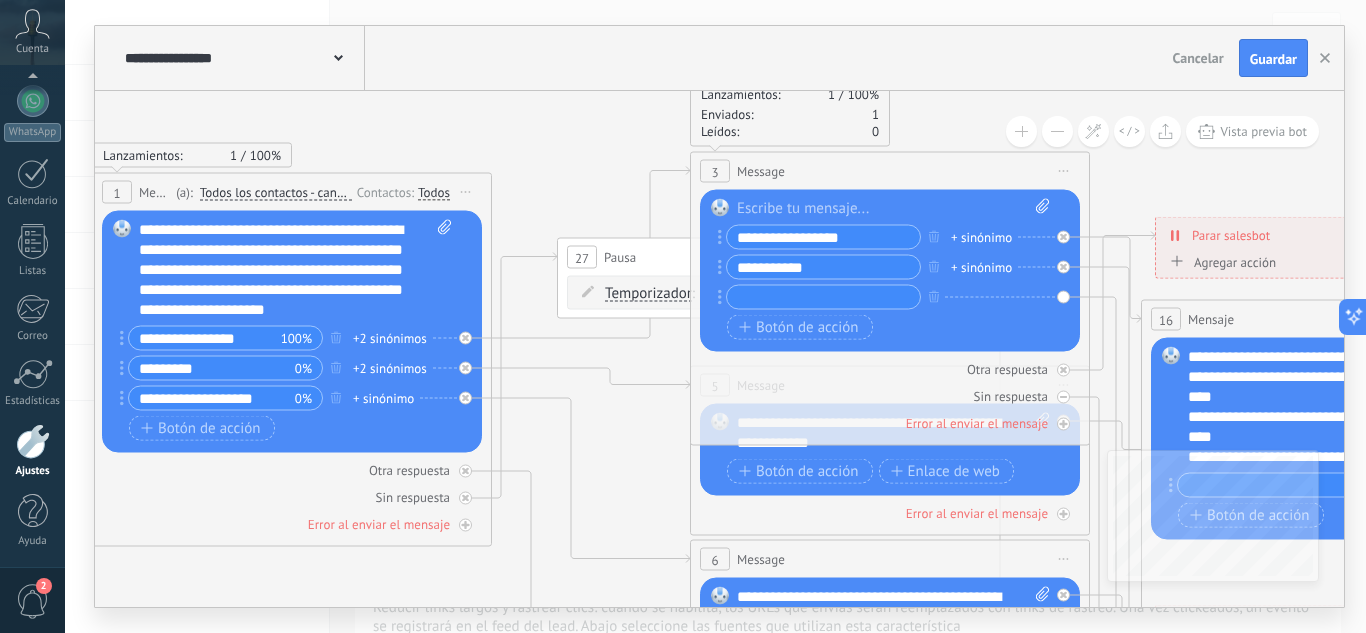 click on "3
Message
*******
(a):
Todos los contactos - canales seleccionados
Todos los contactos - canales seleccionados
Todos los contactos - canal primario
Contacto principal - canales seleccionados
Contacto principal - canal primario
Todos los contactos - canales seleccionados
Todos los contactos - canales seleccionados
Todos los contactos - canal primario
Contacto principal - canales seleccionados" at bounding box center [890, 171] 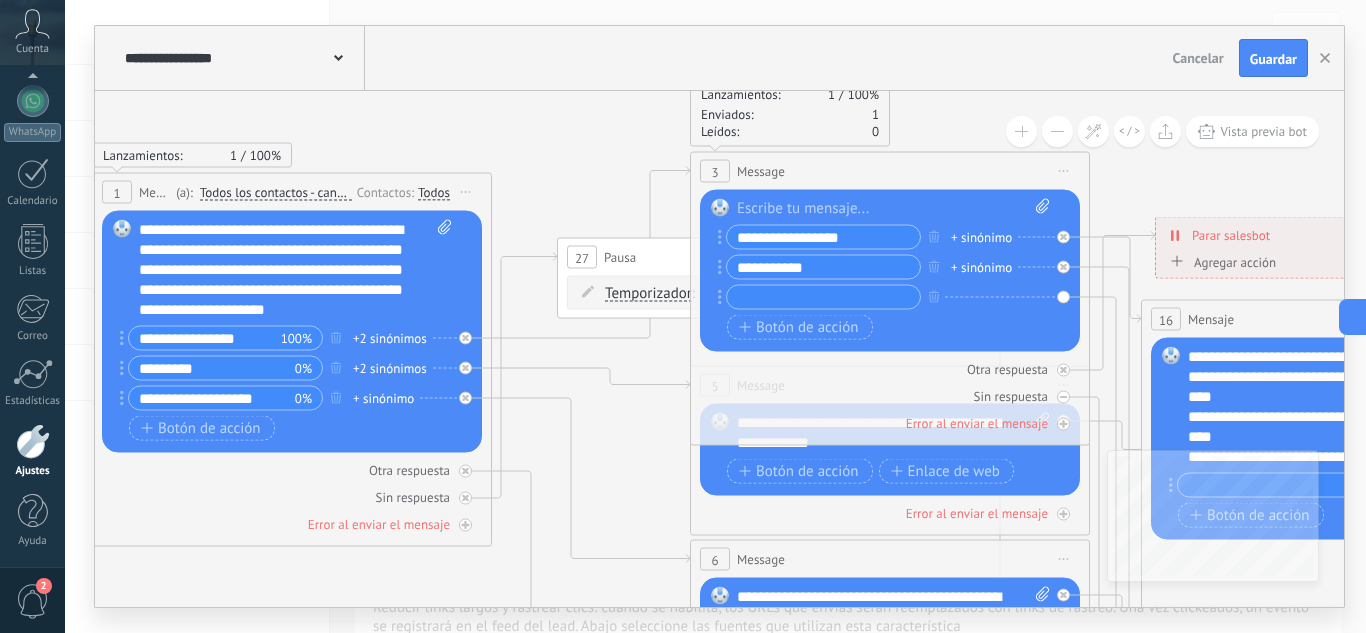 click at bounding box center (893, 209) 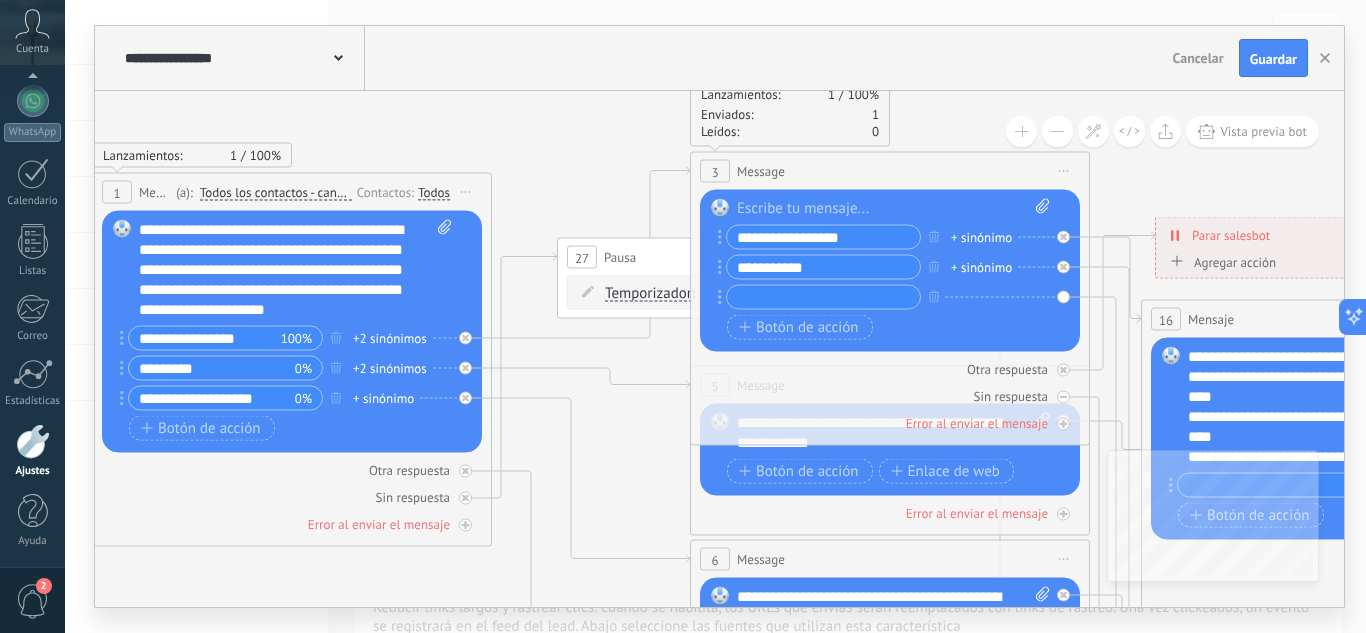 paste 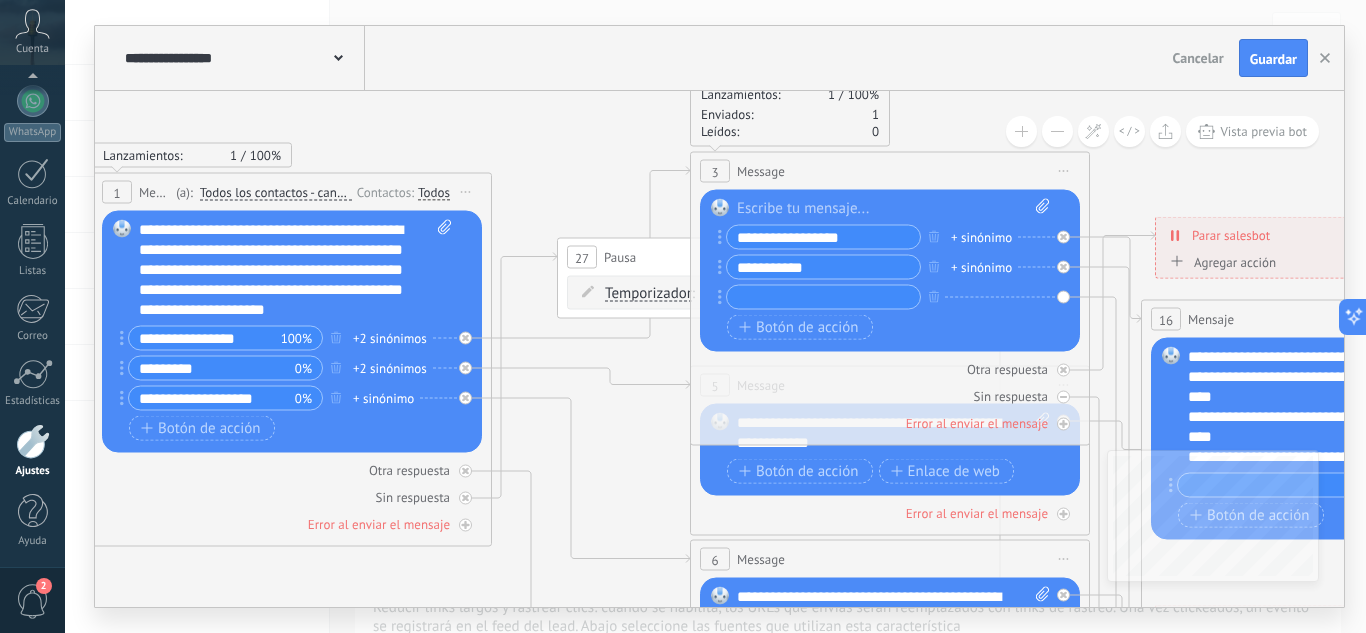 type 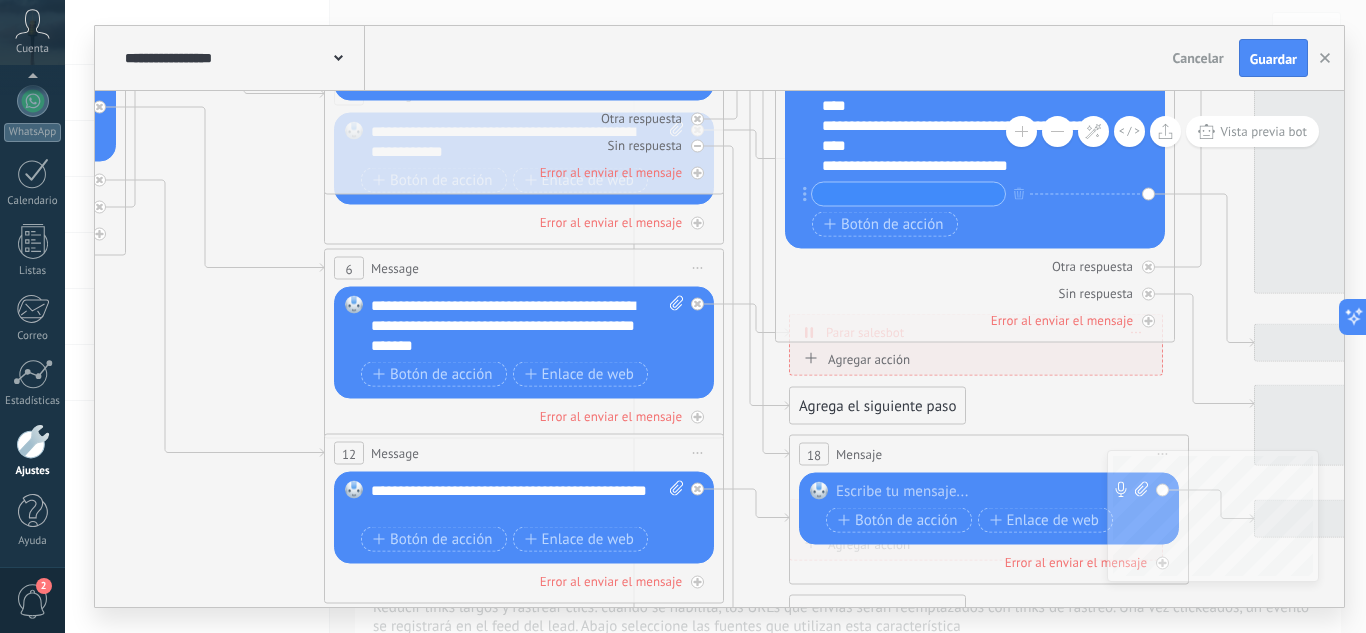 drag, startPoint x: 415, startPoint y: 522, endPoint x: 657, endPoint y: 452, distance: 251.92062 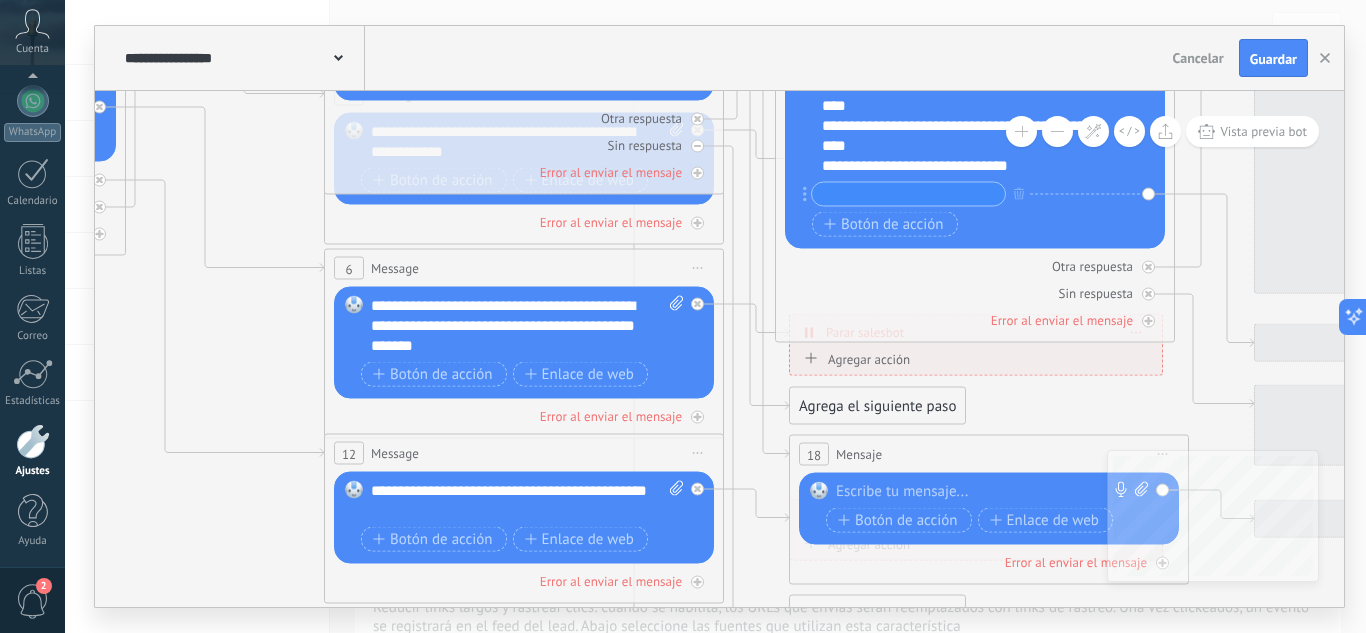 click on "**********" at bounding box center [715, 316] 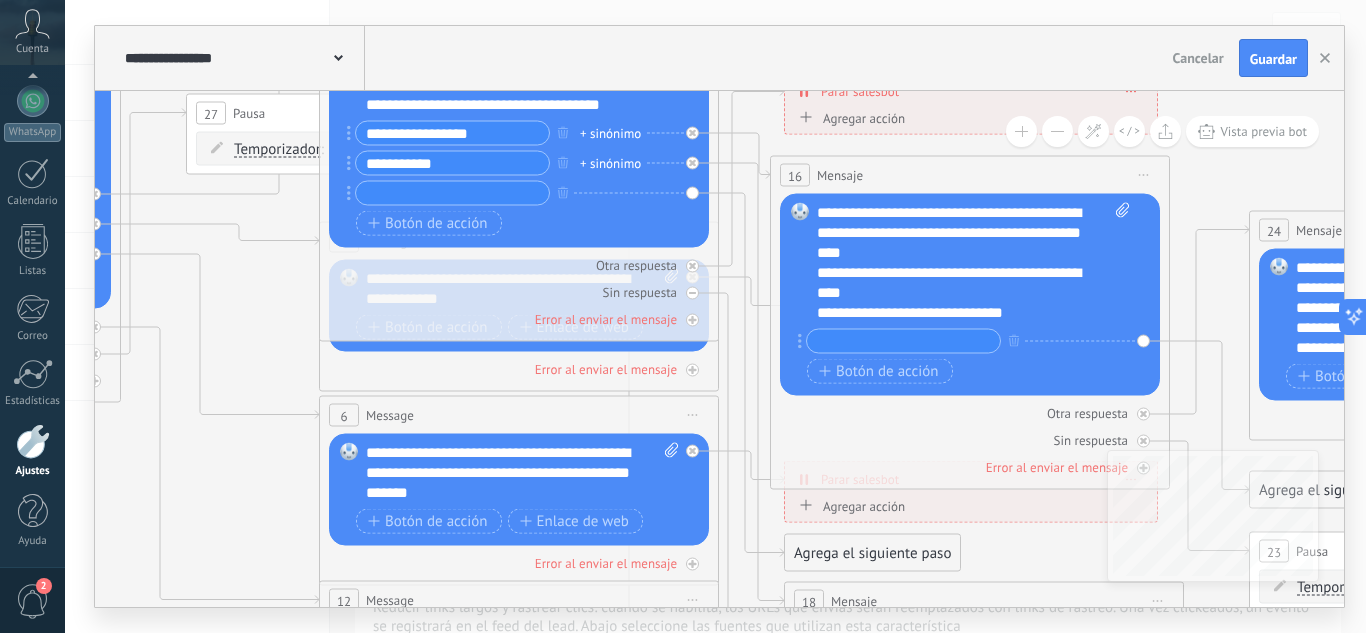 click on "18
Mensaje
*******
(a):
Todos los contactos - canales seleccionados
Todos los contactos - canales seleccionados
Todos los contactos - canal primario
Contacto principal - canales seleccionados
Contacto principal - canal primario
Todos los contactos - canales seleccionados
Todos los contactos - canales seleccionados
Todos los contactos - canal primario
Contacto principal - canales seleccionados" at bounding box center (984, 601) 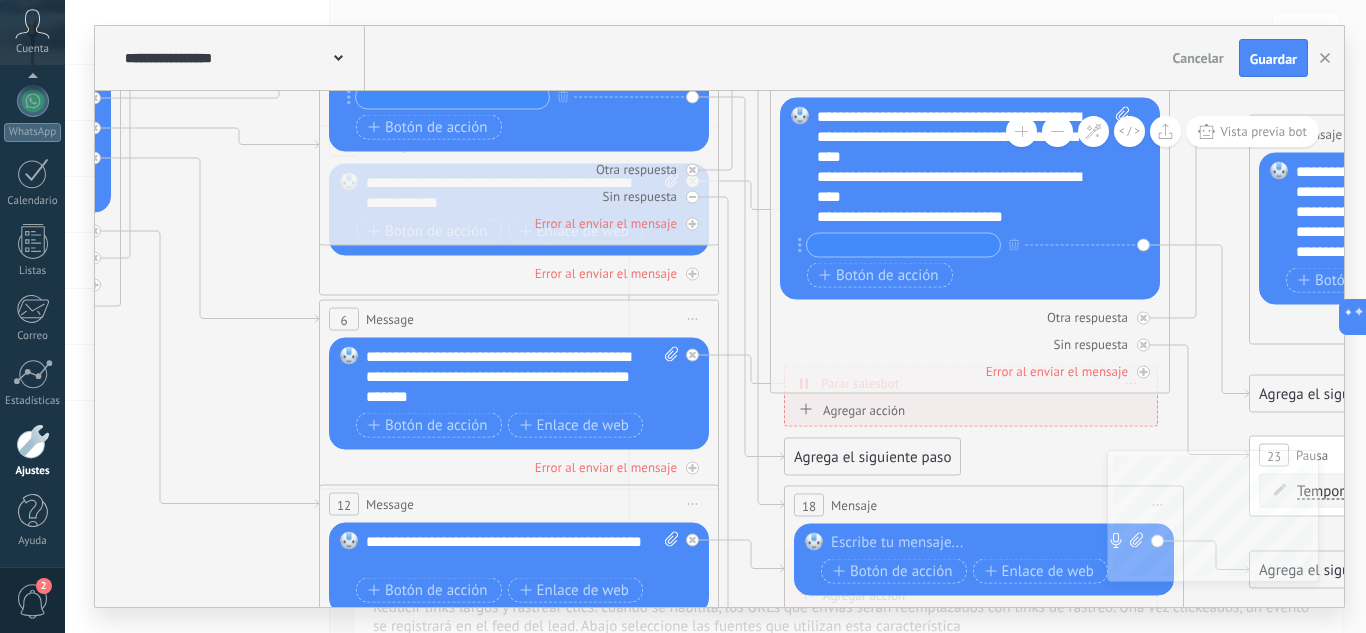 click on "18
Mensaje
*******
(a):
Todos los contactos - canales seleccionados
Todos los contactos - canales seleccionados
Todos los contactos - canal primario
Contacto principal - canales seleccionados
Contacto principal - canal primario
Todos los contactos - canales seleccionados
Todos los contactos - canales seleccionados
Todos los contactos - canal primario
Contacto principal - canales seleccionados" at bounding box center [984, 505] 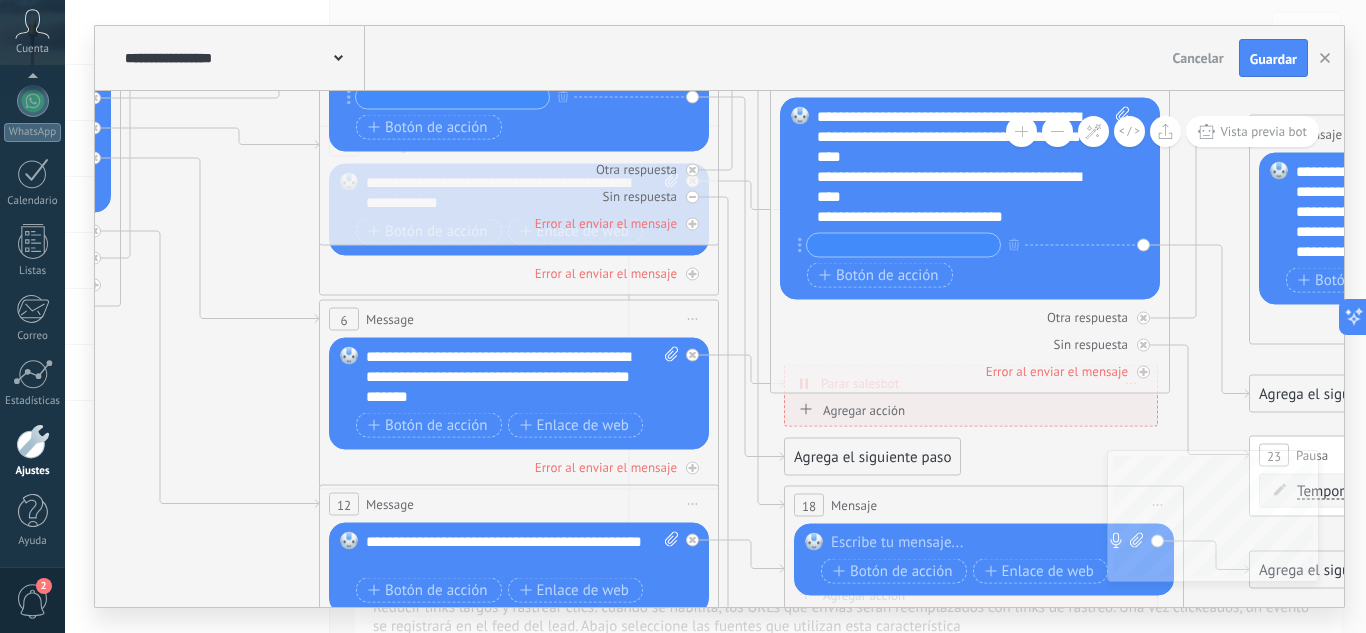 click at bounding box center (979, 543) 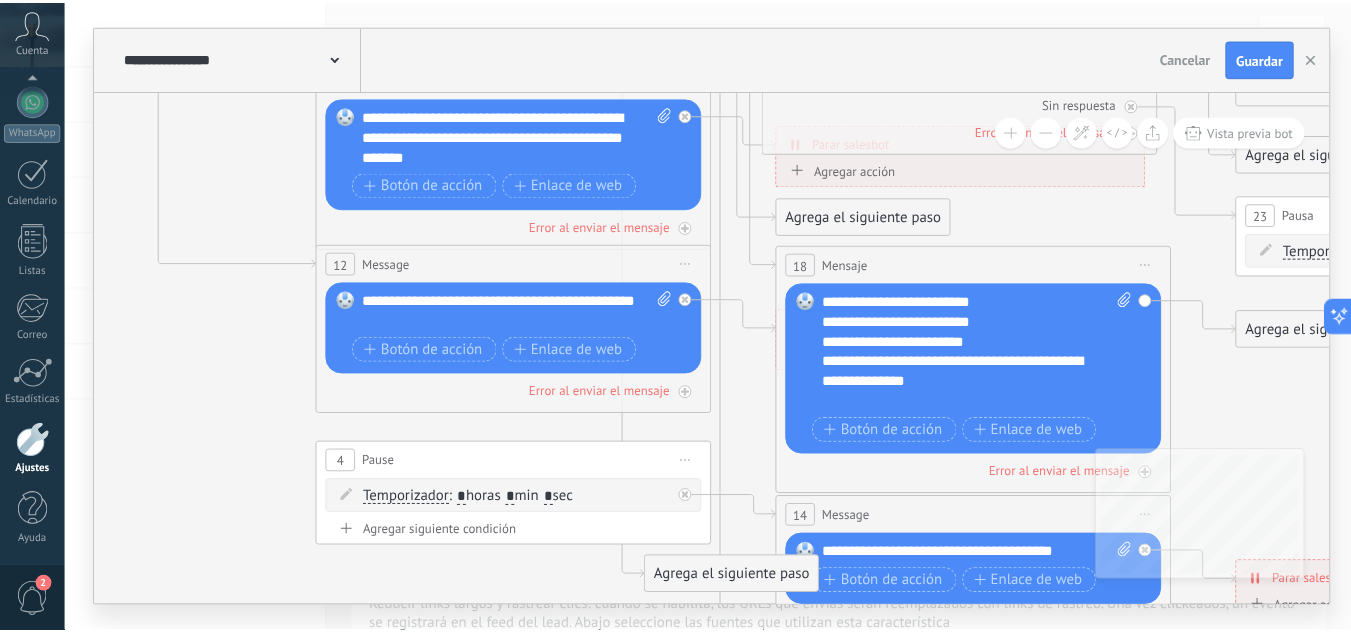 scroll, scrollTop: 0, scrollLeft: 0, axis: both 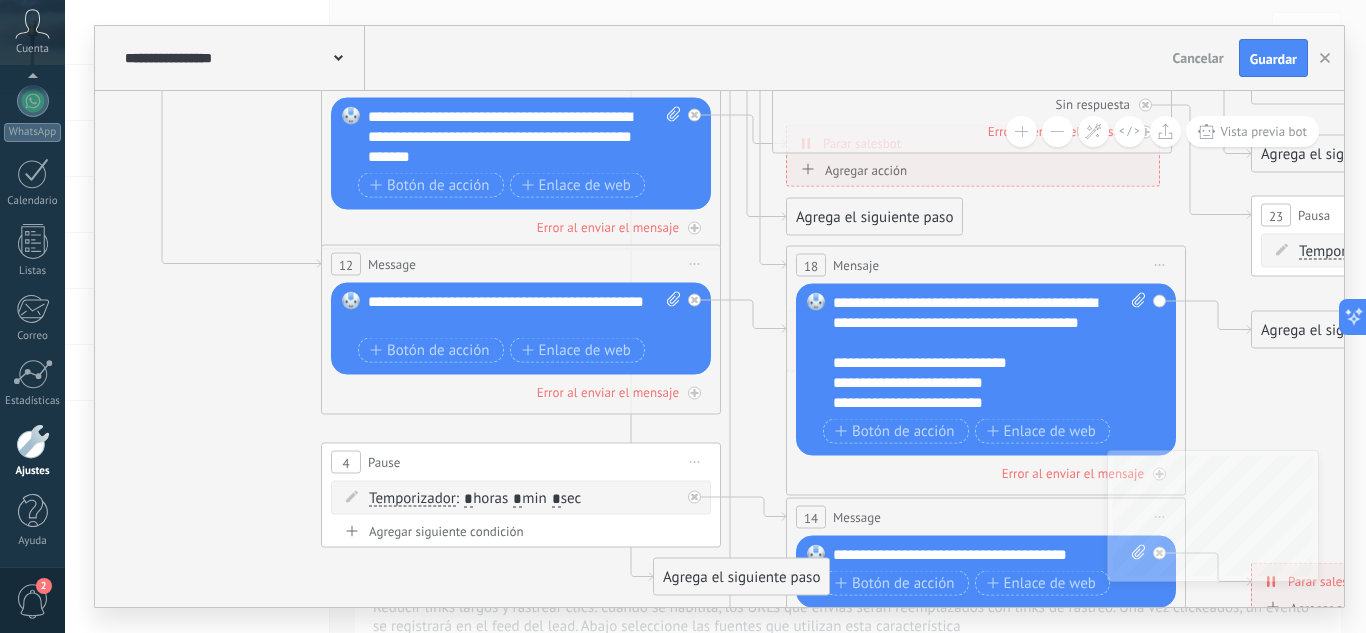 click 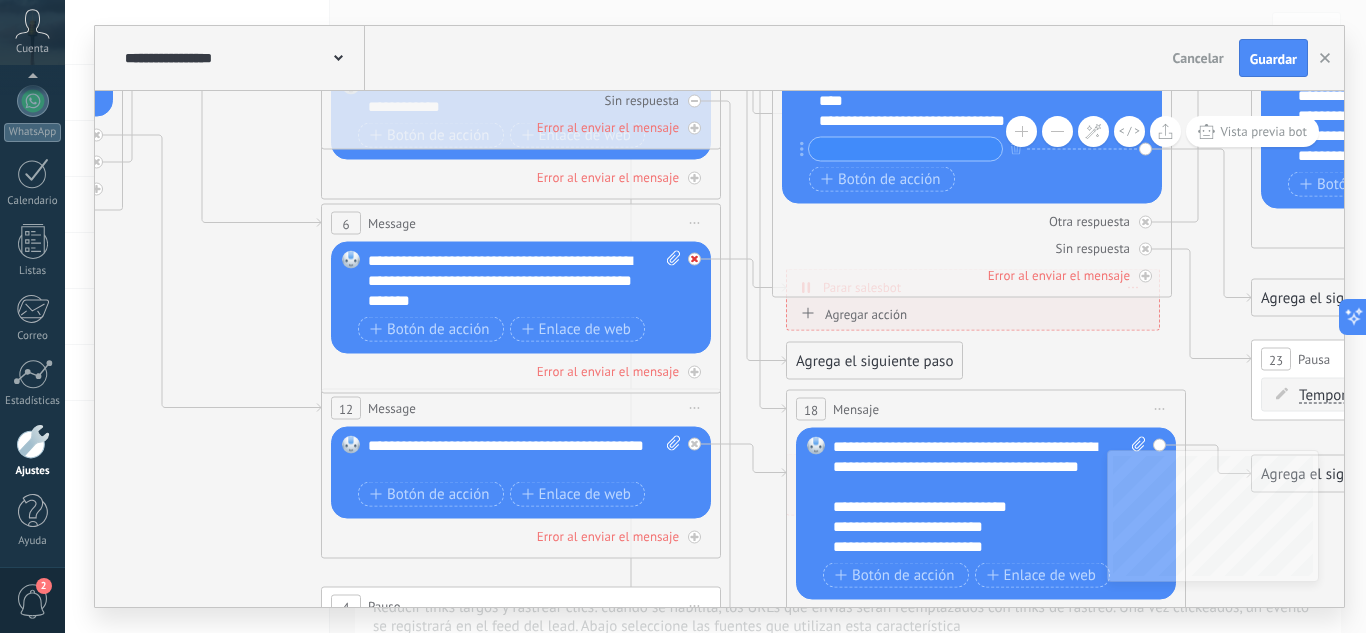click 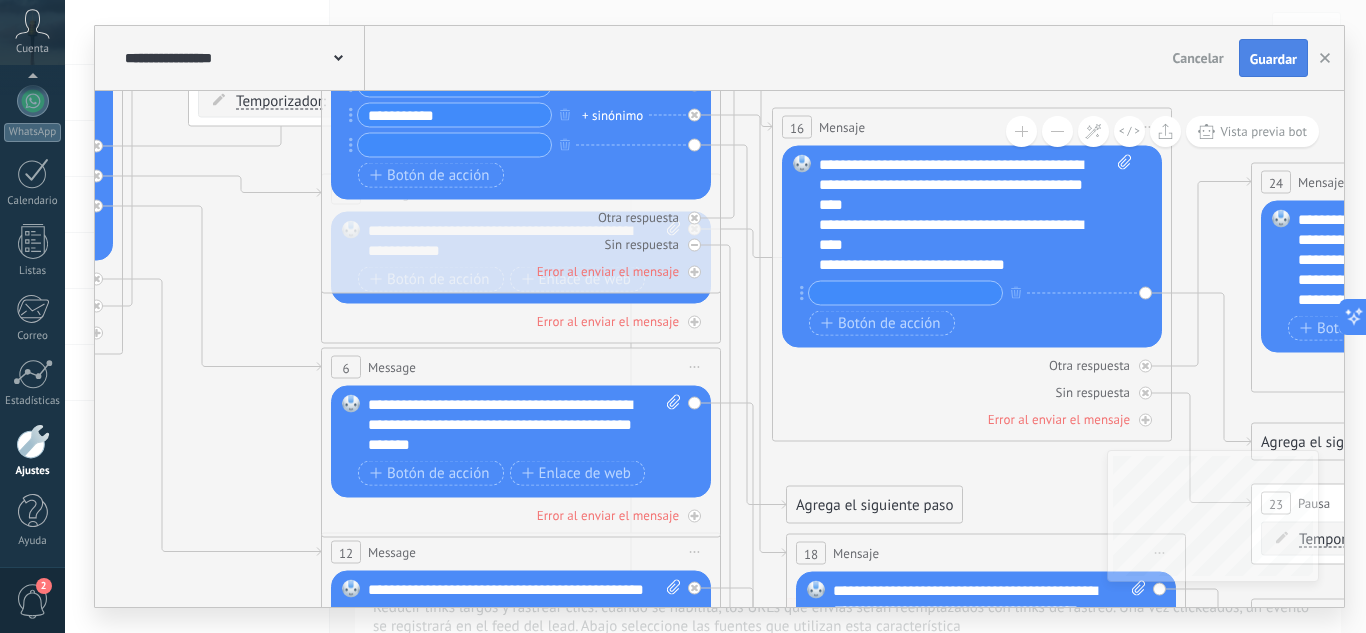 click on "Guardar" at bounding box center [1273, 59] 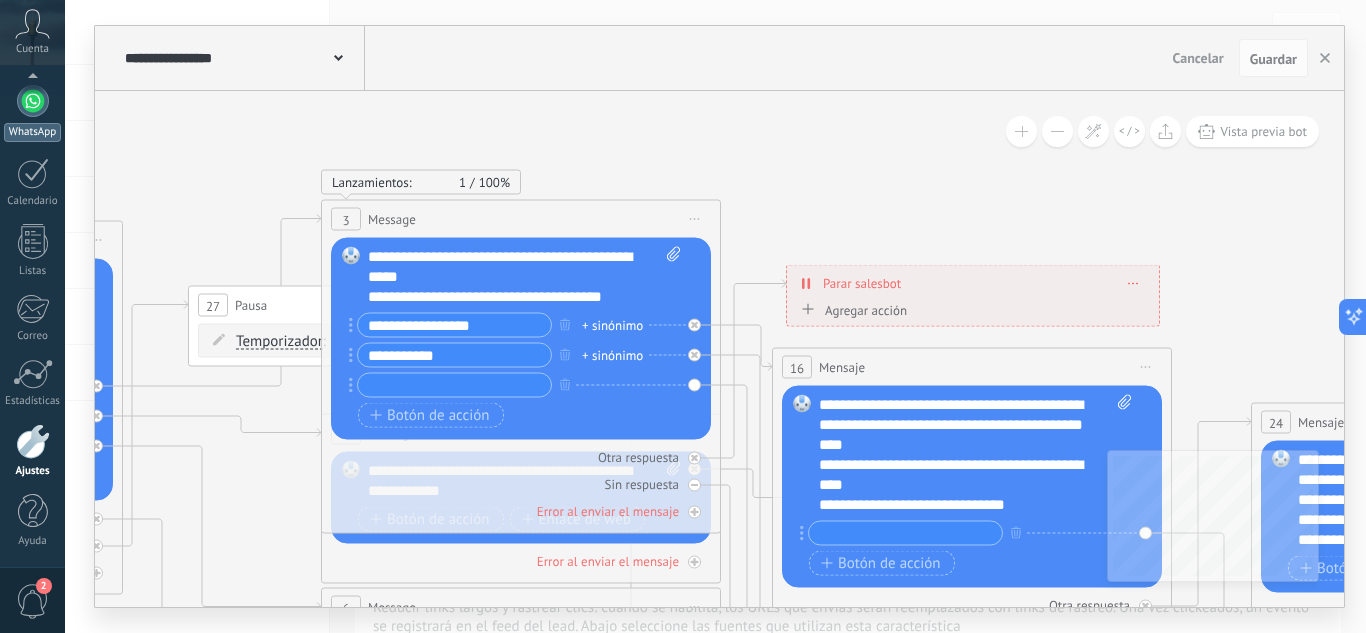 click on "WhatsApp" at bounding box center (32, 113) 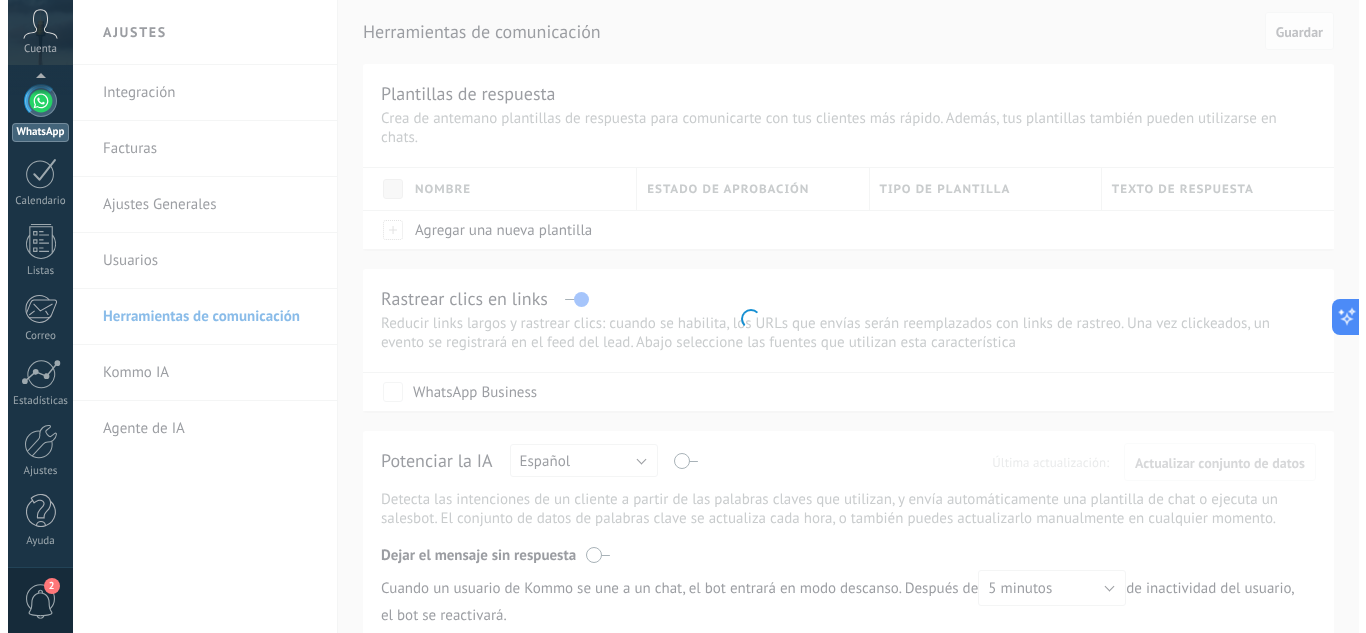 scroll, scrollTop: 0, scrollLeft: 0, axis: both 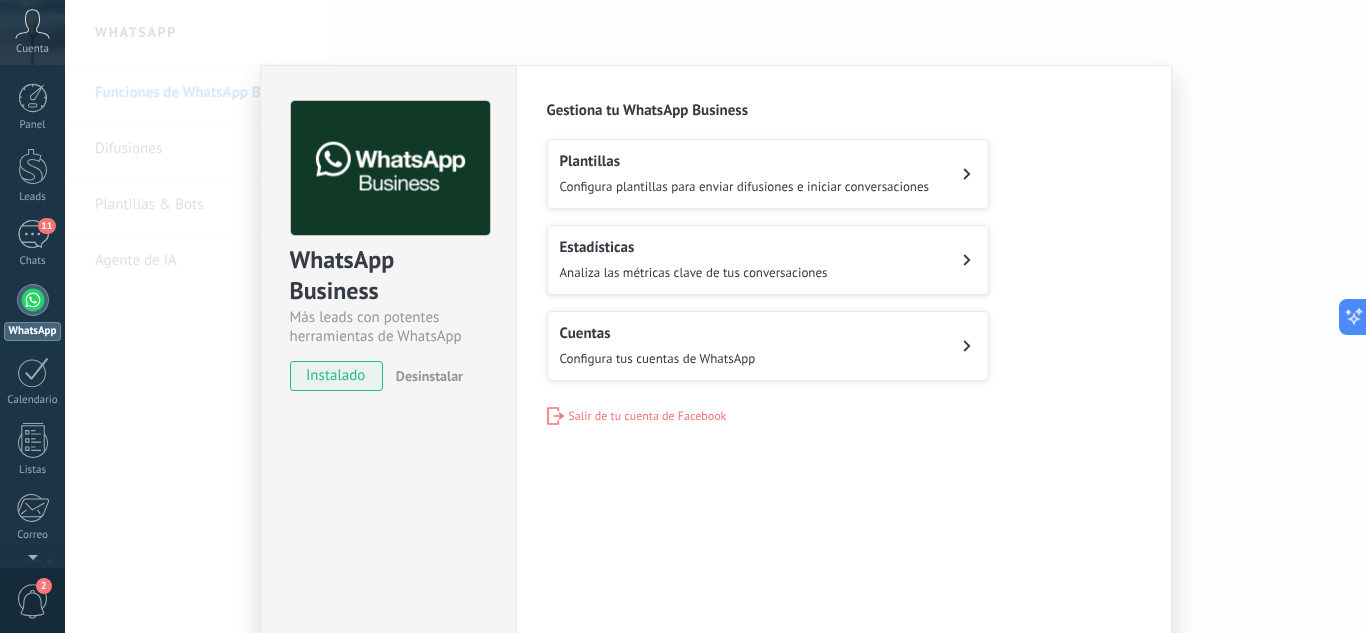 click on "Plantillas" at bounding box center [745, 161] 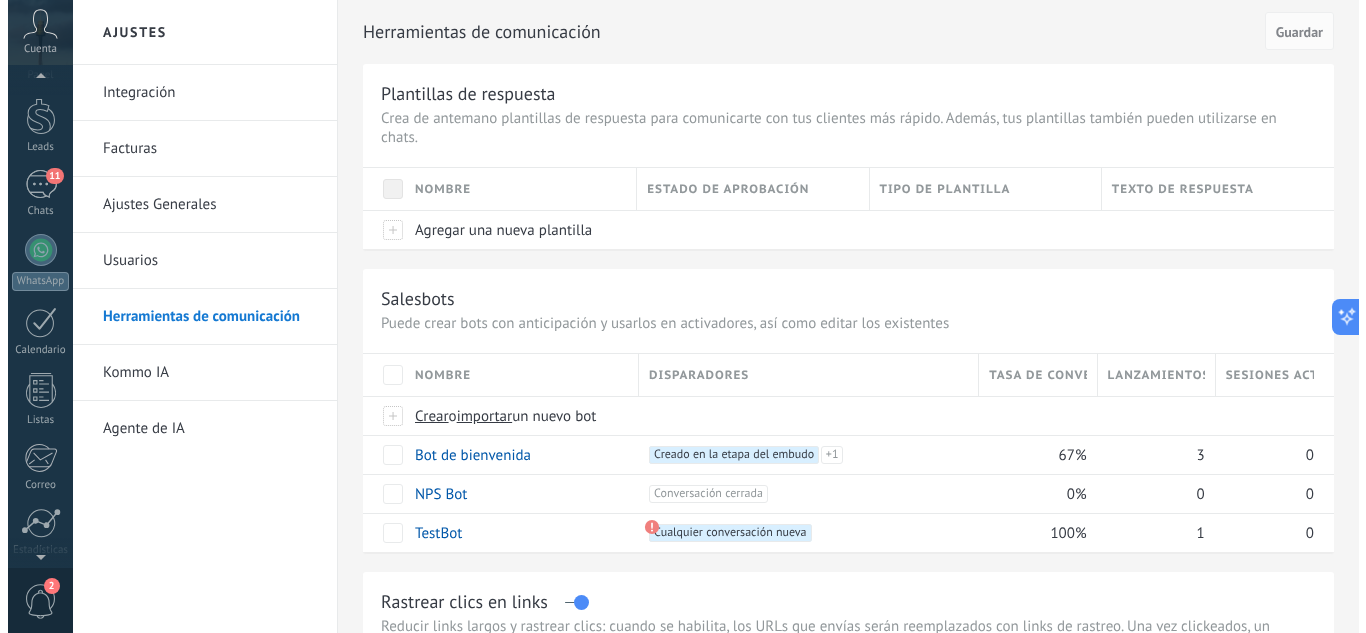 scroll, scrollTop: 0, scrollLeft: 0, axis: both 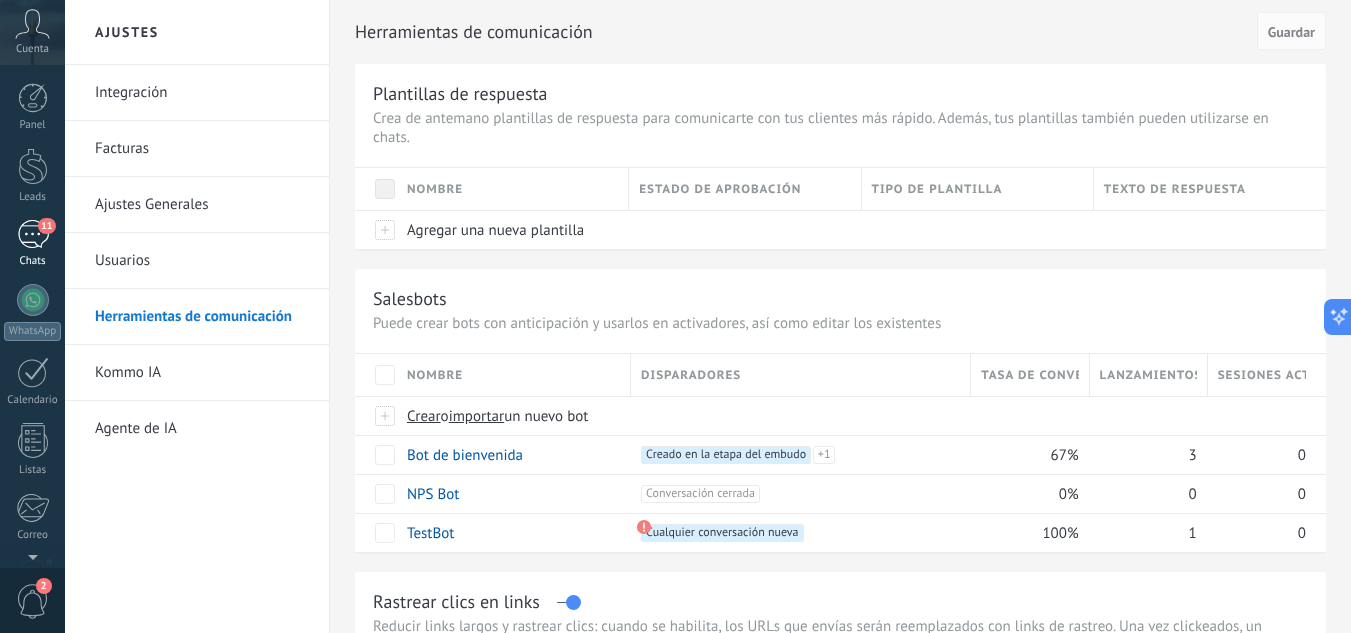 click on "11" at bounding box center [33, 234] 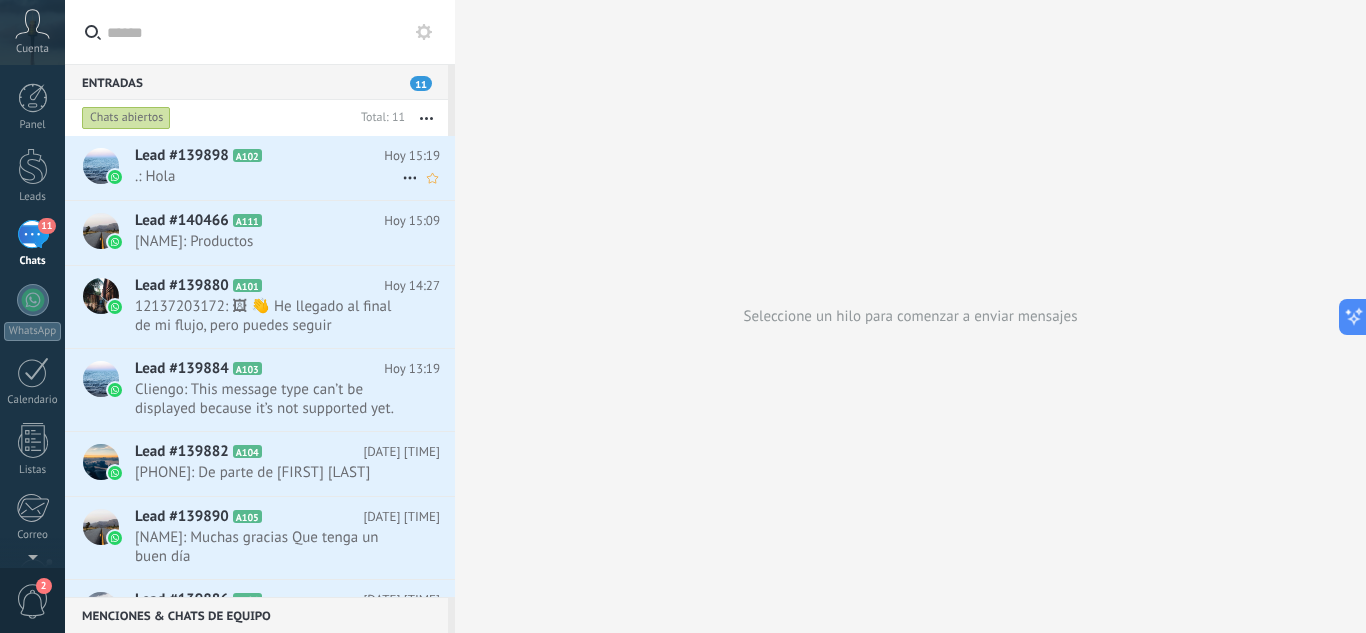 click on "Lead #139898" at bounding box center (182, 156) 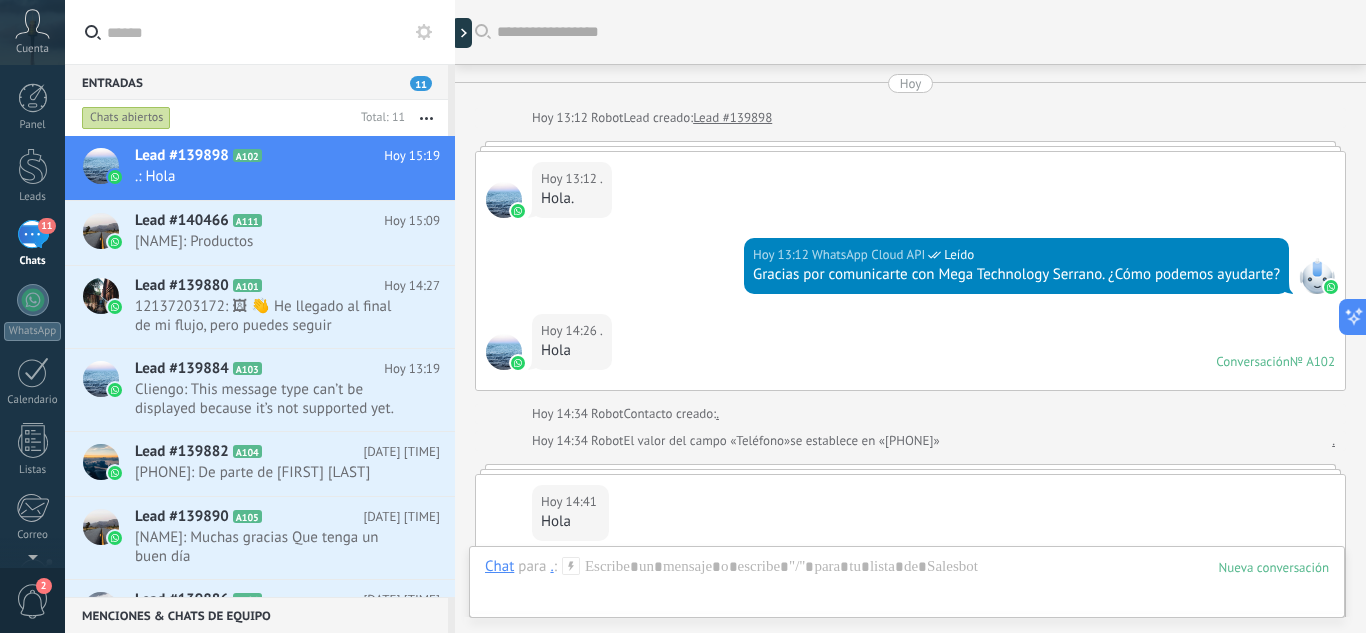 scroll, scrollTop: 925, scrollLeft: 0, axis: vertical 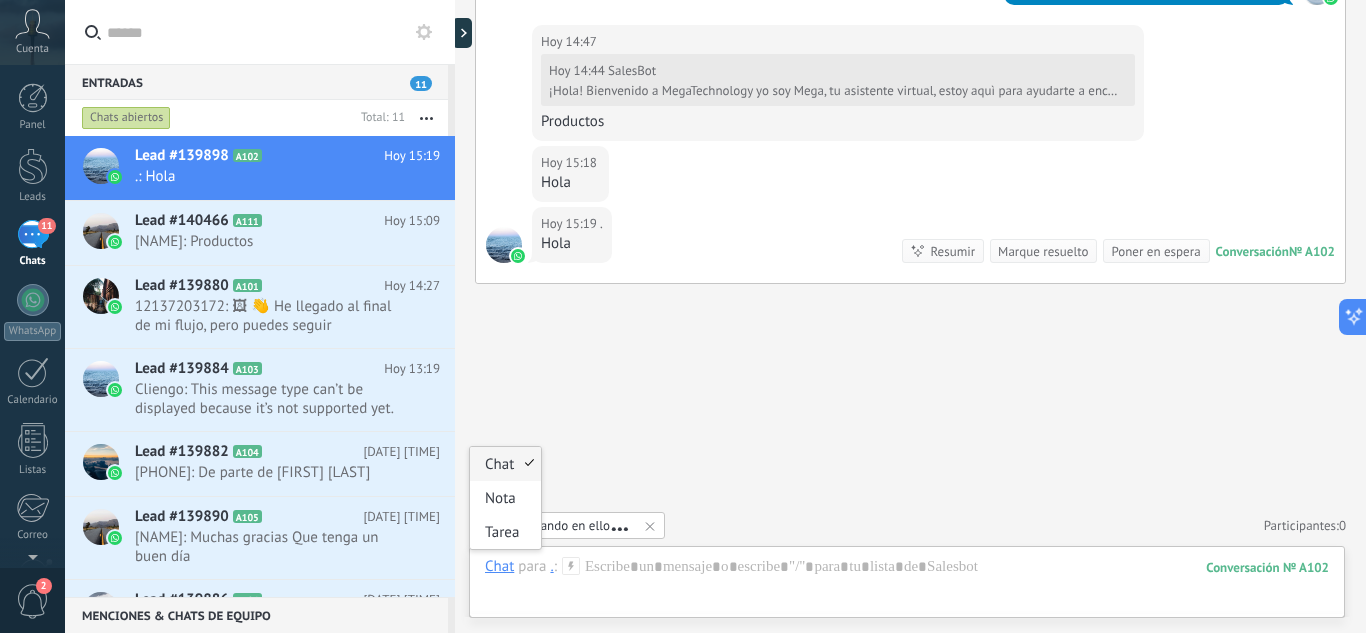 click on "Chat" at bounding box center [499, 566] 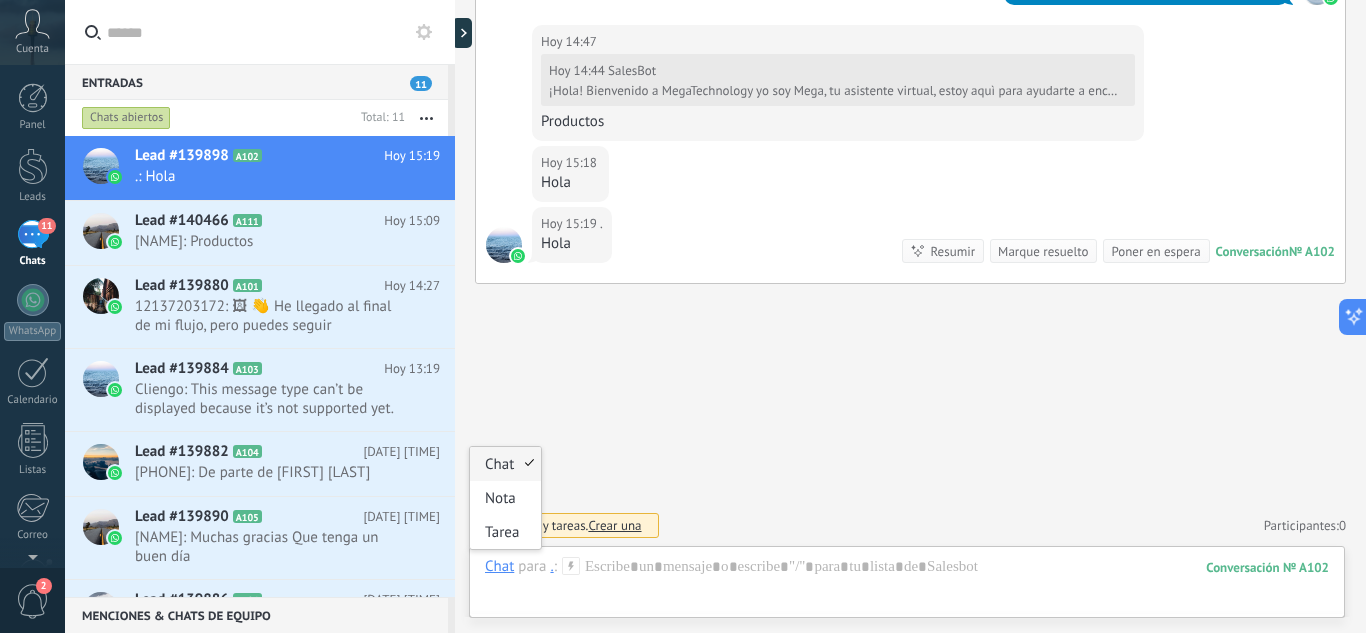 click on "Chat" at bounding box center [505, 464] 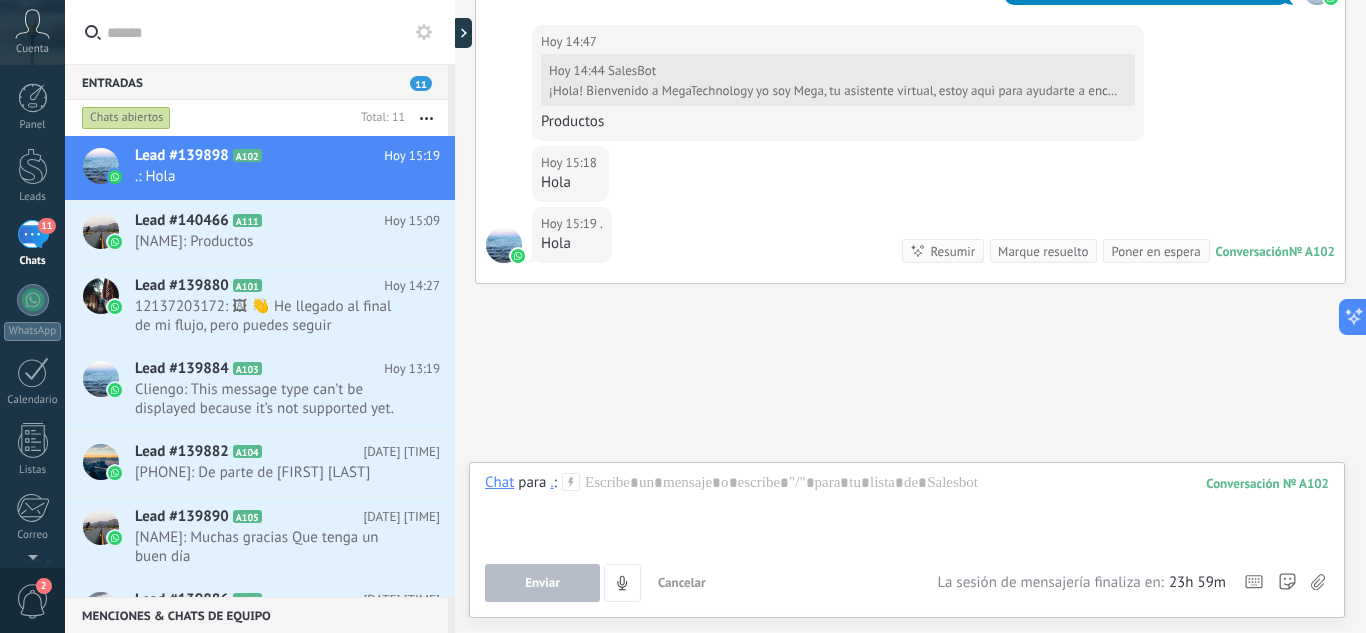 click on "Enviar" at bounding box center (542, 583) 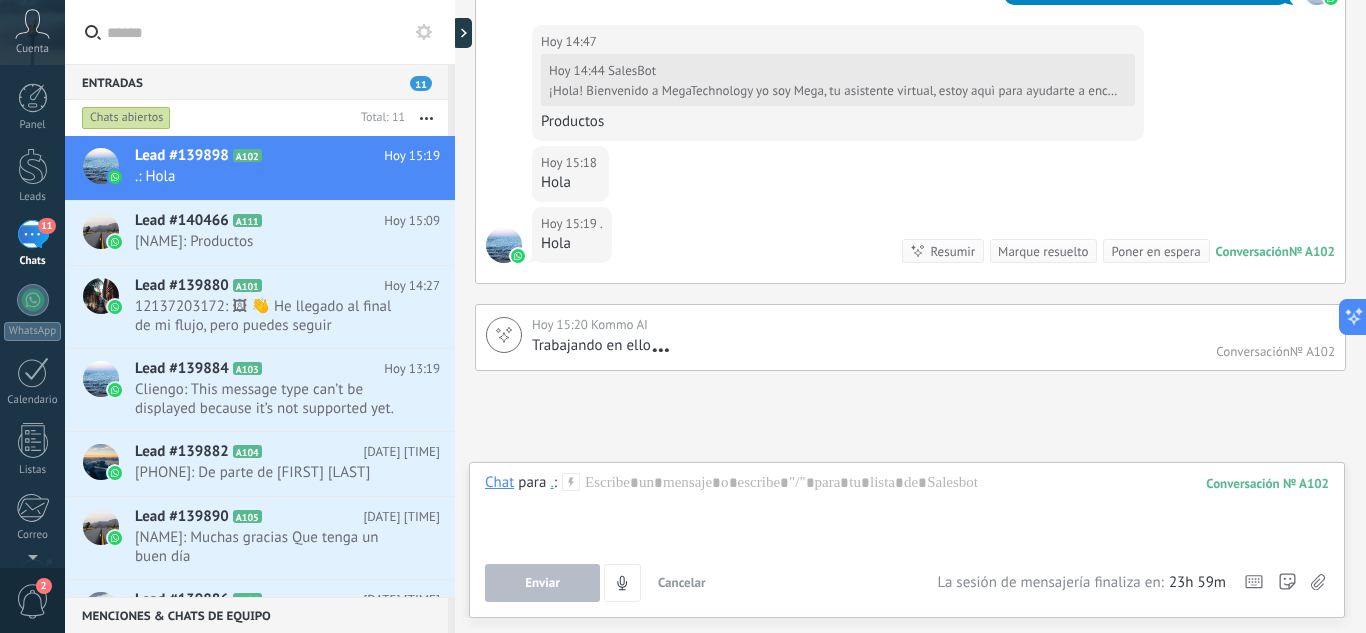 scroll, scrollTop: 1012, scrollLeft: 0, axis: vertical 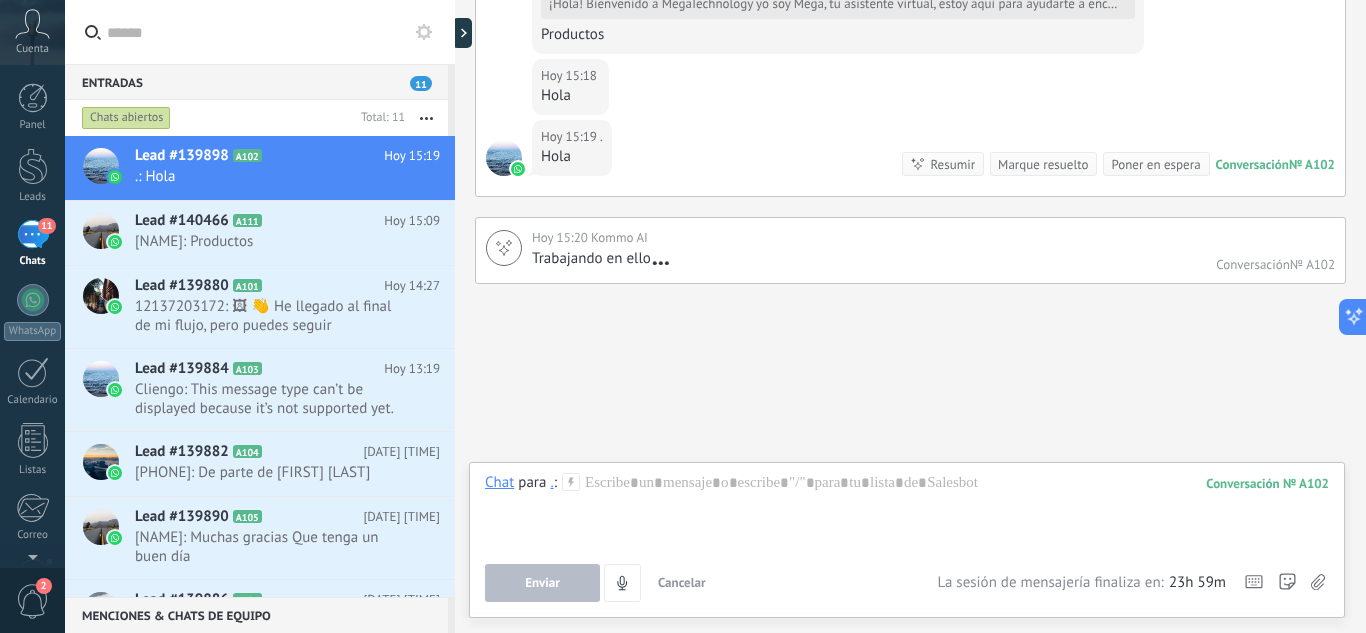 click on "Poner en espera" at bounding box center [1155, 164] 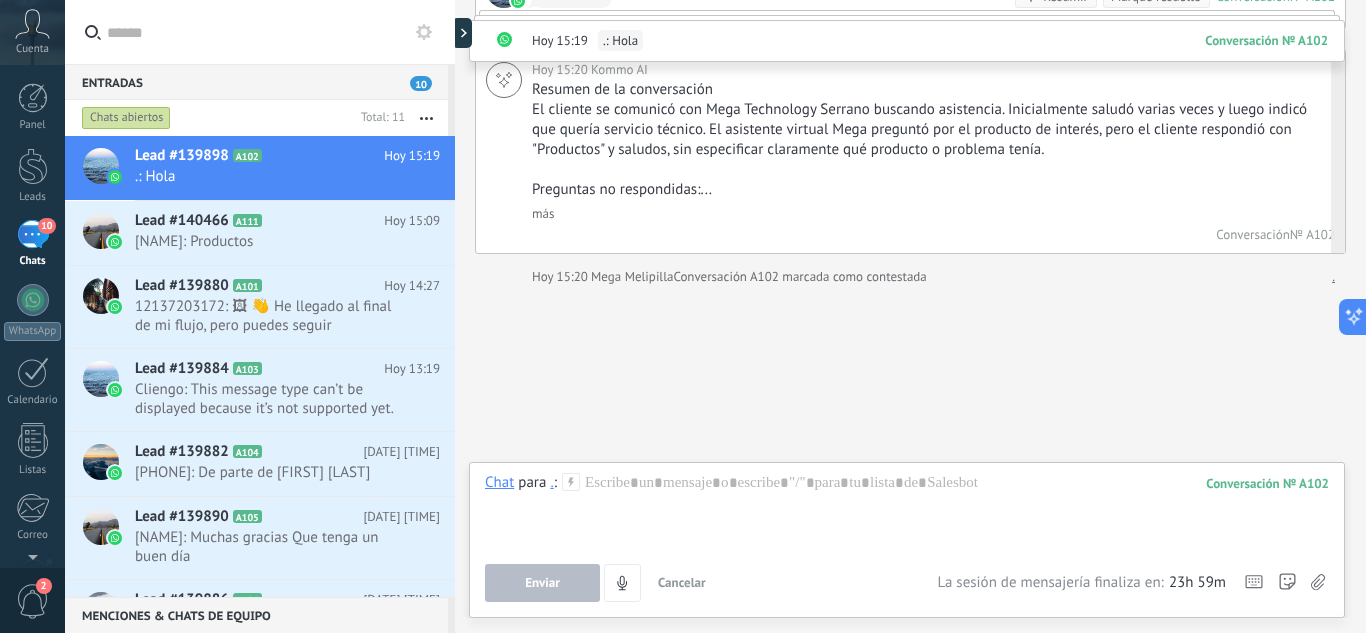 scroll, scrollTop: 1182, scrollLeft: 0, axis: vertical 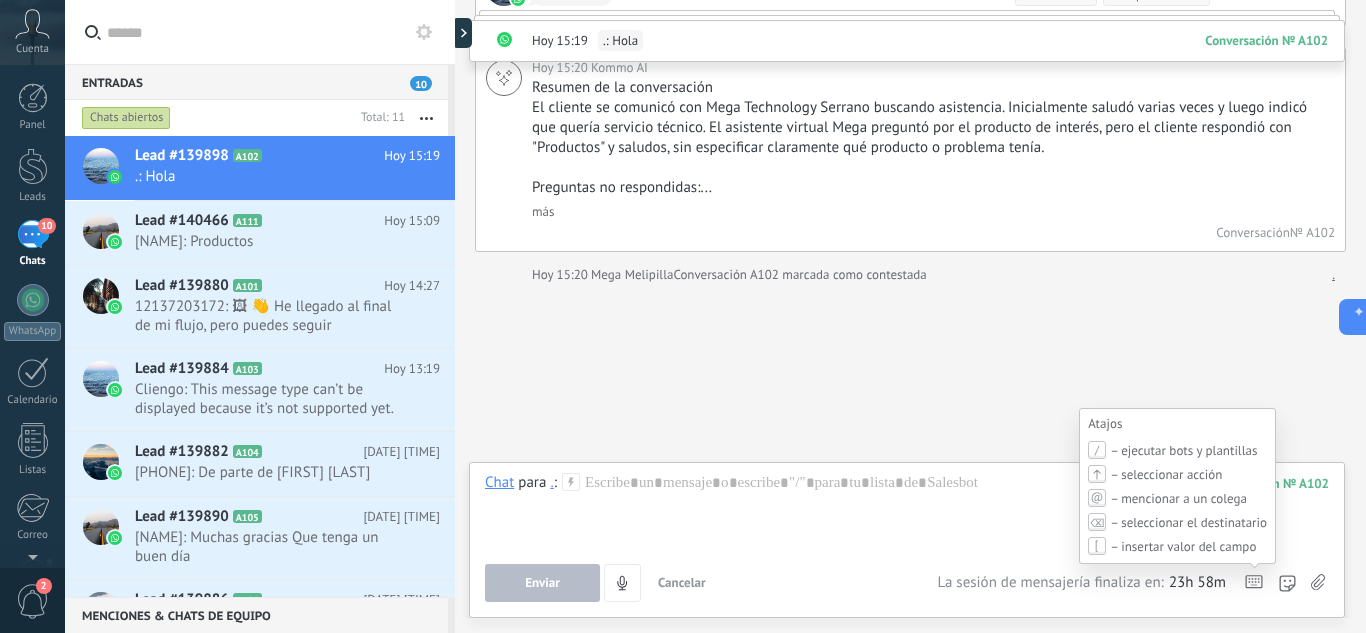 click on "– ejecutar bots y plantillas" at bounding box center [1183, 450] 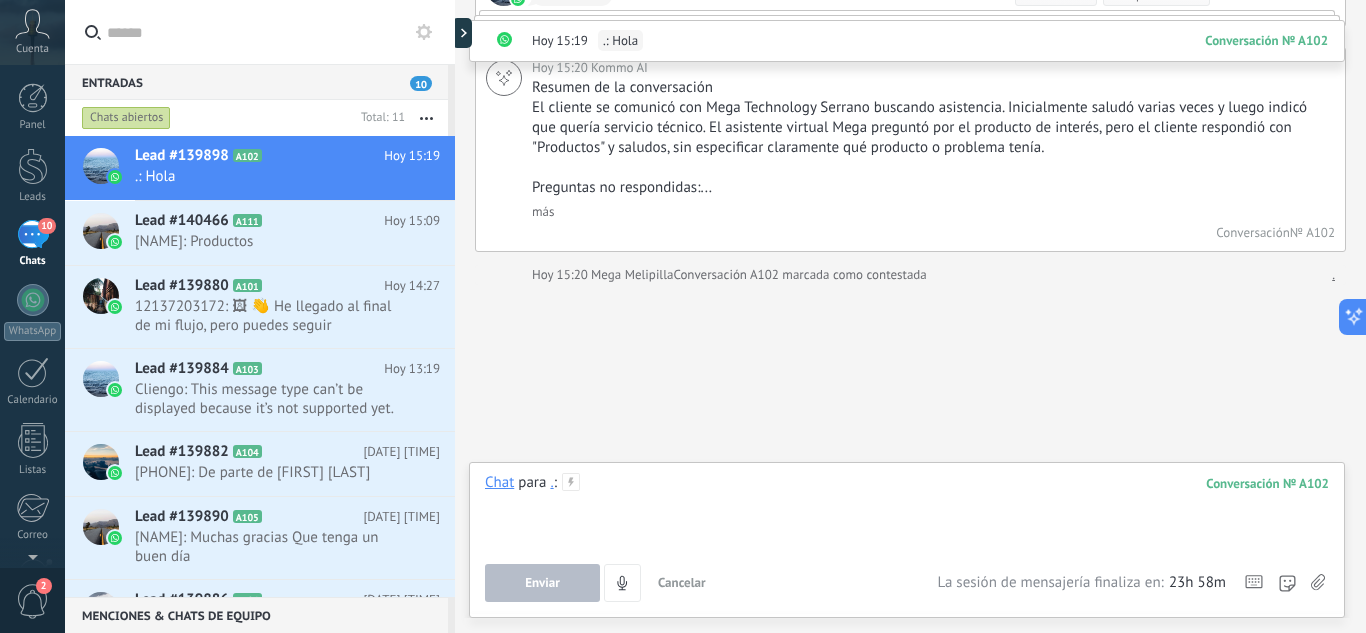 click at bounding box center [907, 511] 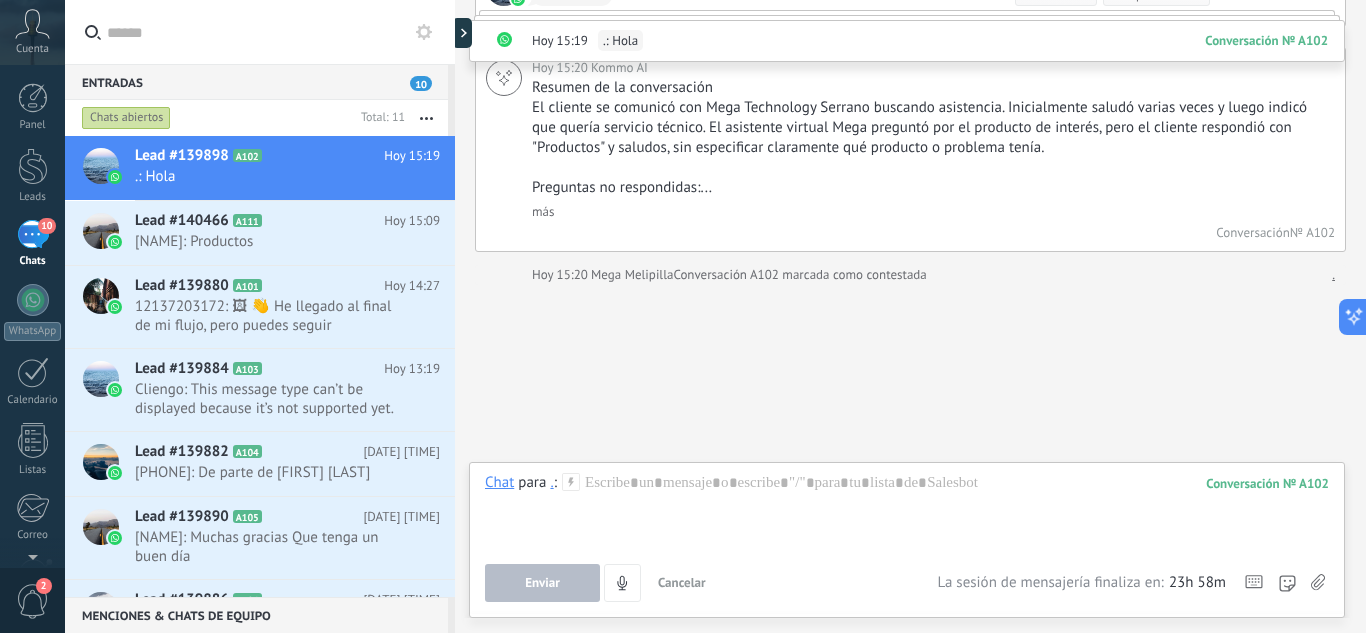 click 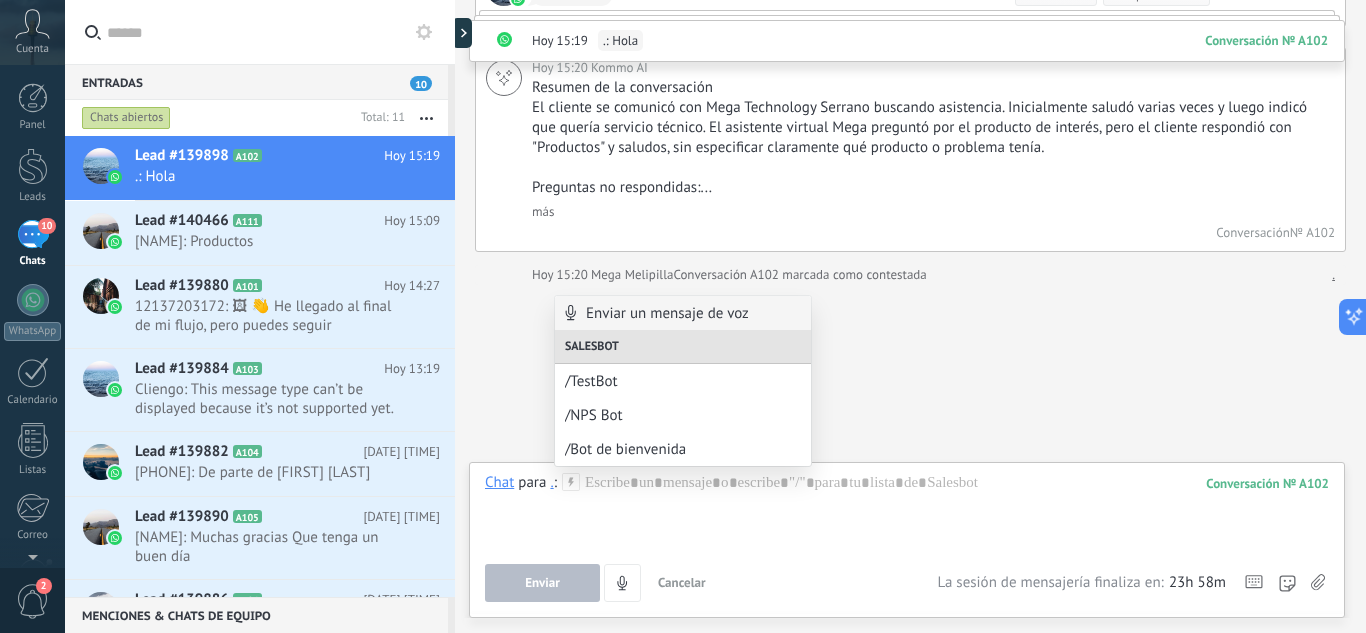 click on "/Bot de bienvenida" at bounding box center [683, 449] 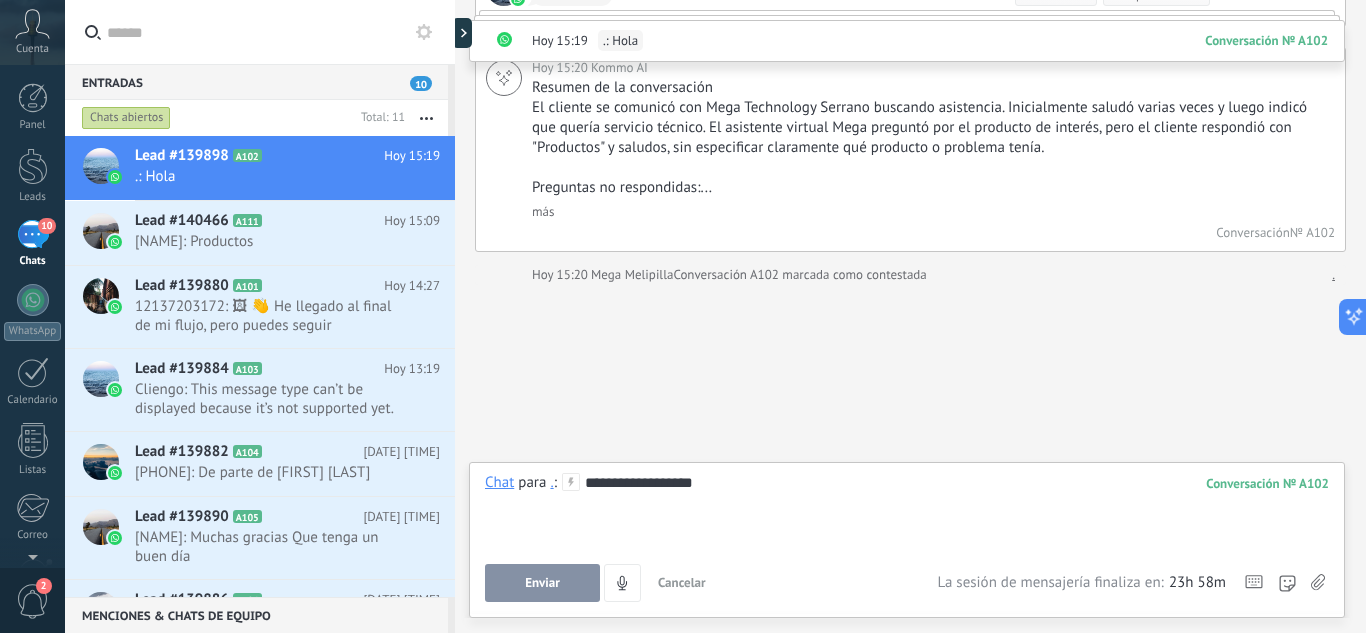 click on "Enviar" at bounding box center [542, 583] 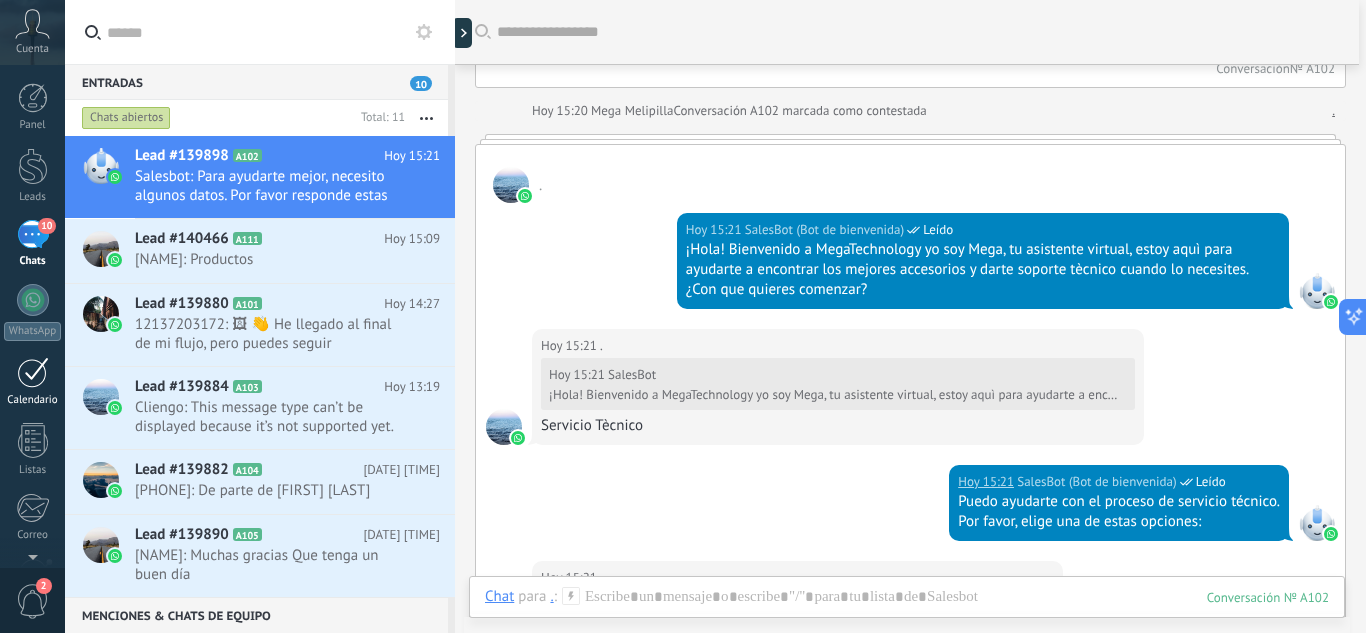 scroll, scrollTop: 1343, scrollLeft: 0, axis: vertical 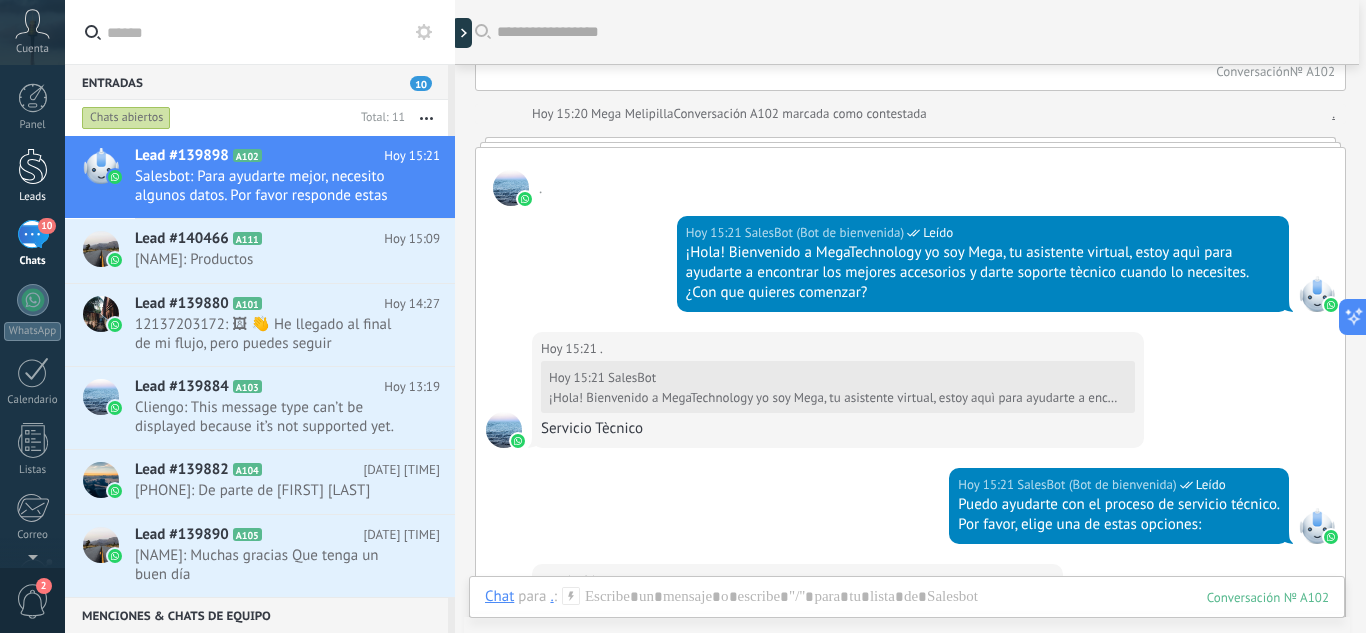 click at bounding box center (33, 166) 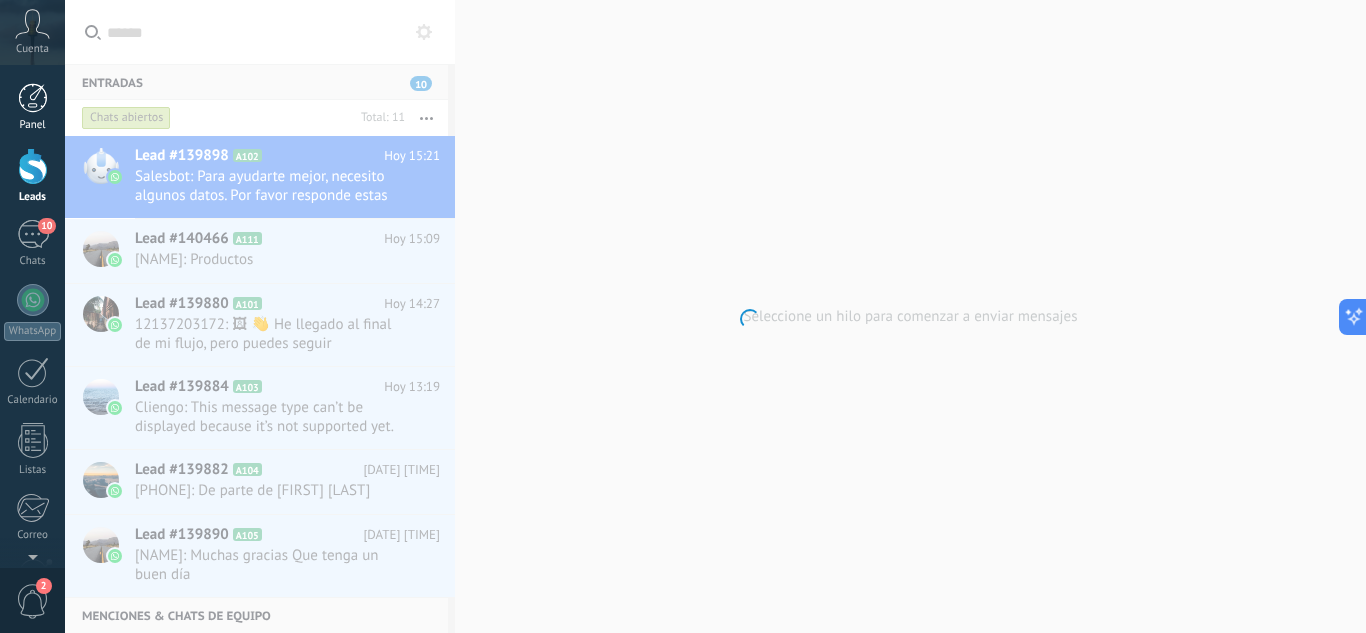 click at bounding box center (33, 98) 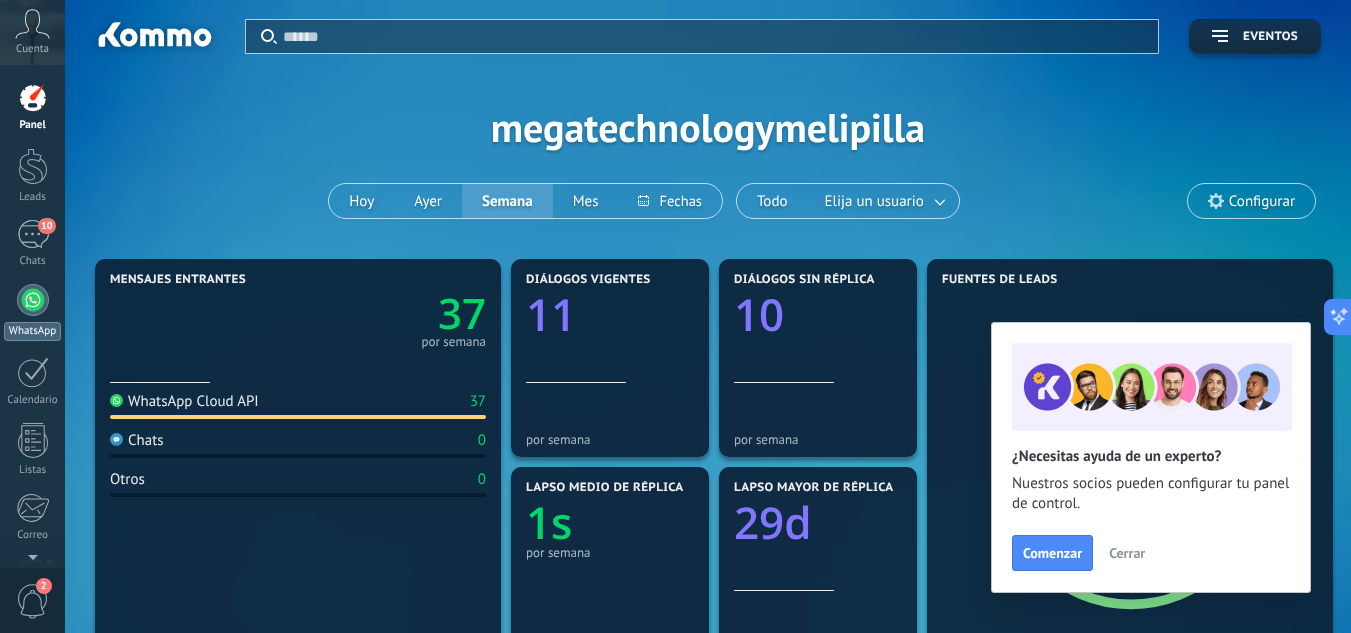 click at bounding box center [33, 300] 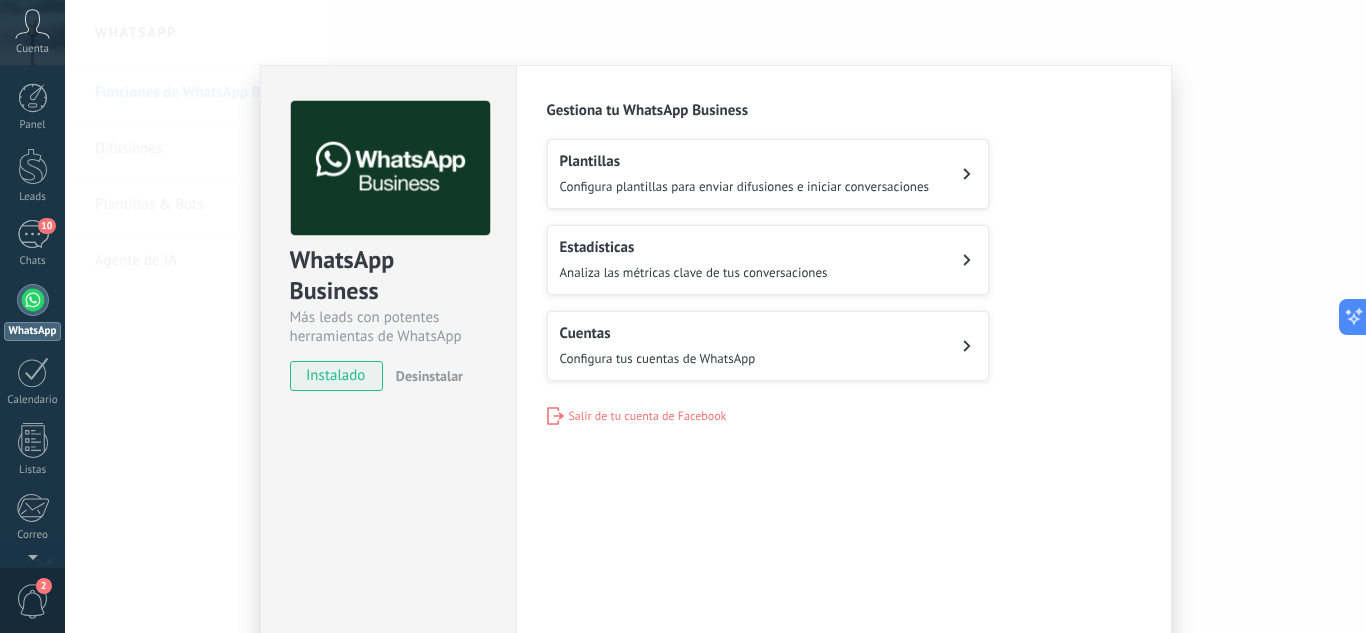 click on "Configura plantillas para enviar difusiones e iniciar conversaciones" at bounding box center [745, 186] 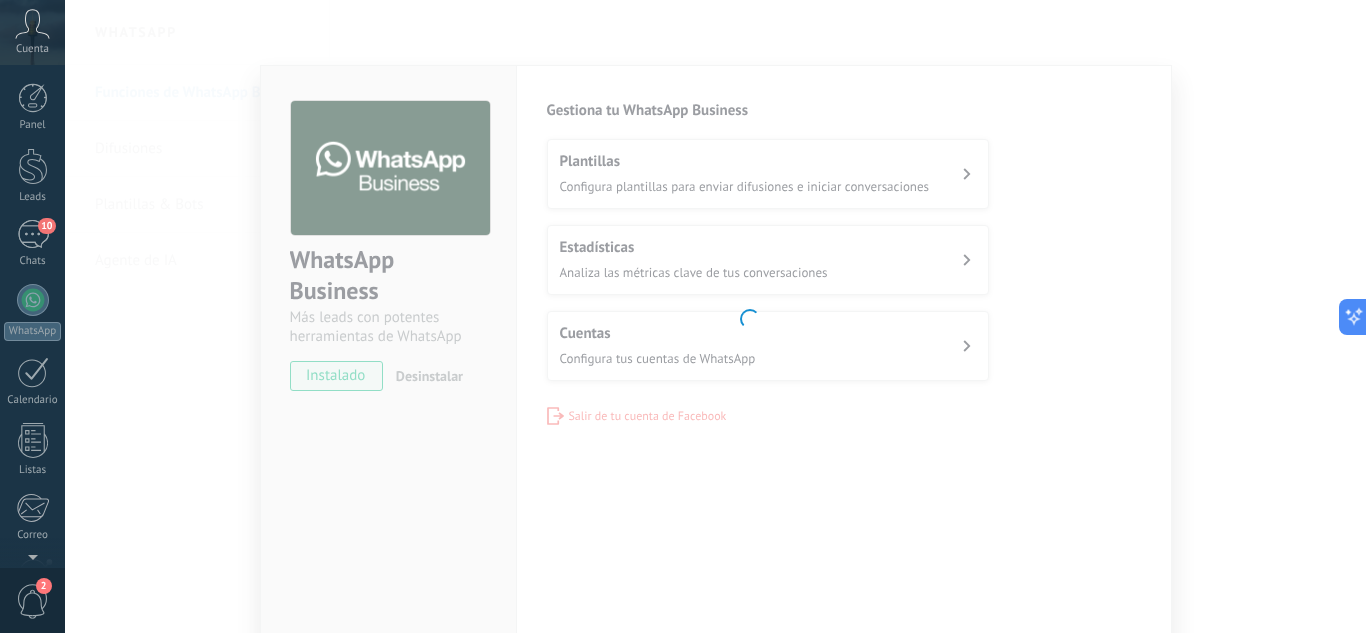 scroll, scrollTop: 199, scrollLeft: 0, axis: vertical 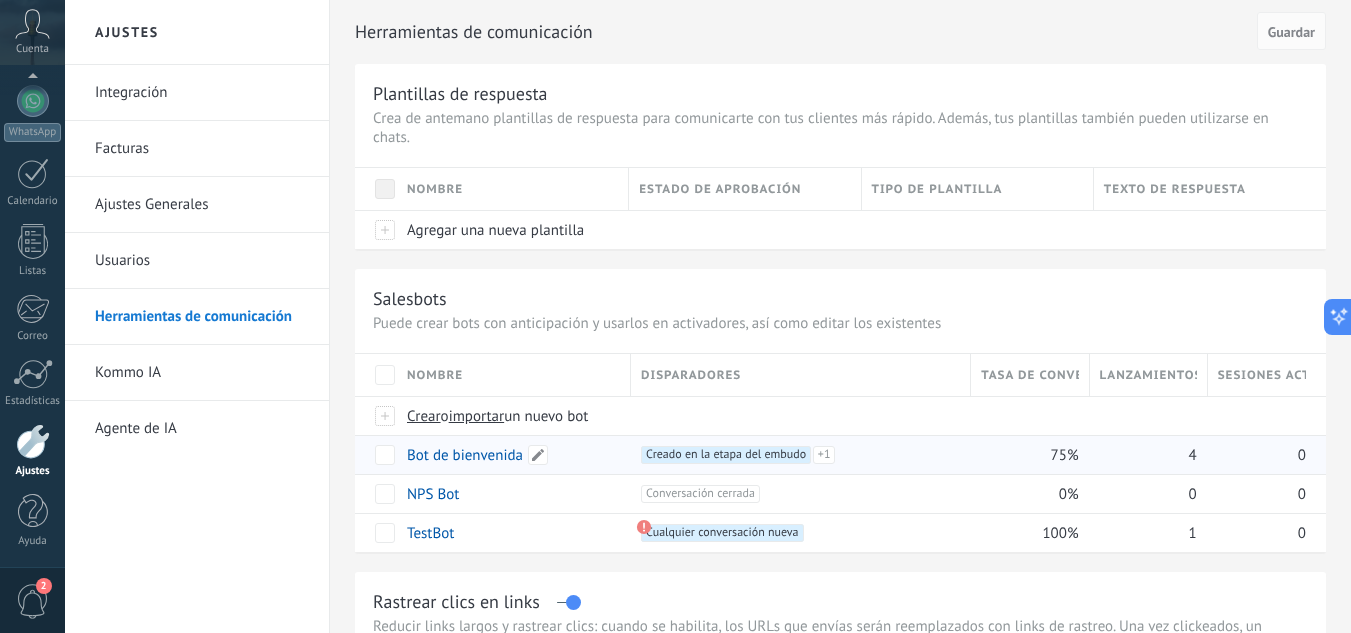 click on "Bot de bienvenida" at bounding box center (465, 455) 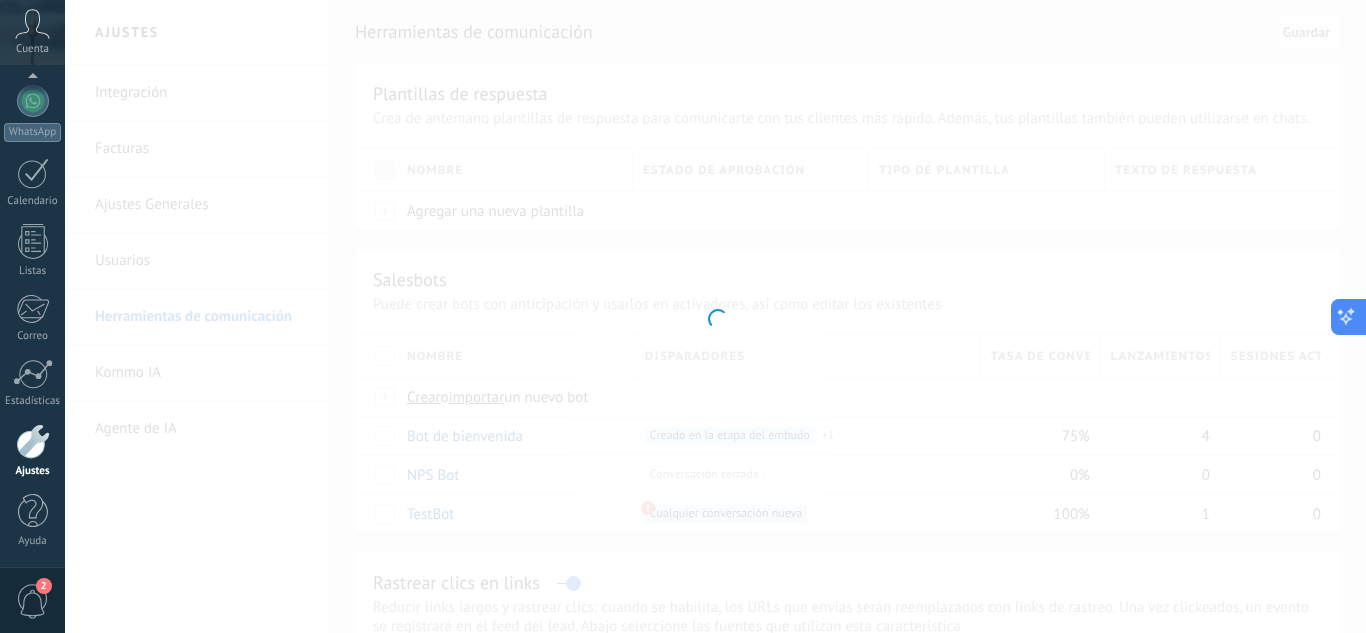 type on "**********" 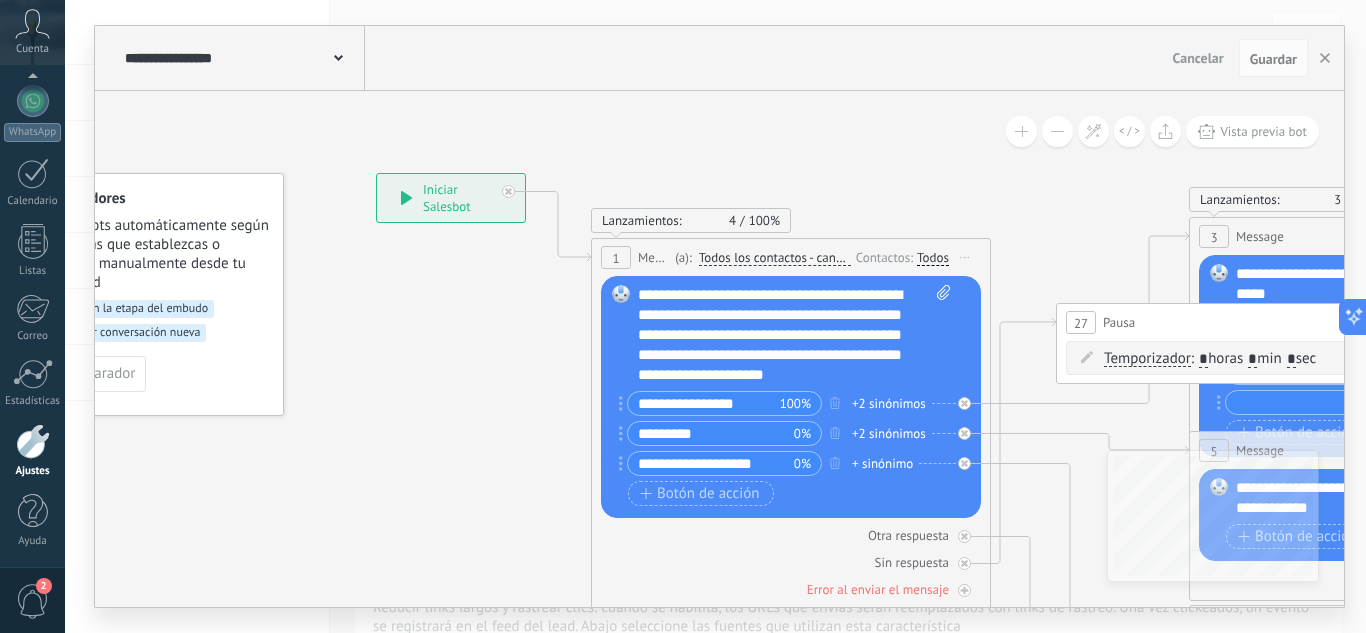 drag, startPoint x: 654, startPoint y: 426, endPoint x: 496, endPoint y: 330, distance: 184.87834 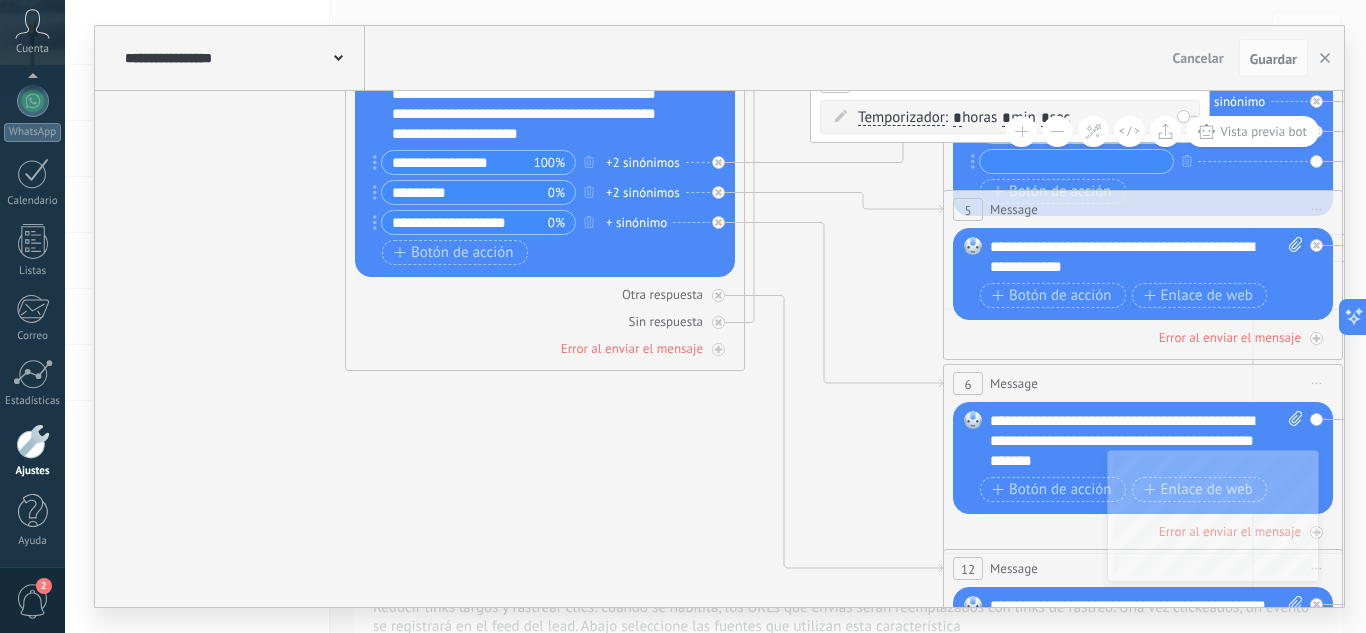 drag, startPoint x: 485, startPoint y: 395, endPoint x: 245, endPoint y: 153, distance: 340.8284 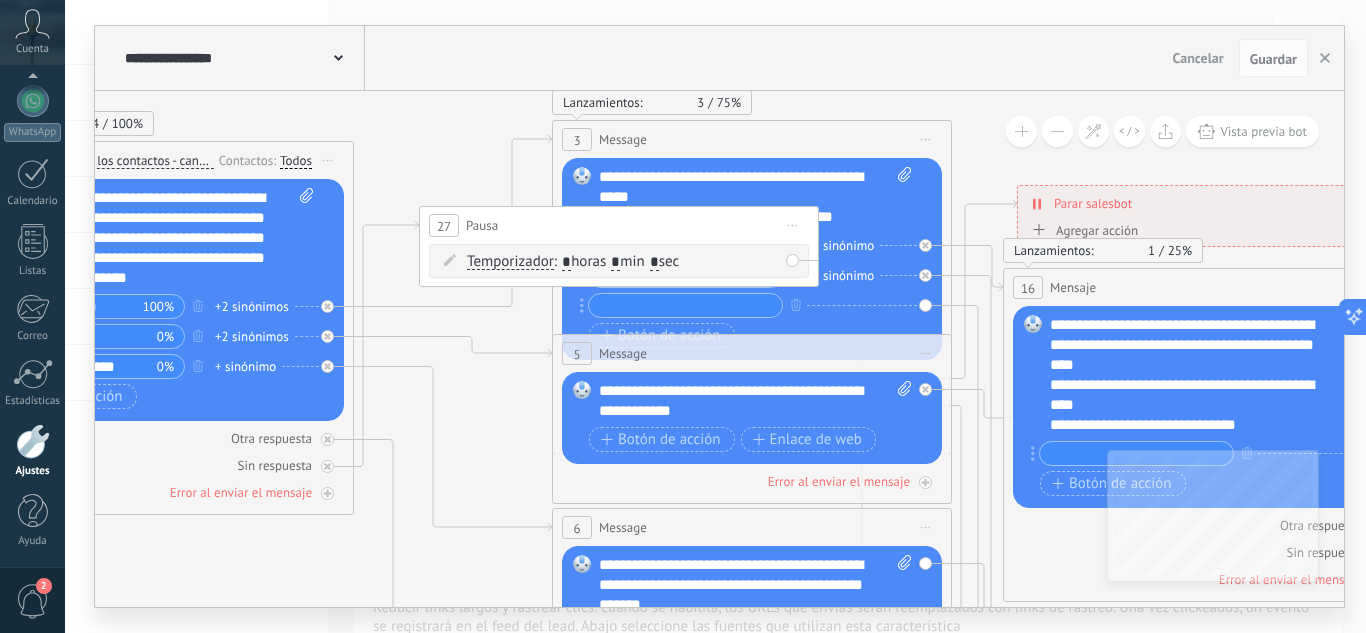 drag, startPoint x: 508, startPoint y: 458, endPoint x: 147, endPoint y: 532, distance: 368.50644 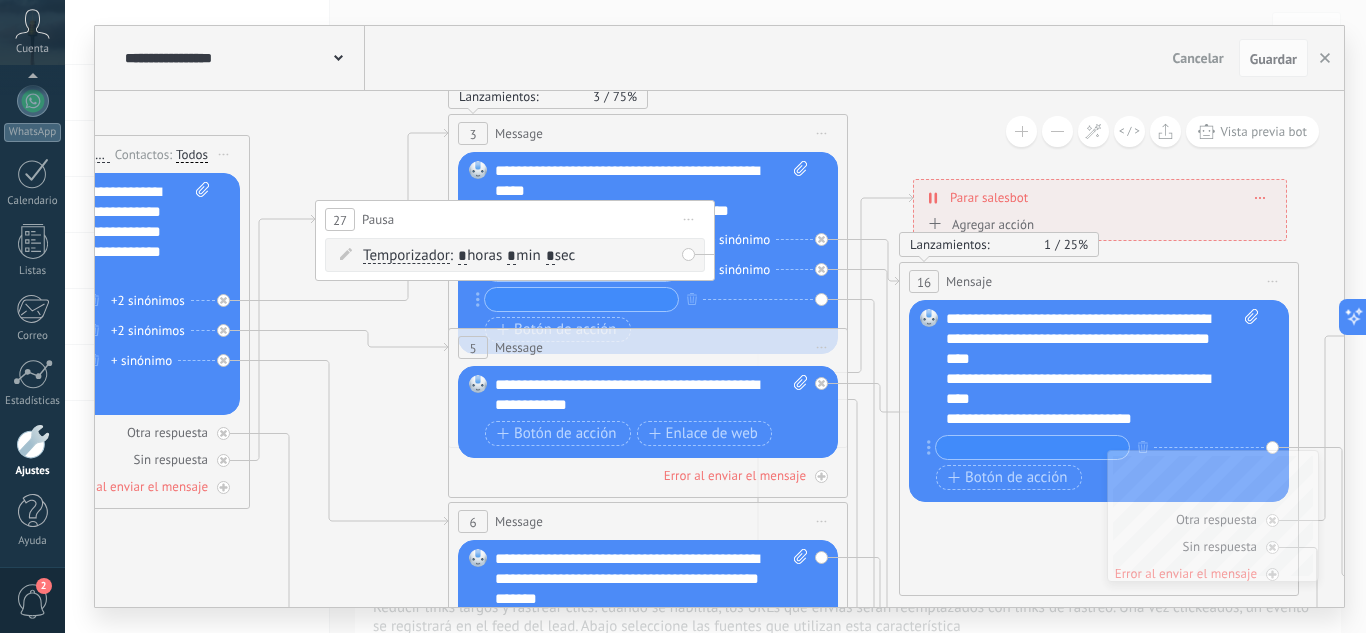 drag, startPoint x: 523, startPoint y: 446, endPoint x: 488, endPoint y: 263, distance: 186.31694 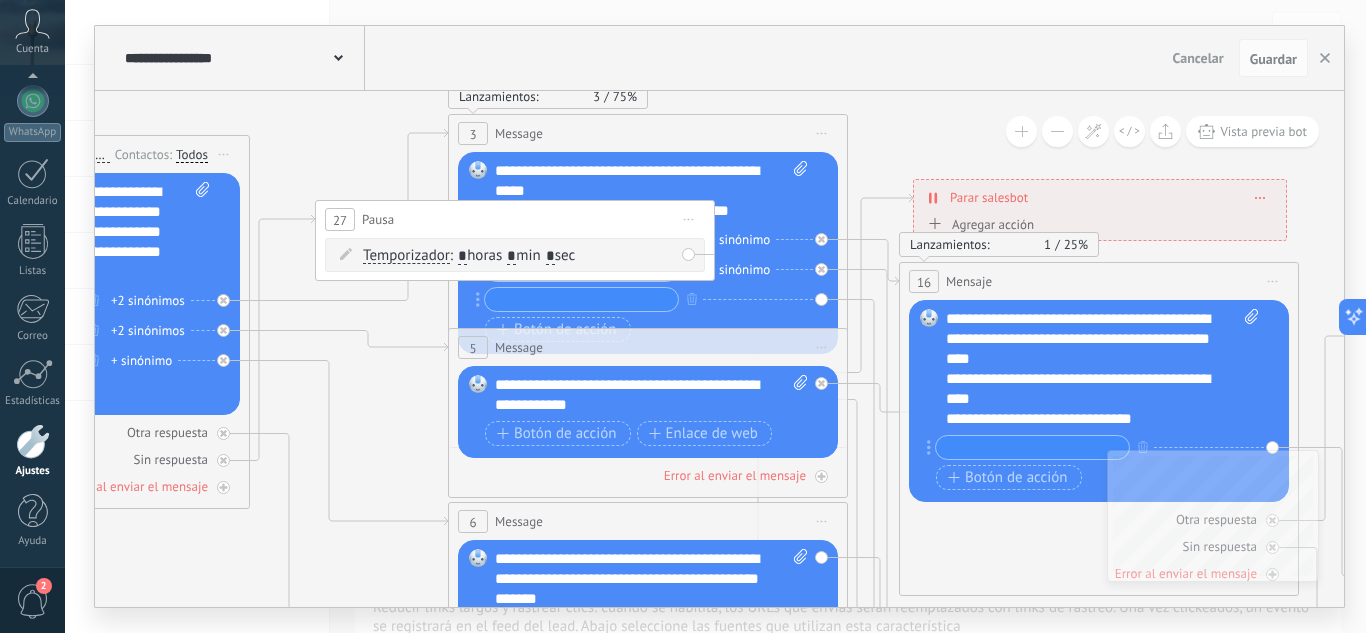 click 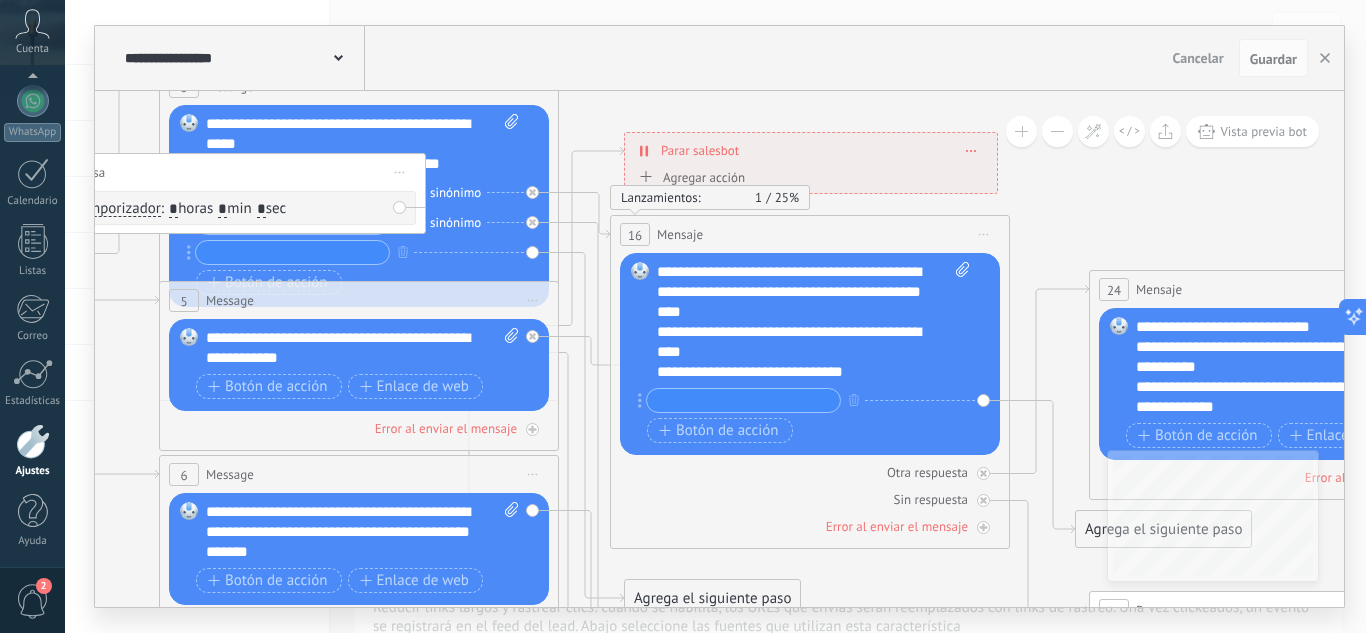 drag, startPoint x: 366, startPoint y: 397, endPoint x: 43, endPoint y: 283, distance: 342.52737 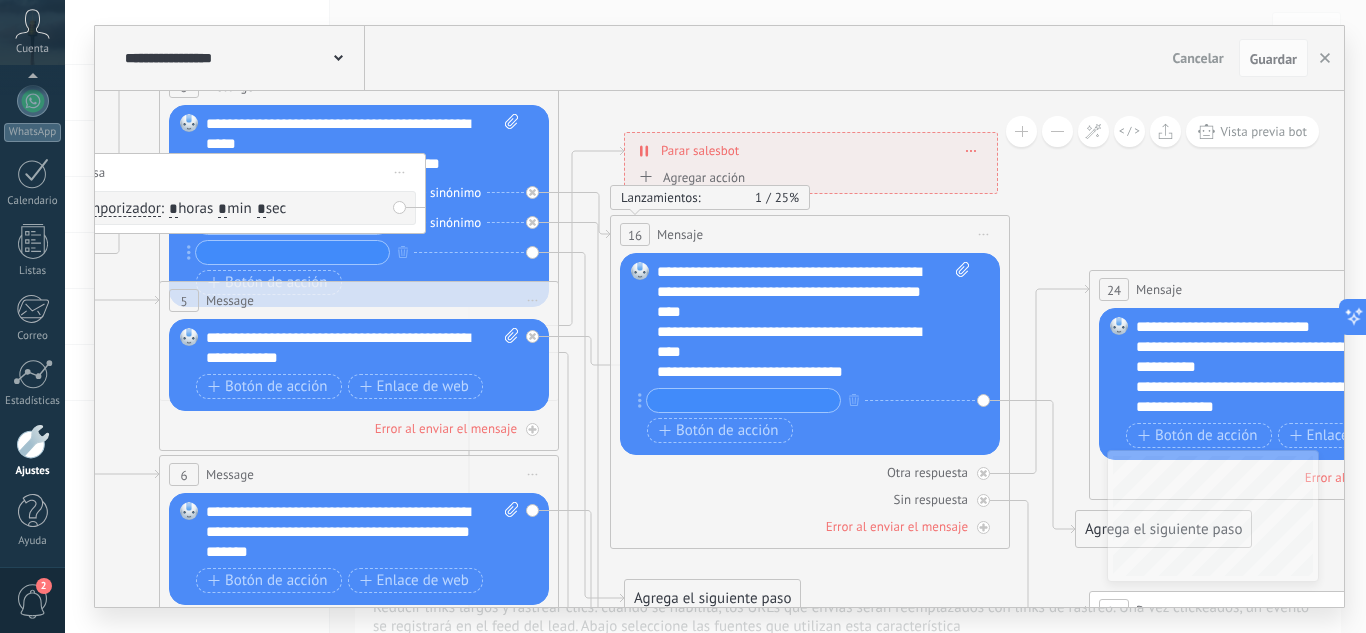 click on ".abccls-1,.abccls-2{fill-rule:evenodd}.abccls-2{fill:#fff} .abfcls-1{fill:none}.abfcls-2{fill:#fff} .abncls-1{isolation:isolate}.abncls-2{opacity:.06}.abncls-2,.abncls-3,.abncls-6{mix-blend-mode:multiply}.abncls-3{opacity:.15}.abncls-4,.abncls-8{fill:#fff}.abncls-5{fill:url(#abnlinear-gradient)}.abncls-6{opacity:.04}.abncls-7{fill:url(#abnlinear-gradient-2)}.abncls-8{fill-rule:evenodd} .abqst0{fill:#ffa200} .abwcls-1{fill:#252525} .cls-1{isolation:isolate} .acicls-1{fill:none} .aclcls-1{fill:#232323} .acnst0{display:none} .addcls-1,.addcls-2{fill:none;stroke-miterlimit:10}.addcls-1{stroke:#dfe0e5}.addcls-2{stroke:#a1a7ab} .adecls-1,.adecls-2{fill:none;stroke-miterlimit:10}.adecls-1{stroke:#dfe0e5}.adecls-2{stroke:#a1a7ab} .adqcls-1{fill:#8591a5;fill-rule:evenodd} .aeccls-1{fill:#5c9f37} .aeecls-1{fill:#f86161} .aejcls-1{fill:#8591a5;fill-rule:evenodd} .aekcls-1{fill-rule:evenodd} .aelcls-1{fill-rule:evenodd;fill:currentColor} .aemcls-1{fill-rule:evenodd;fill:currentColor} .aencls-2{fill:#f86161;opacity:.3}" at bounding box center (683, 316) 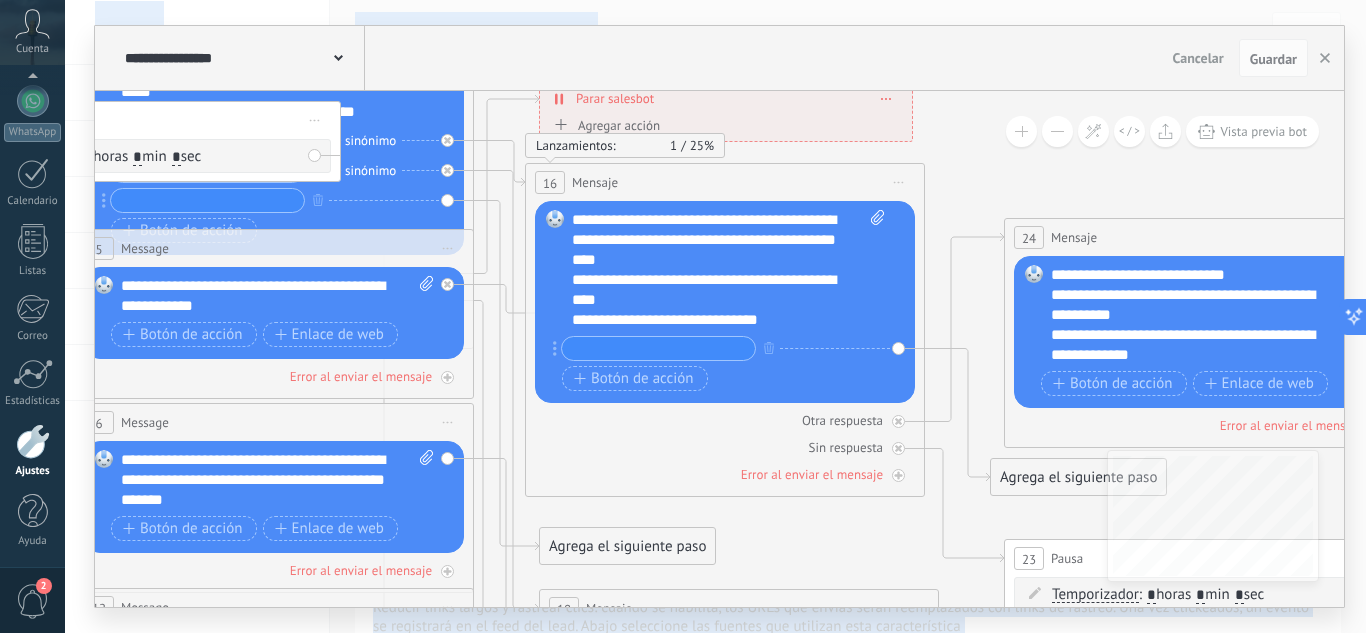 drag, startPoint x: 626, startPoint y: 456, endPoint x: 741, endPoint y: 313, distance: 183.50476 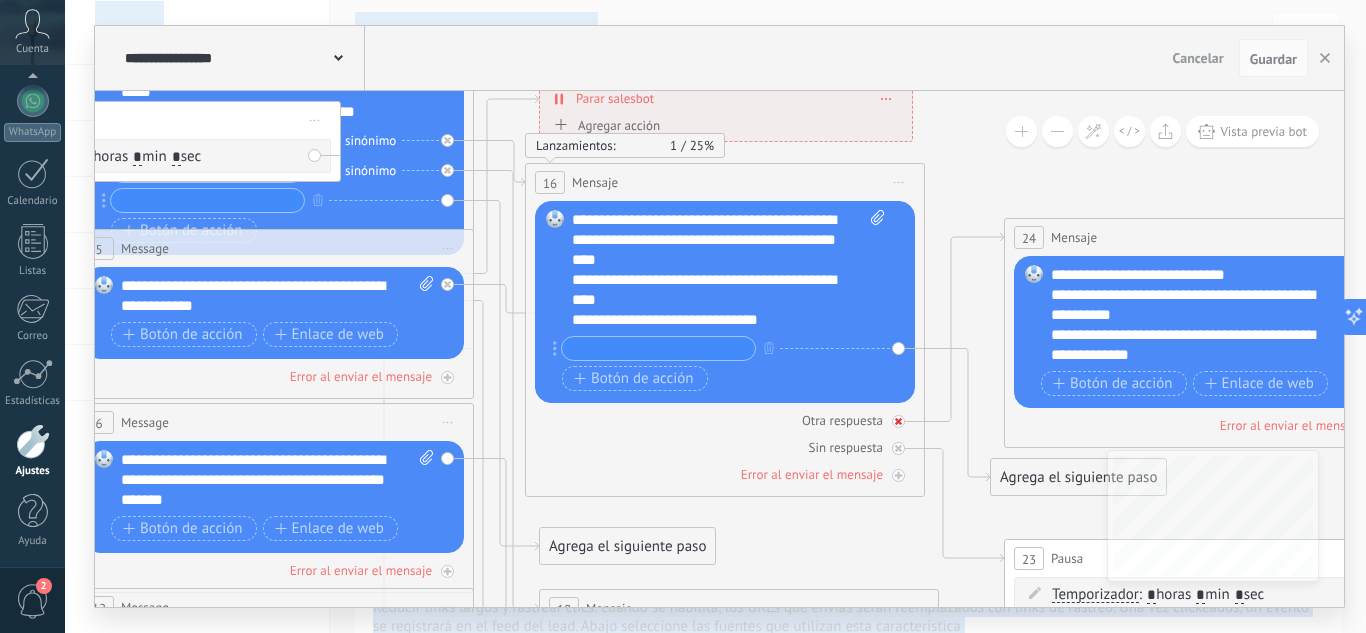drag, startPoint x: 593, startPoint y: 463, endPoint x: 710, endPoint y: 419, distance: 125 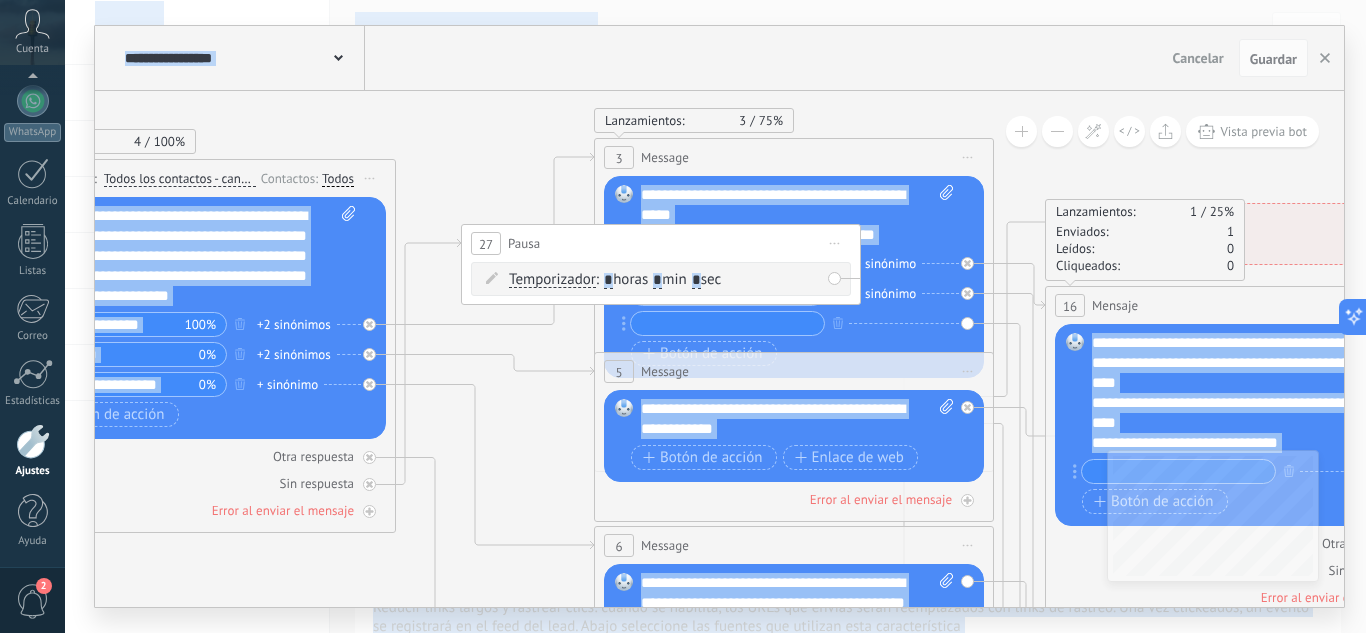 drag, startPoint x: 855, startPoint y: 525, endPoint x: 1344, endPoint y: 677, distance: 512.0791 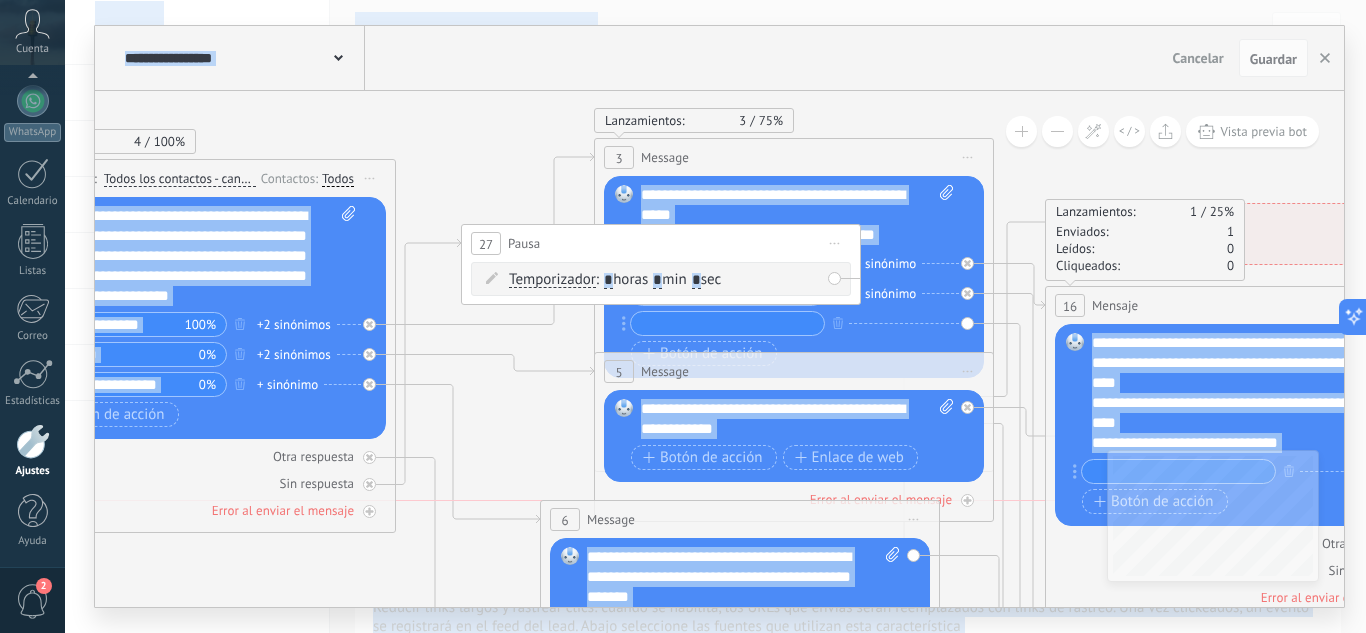 click on "6
Message
*******
(a):
Todos los contactos - canales seleccionados
Todos los contactos - canales seleccionados
Todos los contactos - canal primario
Contacto principal - canales seleccionados
Contacto principal - canal primario
Todos los contactos - canales seleccionados
Todos los contactos - canales seleccionados
Todos los contactos - canal primario
Contacto principal - canales seleccionados" at bounding box center (740, 519) 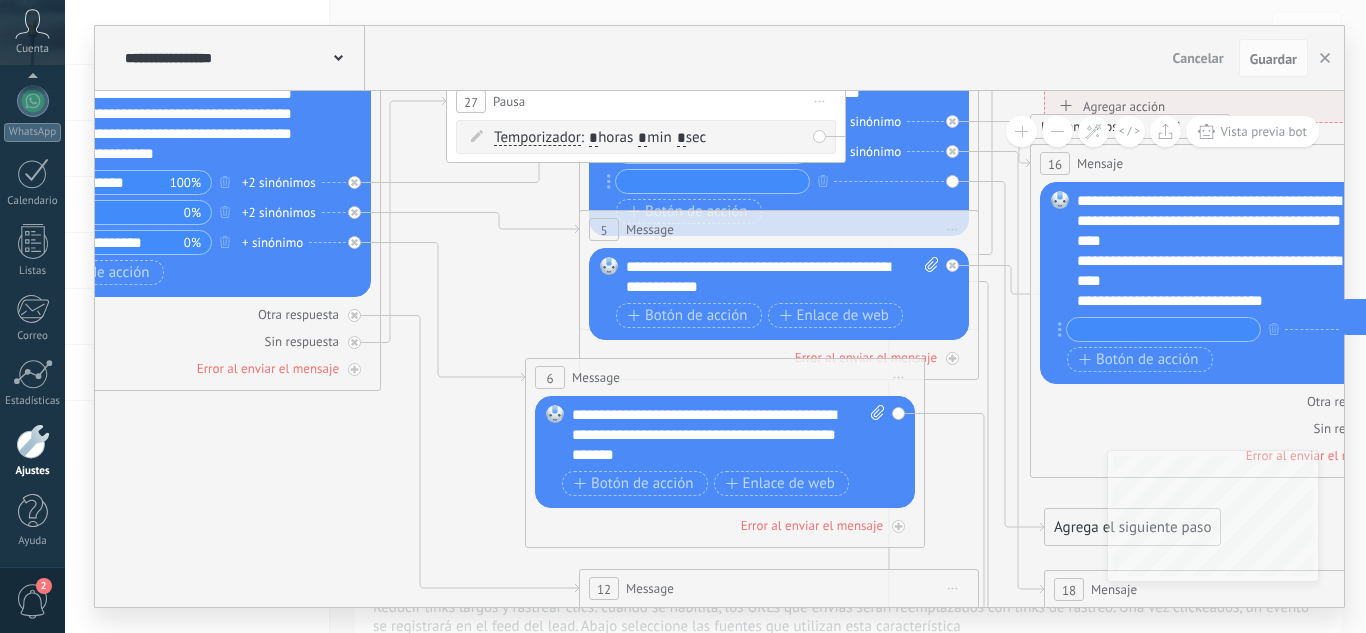 drag, startPoint x: 479, startPoint y: 570, endPoint x: 464, endPoint y: 428, distance: 142.79005 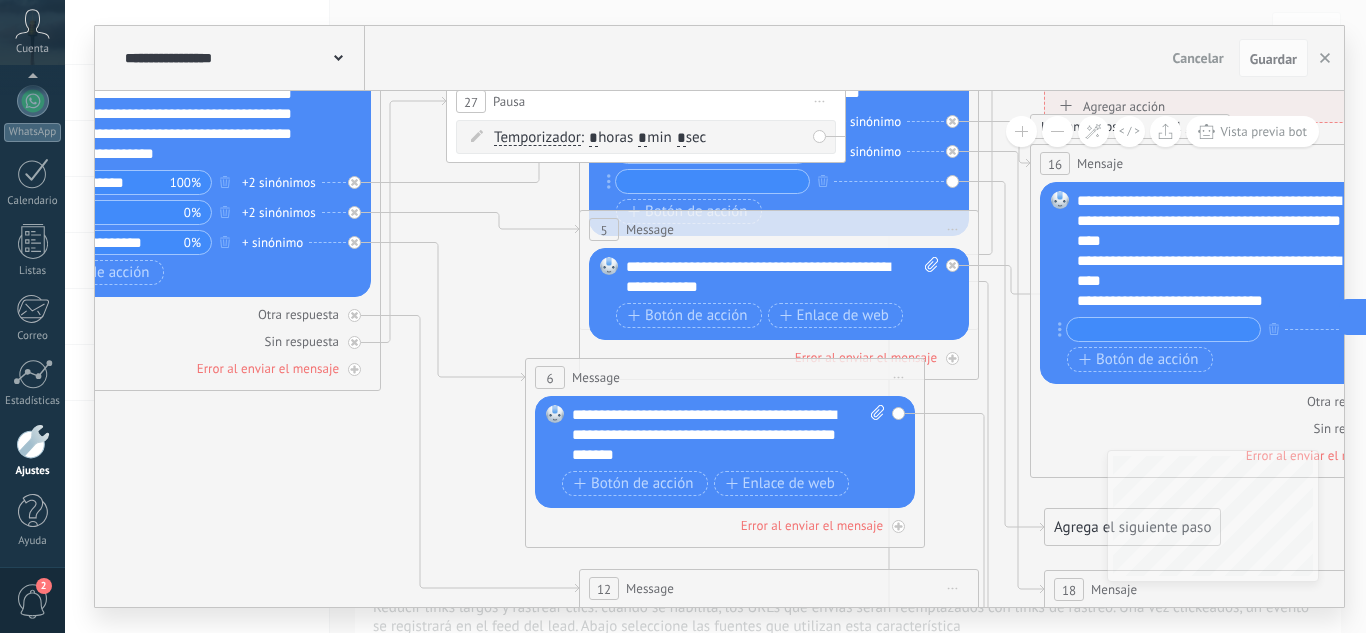 click 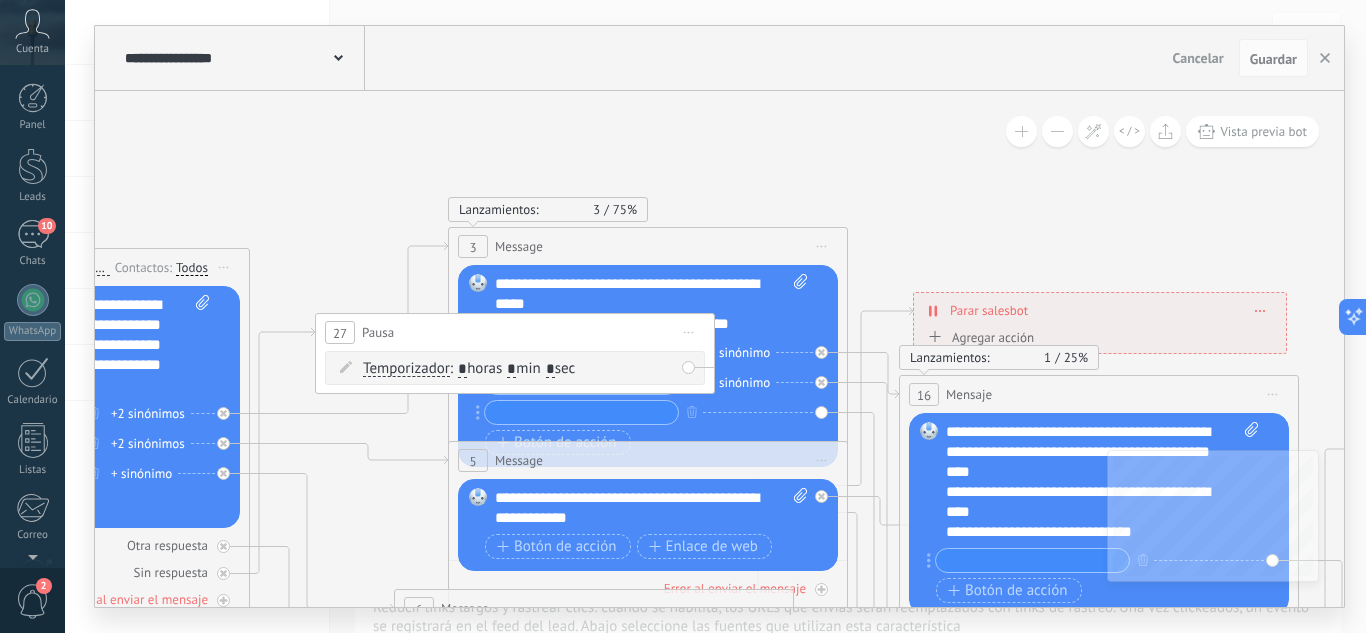 scroll, scrollTop: 199, scrollLeft: 0, axis: vertical 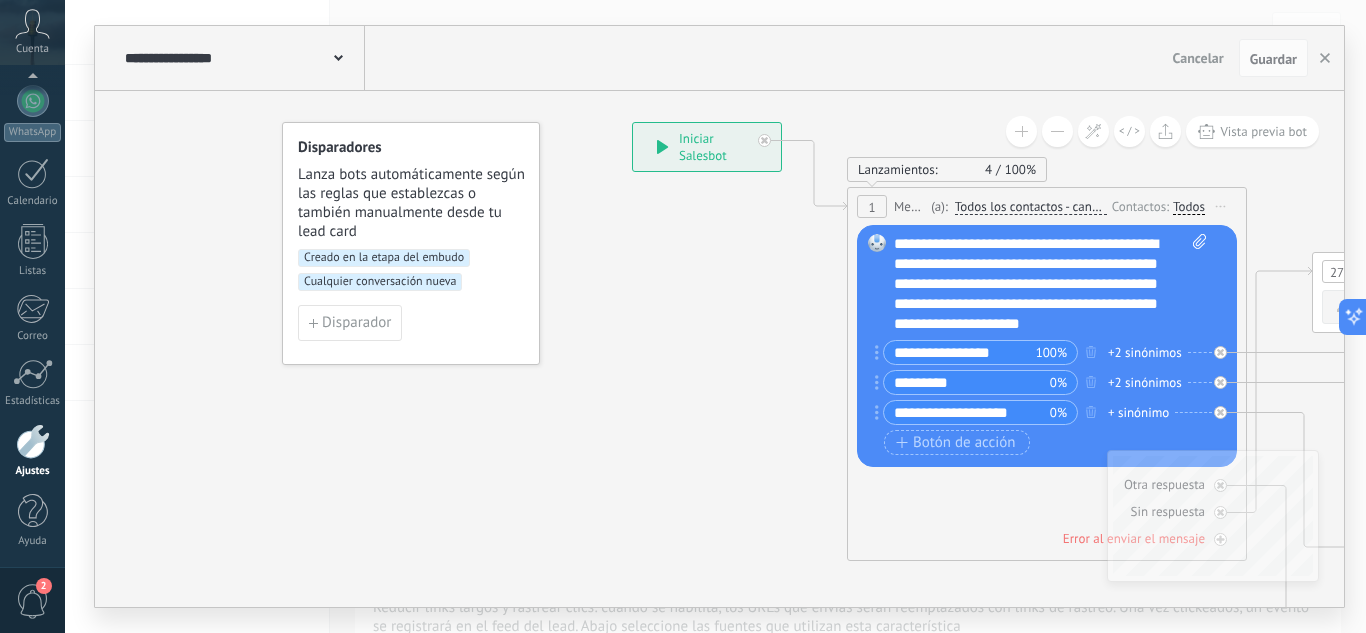 drag, startPoint x: 499, startPoint y: 309, endPoint x: 1365, endPoint y: 479, distance: 882.5282 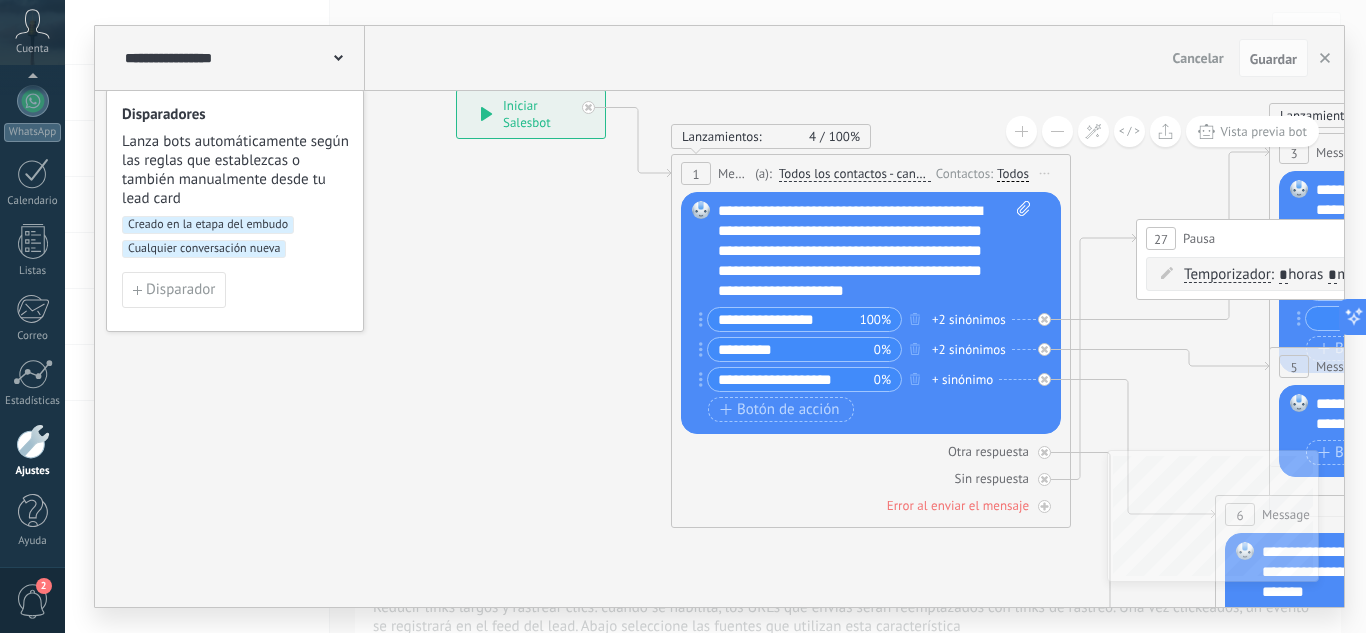 drag, startPoint x: 716, startPoint y: 438, endPoint x: 538, endPoint y: 404, distance: 181.2181 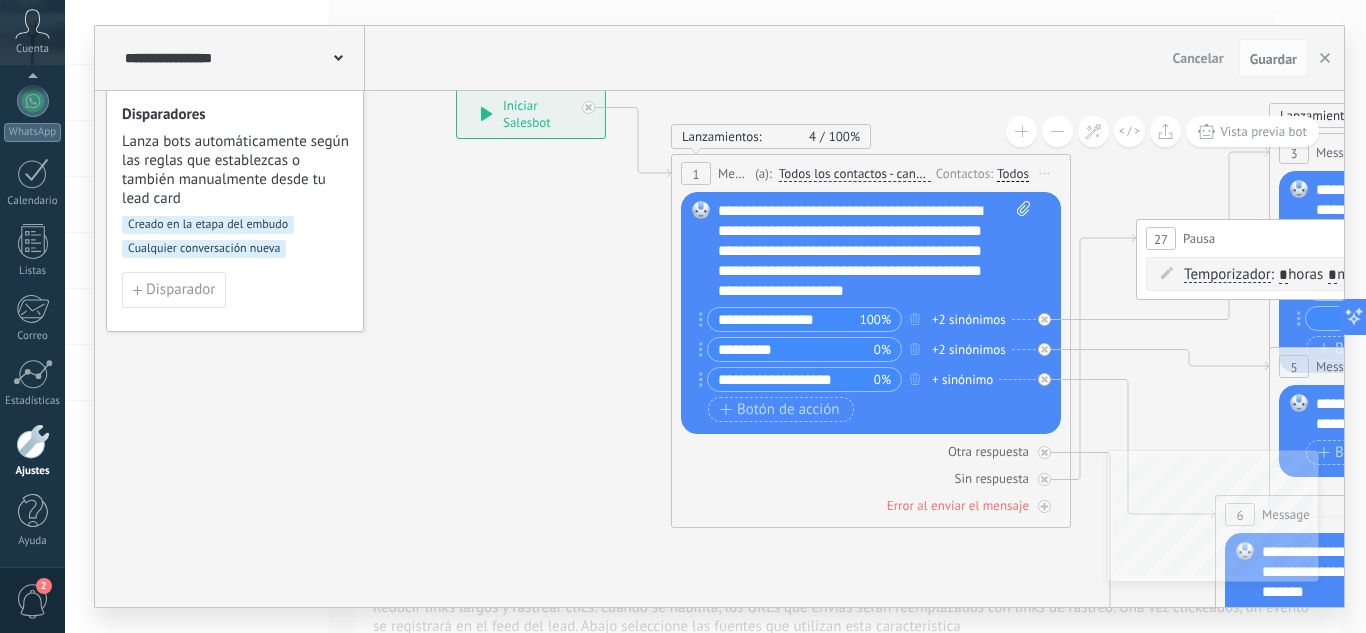 click 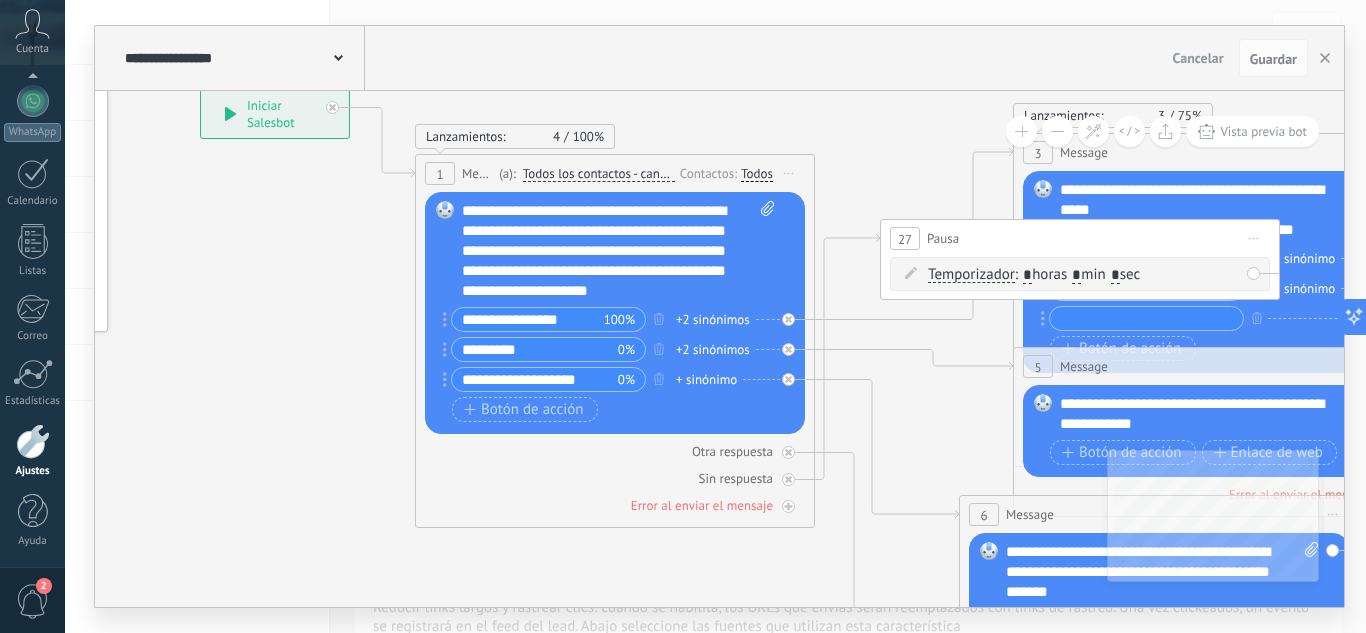 drag, startPoint x: 623, startPoint y: 469, endPoint x: 369, endPoint y: 470, distance: 254.00197 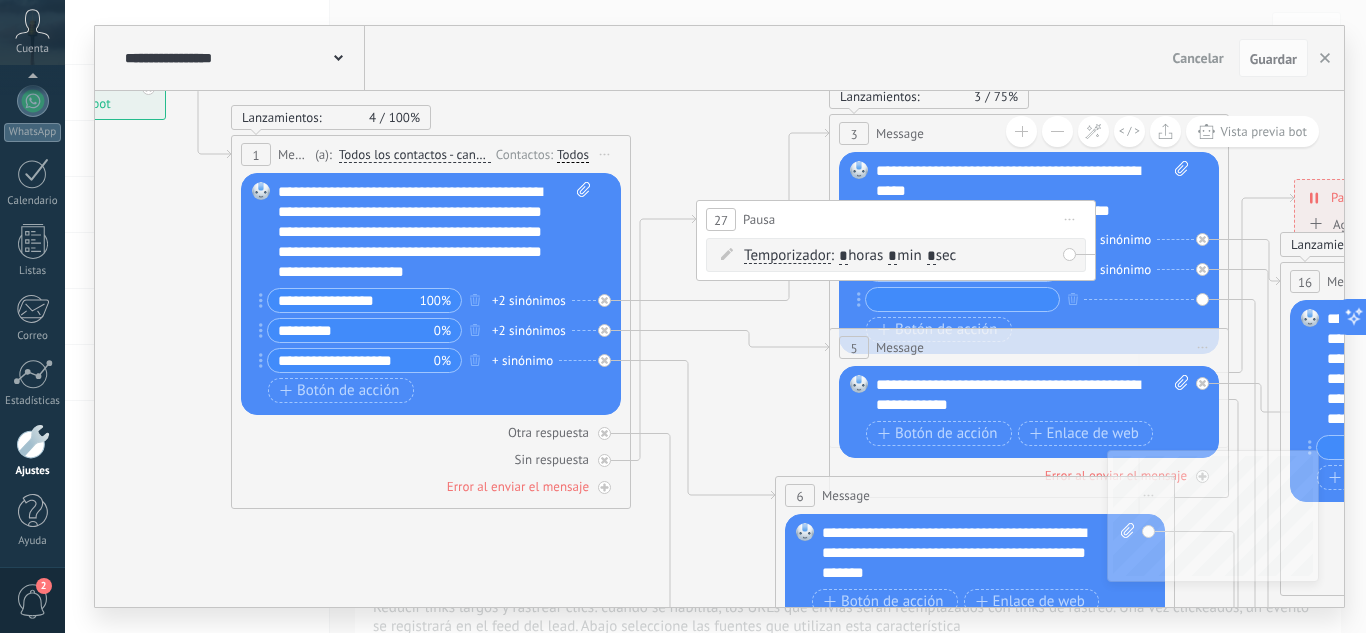 drag, startPoint x: 948, startPoint y: 403, endPoint x: 764, endPoint y: 384, distance: 184.97838 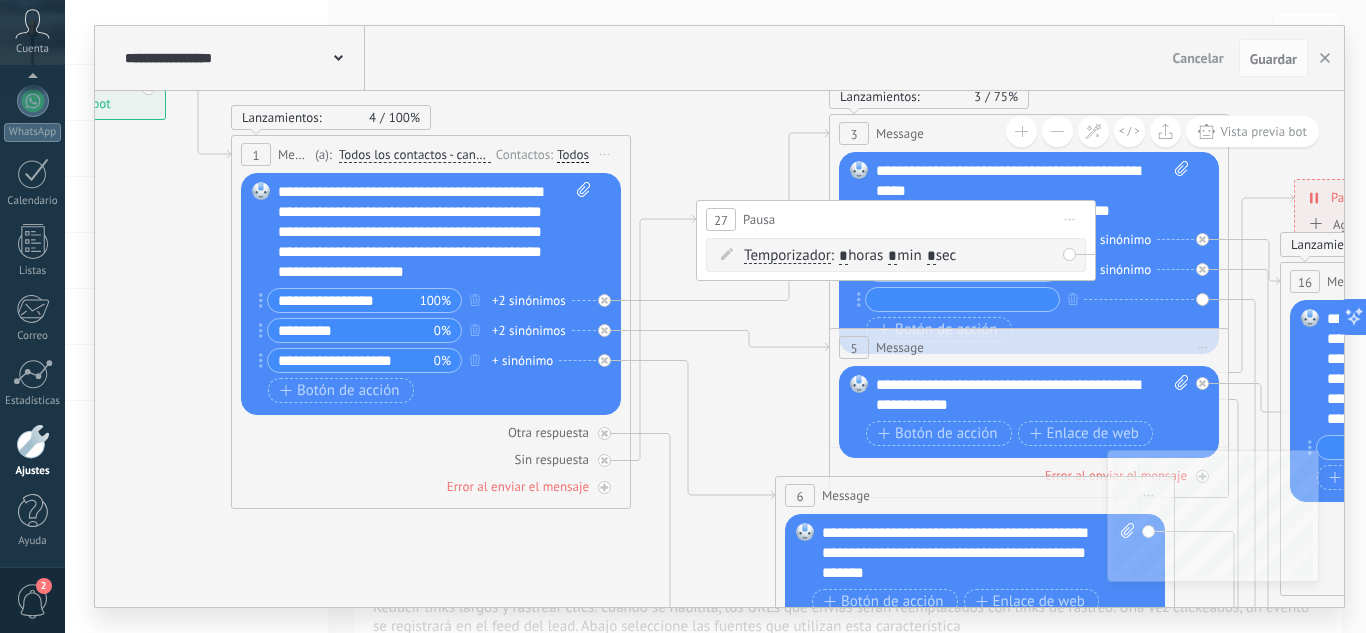 click 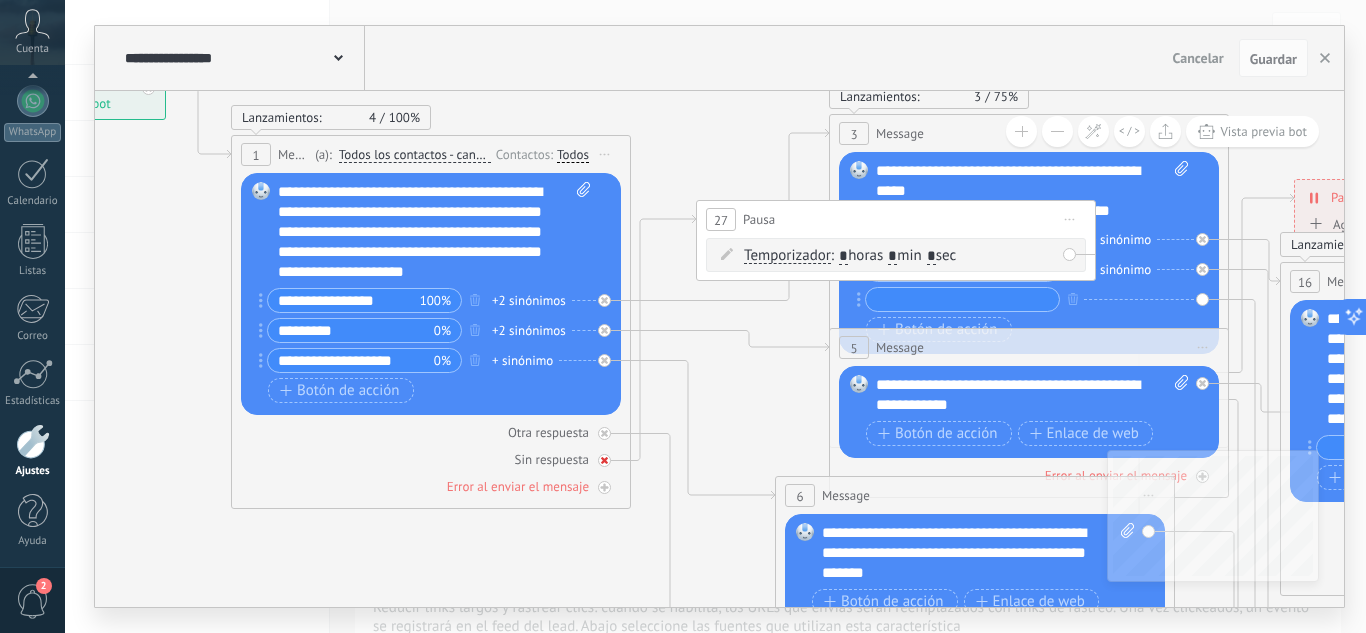 click 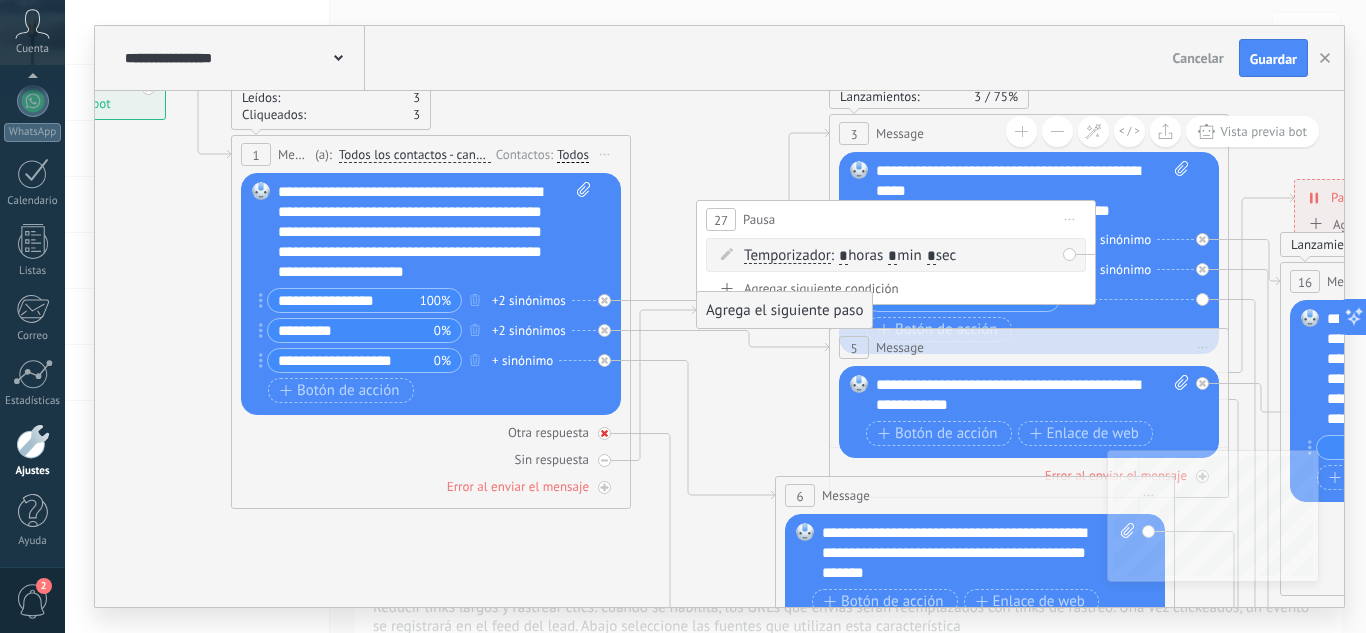click on "Otra respuesta" at bounding box center (431, 432) 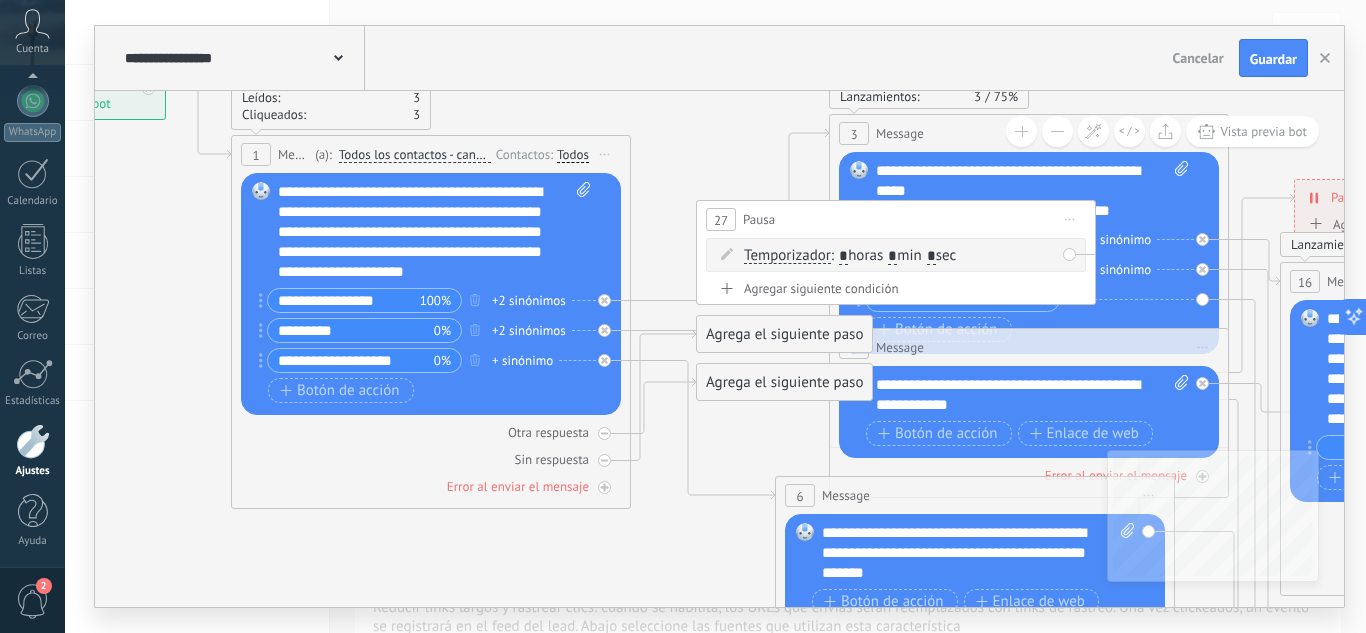 click on "27
Pausa
*****
Iniciar vista previa aquí
Cambiar nombre
Duplicar
Borrar" at bounding box center (896, 219) 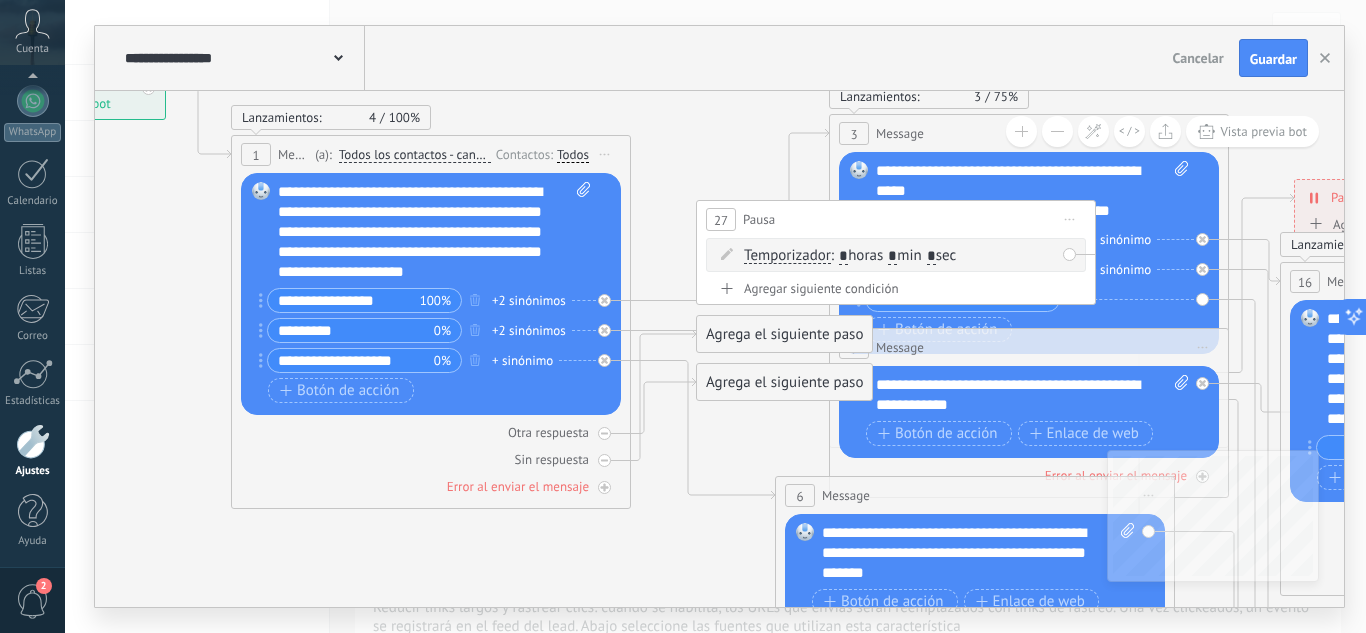 click on "Iniciar vista previa aquí
Cambiar nombre
Duplicar
Borrar" at bounding box center (1070, 219) 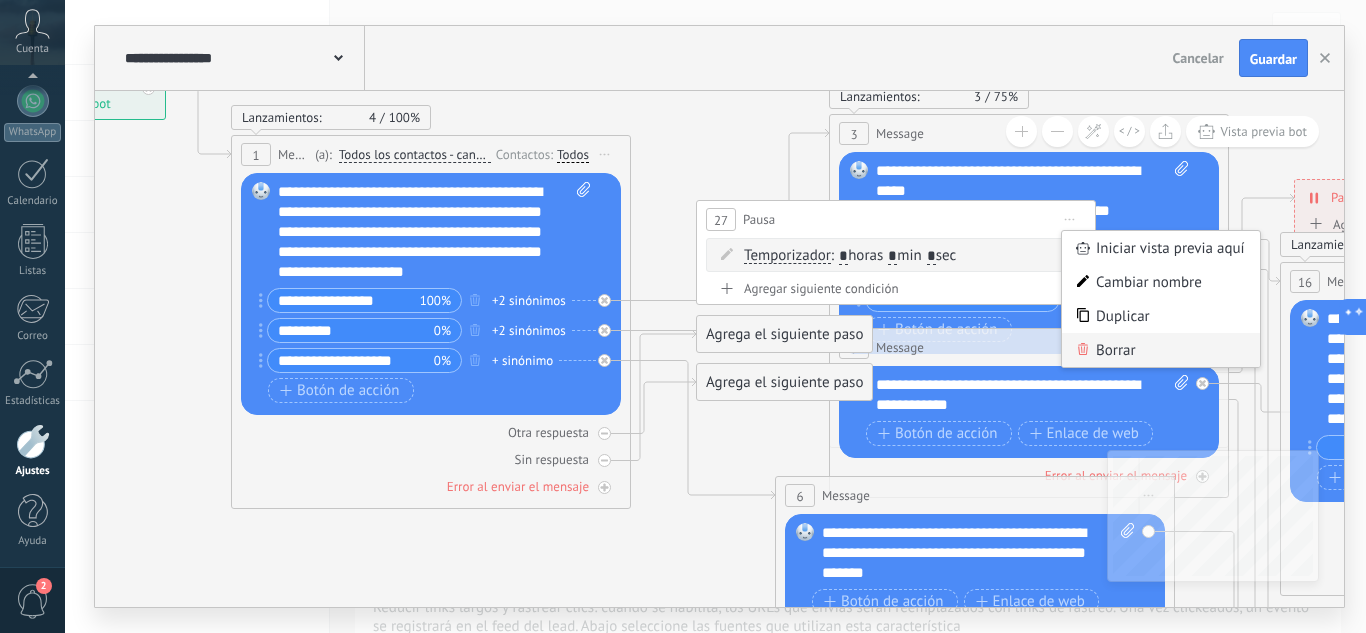 click on "Borrar" at bounding box center (1161, 350) 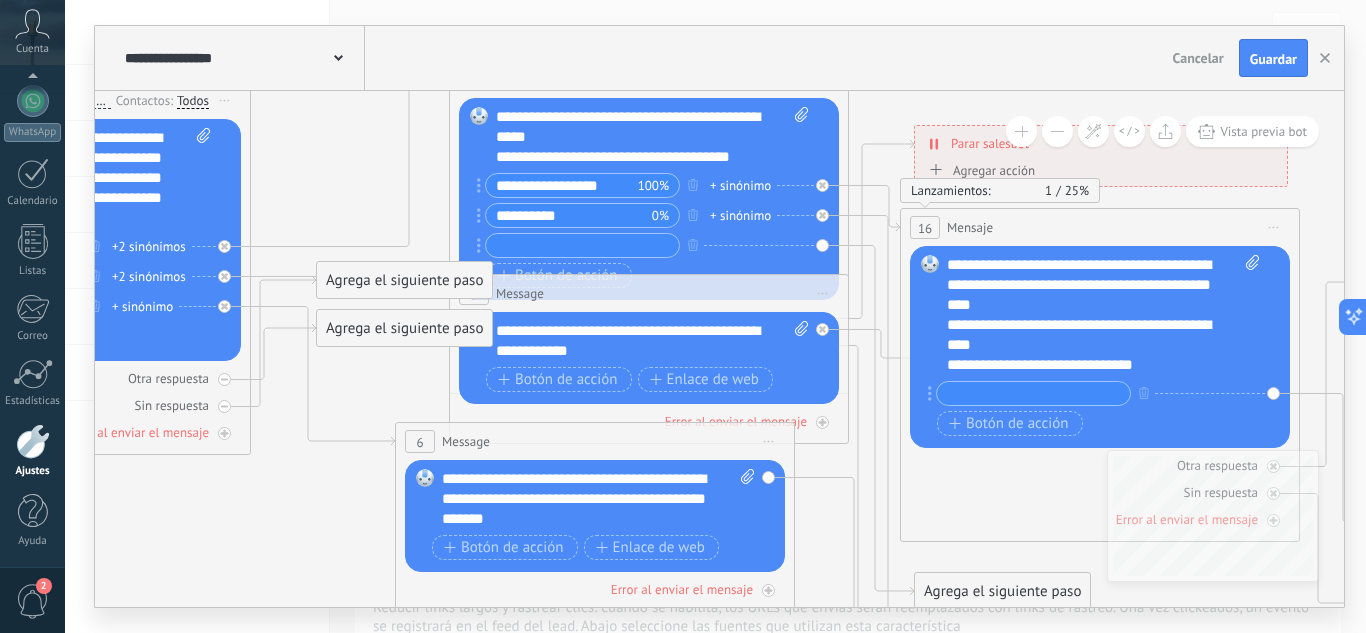 drag, startPoint x: 687, startPoint y: 560, endPoint x: 285, endPoint y: 496, distance: 407.06265 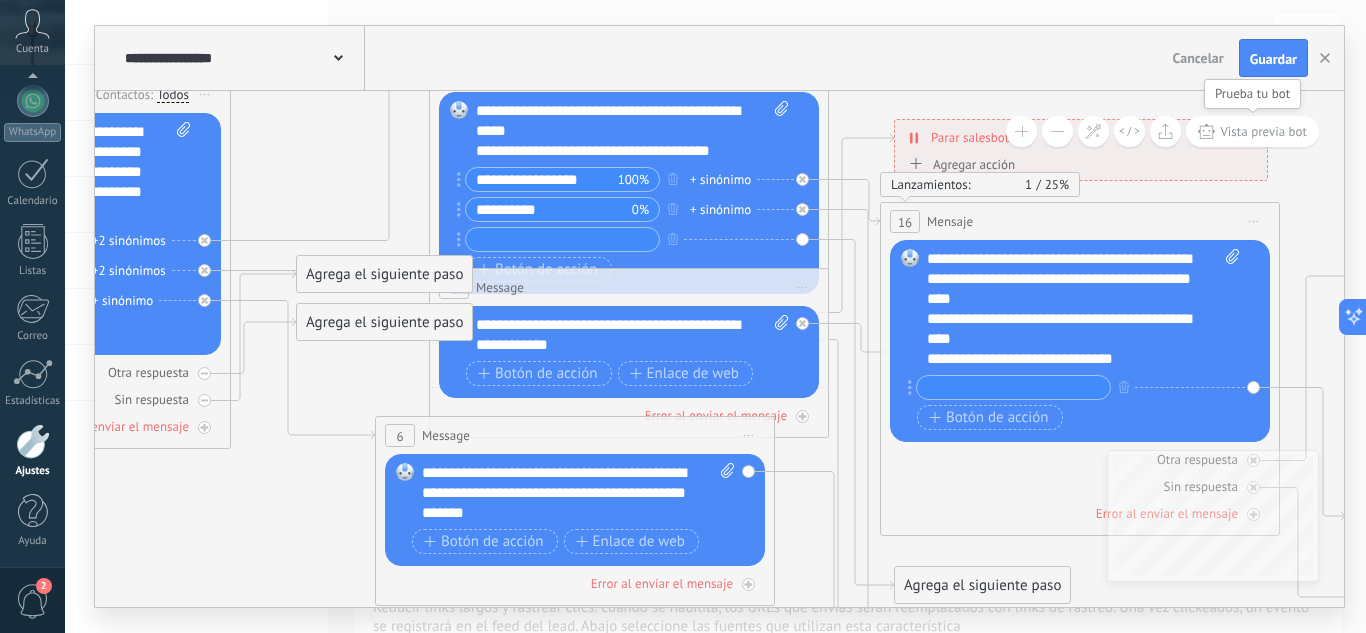 click on "Vista previa bot" at bounding box center [1252, 131] 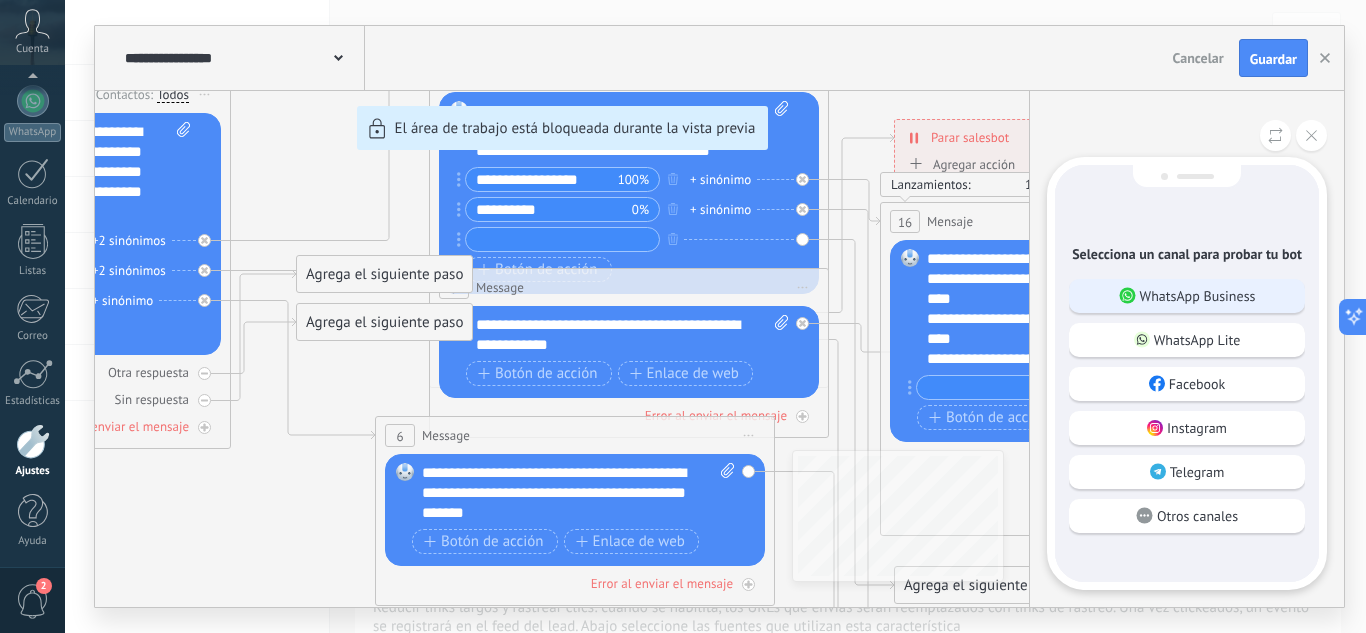 click on "WhatsApp Business" at bounding box center [1198, 296] 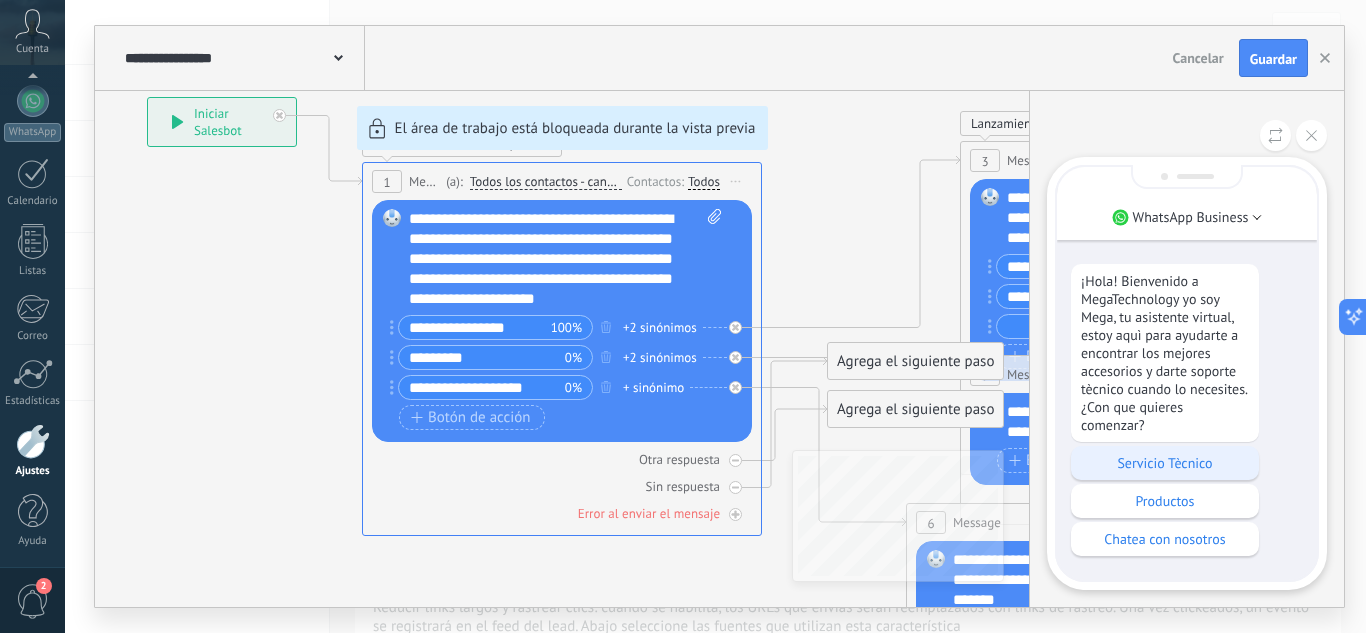click on "Servicio Tècnico" at bounding box center [1165, 463] 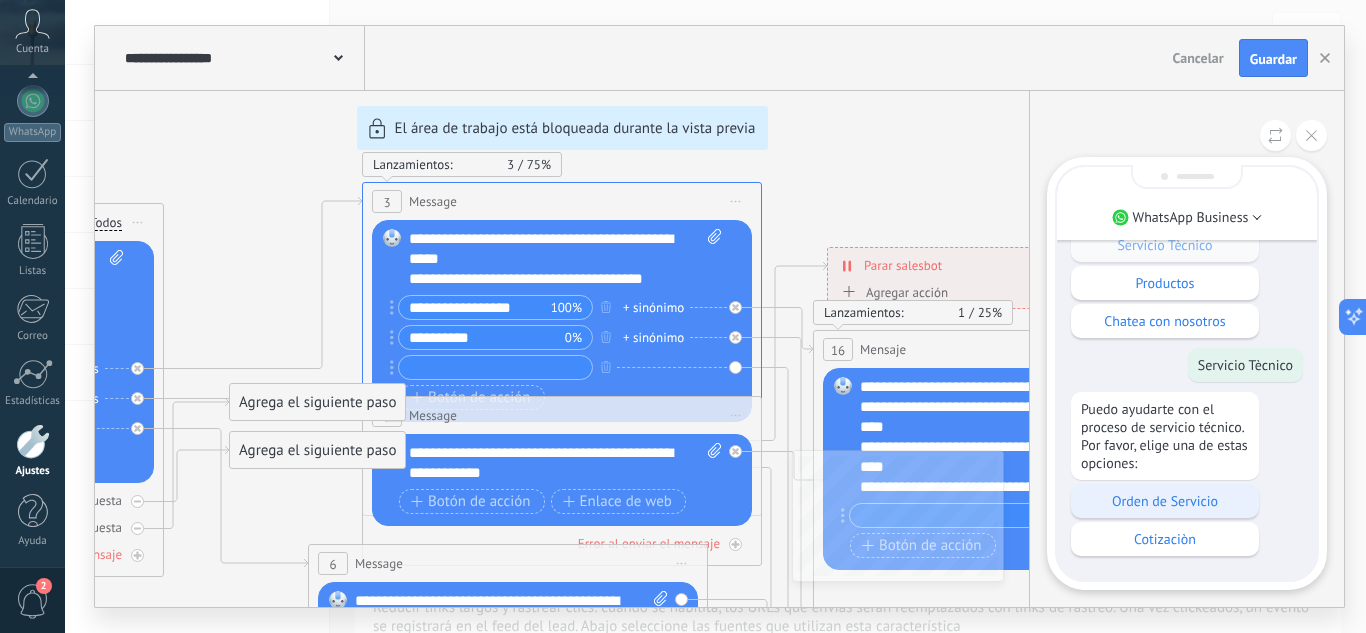 click on "Orden de Servicio" at bounding box center [1165, 501] 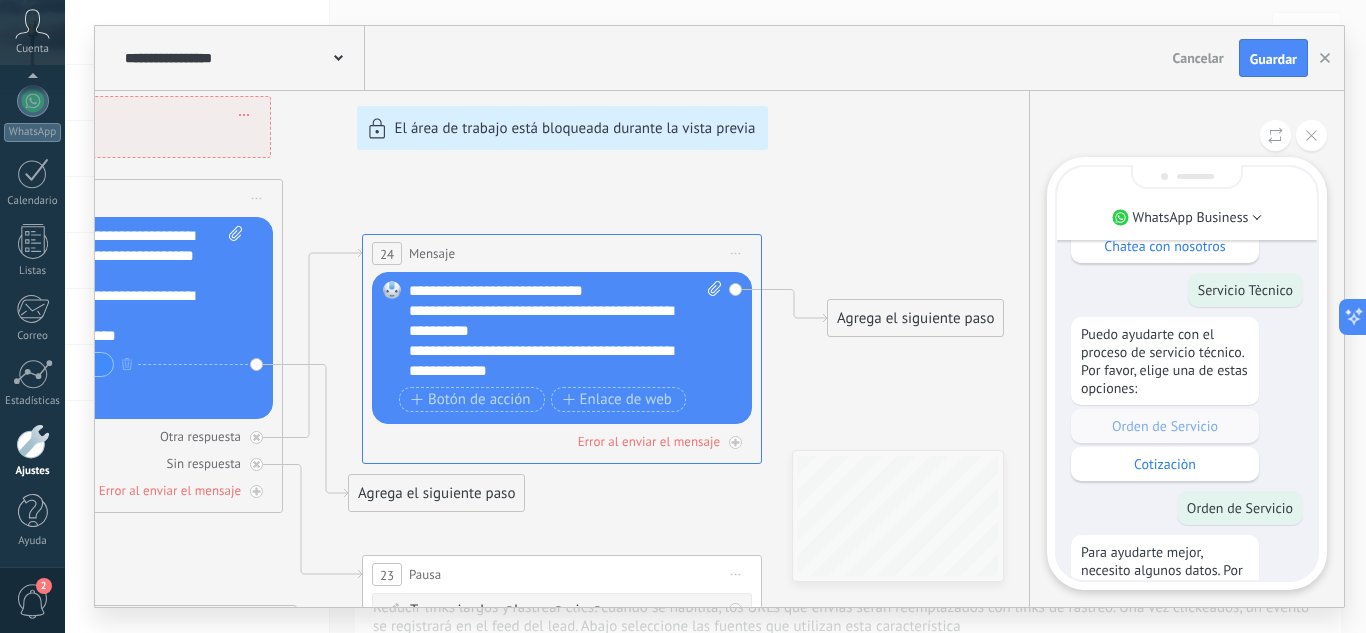 scroll, scrollTop: -300, scrollLeft: 0, axis: vertical 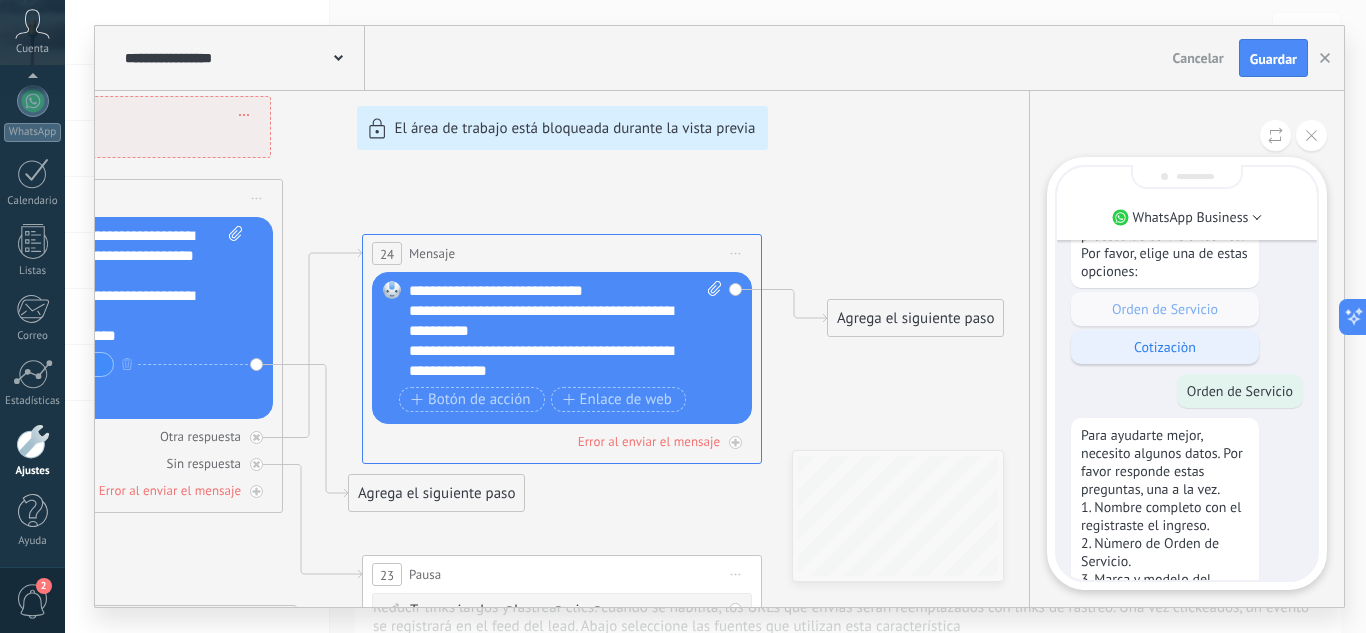 click on "Cotizaciòn" at bounding box center (1165, 347) 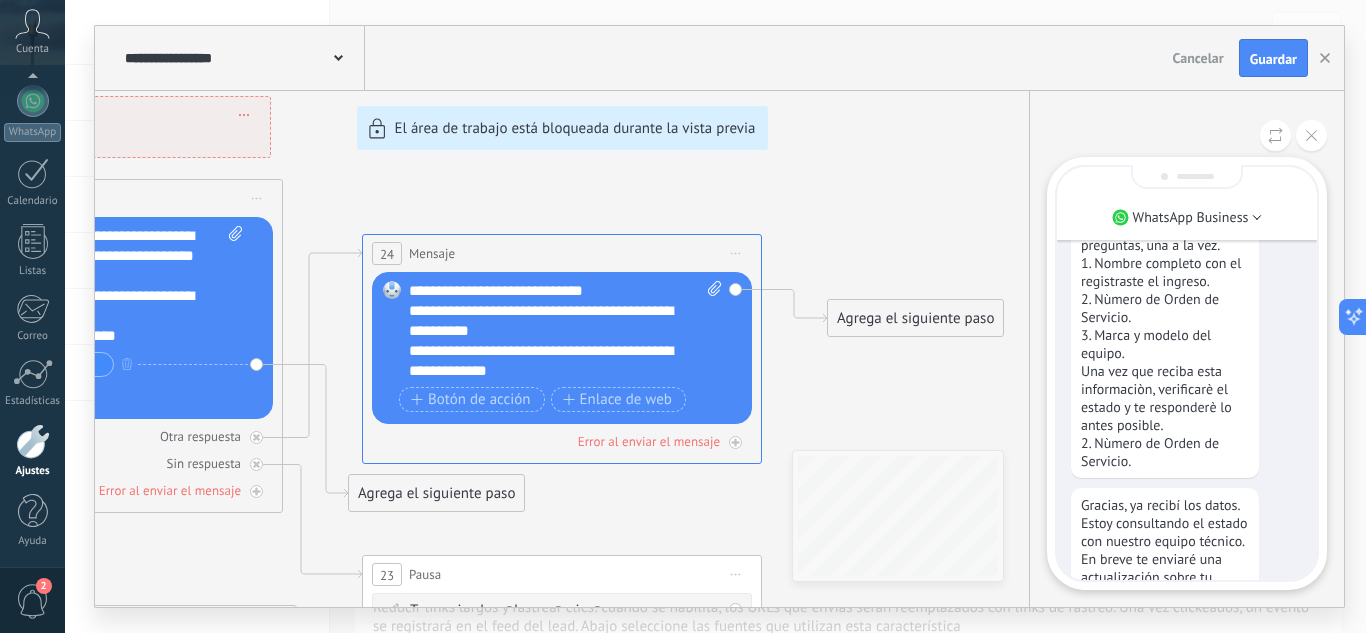 scroll, scrollTop: 0, scrollLeft: 0, axis: both 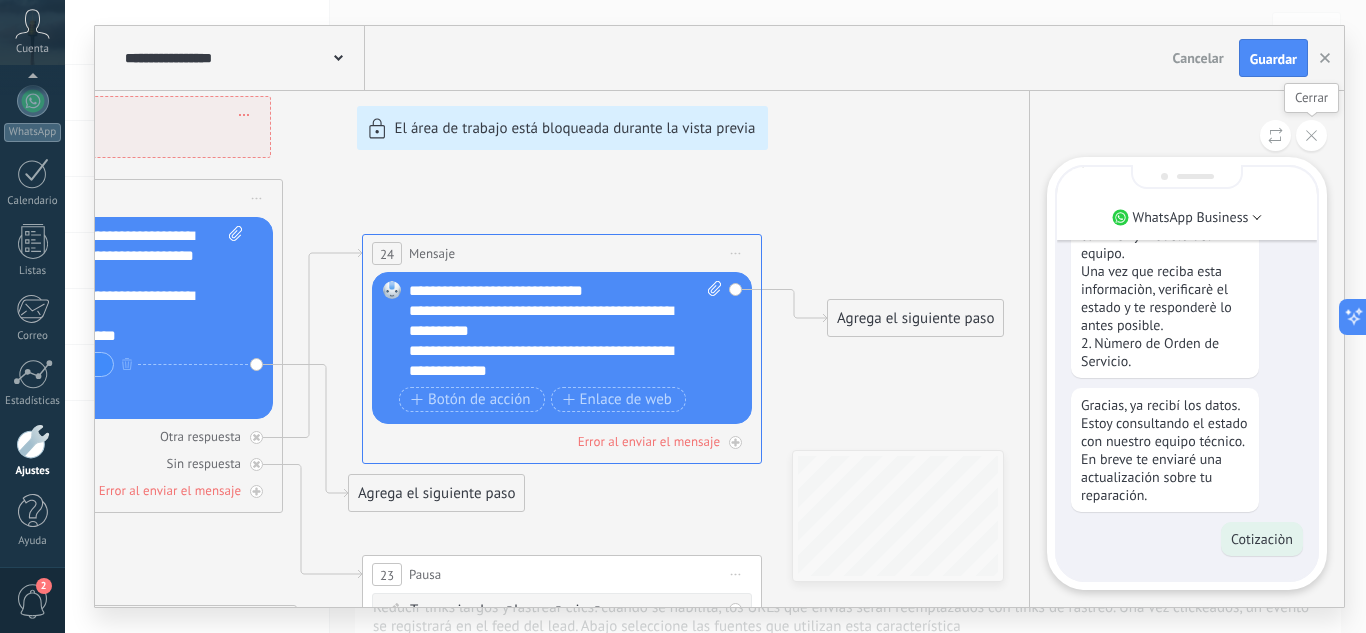 click at bounding box center [1311, 135] 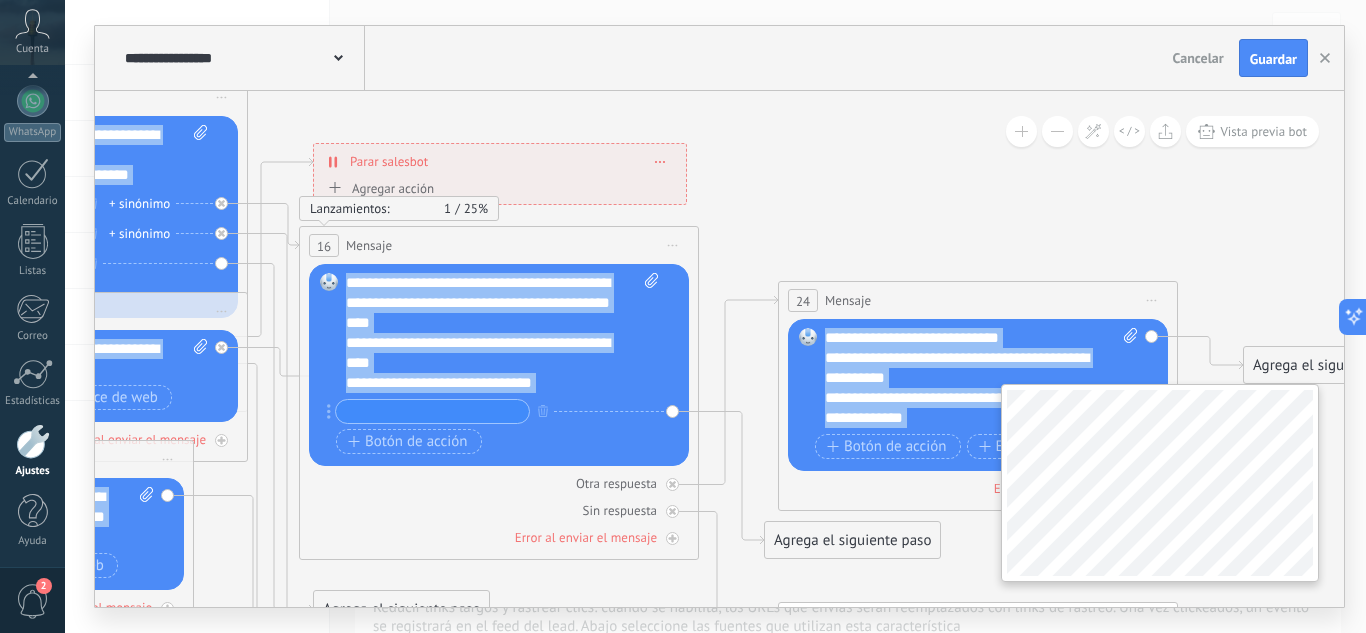 click on "**********" at bounding box center (719, 349) 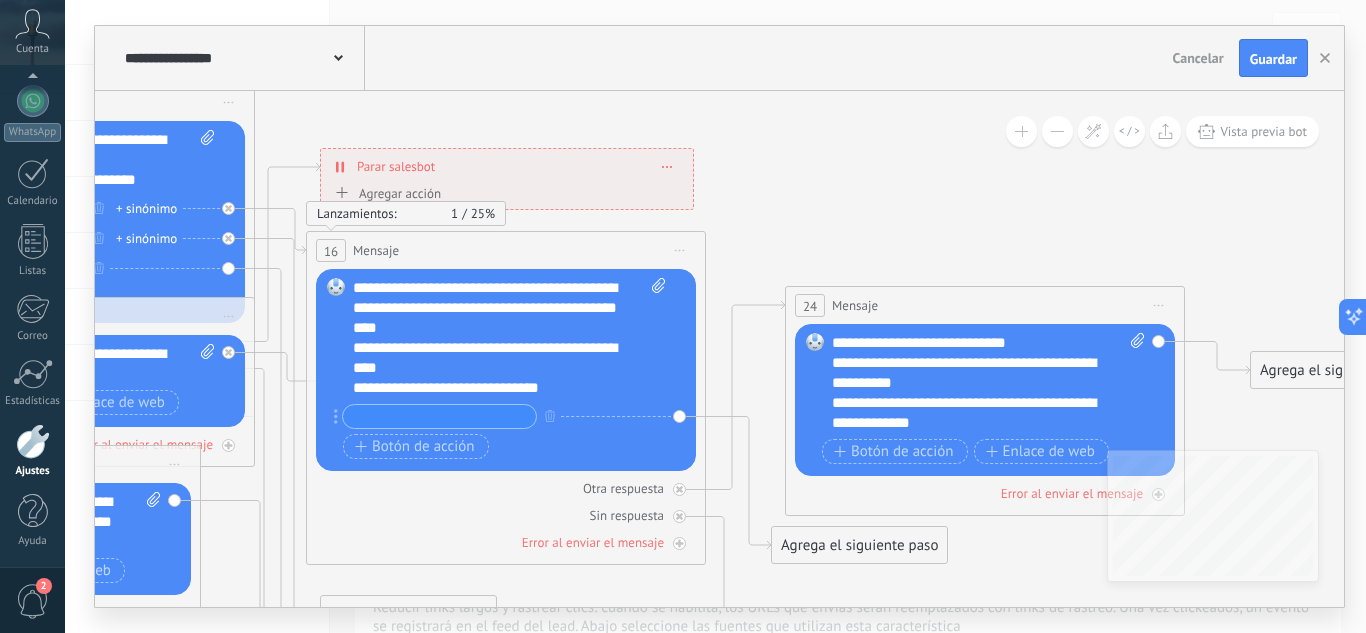 click 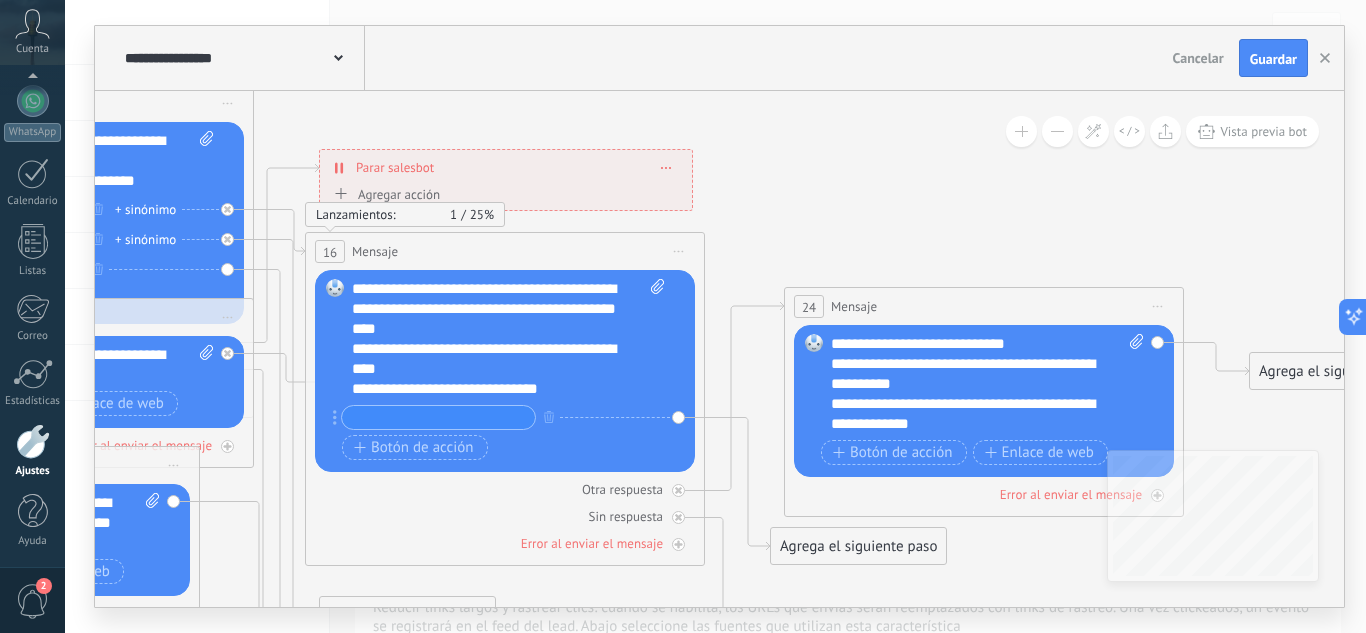 click on "**********" at bounding box center [242, 58] 